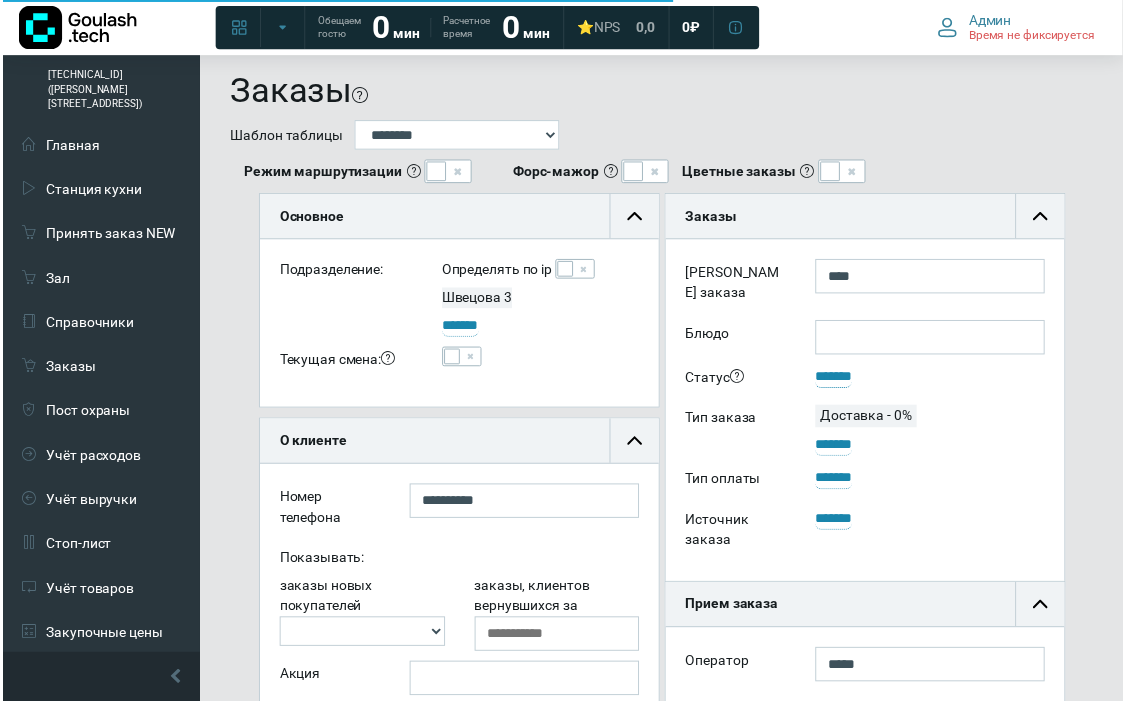 scroll, scrollTop: 0, scrollLeft: 0, axis: both 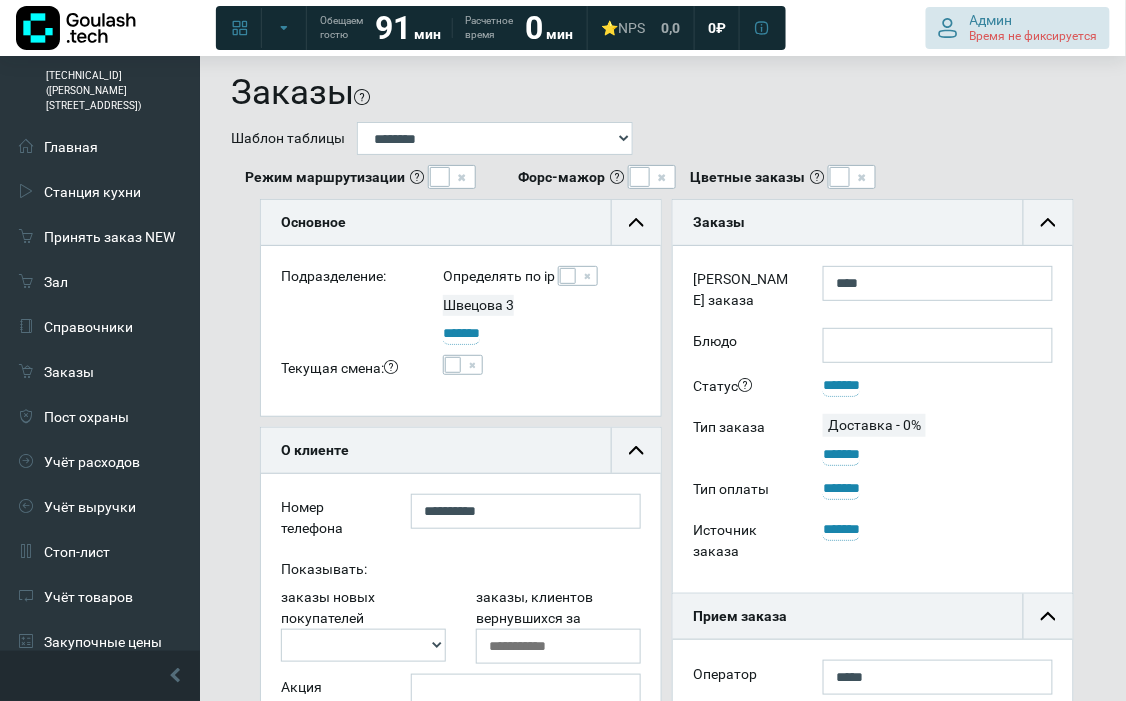 click on "Время не фиксируется" at bounding box center [1034, 37] 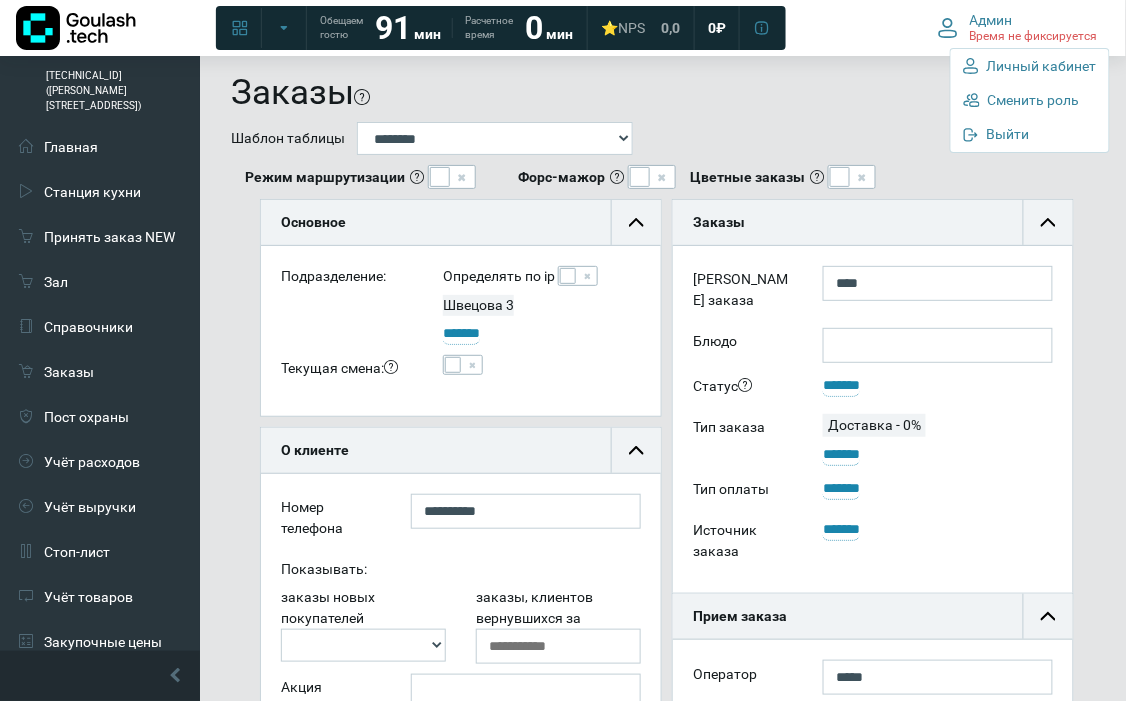 click on "**********" at bounding box center [663, 113] 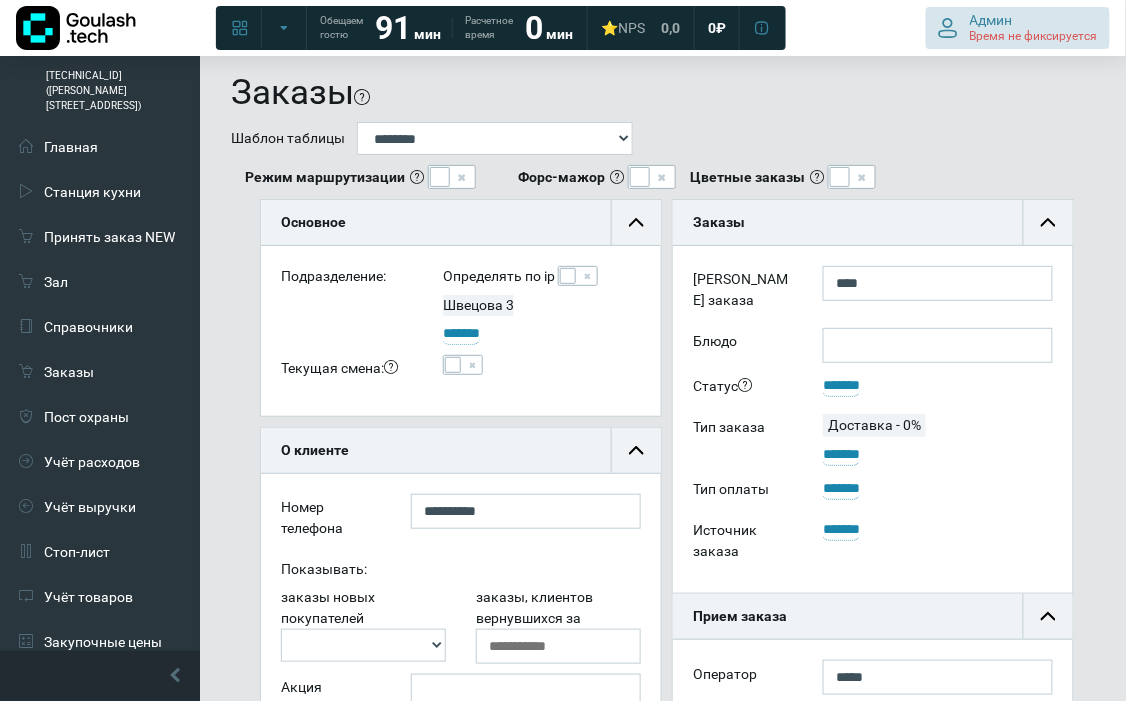 click on "Время не фиксируется" at bounding box center [1034, 37] 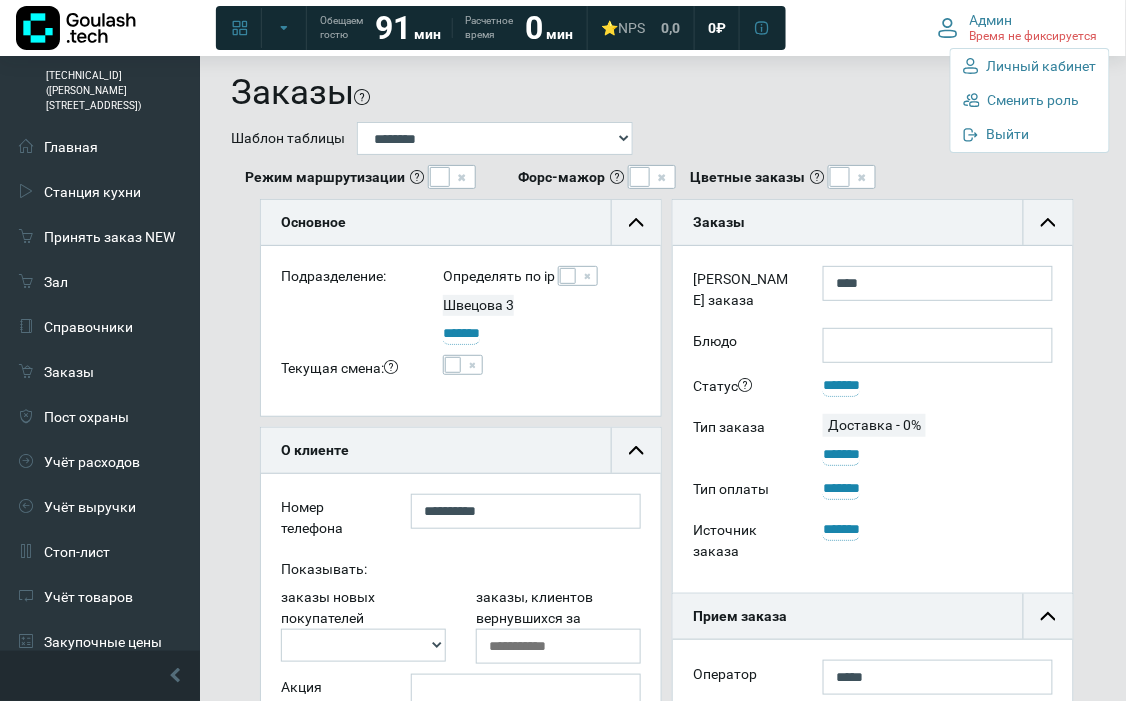 click on "**********" at bounding box center [663, 113] 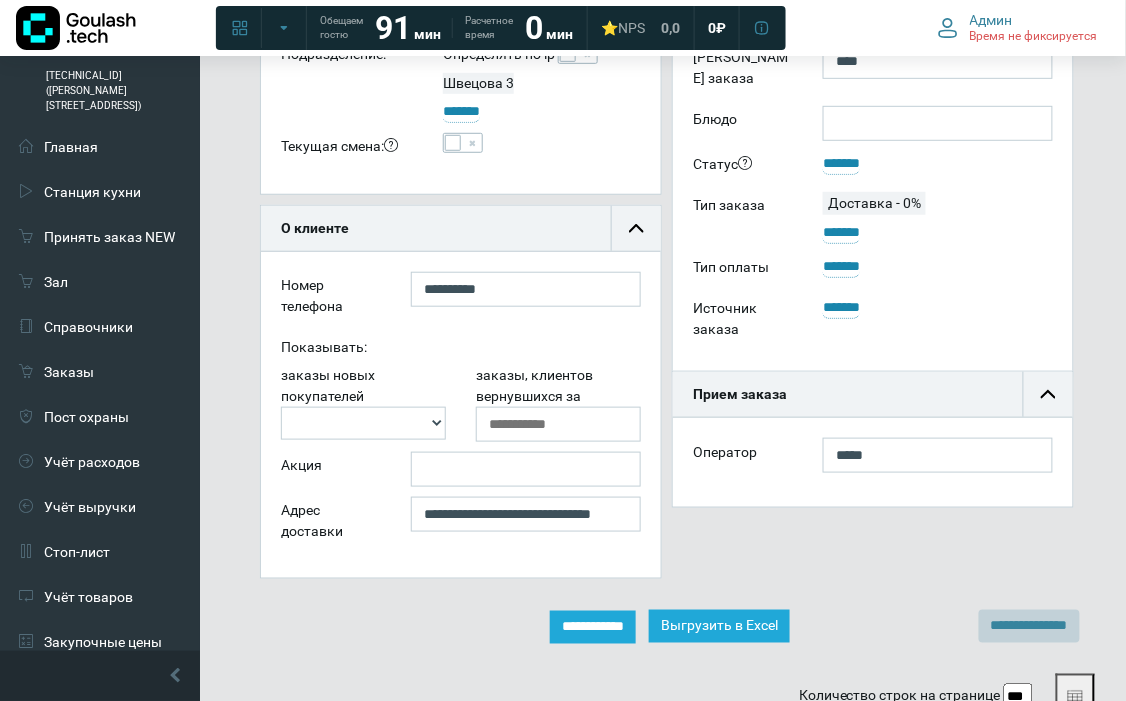 scroll, scrollTop: 0, scrollLeft: 0, axis: both 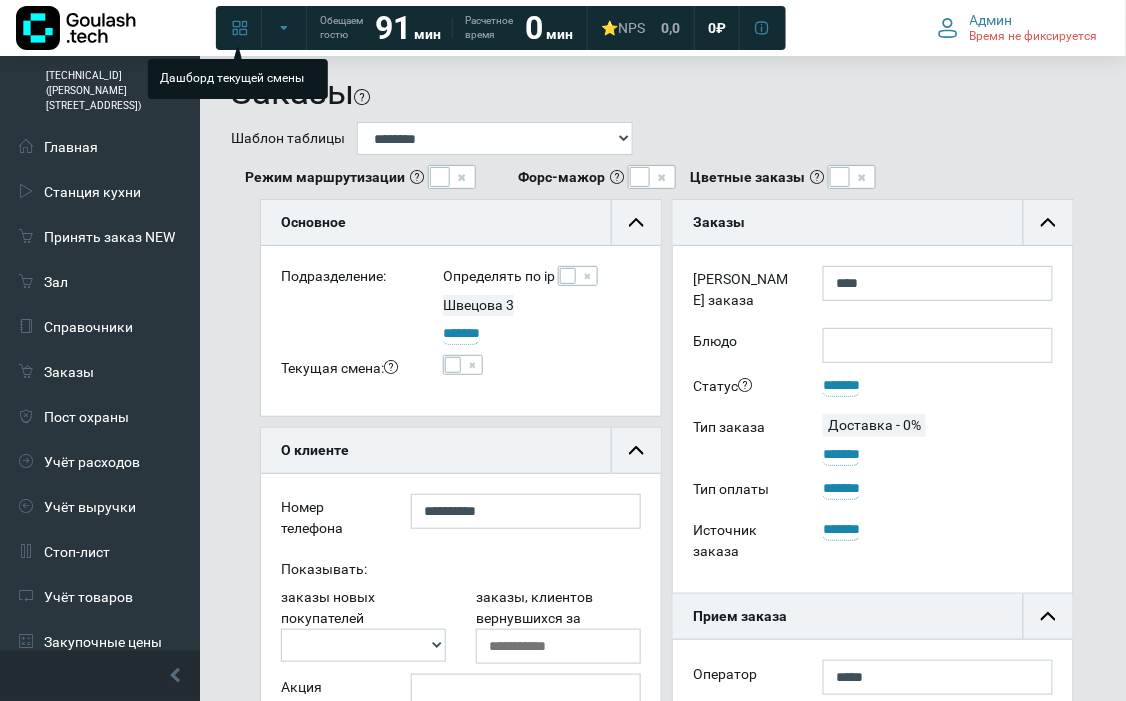 click on "Дашборд текущей смены" at bounding box center (238, 28) 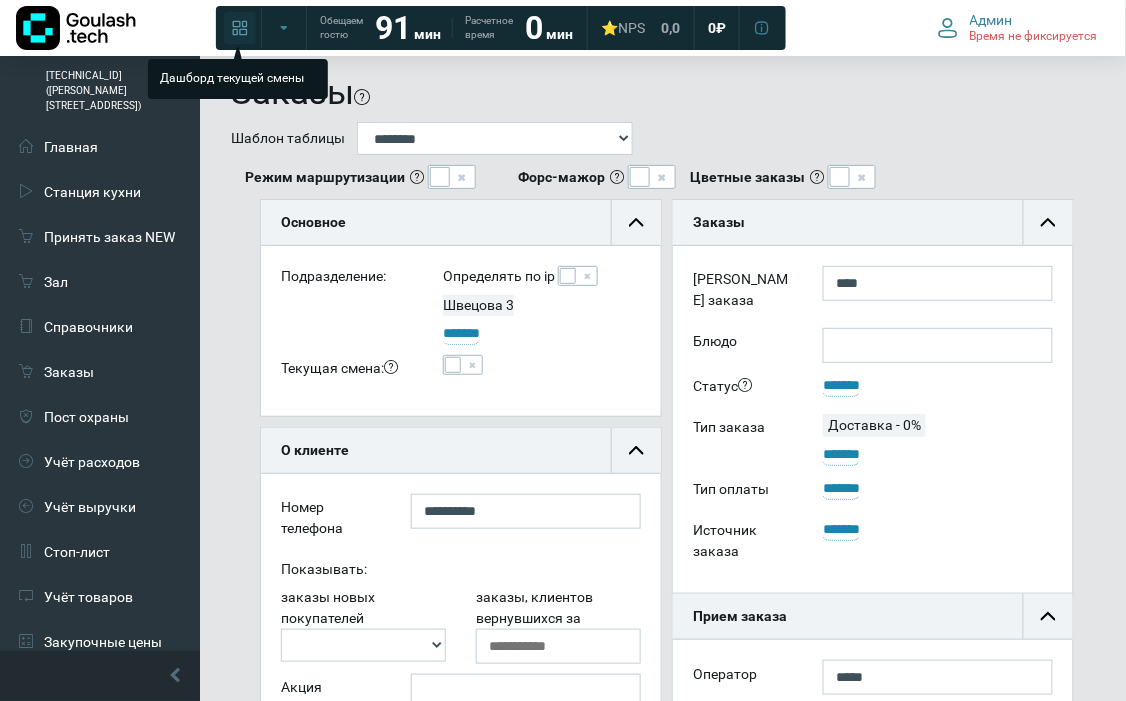click 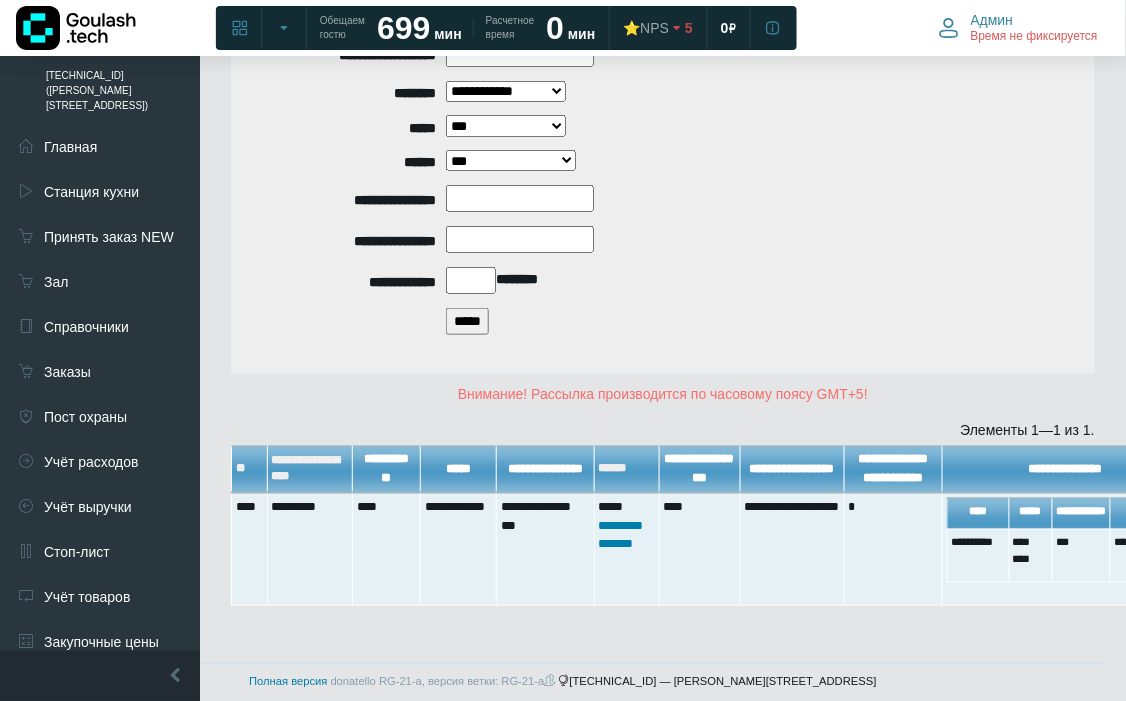 scroll, scrollTop: 0, scrollLeft: 0, axis: both 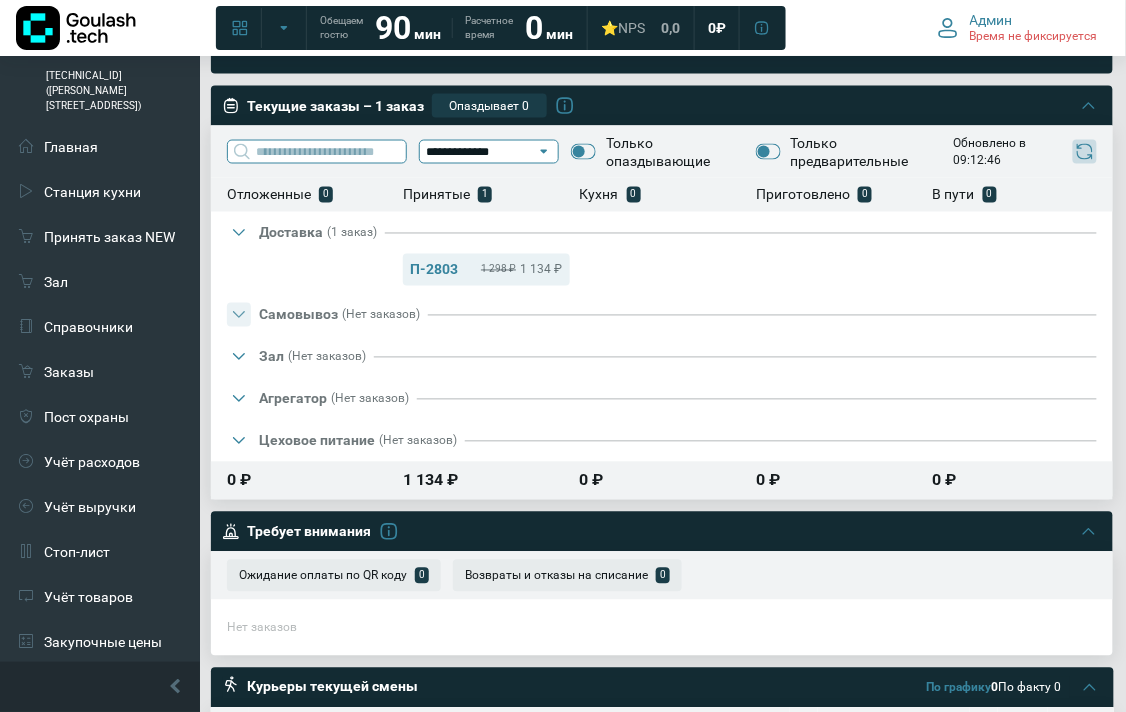 click 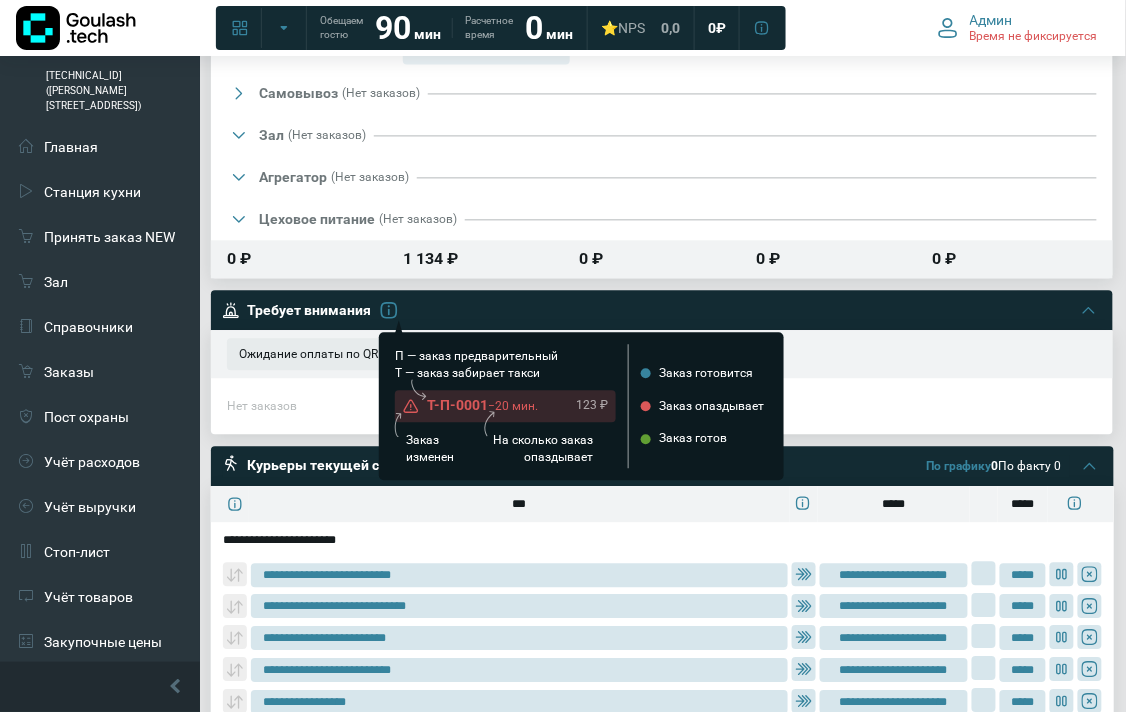 scroll, scrollTop: 1000, scrollLeft: 0, axis: vertical 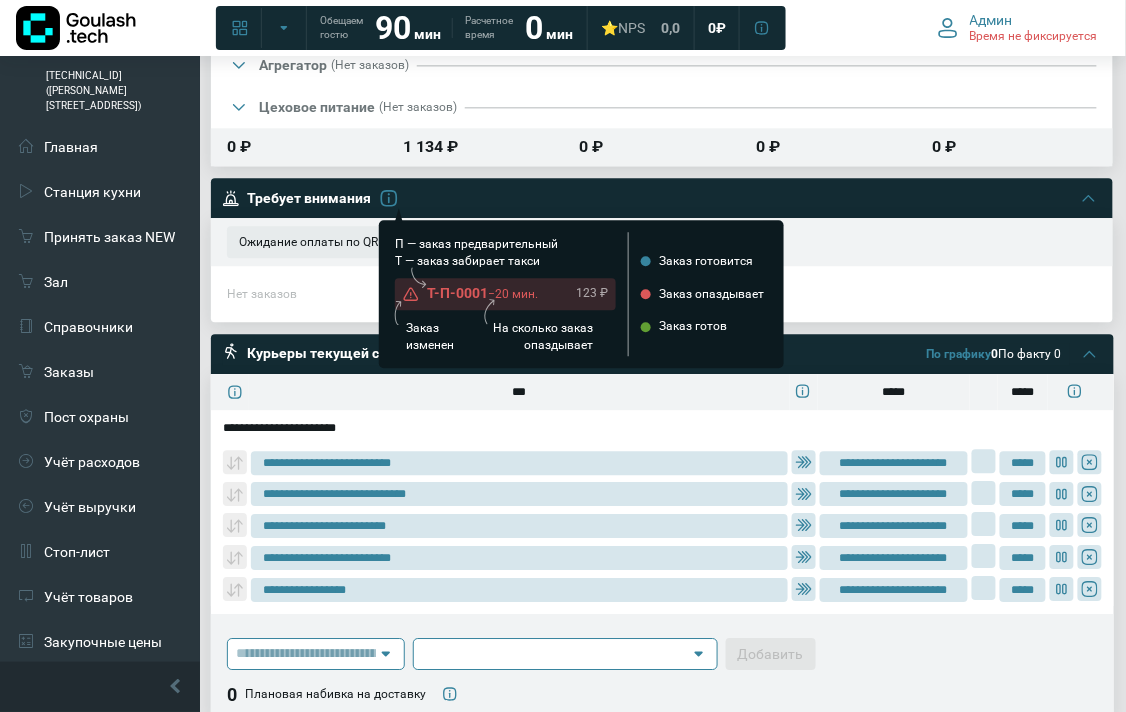 click on "***" at bounding box center (519, 392) 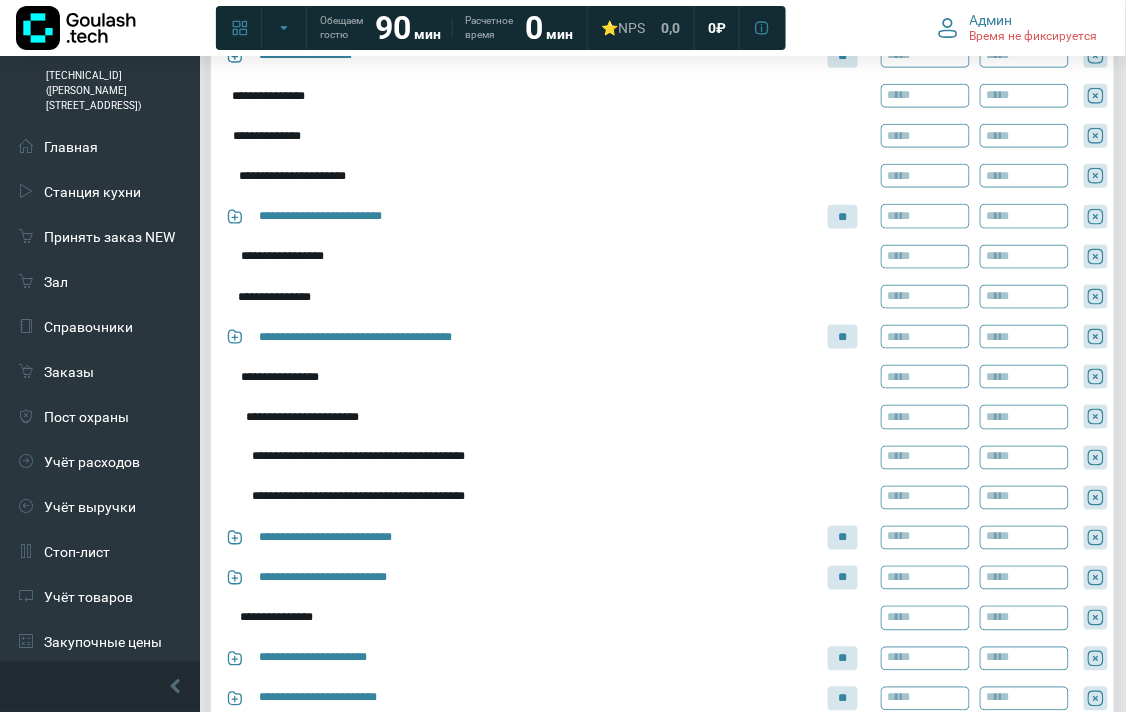 scroll, scrollTop: 1777, scrollLeft: 0, axis: vertical 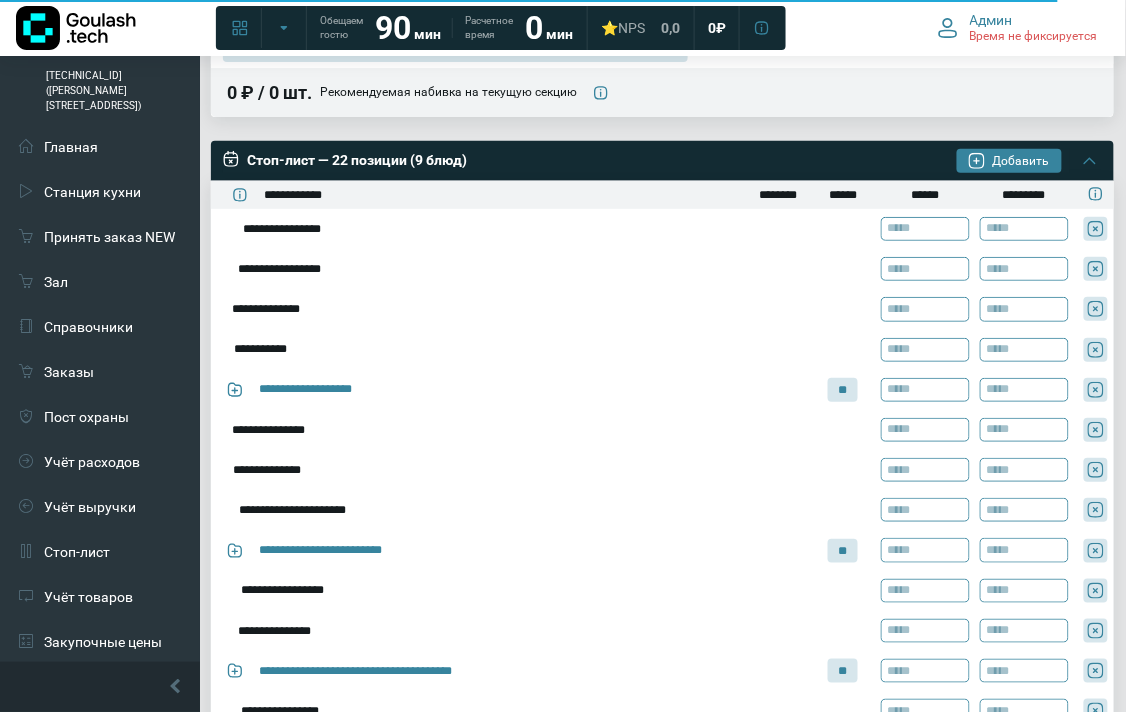 type on "**********" 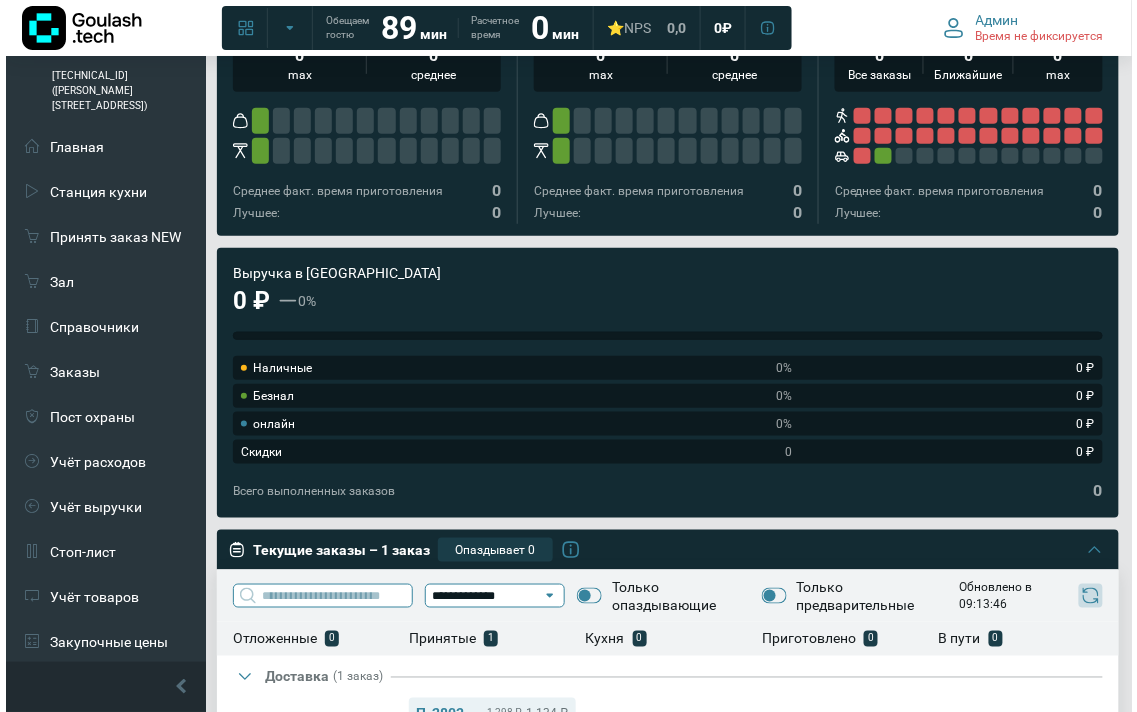scroll, scrollTop: 0, scrollLeft: 0, axis: both 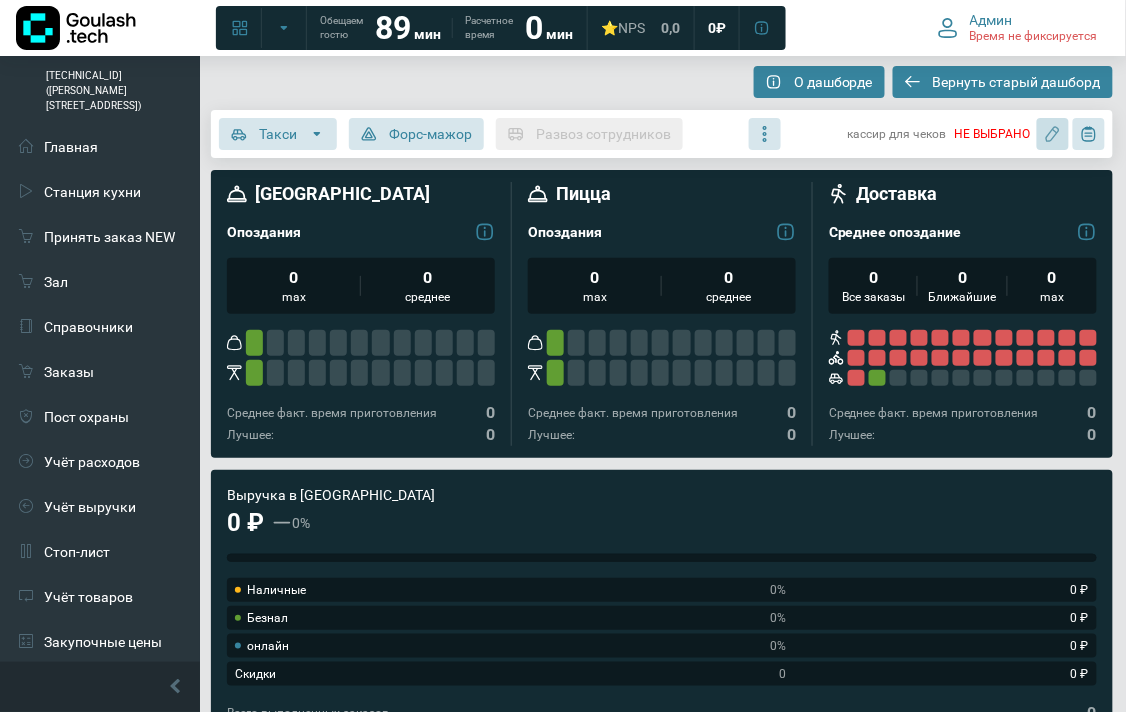 click 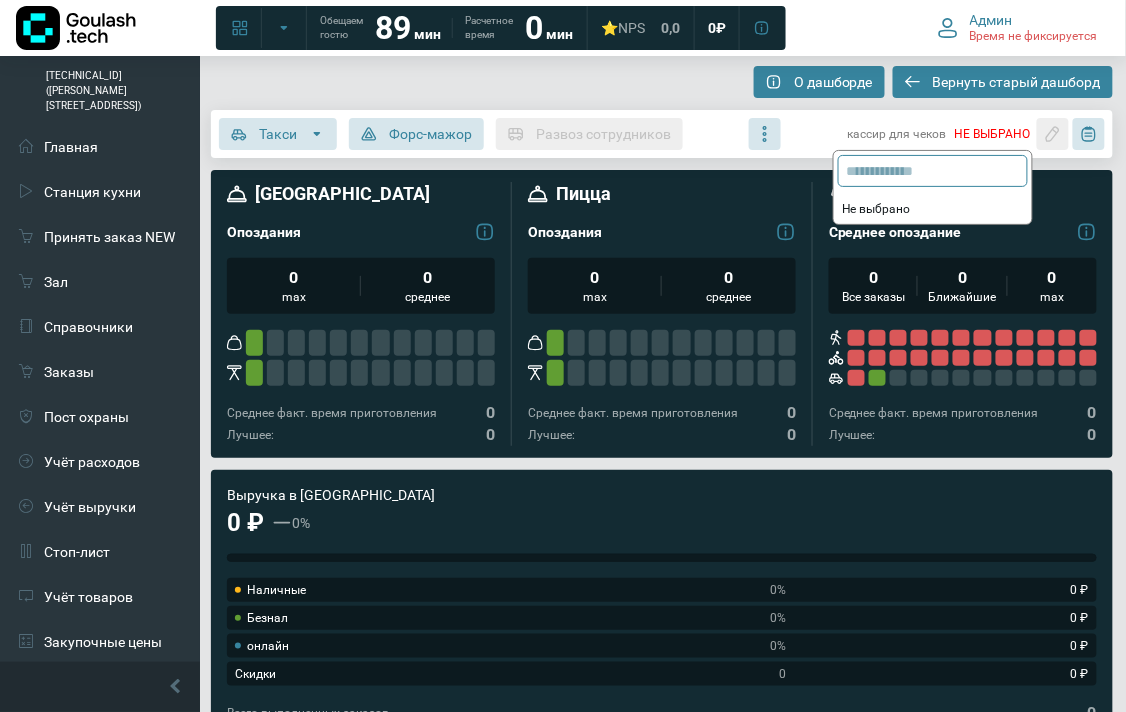 click on "Такси Такси поможет развозить заказы быстрее, когда свои курьеры уже не справляются Форс-мажор Форс-мажор останавливает прием новых заказов на подразделение Развоз сотрудников Вызвать такси для развоза сотрудников после смены Дополнительные функции управления сменой кассир для чеков НЕ ВЫБРАНО  Не выбрано" 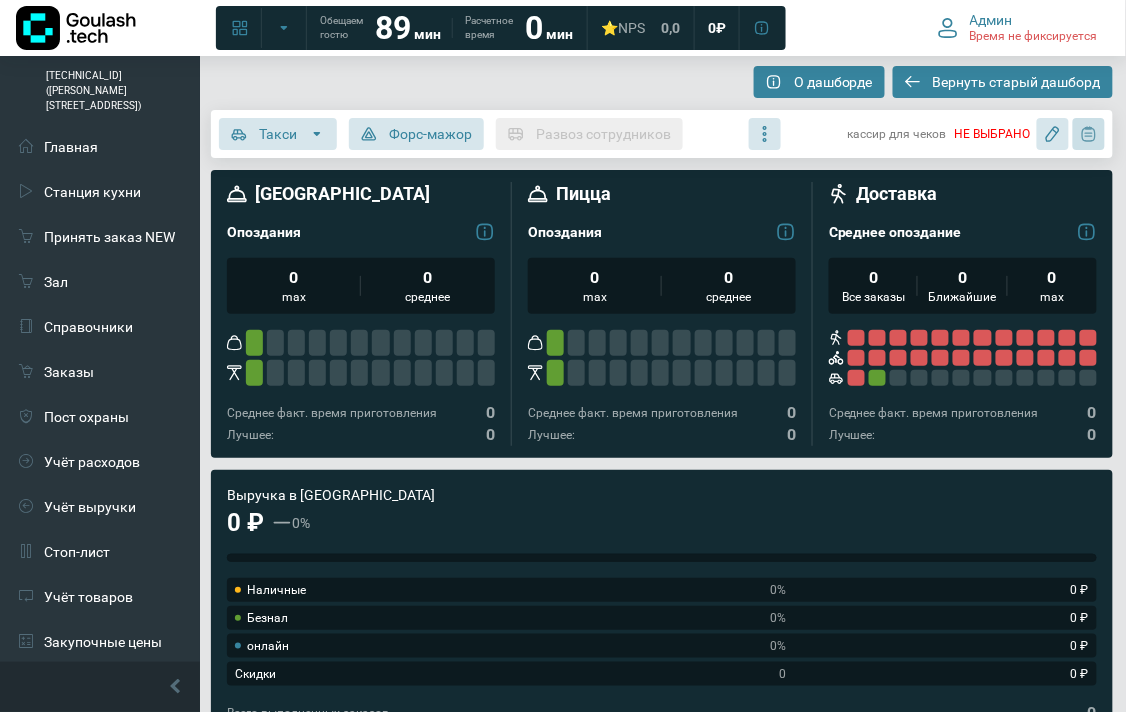 click 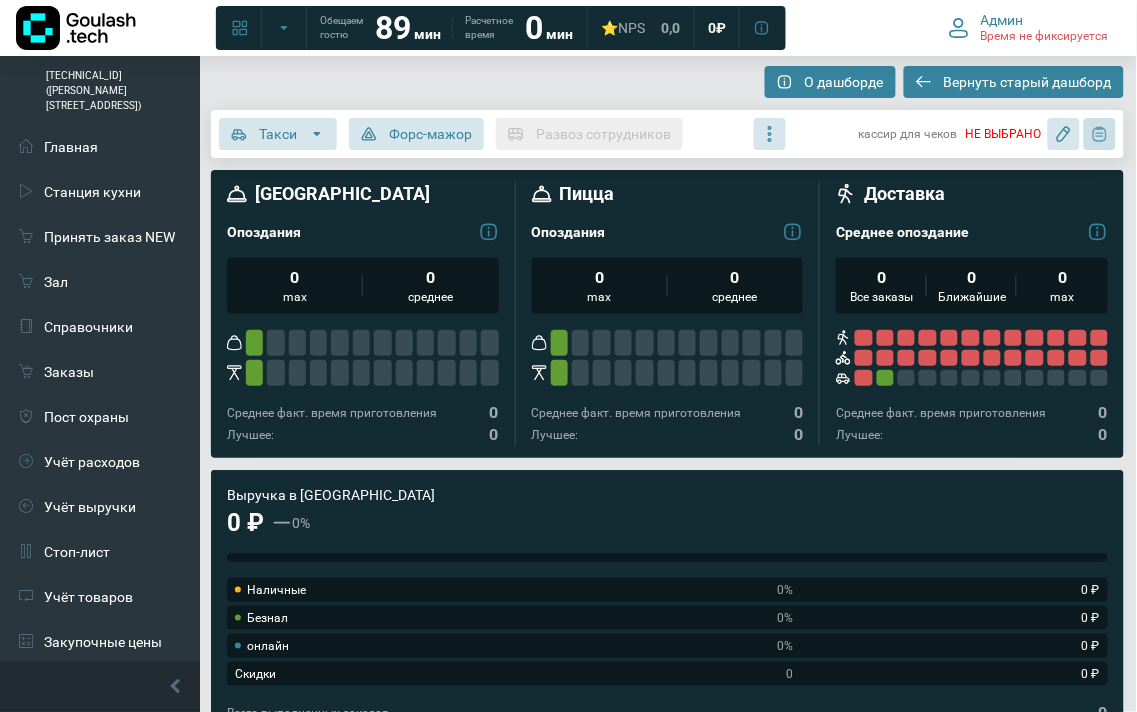 click 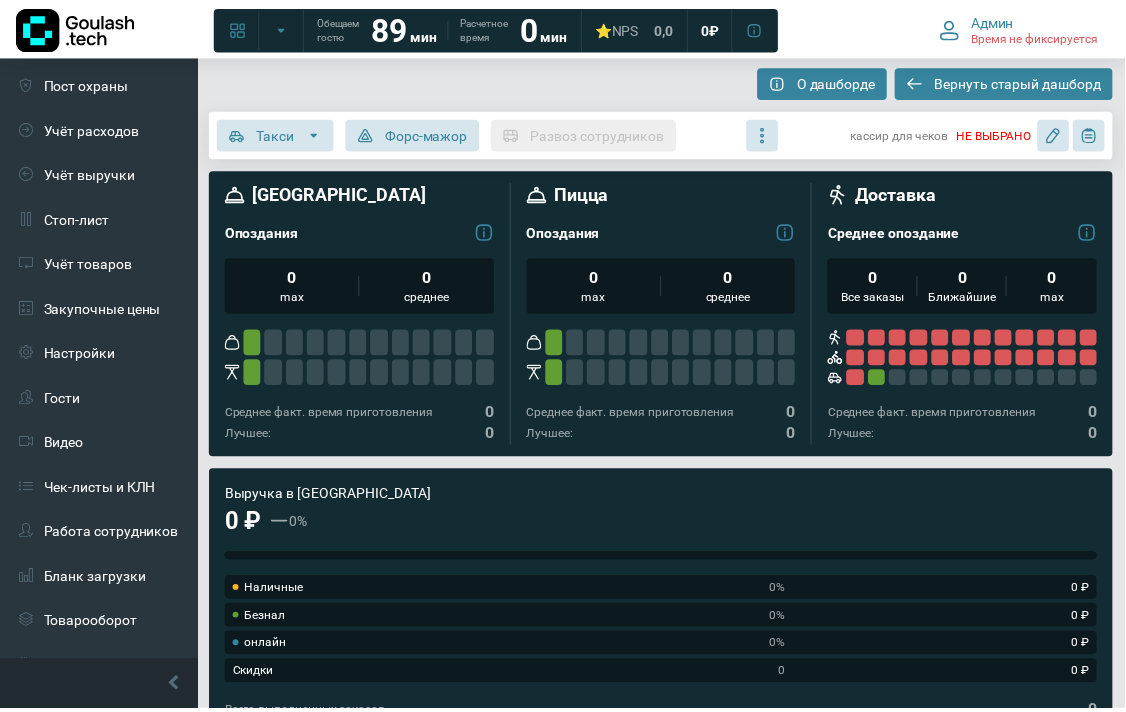 scroll, scrollTop: 222, scrollLeft: 0, axis: vertical 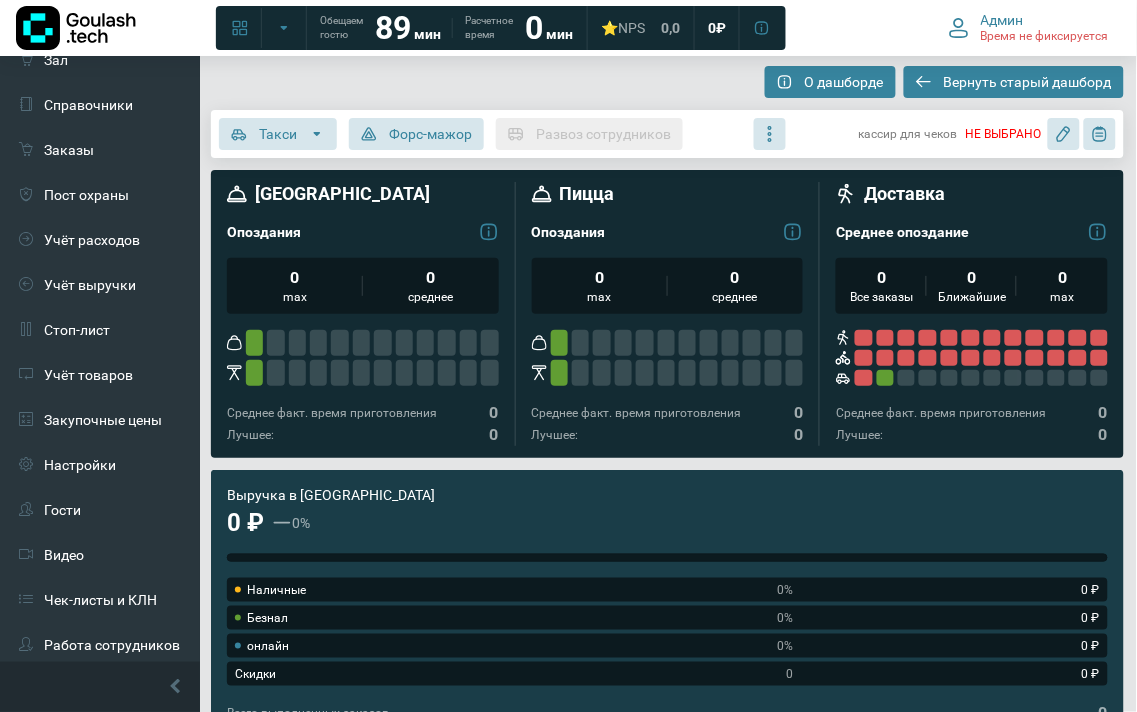 click on "Выручка в кассе 0 ₽ Фактическая выручка в кассе на данный момент за заказы в статусе ”выполнен”  0%  Сравнение показателя выручки с этим днем на прошлой неделе на этот же момент времени Наличные Безнал онлайн  Наличные 0% 0 ₽ Все типы заказов за наличный расчет  Безнал 0% 0 ₽ Все типы заказов с расчетом по безналу, QR онлайн 0% 0 ₽ Все типы заказов с расчетом онлайн Скидки 0 0 ₽ Скидки за опоздания, замены, недовозы. Только у заказов доставки. Всего выполненных заказов  0" at bounding box center [667, 605] 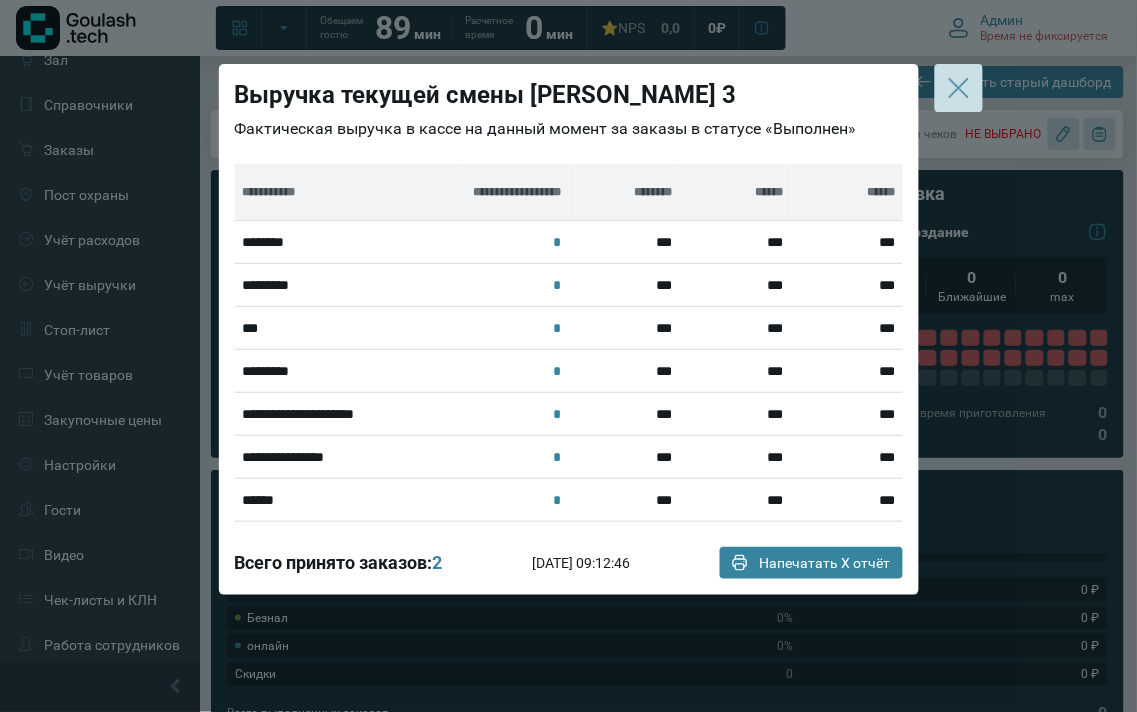 click at bounding box center (959, 88) 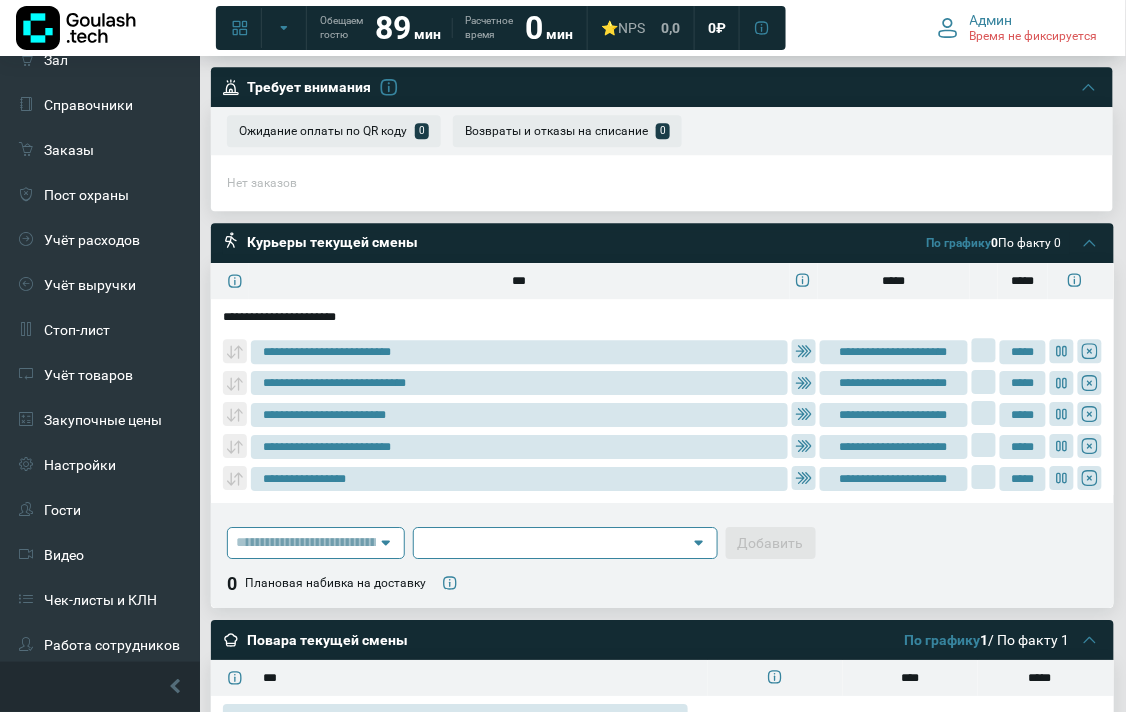 scroll, scrollTop: 1222, scrollLeft: 0, axis: vertical 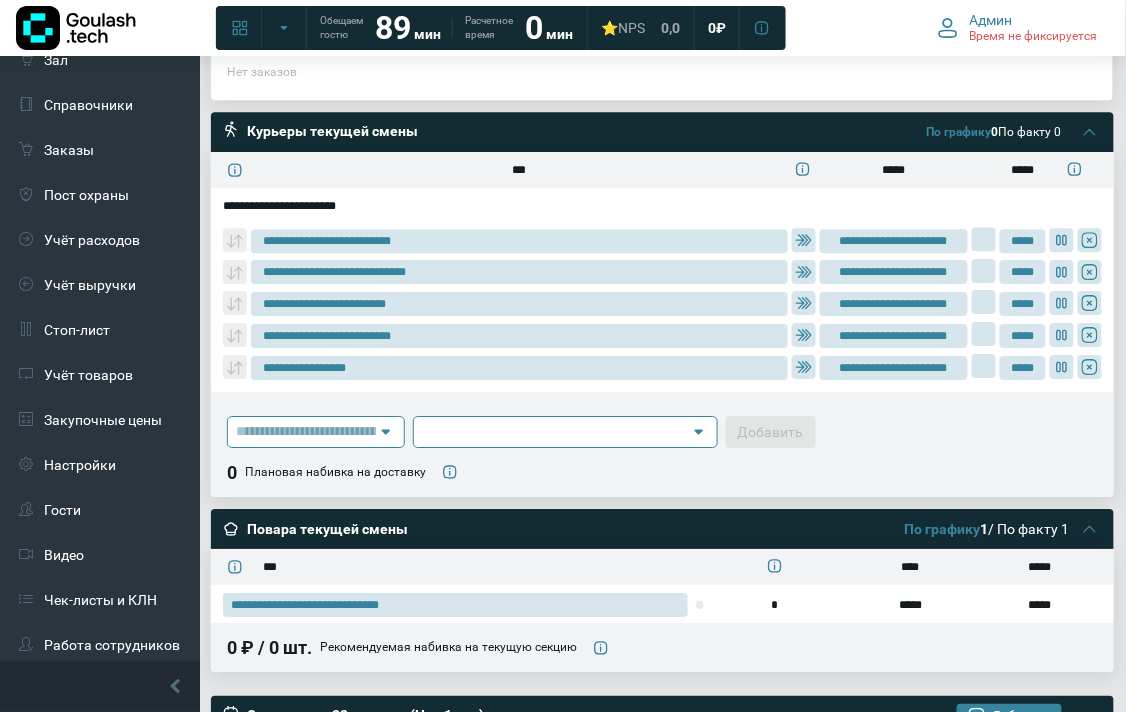 drag, startPoint x: 303, startPoint y: 305, endPoint x: 736, endPoint y: 253, distance: 436.11124 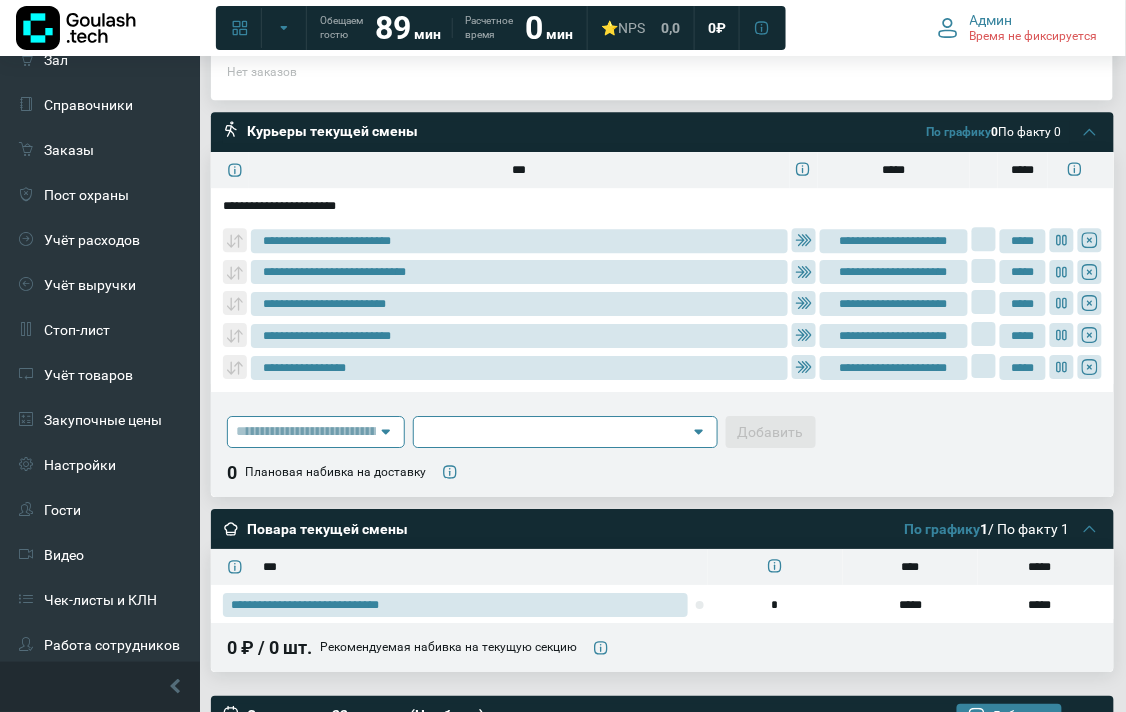 click on "**********" at bounding box center (662, 286) 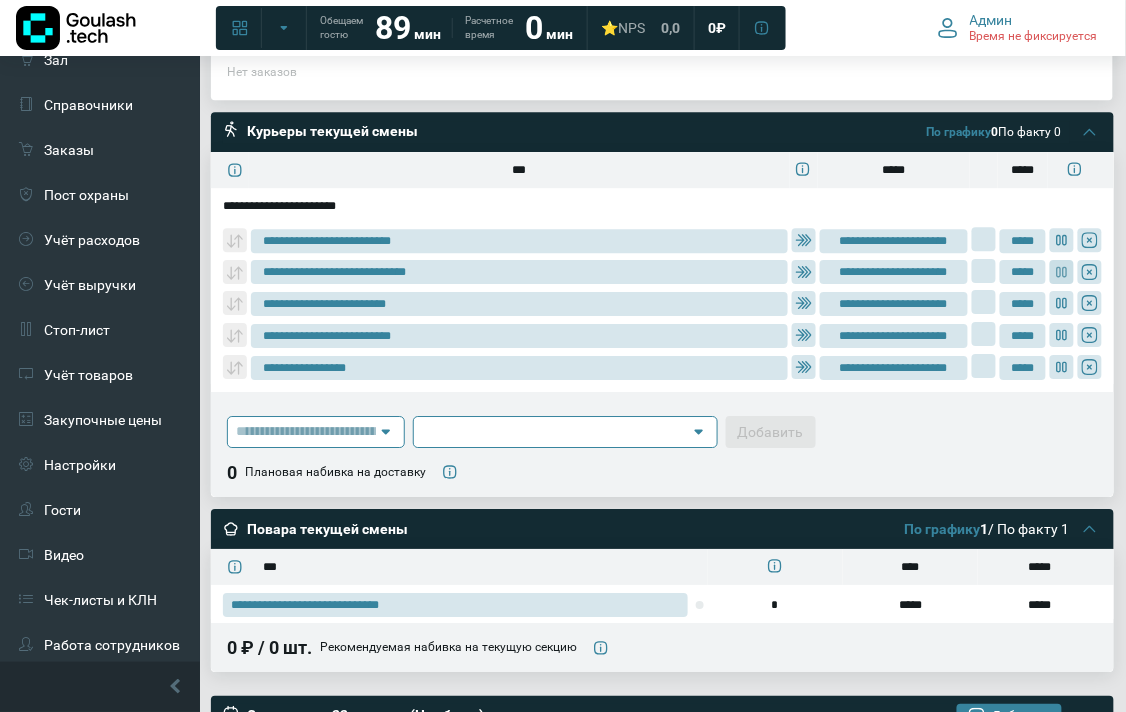 click 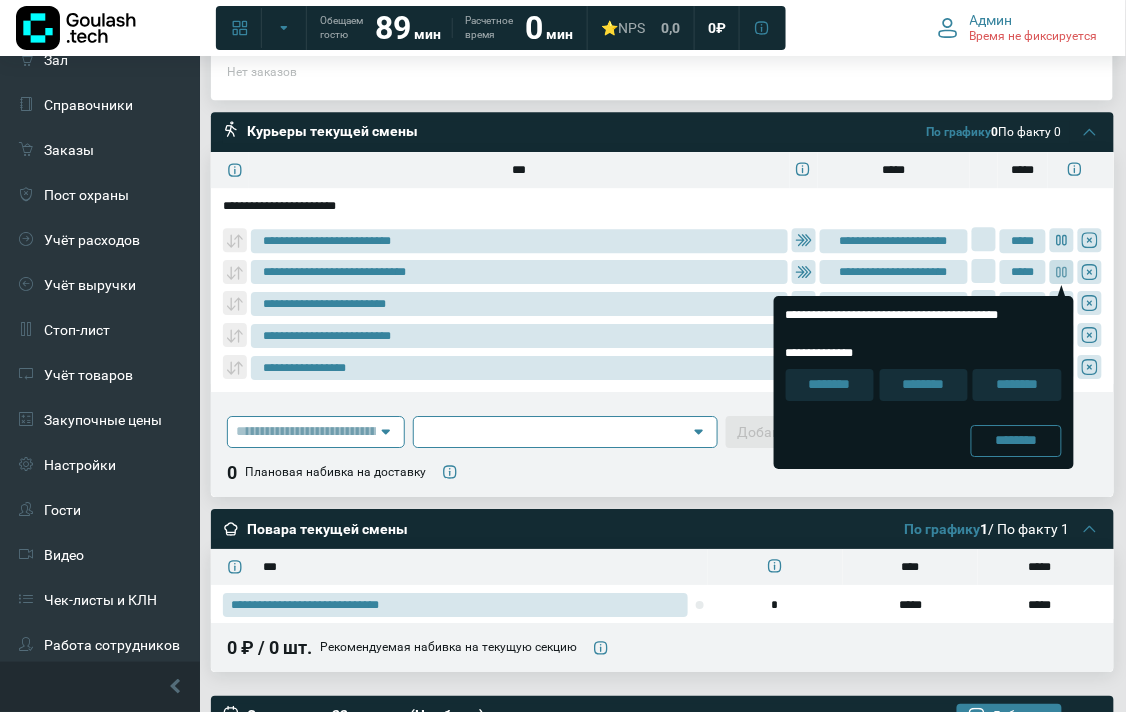 click on "**********" at bounding box center [1062, 272] 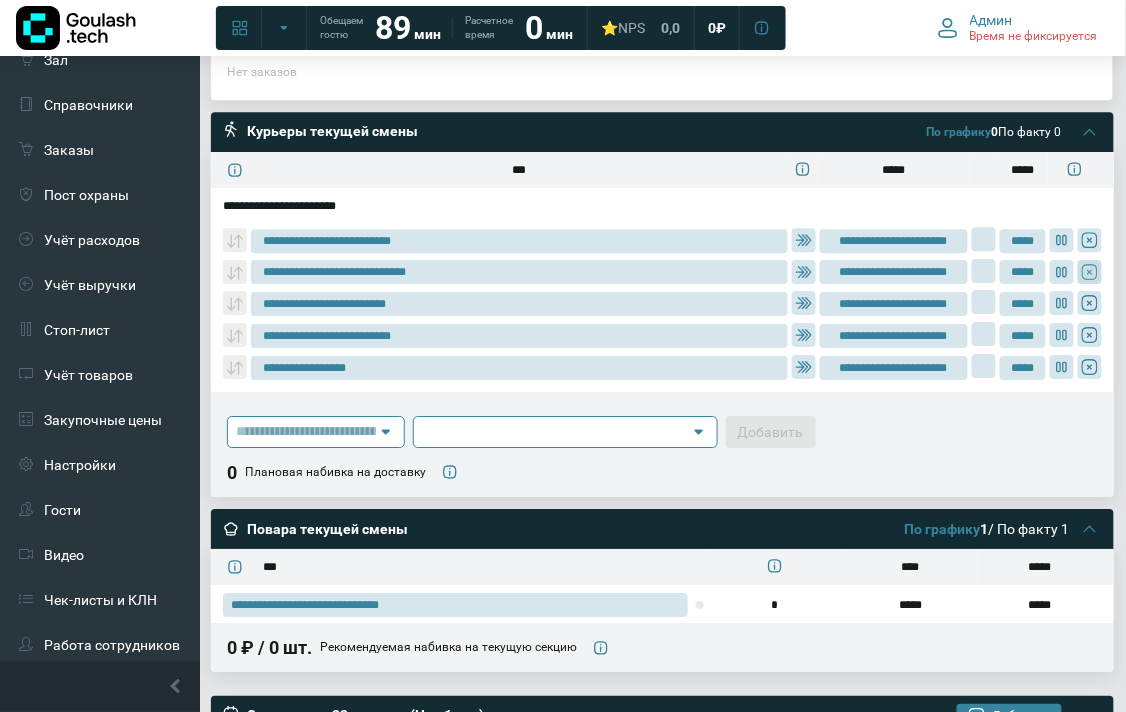 click 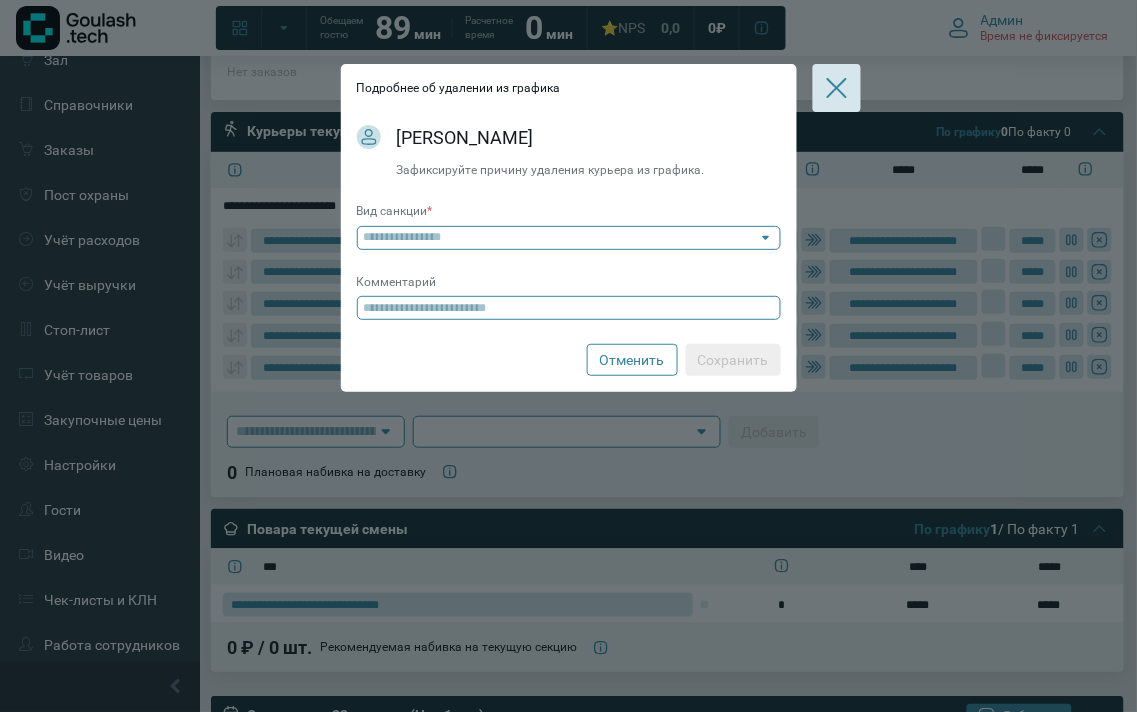 click at bounding box center (561, 238) 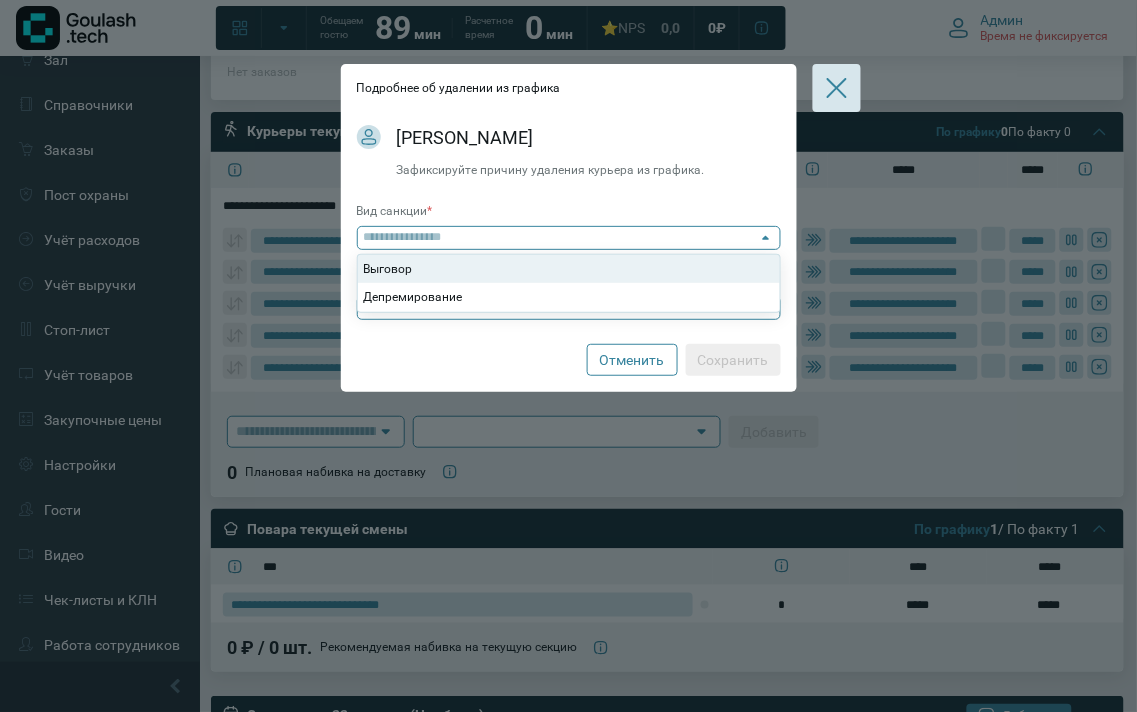 click at bounding box center (561, 238) 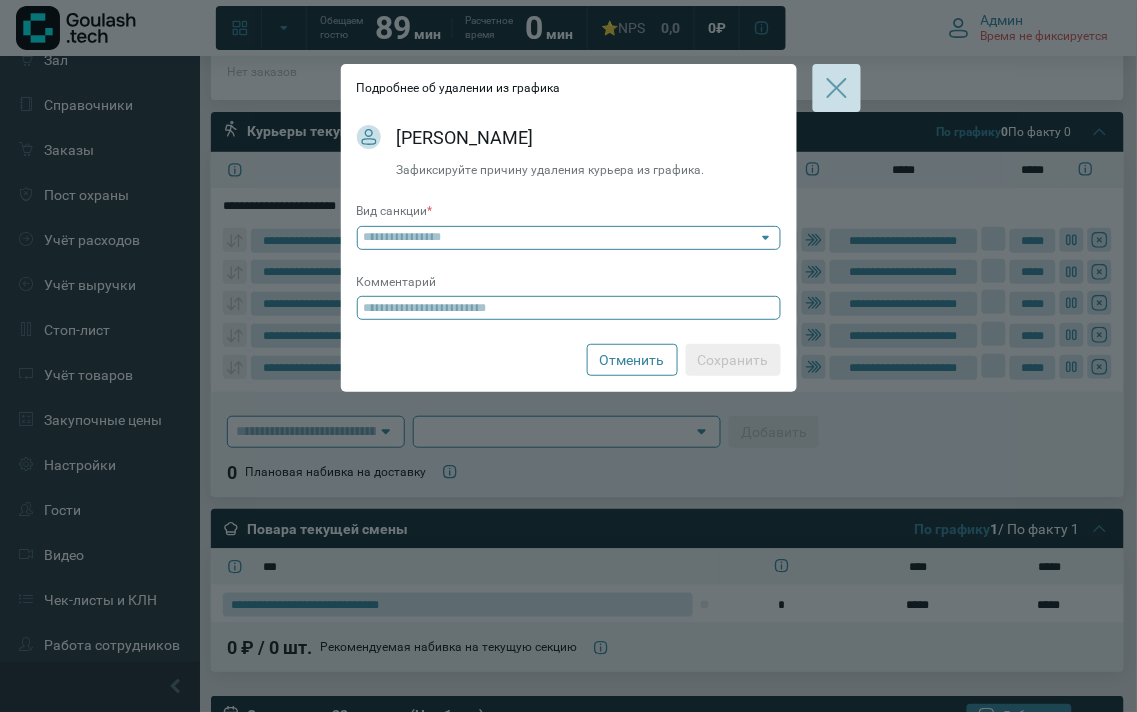 click at bounding box center [837, 88] 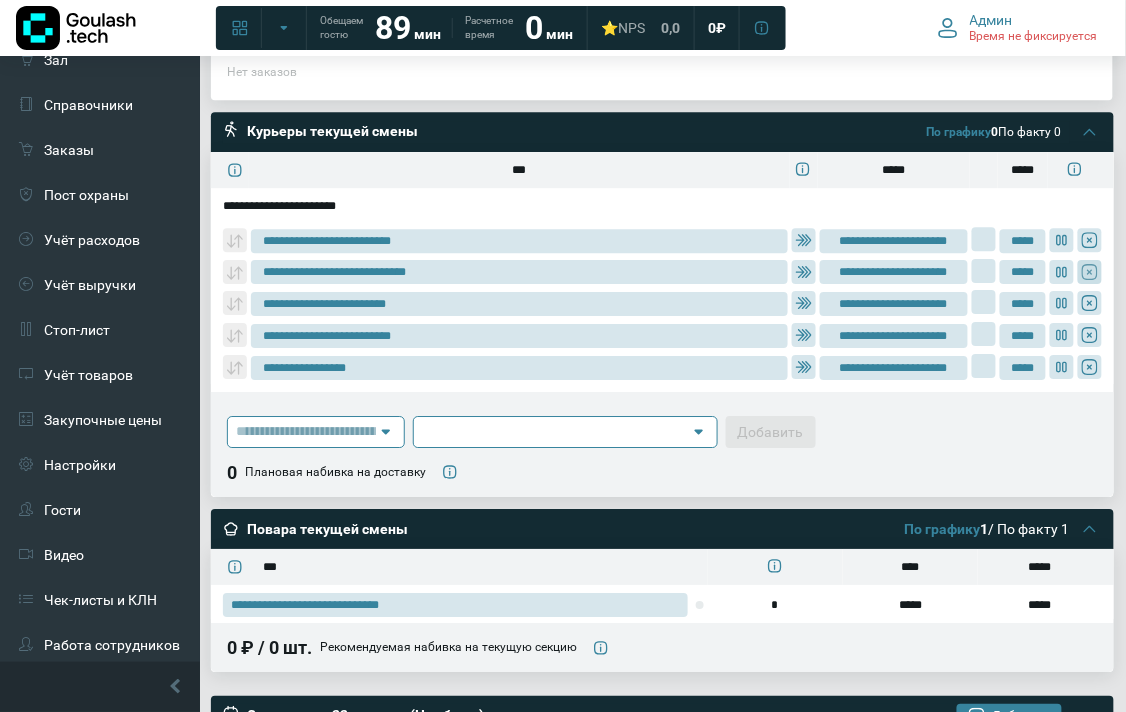click 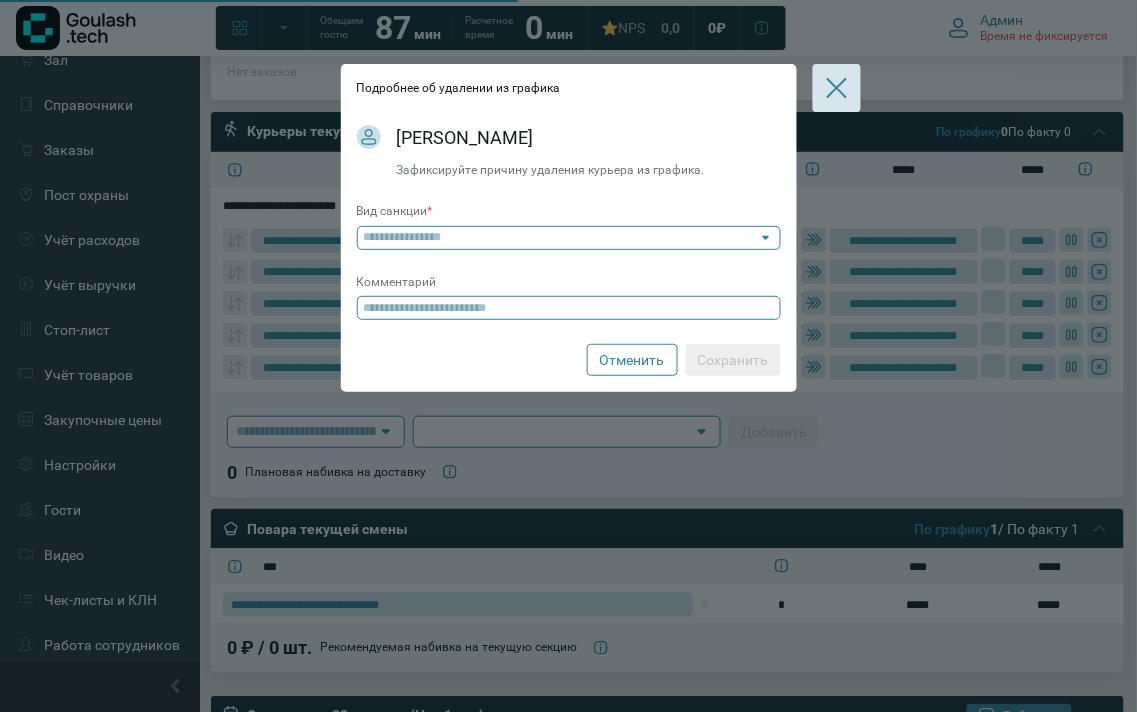click at bounding box center [561, 238] 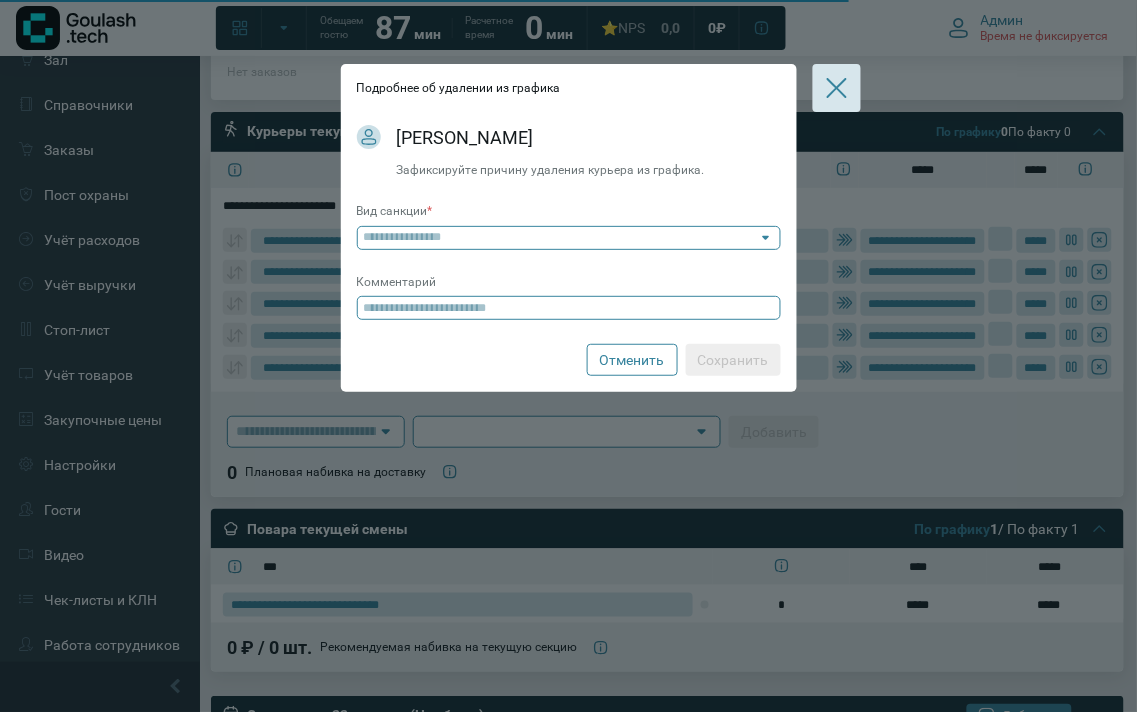 click at bounding box center (561, 238) 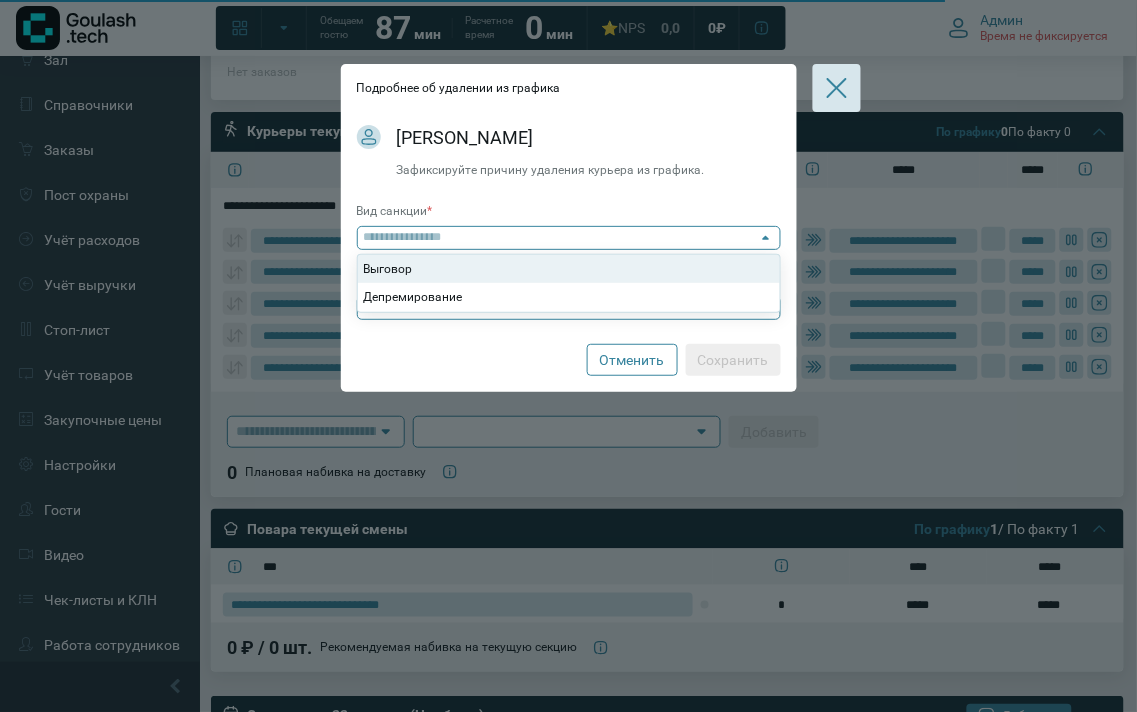 click at bounding box center (561, 238) 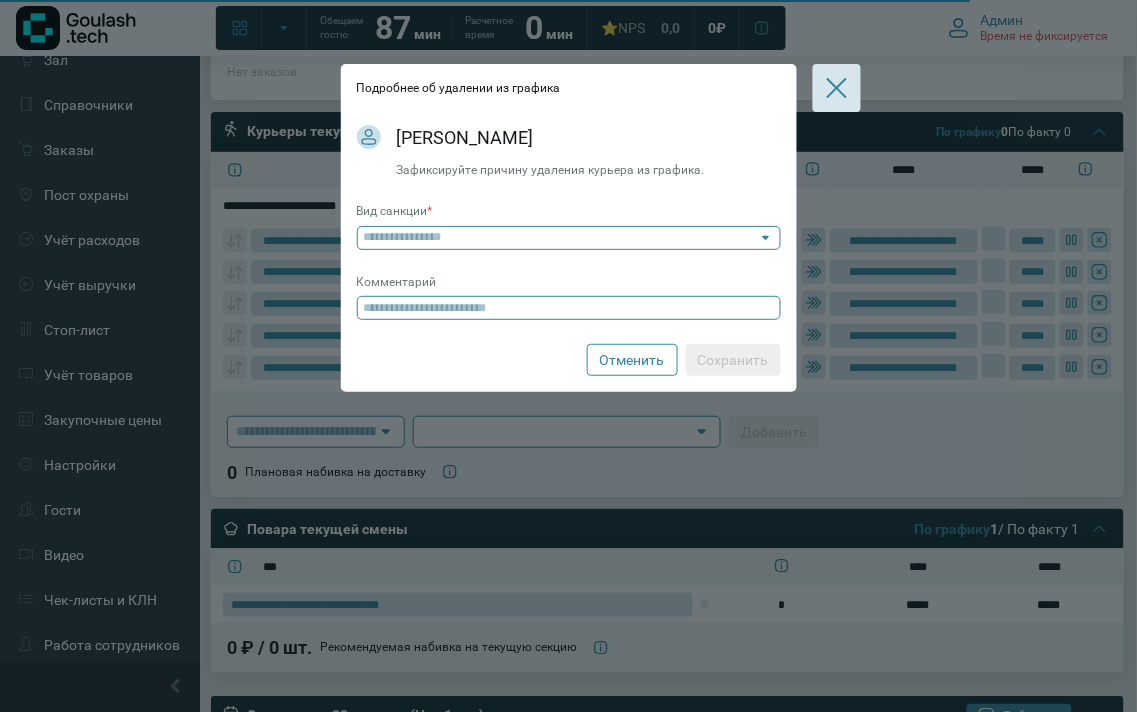 type on "**********" 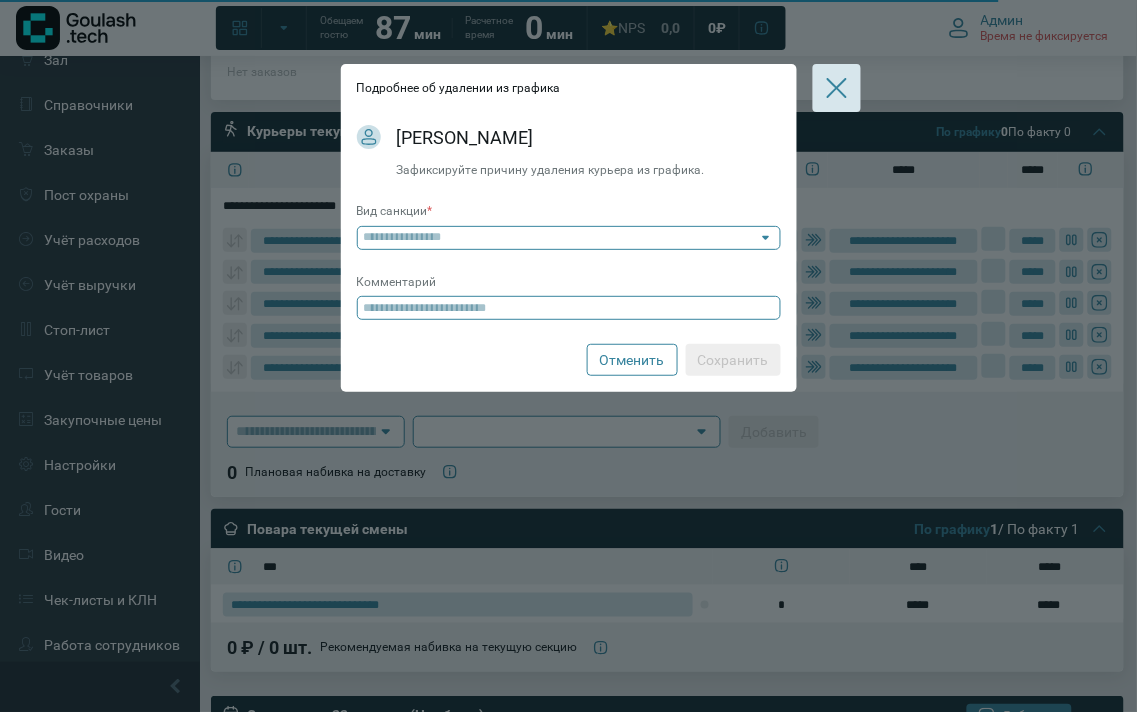 click at bounding box center (561, 238) 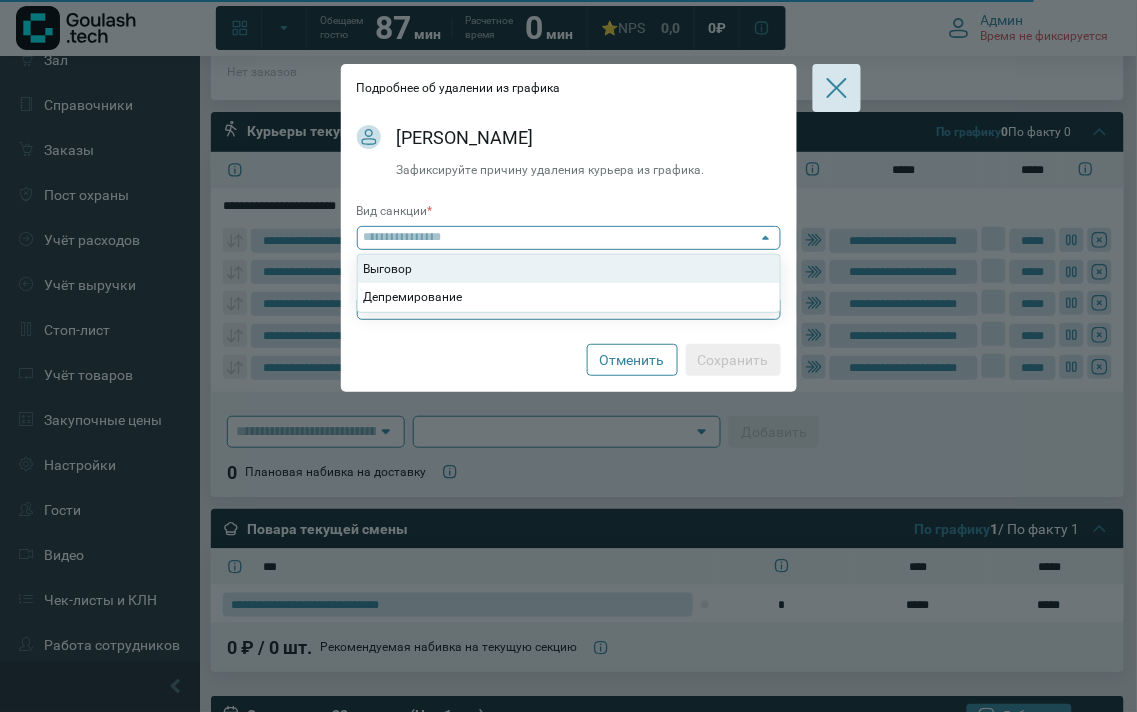 click on "Подробнее об удалении из графика Сединкинн Антон Александрович Зафиксируйте причину удаления курьера из графика. Вид санкции  * Выговор Депремирование Комментарий  Отменить Сохранить" 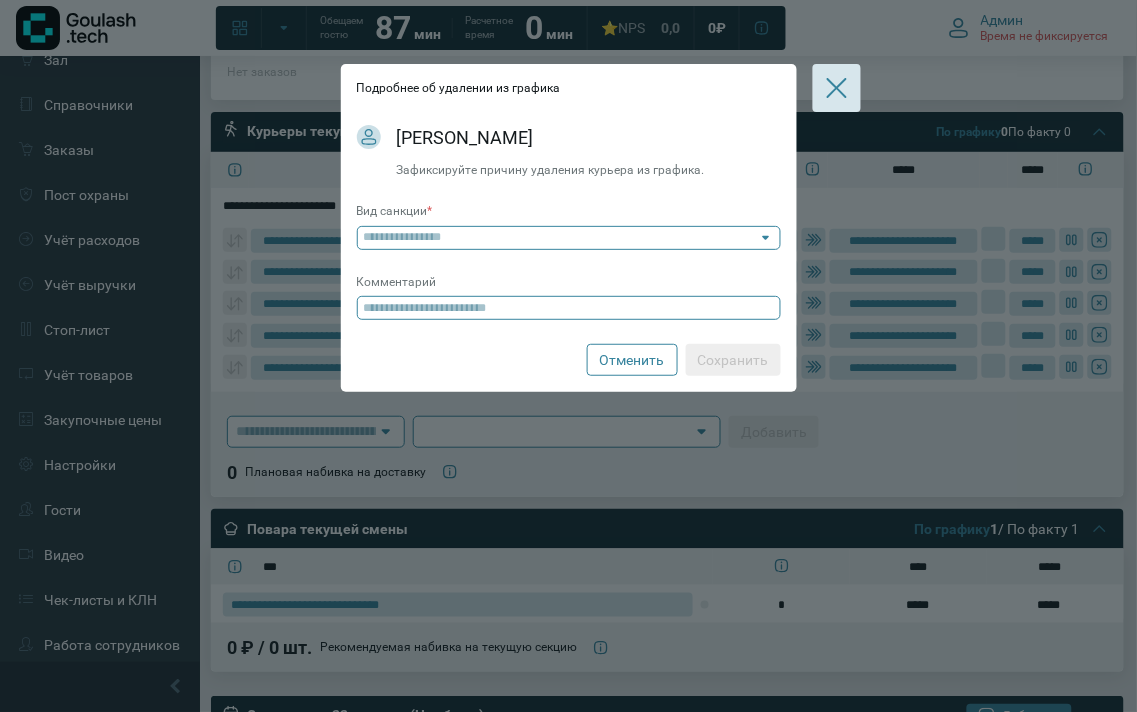 click on "Подробнее об удалении из графика Сединкинн Антон Александрович Зафиксируйте причину удаления курьера из графика. Вид санкции  * Выговор Депремирование Комментарий  Отменить Сохранить" 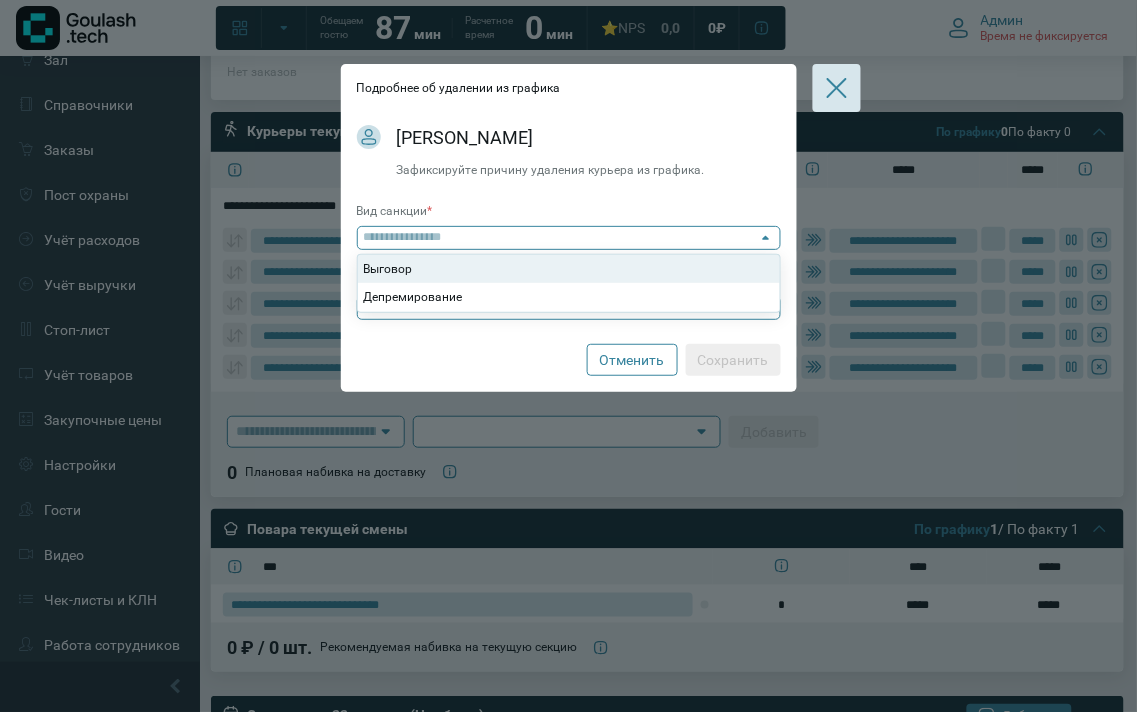 click at bounding box center (561, 238) 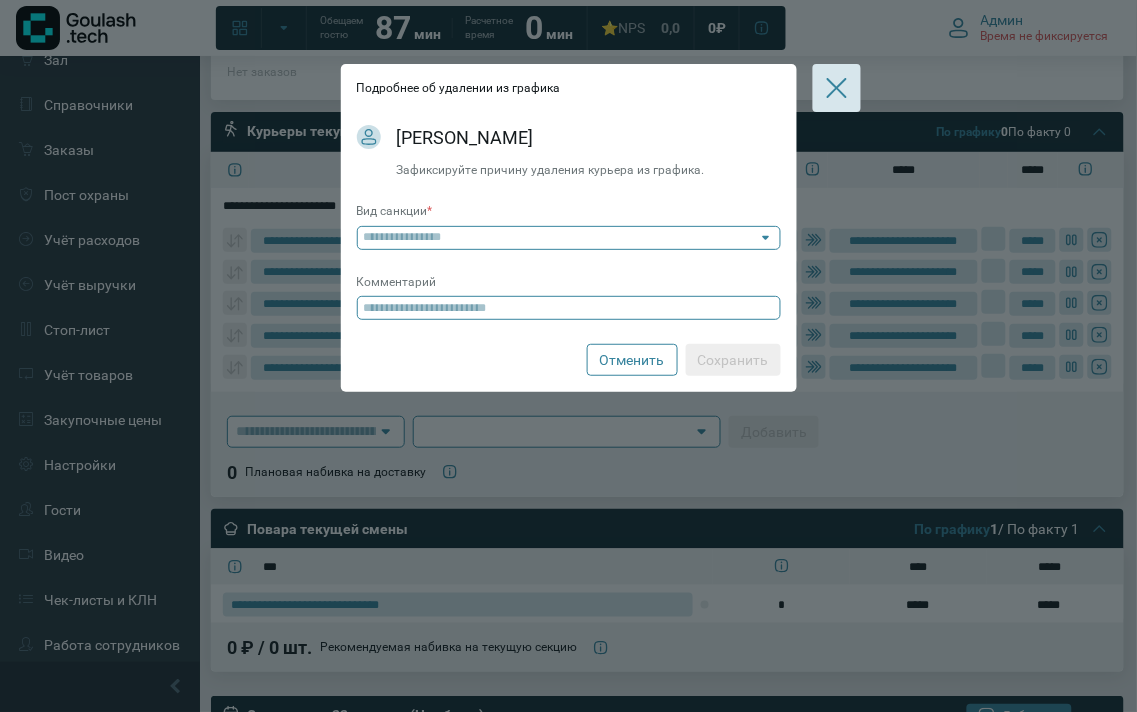 click at bounding box center [561, 238] 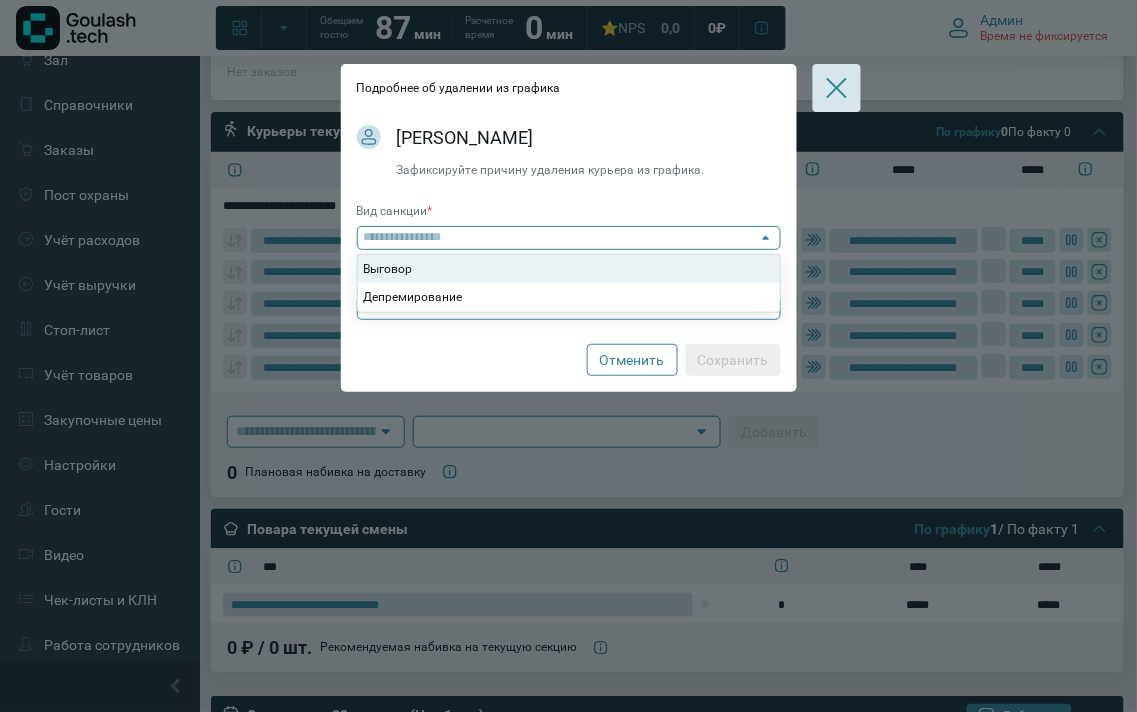 click at bounding box center (561, 238) 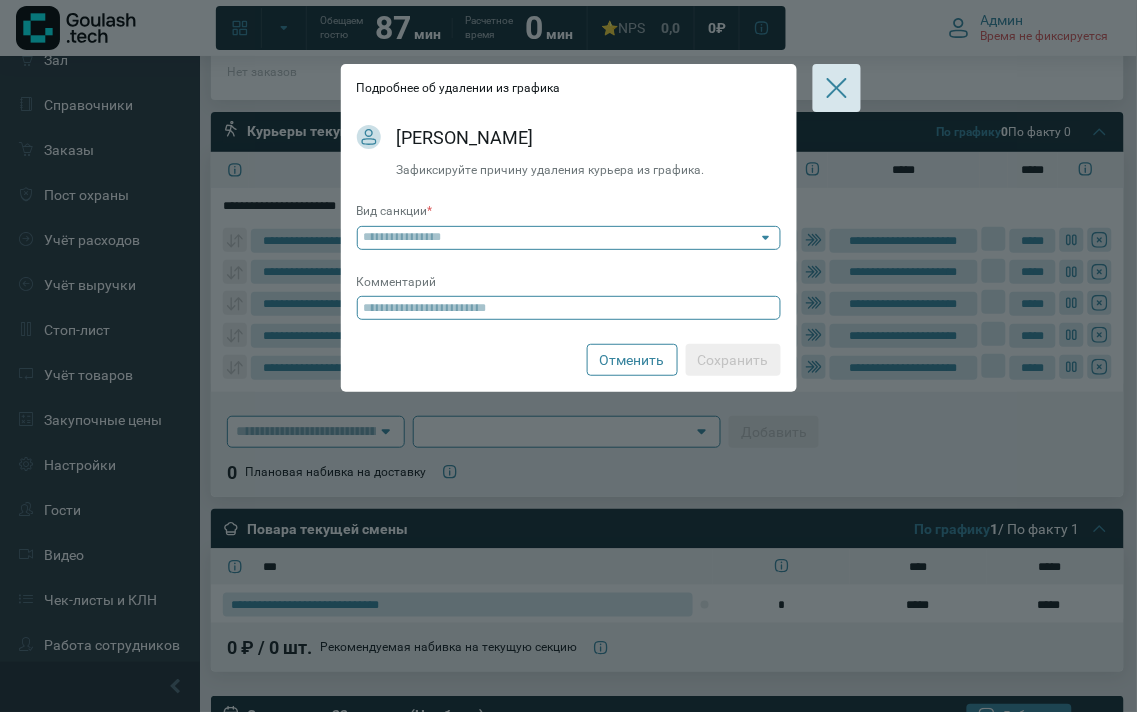 click 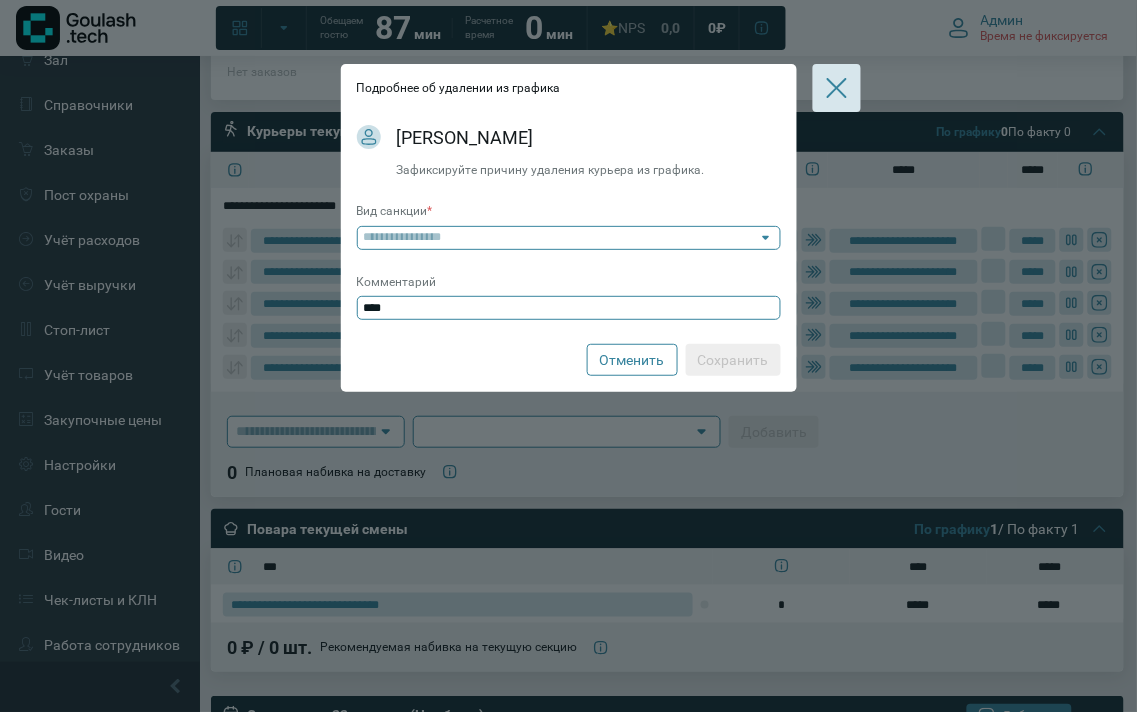 type on "****" 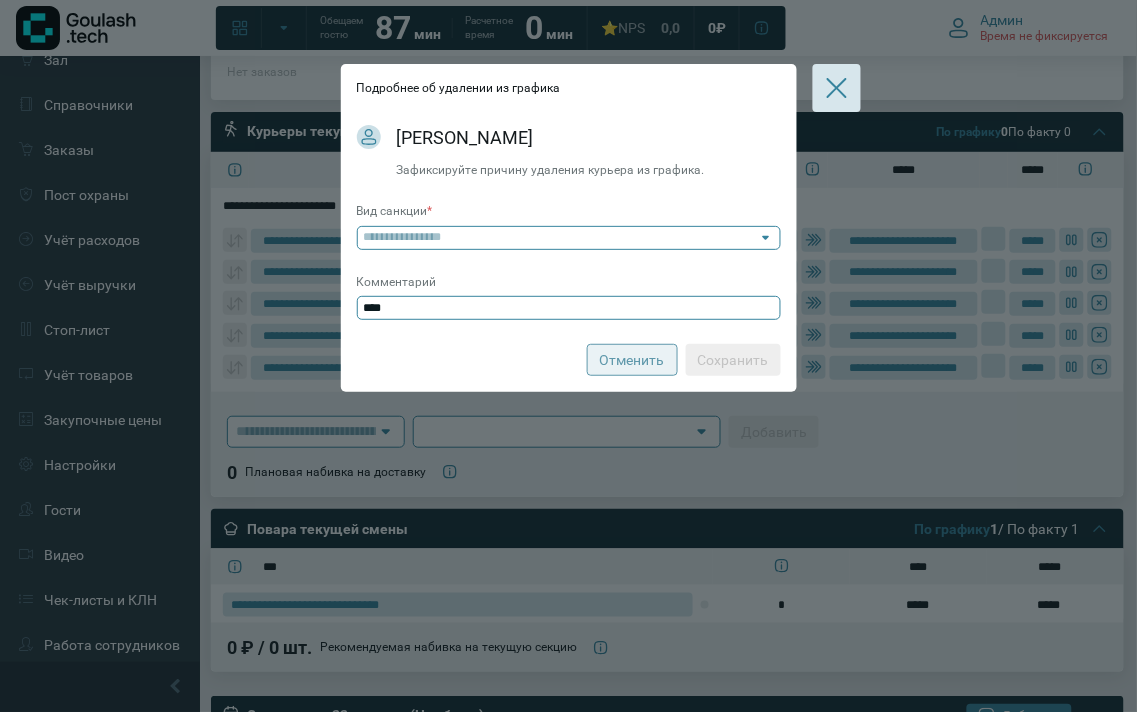 click on "Отменить" at bounding box center (632, 360) 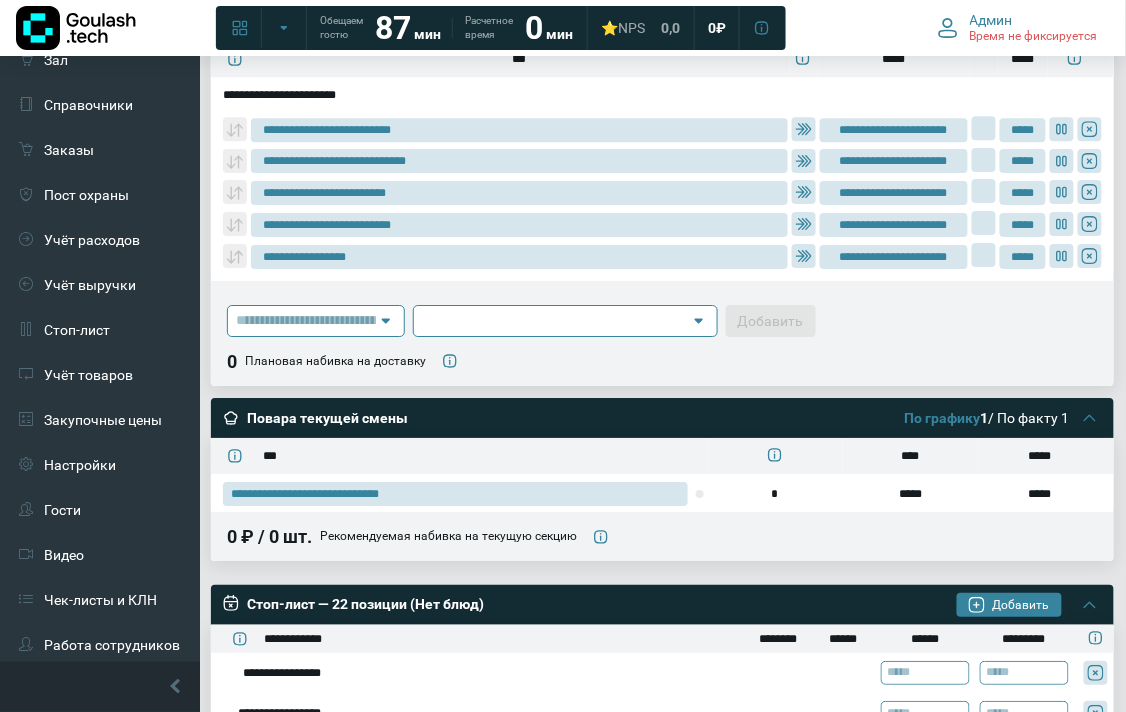 scroll, scrollTop: 1222, scrollLeft: 0, axis: vertical 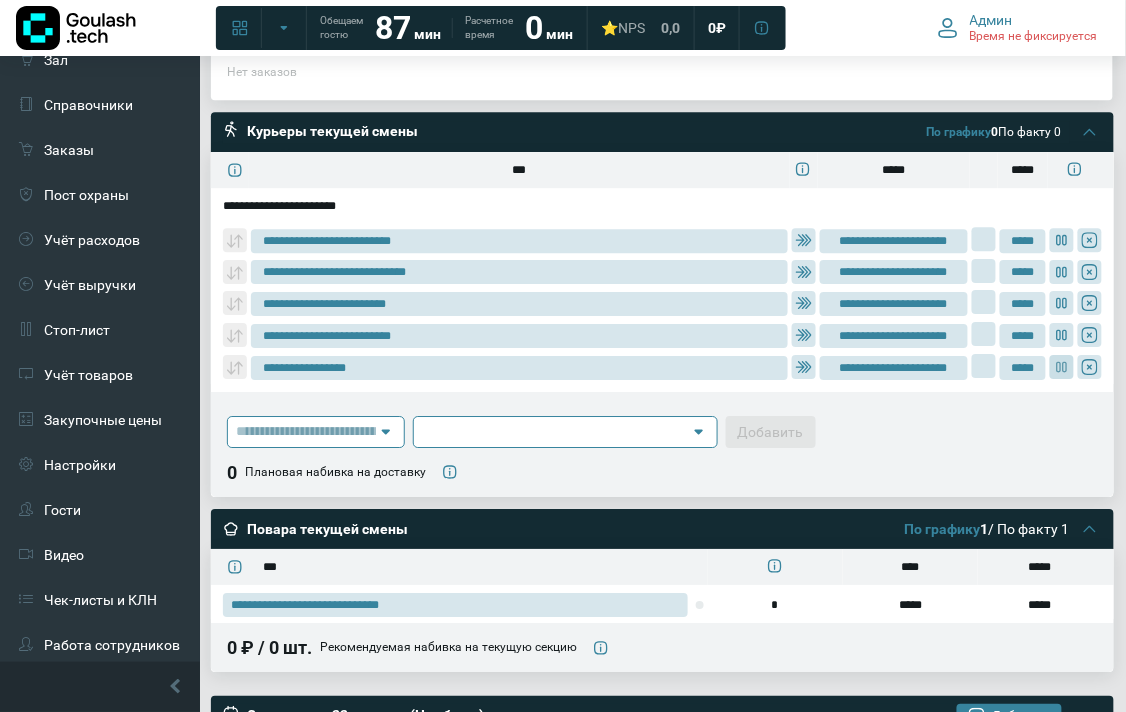 click 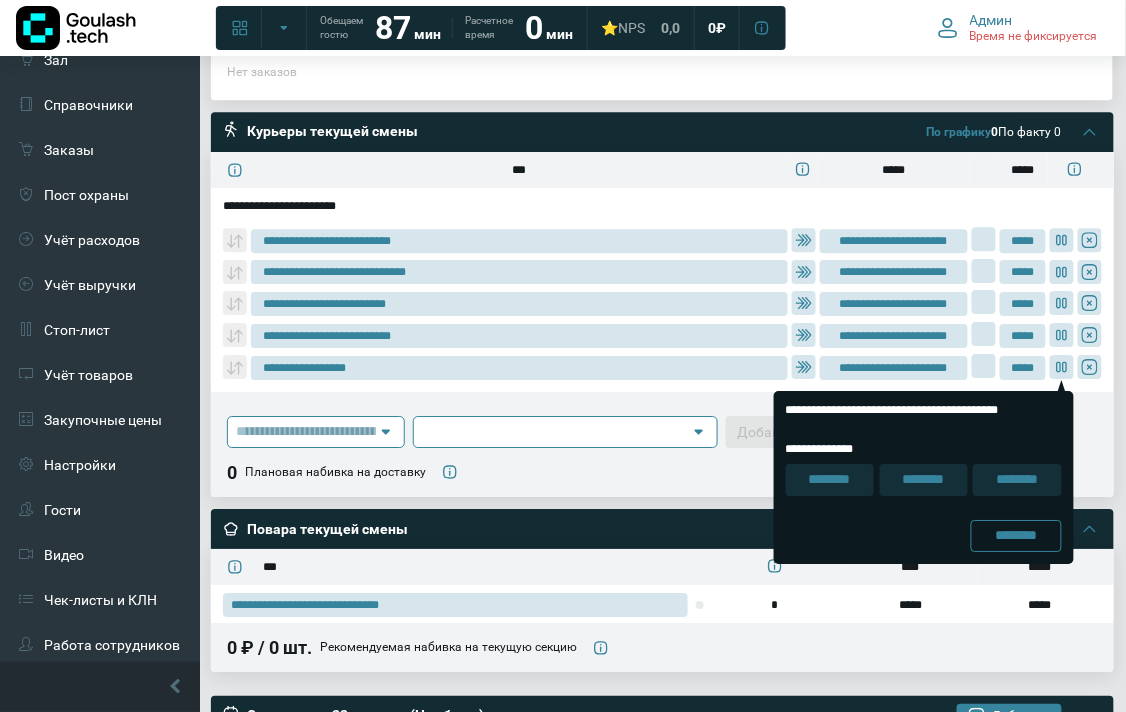 click on "На подразделении Вернется через 5 минут Вернется через 10 минут Вернется через 15 минут Вернется через 20 минут Вернется через 25 минут Вернется через 30 минут Вернется через 35 минут Вернется через 40 минут Вернется через 45 минут Вернется через 50 минут Вернется через 55 минут Вернется через 60 минут Вернется через 1.5 часа Вернется через 2 часа Добавить 0 Плановая набивка на доставку" at bounding box center [662, 444] 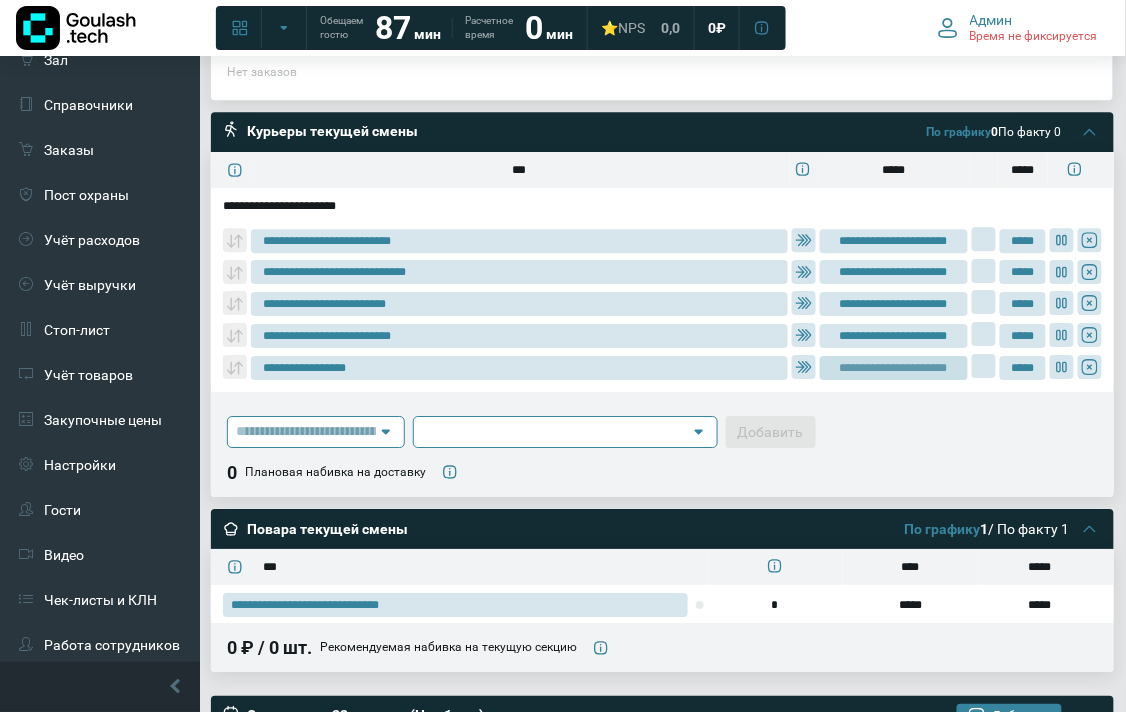 click on "**********" at bounding box center (894, 368) 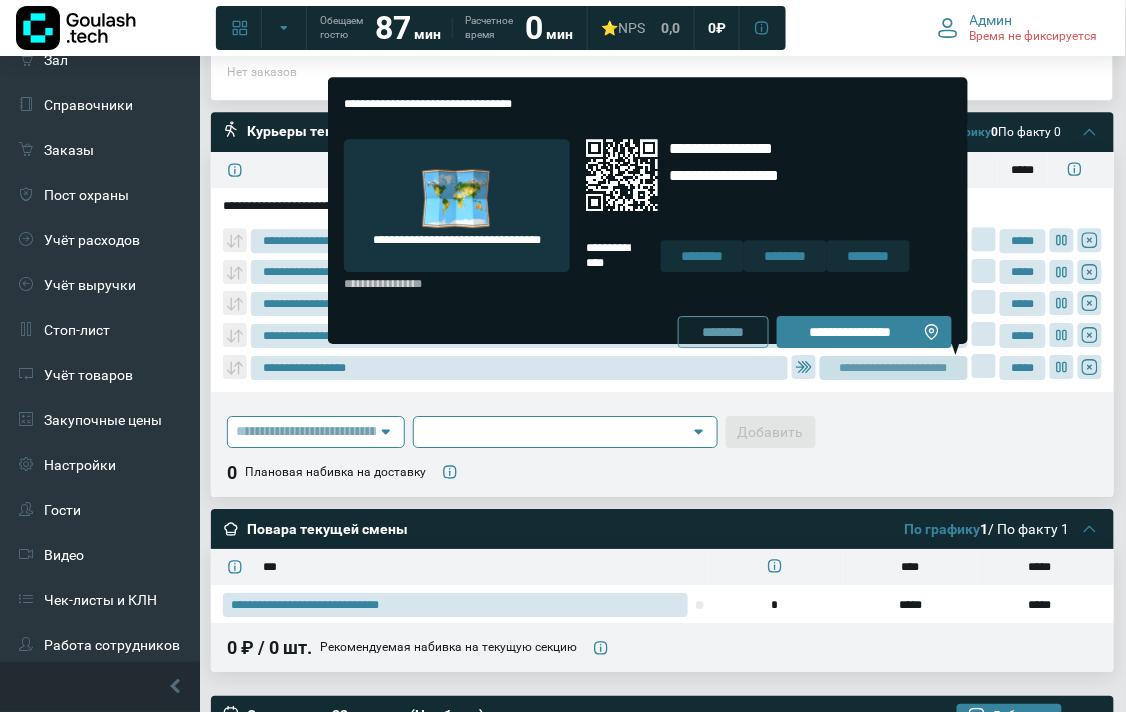 click on "********" at bounding box center [723, 332] 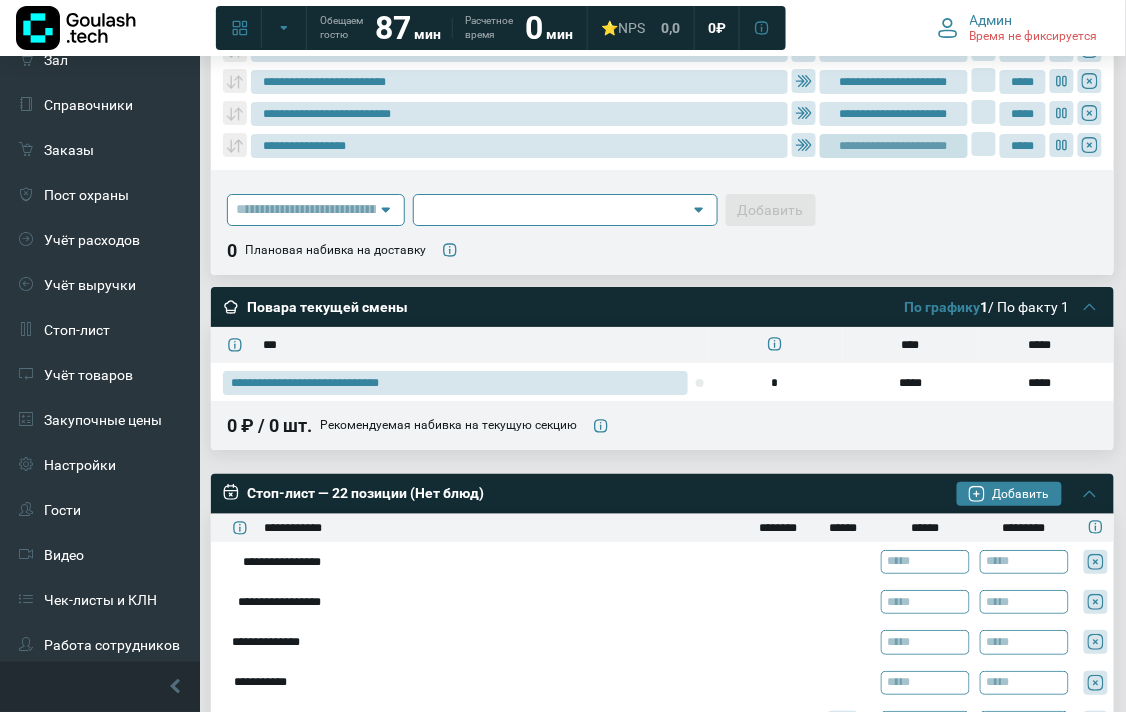 scroll, scrollTop: 1555, scrollLeft: 0, axis: vertical 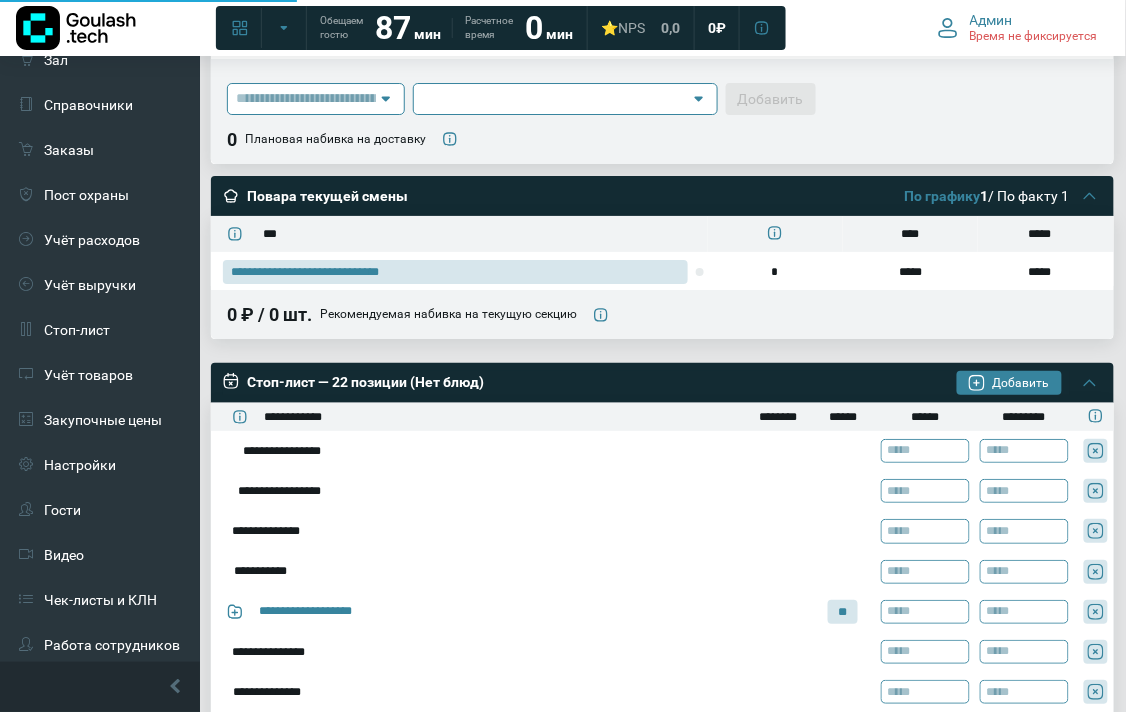 type on "**********" 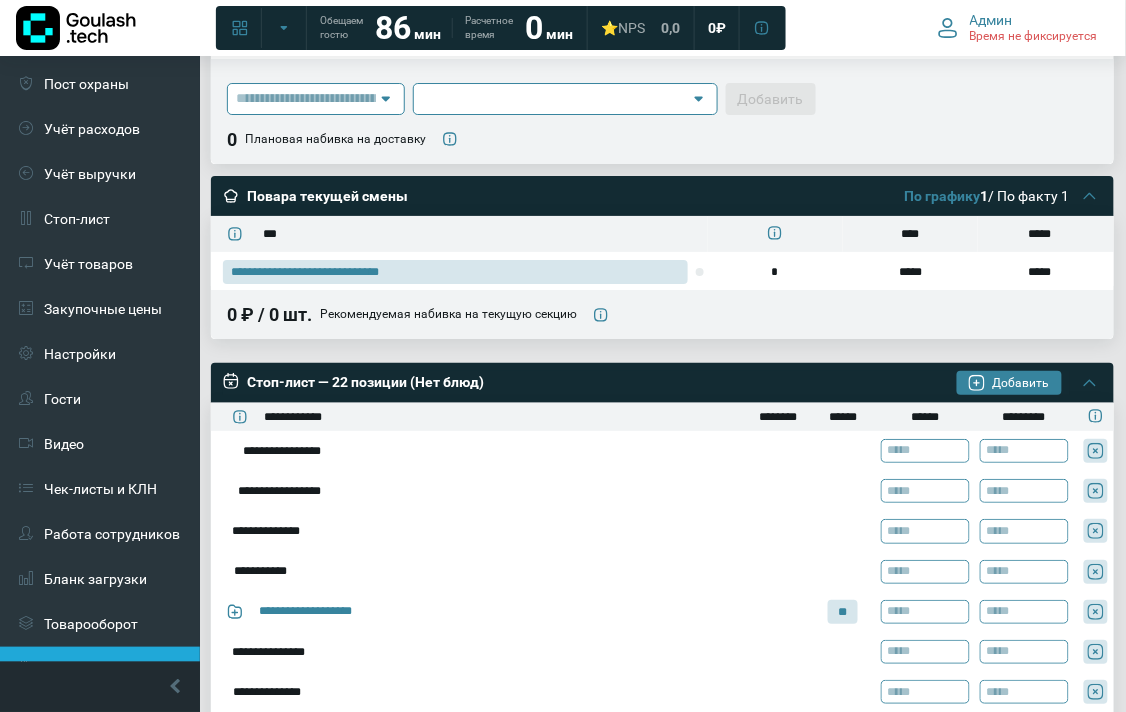 scroll, scrollTop: 444, scrollLeft: 0, axis: vertical 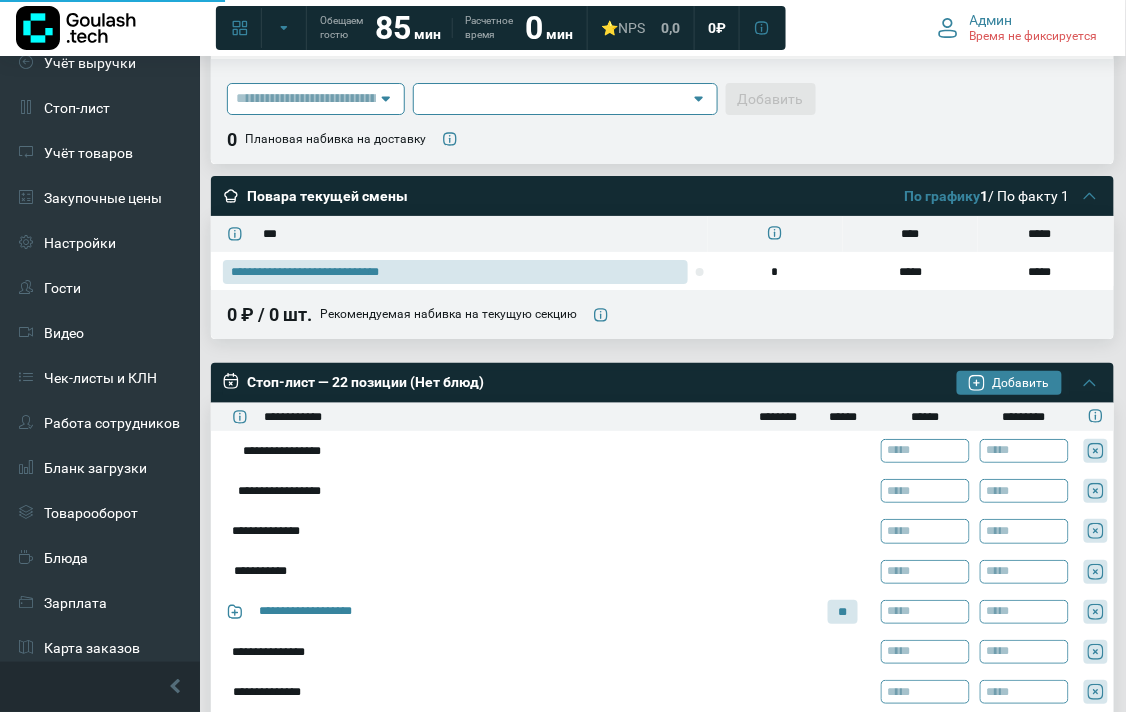 type on "**********" 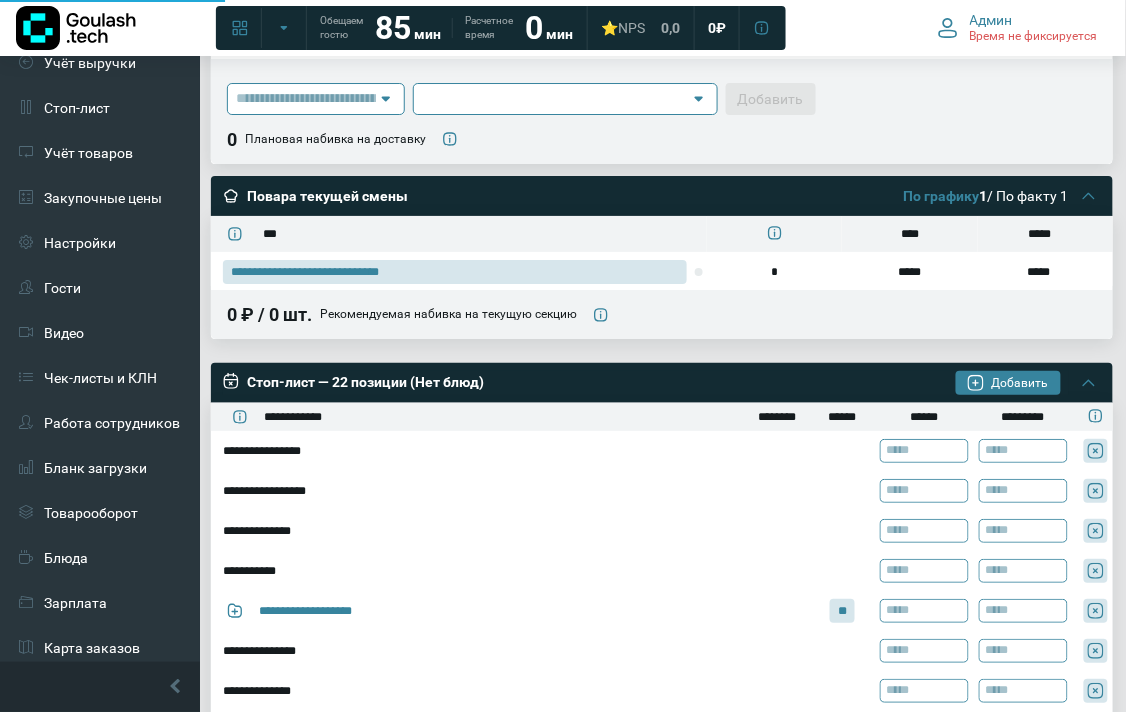 type on "**********" 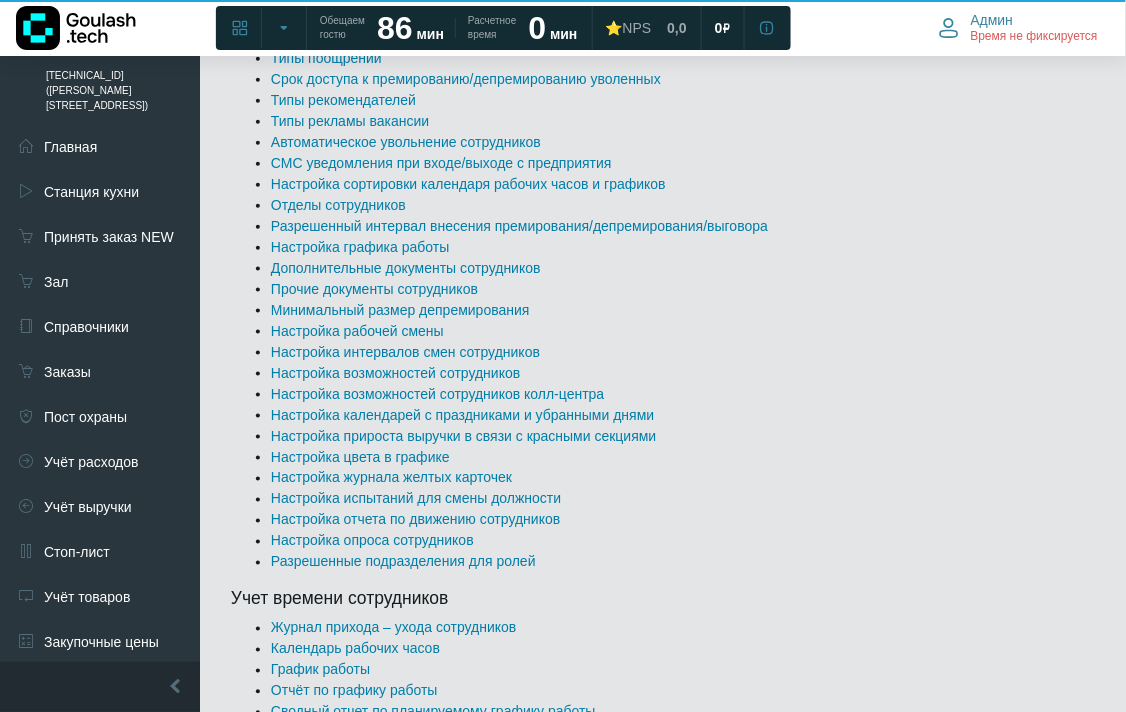 scroll, scrollTop: 0, scrollLeft: 0, axis: both 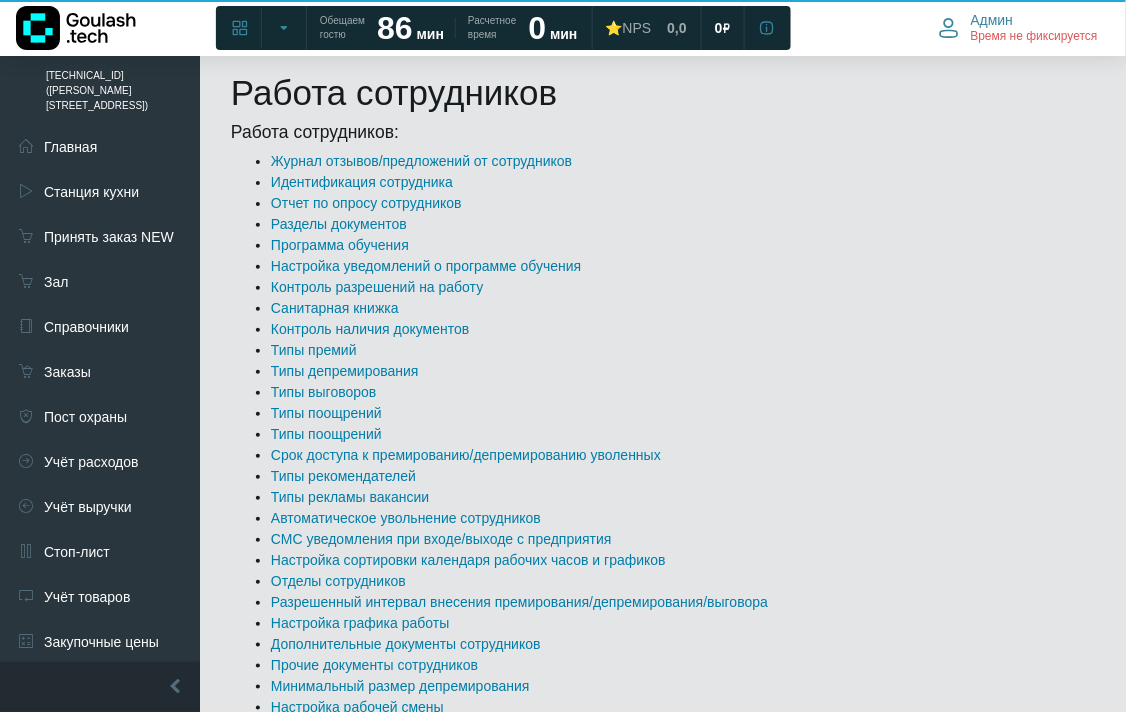 click on "Типы депремирования" at bounding box center [683, 371] 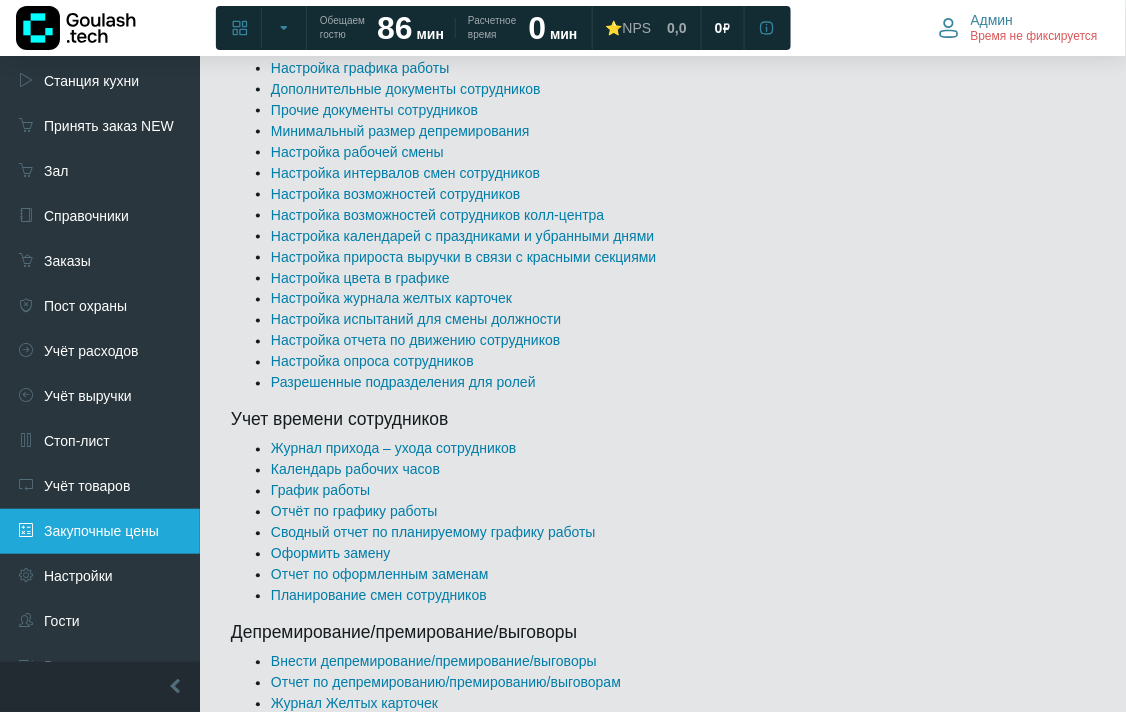 scroll, scrollTop: 333, scrollLeft: 0, axis: vertical 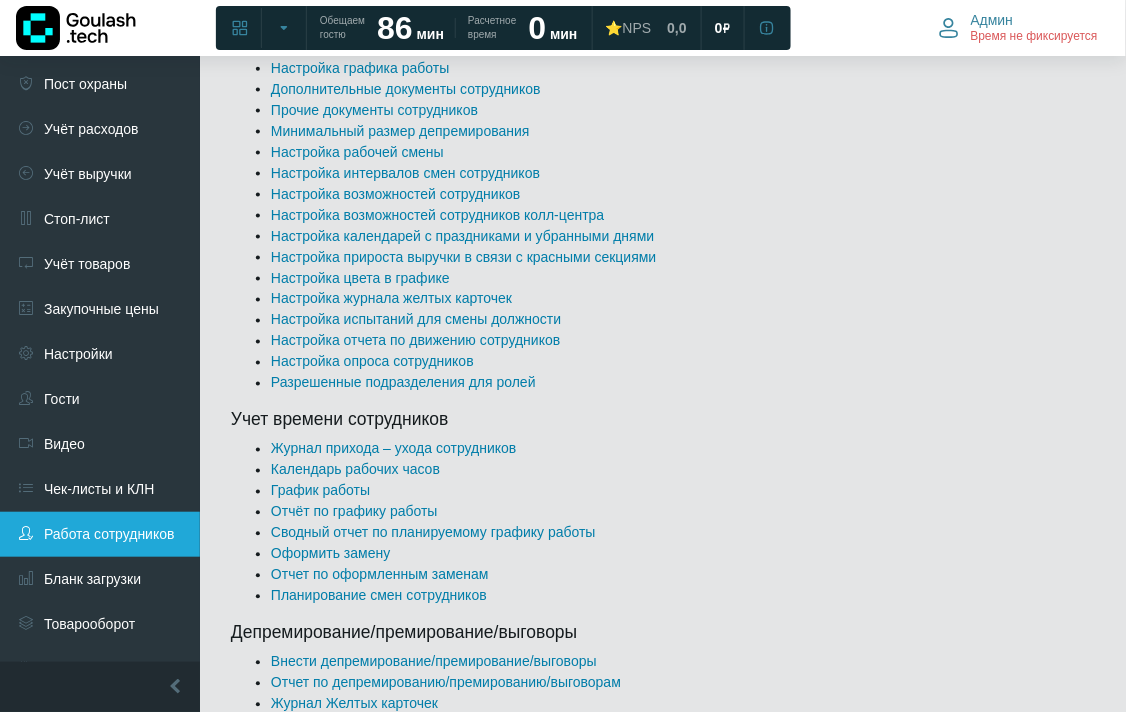 click on "Работа сотрудников" at bounding box center (100, 534) 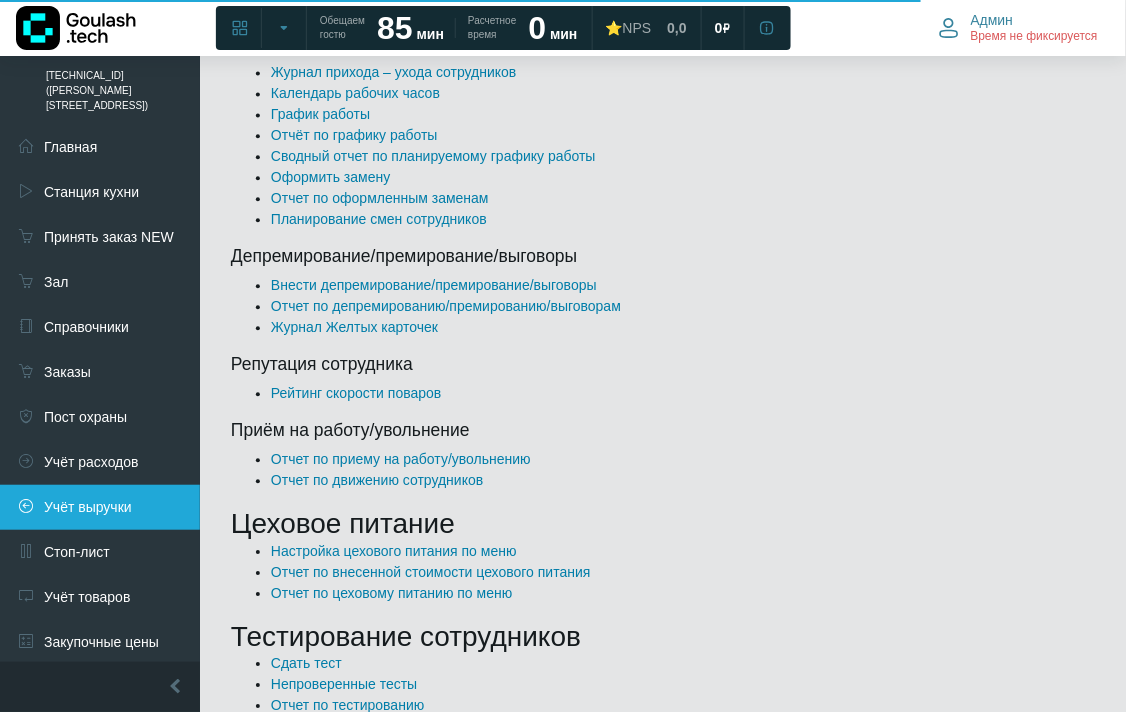 scroll, scrollTop: 821, scrollLeft: 0, axis: vertical 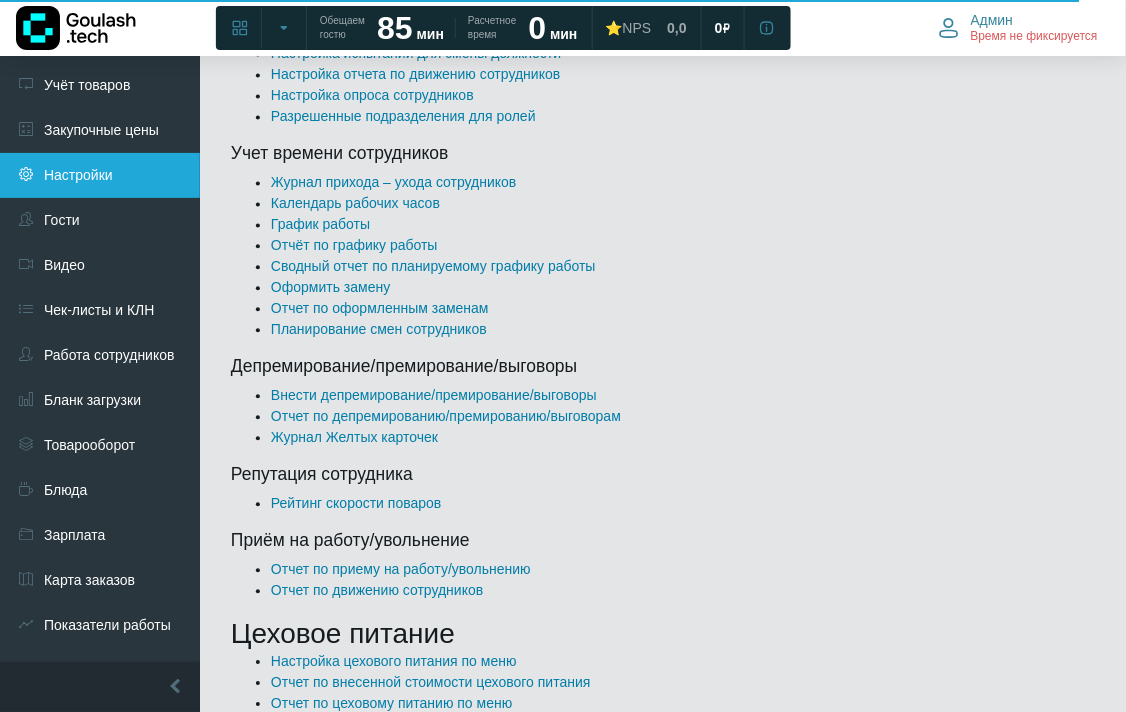 click on "Настройки" at bounding box center [100, 175] 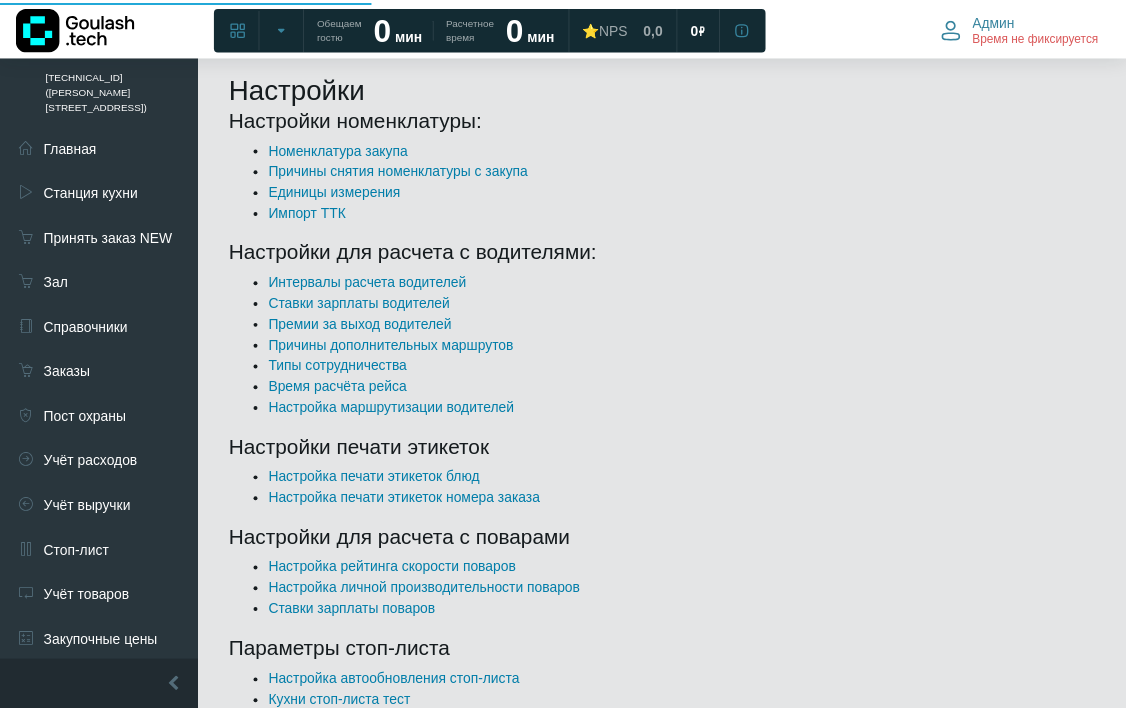 scroll, scrollTop: 0, scrollLeft: 0, axis: both 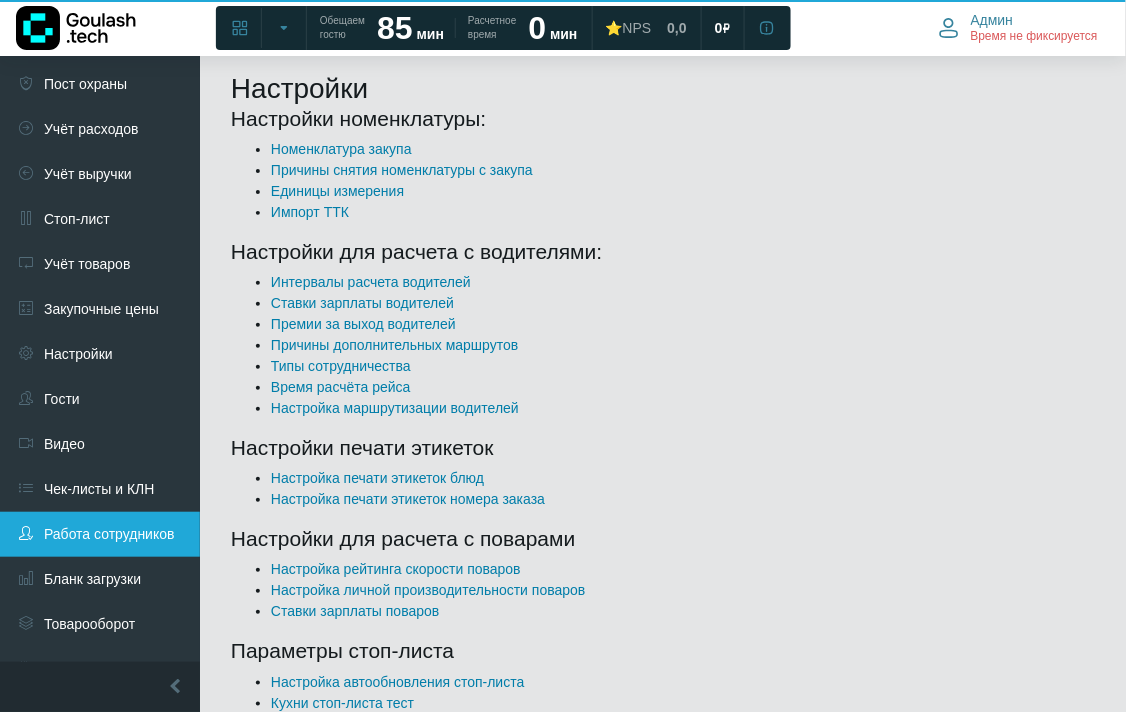click on "Работа сотрудников" at bounding box center [100, 534] 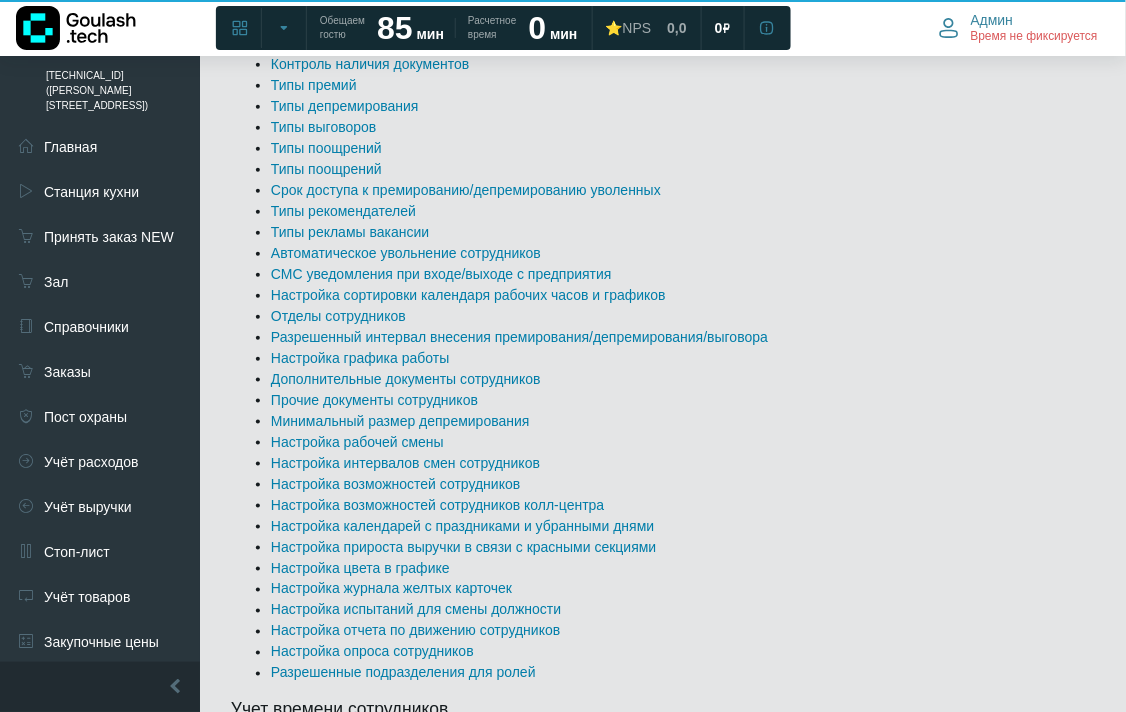 scroll, scrollTop: 0, scrollLeft: 0, axis: both 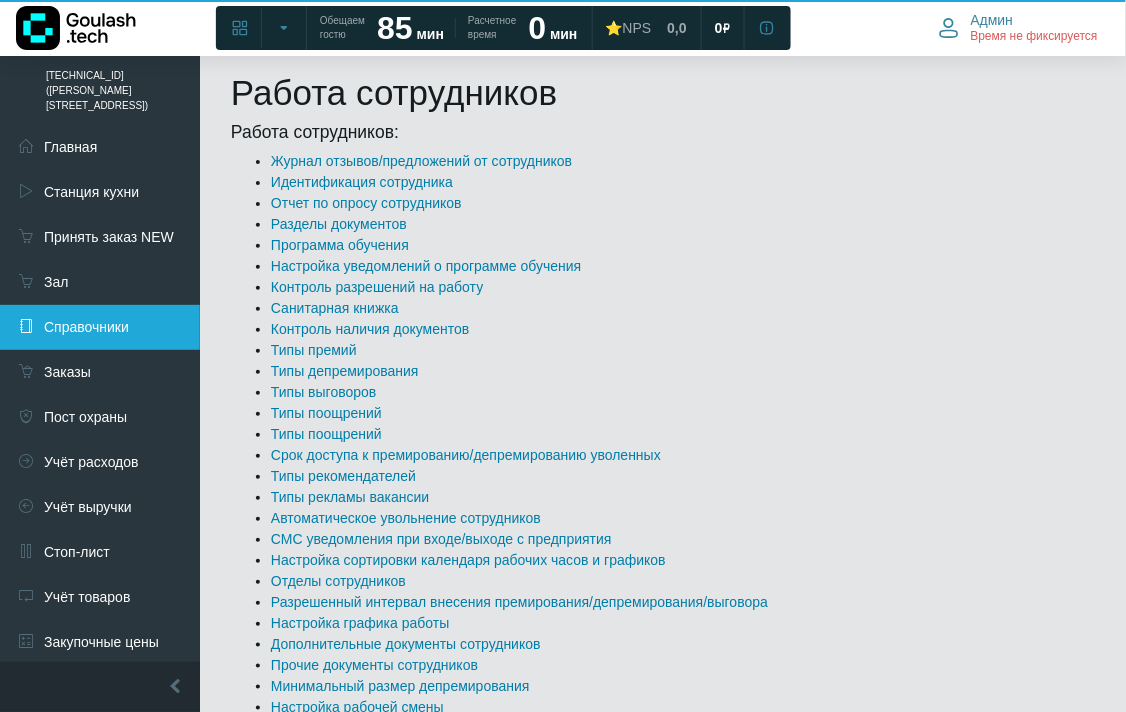click on "Справочники" at bounding box center (100, 327) 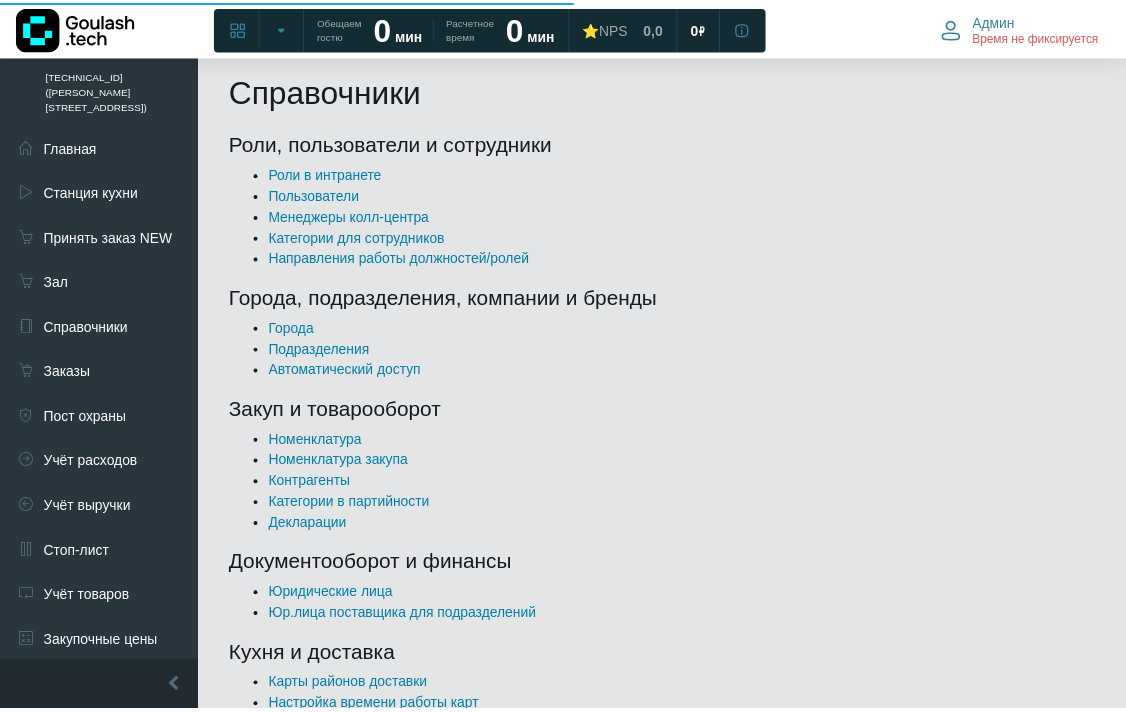 scroll, scrollTop: 0, scrollLeft: 0, axis: both 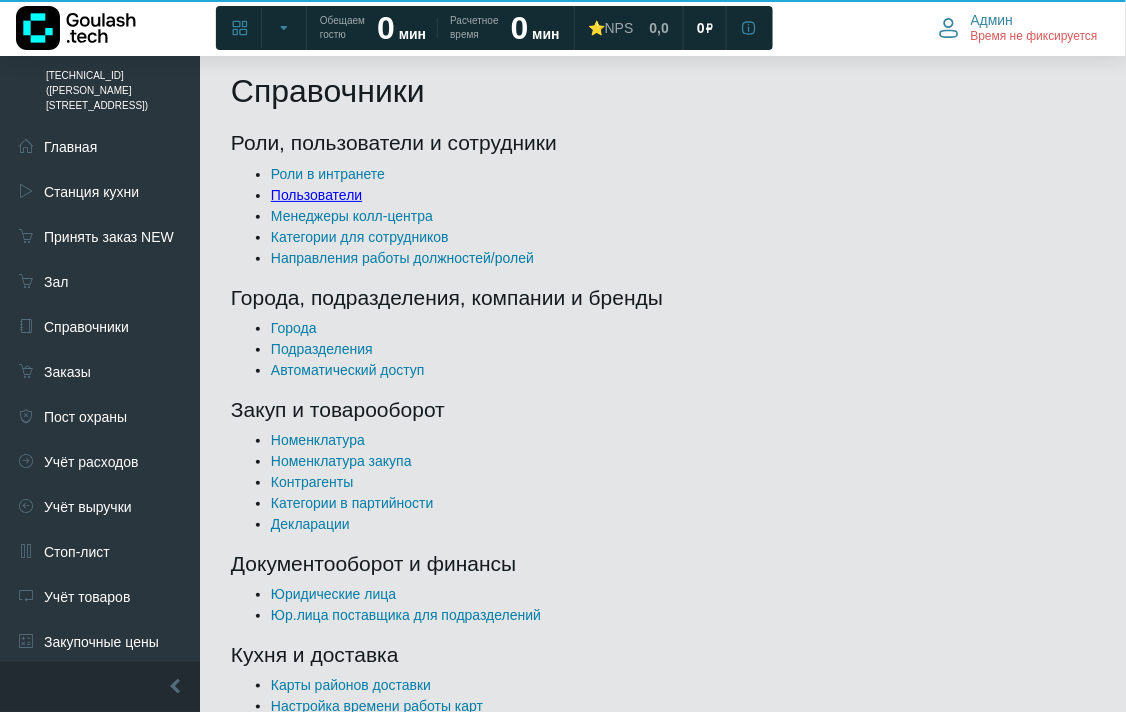 click on "Пользователи" at bounding box center [316, 195] 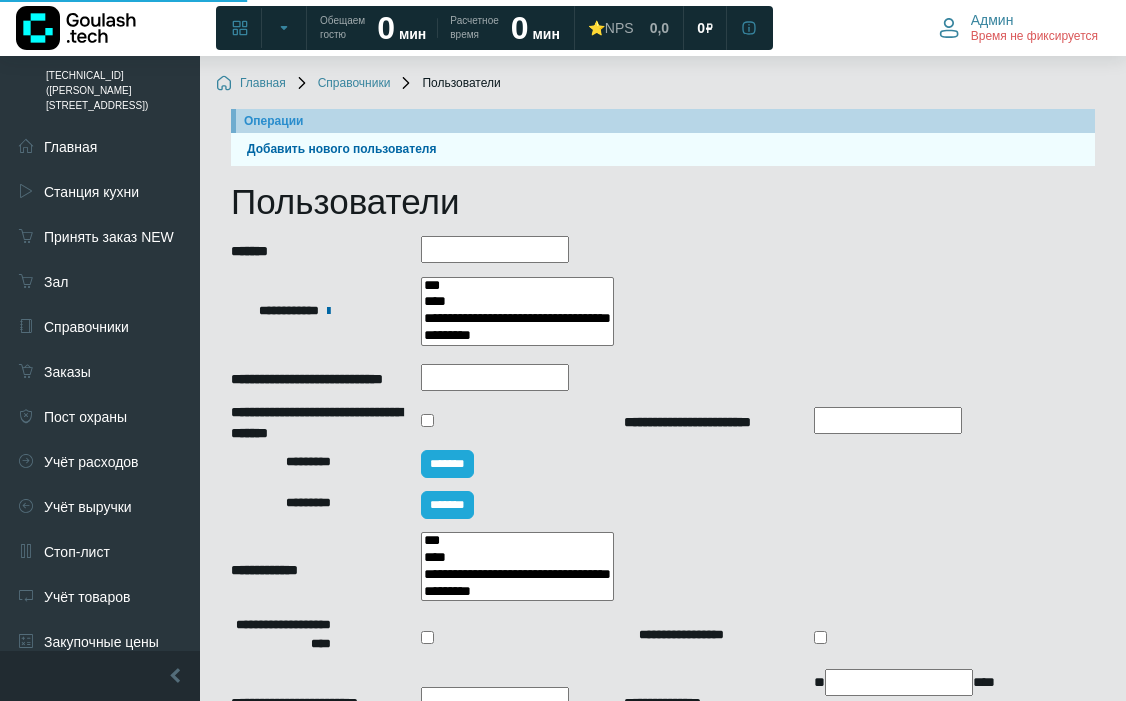 select 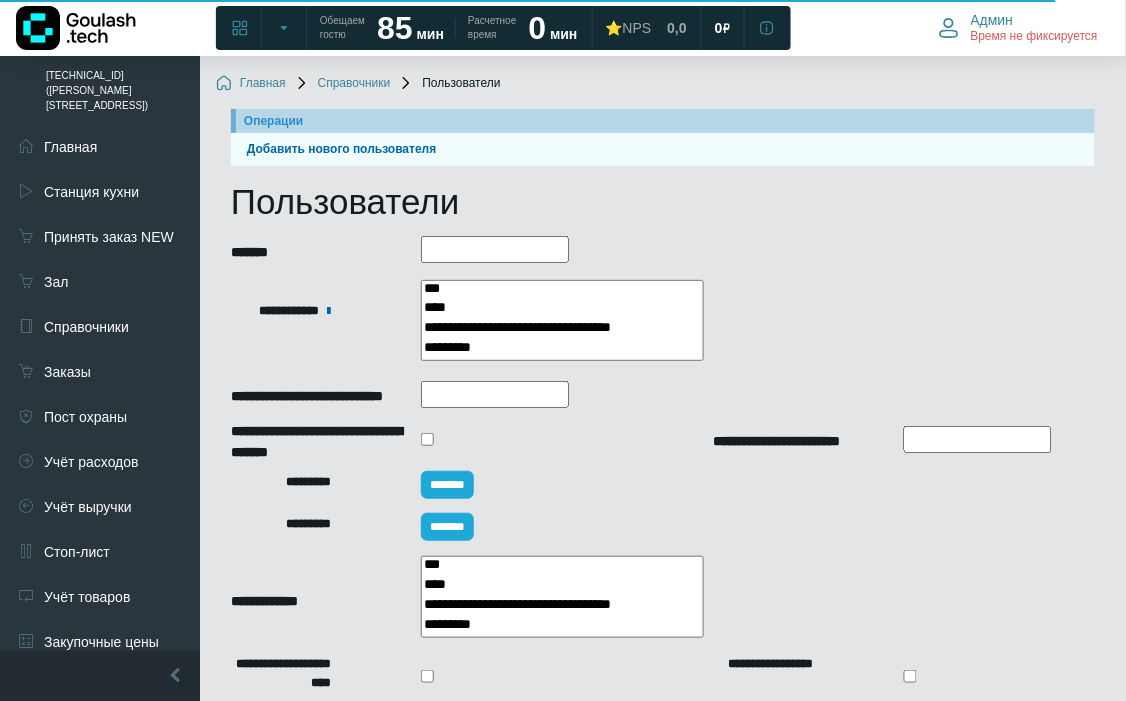 scroll, scrollTop: 333, scrollLeft: 0, axis: vertical 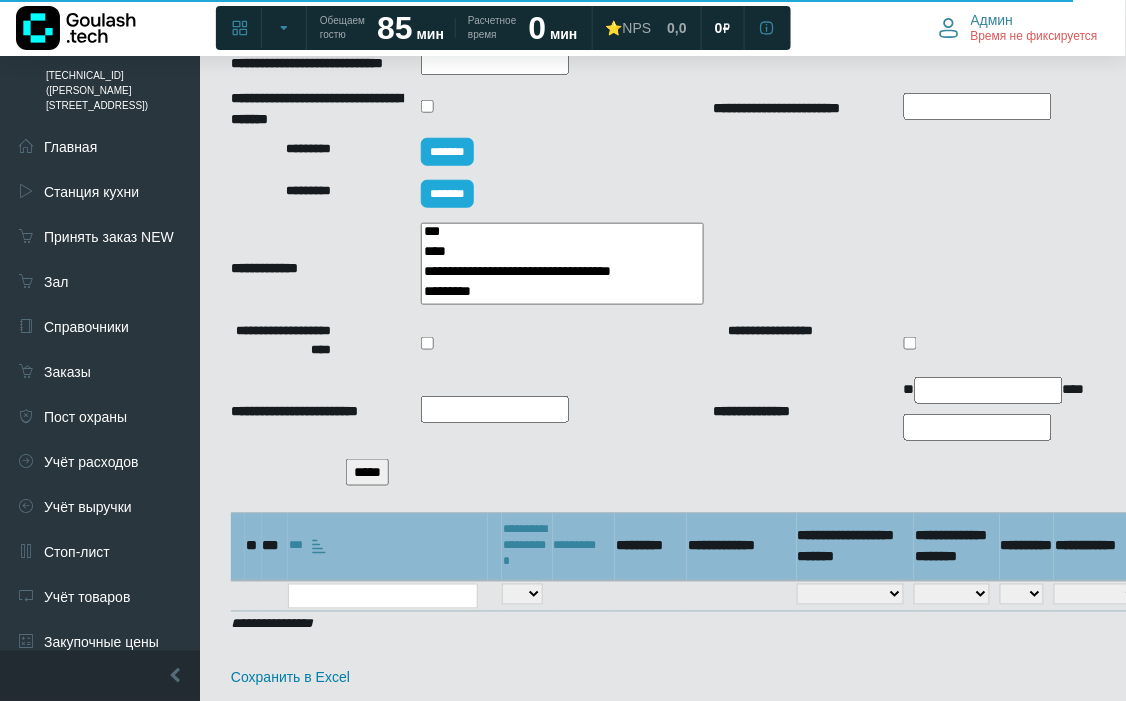 click on "*****" at bounding box center [367, 472] 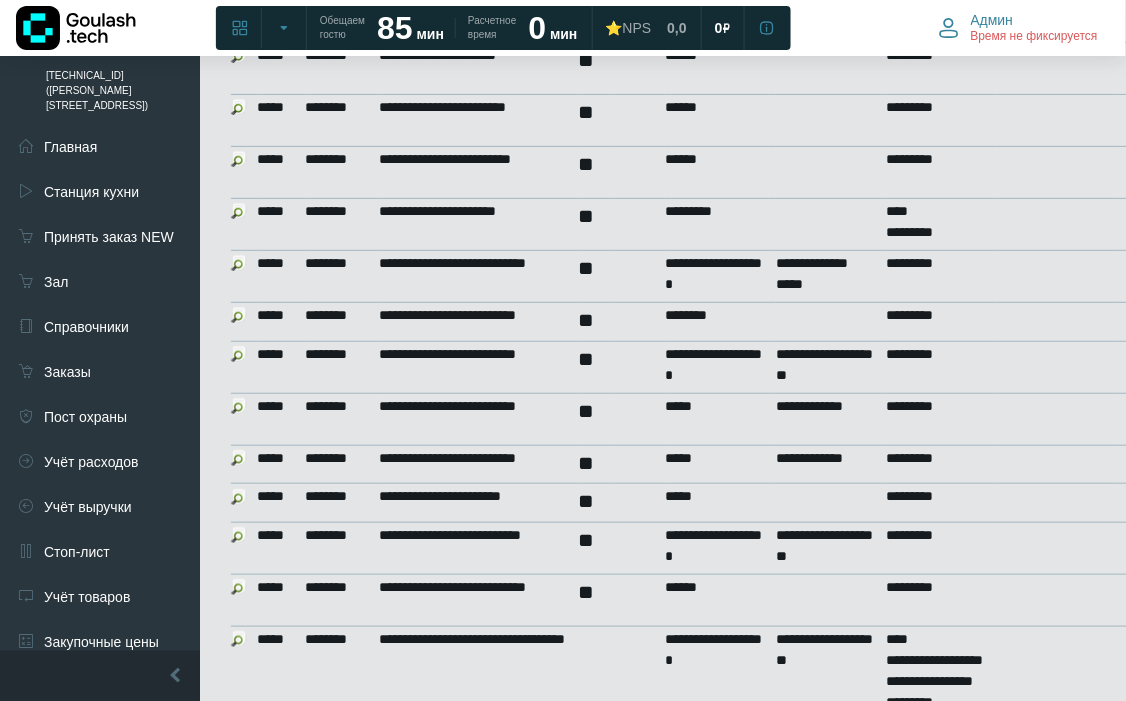 scroll, scrollTop: 1666, scrollLeft: 0, axis: vertical 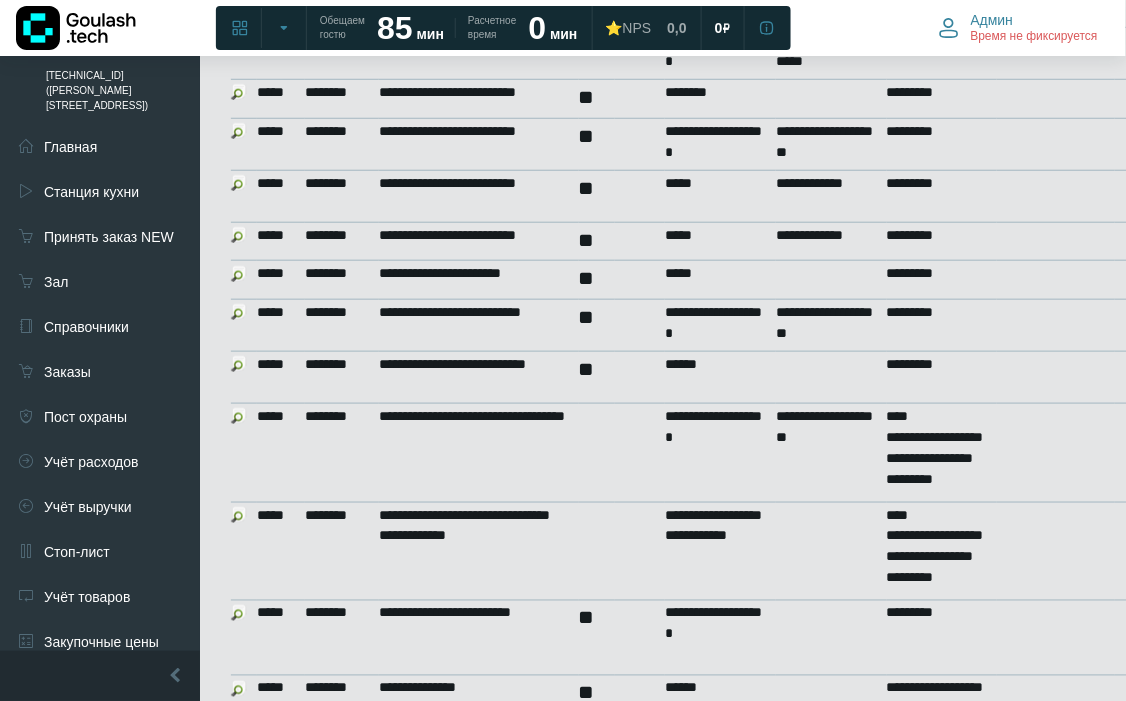 click at bounding box center (239, 613) 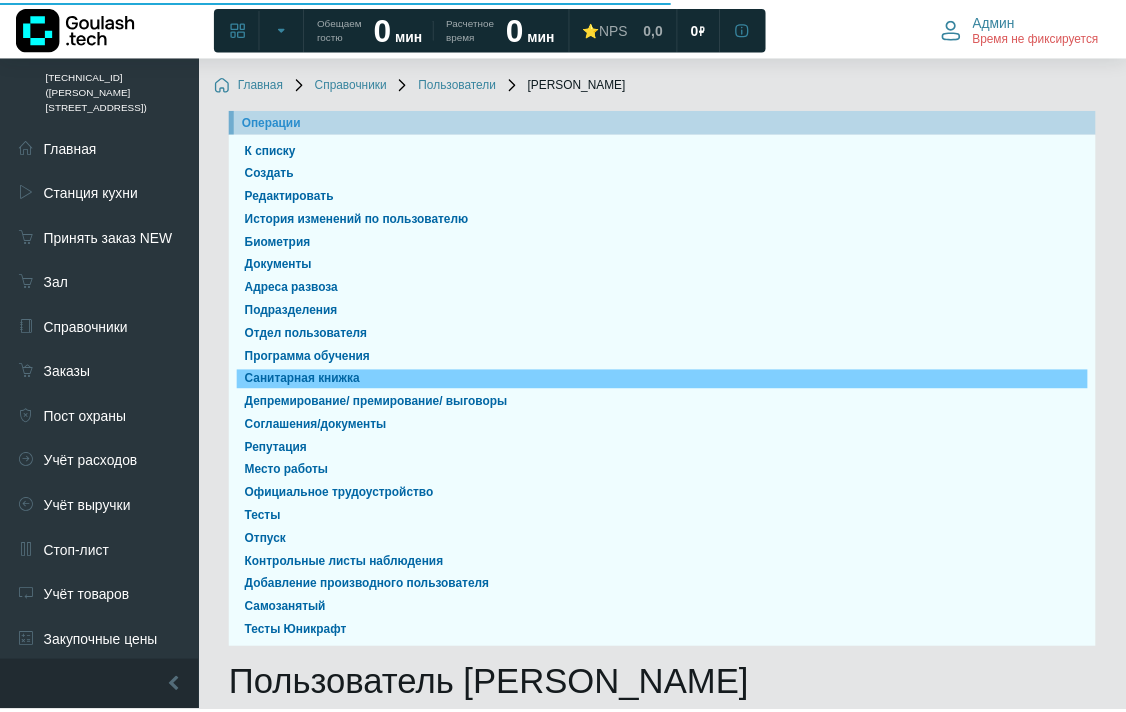 scroll, scrollTop: 0, scrollLeft: 0, axis: both 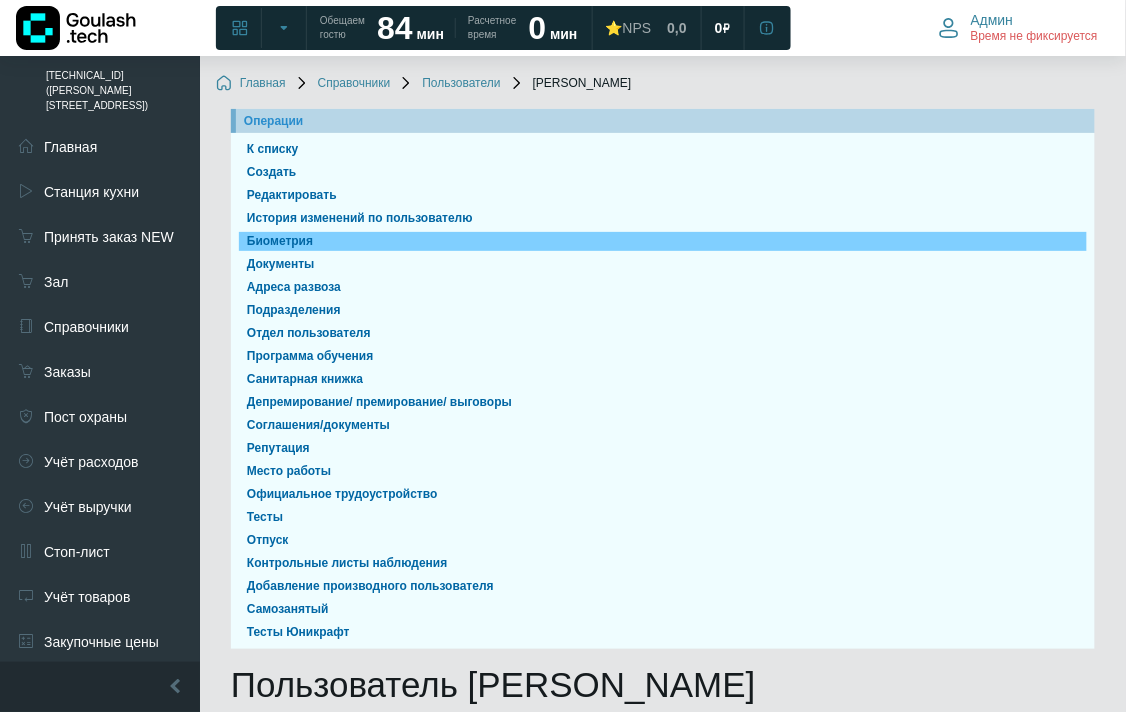 click on "Биометрия" at bounding box center (663, 241) 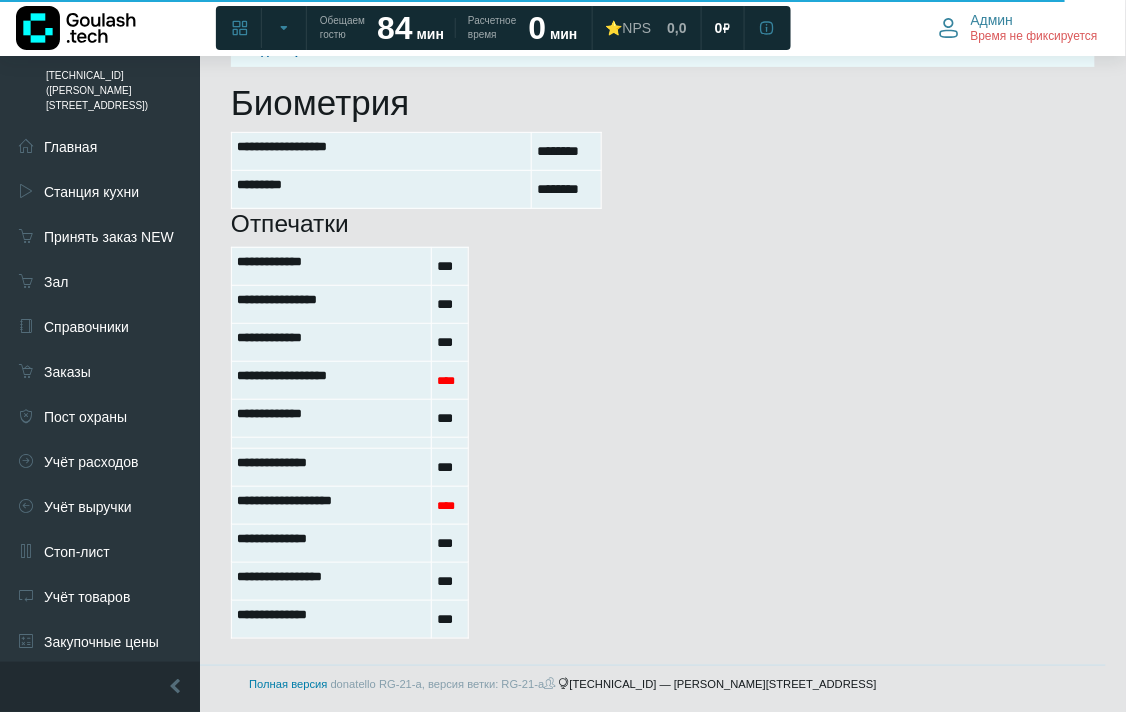 scroll, scrollTop: 0, scrollLeft: 0, axis: both 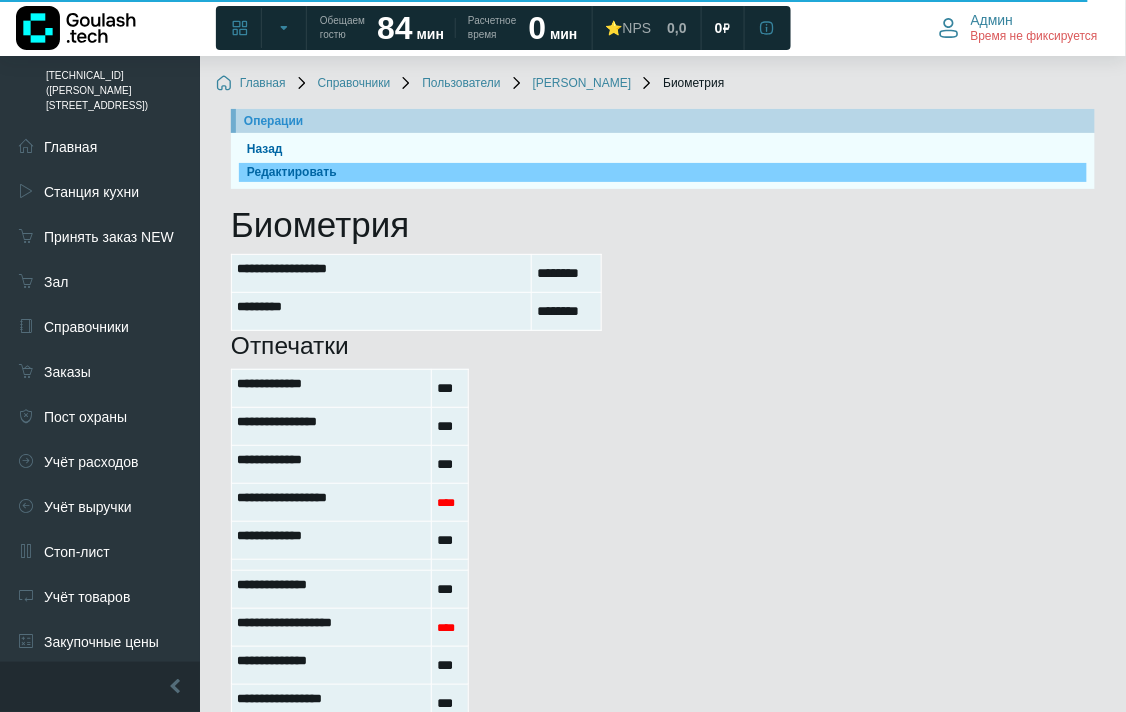 click on "Редактировать" at bounding box center (663, 172) 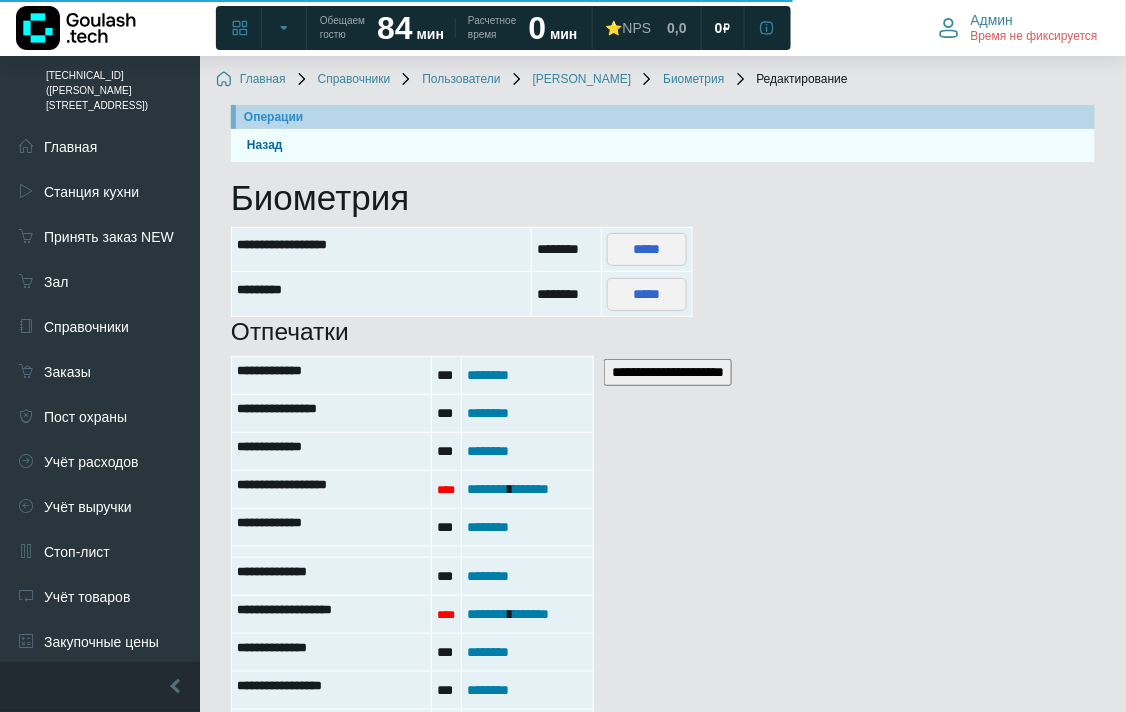 scroll, scrollTop: 115, scrollLeft: 0, axis: vertical 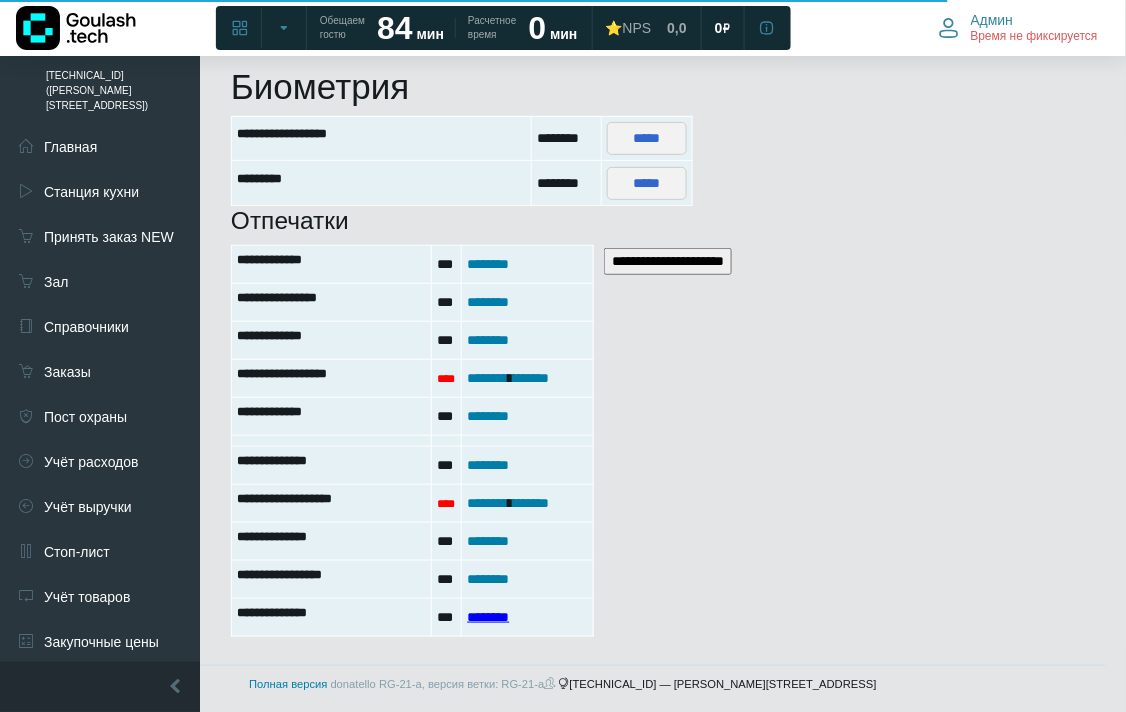 click on "********" at bounding box center [488, 617] 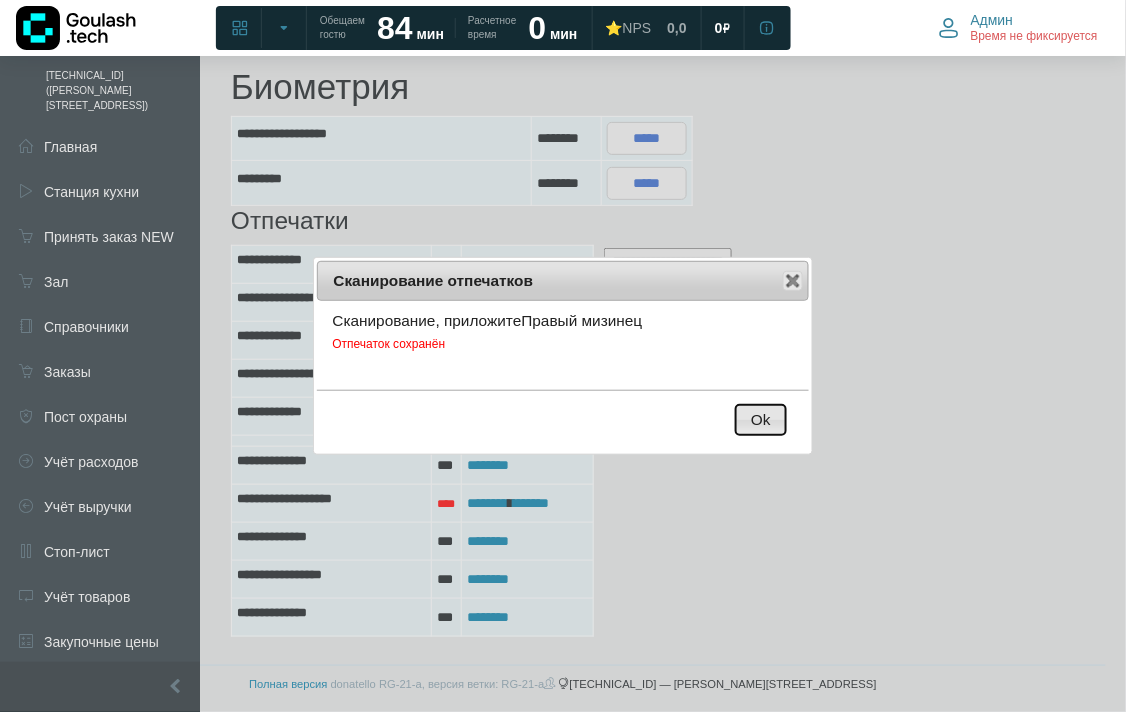 click on "Ok" at bounding box center (761, 420) 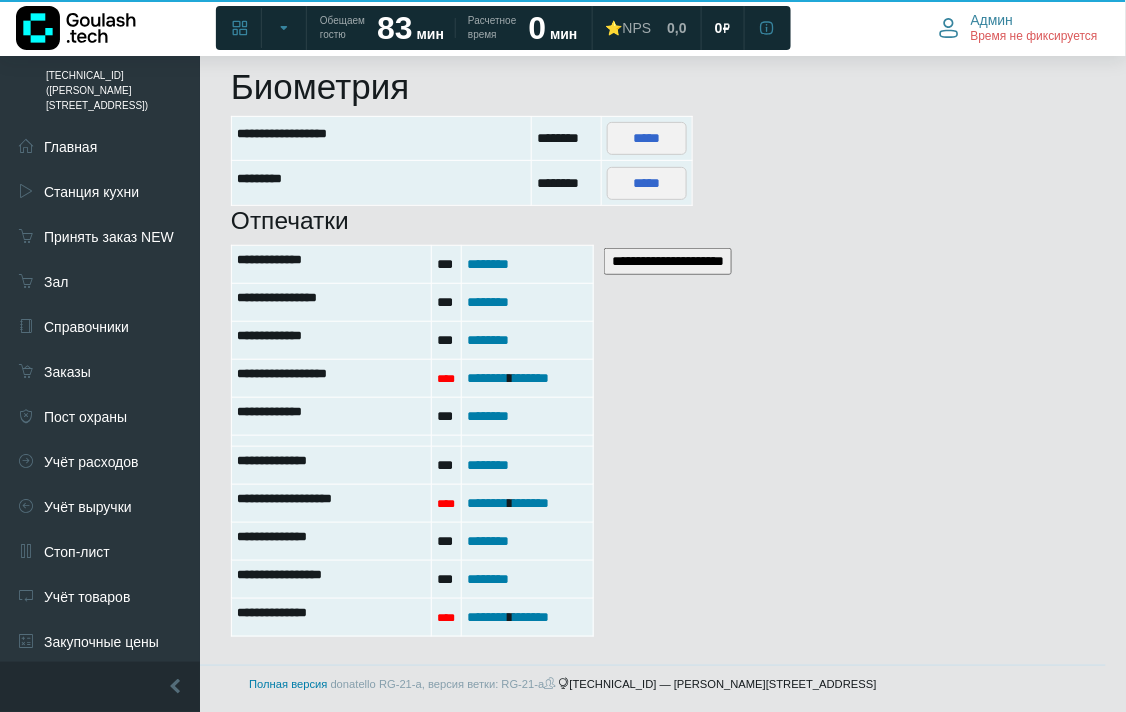 scroll, scrollTop: 0, scrollLeft: 0, axis: both 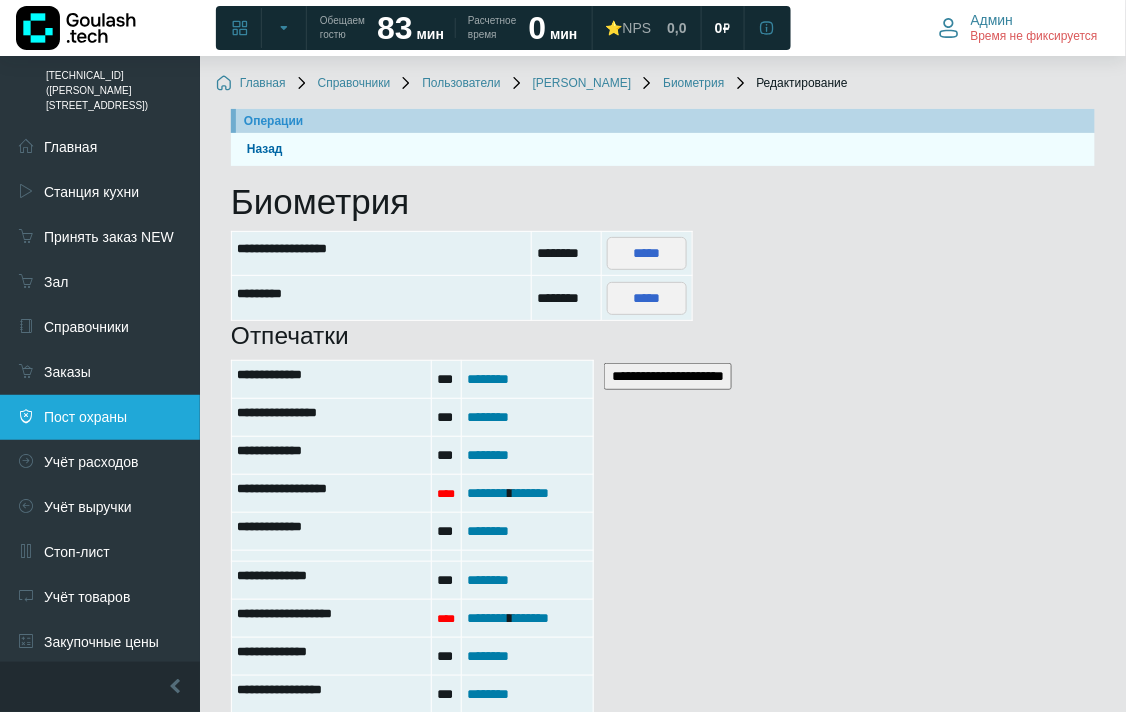 click on "Пост охраны" at bounding box center [100, 417] 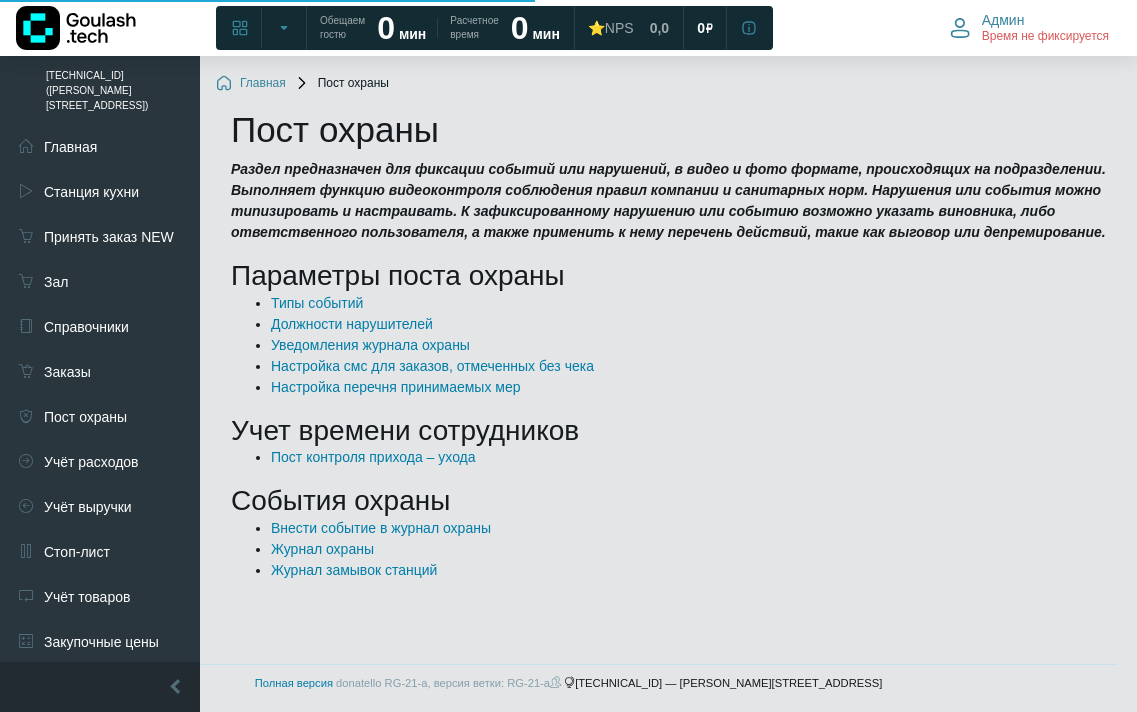 scroll, scrollTop: 0, scrollLeft: 0, axis: both 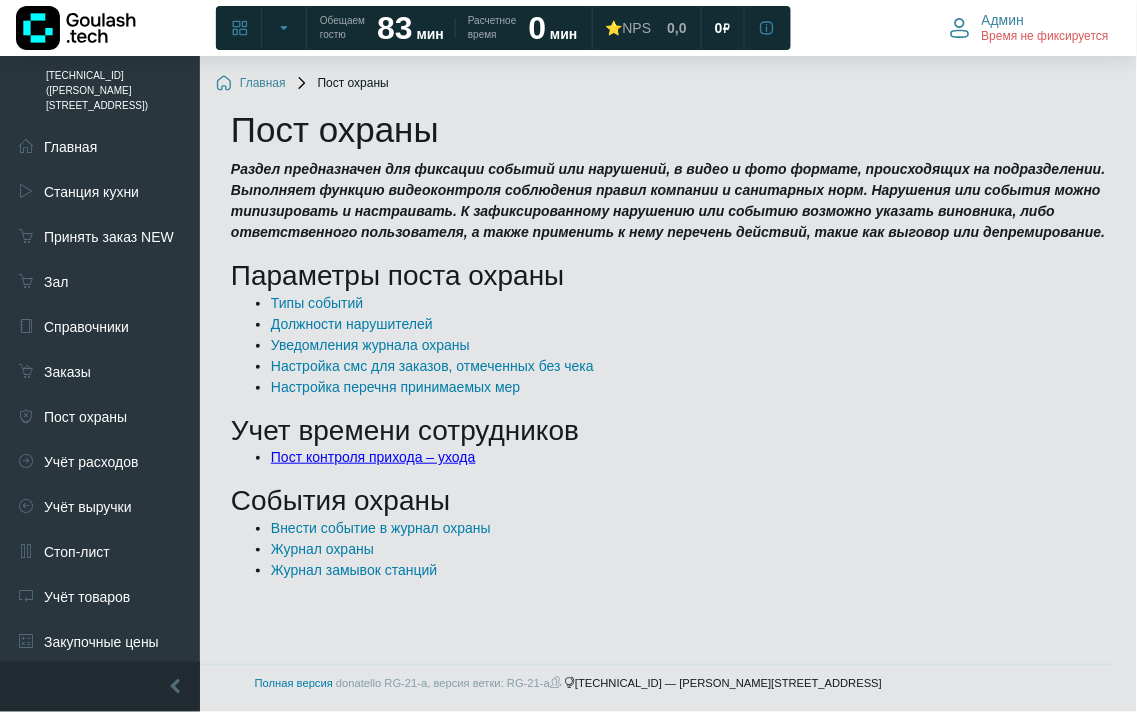 click on "Пост контроля прихода – ухода" at bounding box center [373, 457] 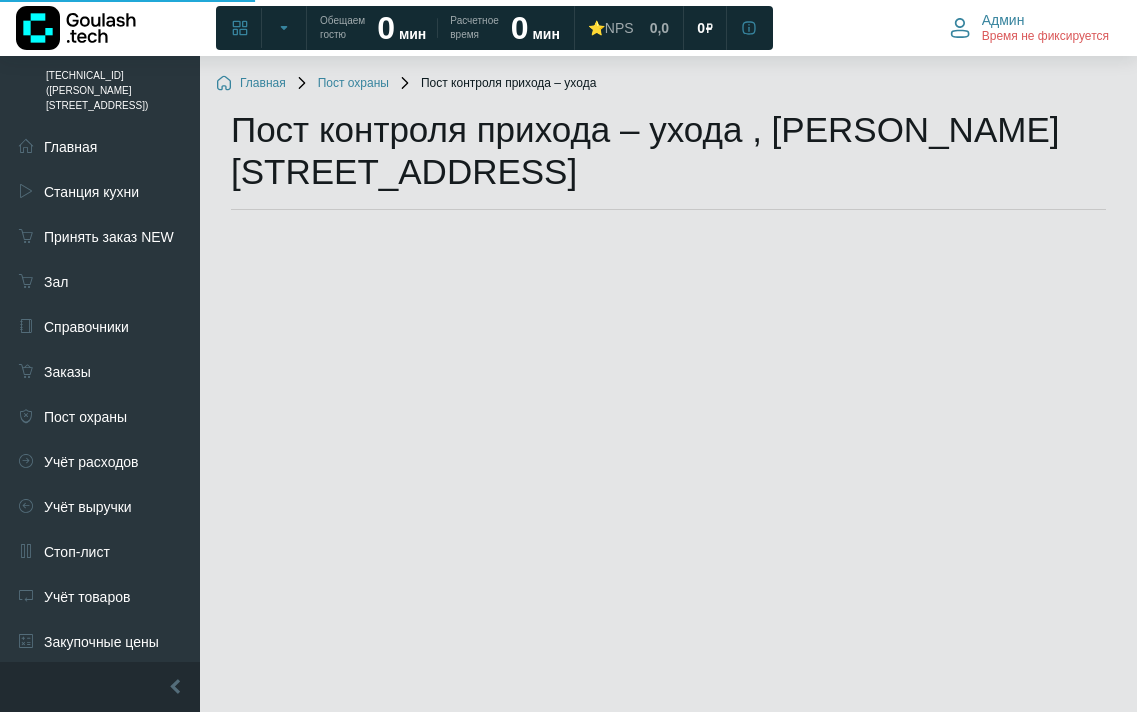 scroll, scrollTop: 0, scrollLeft: 0, axis: both 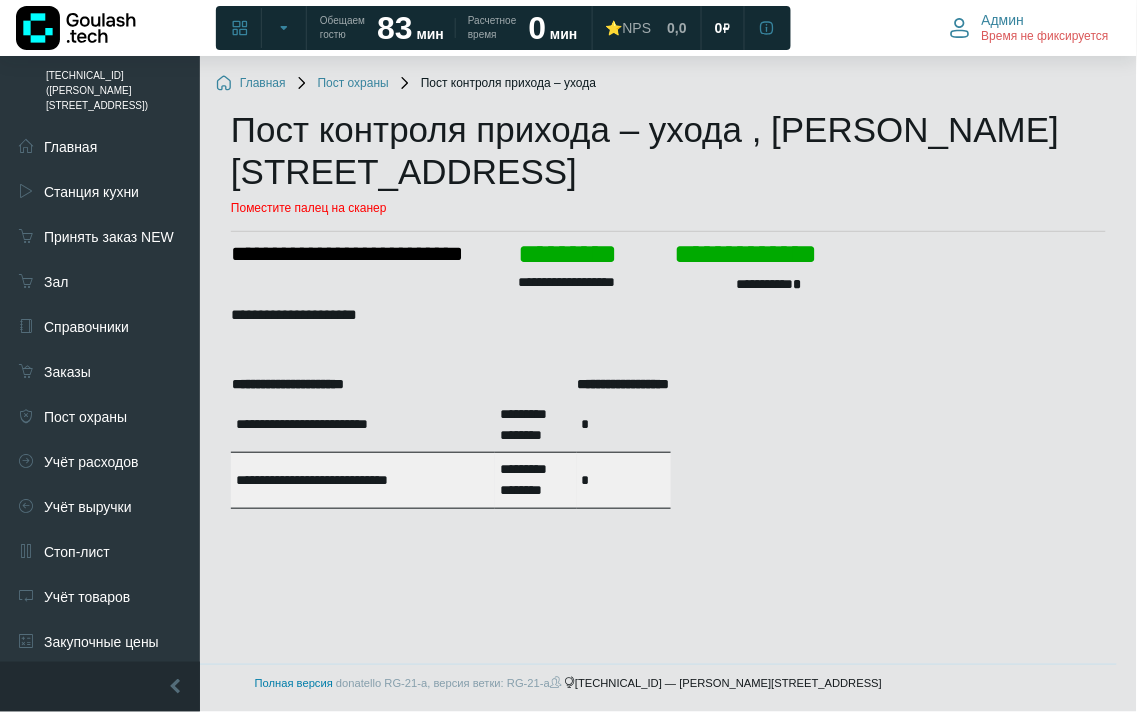 click on "**********" at bounding box center (668, 372) 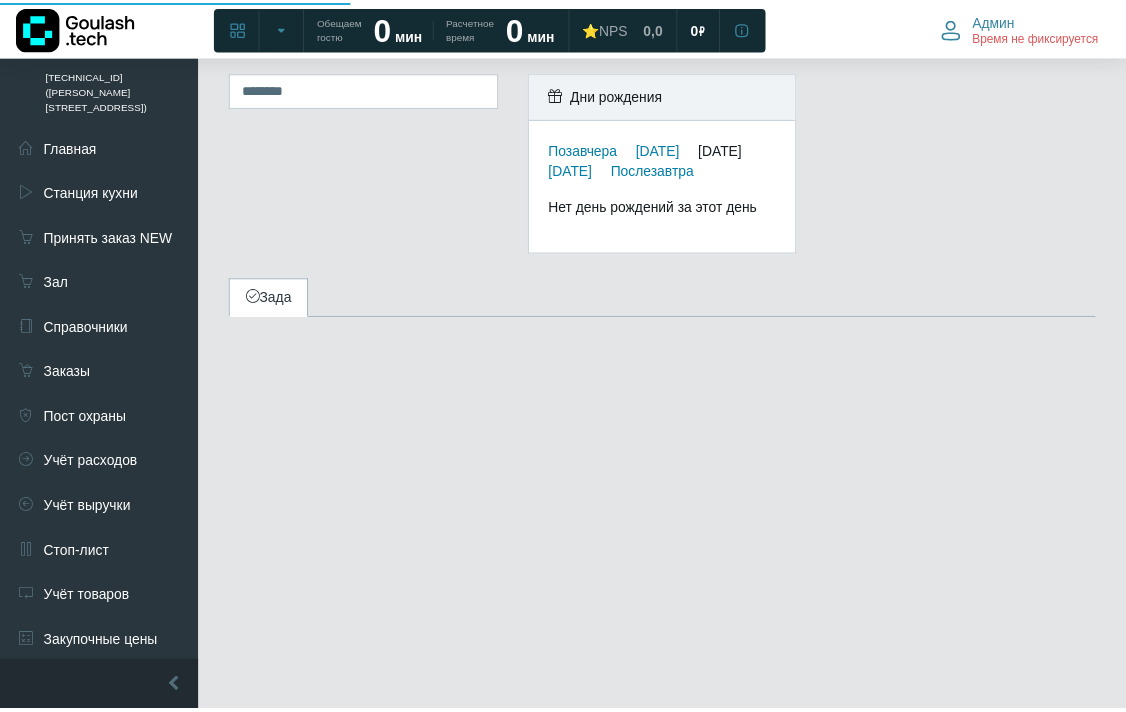 scroll, scrollTop: 0, scrollLeft: 0, axis: both 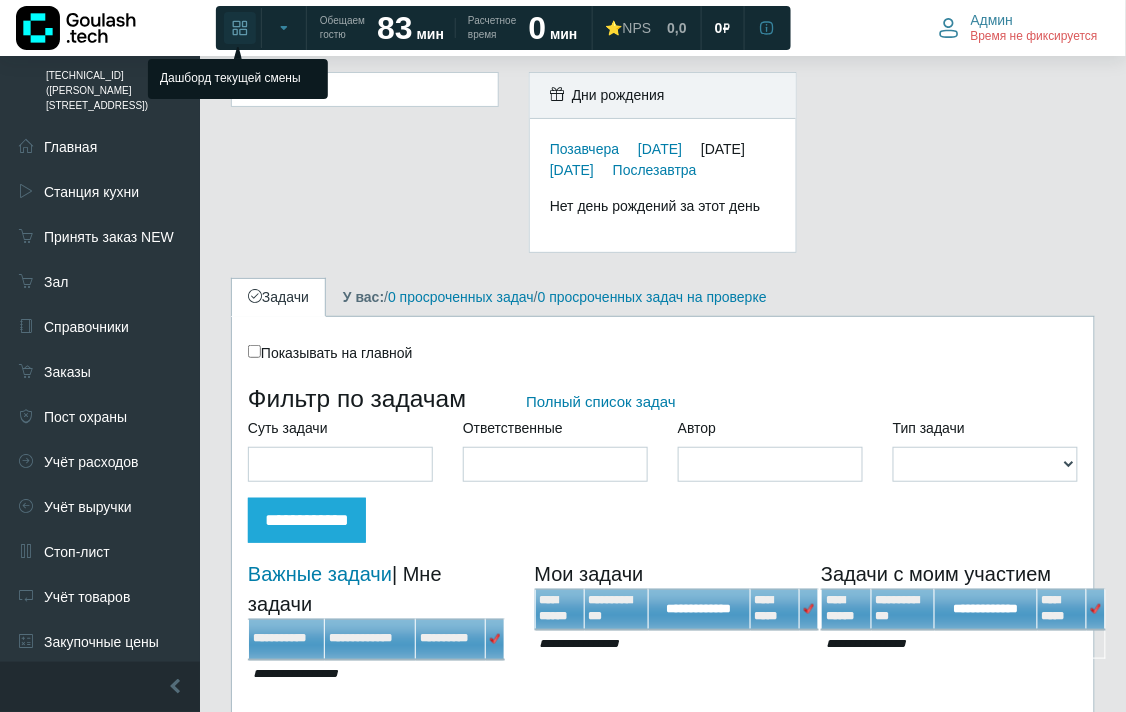 click 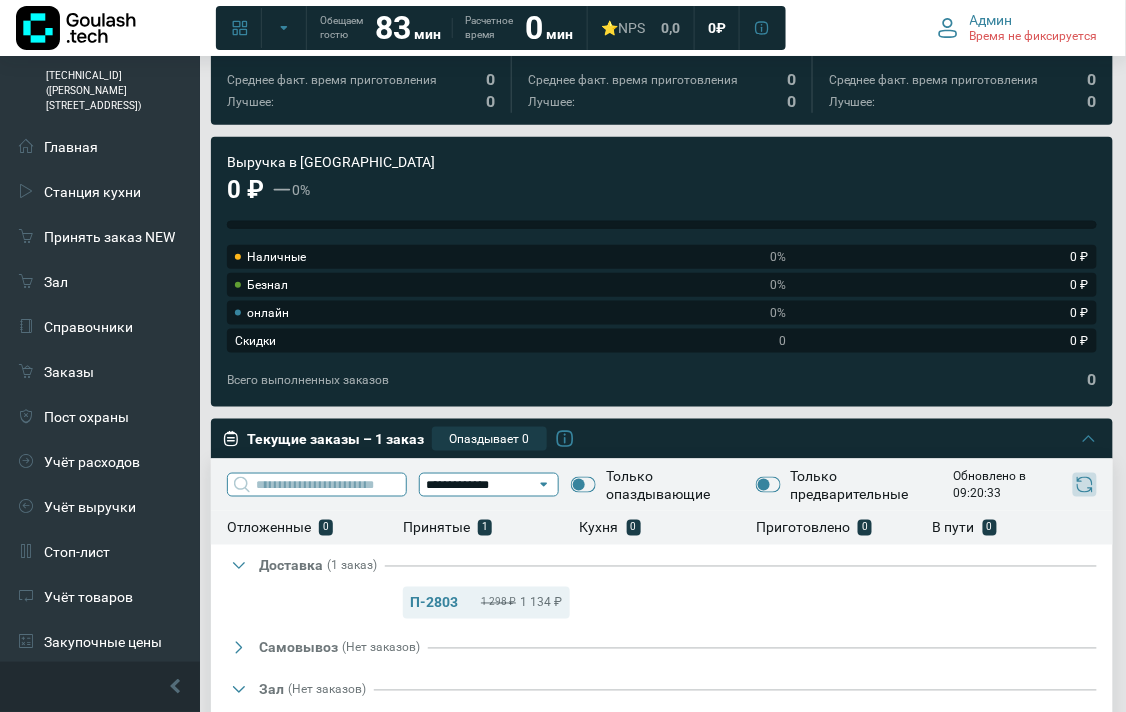 scroll, scrollTop: 0, scrollLeft: 0, axis: both 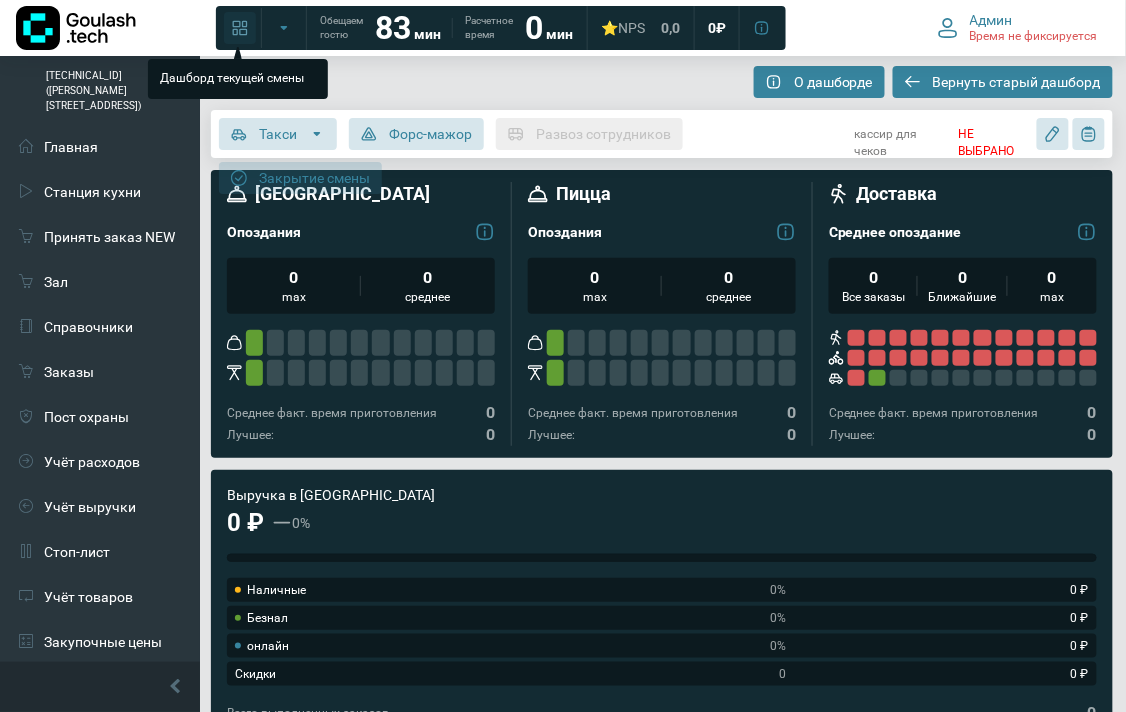 click at bounding box center [240, 28] 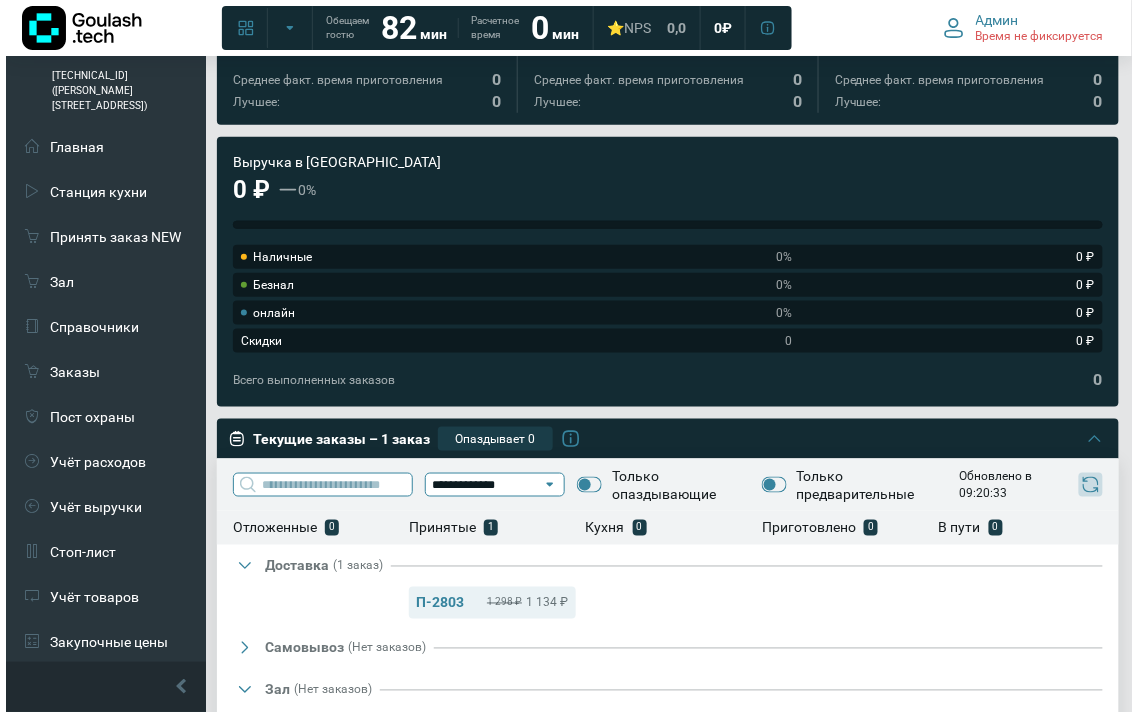 scroll, scrollTop: 0, scrollLeft: 0, axis: both 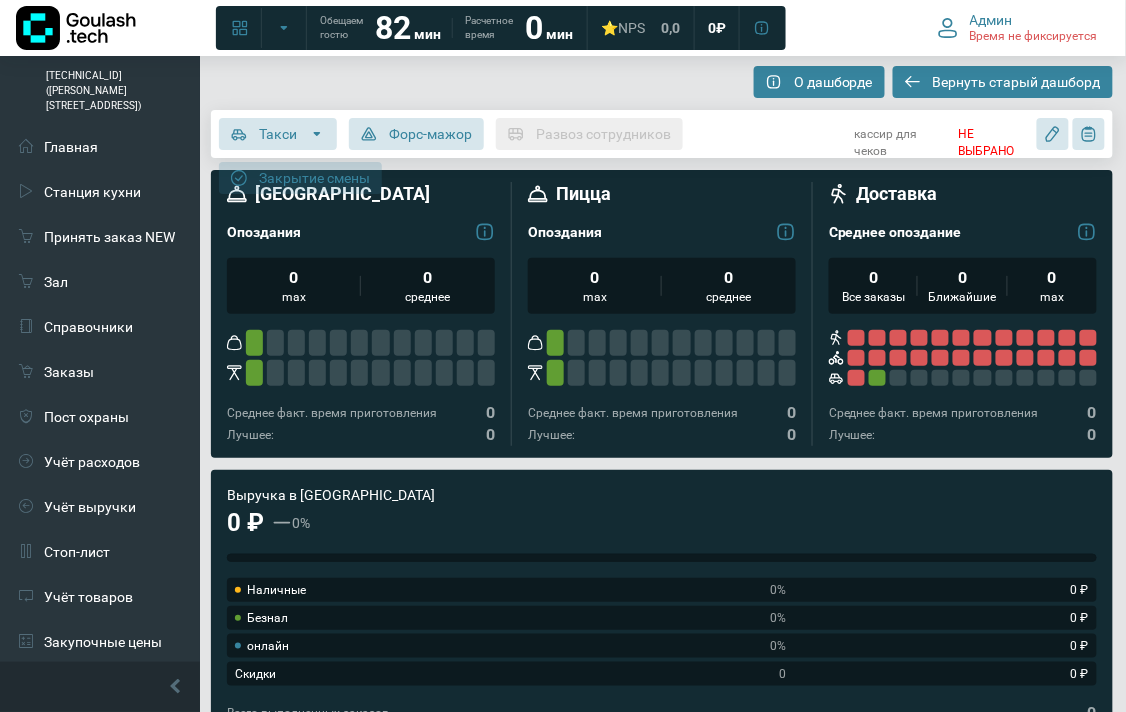 click on "НЕ ВЫБРАНО" at bounding box center [994, 143] 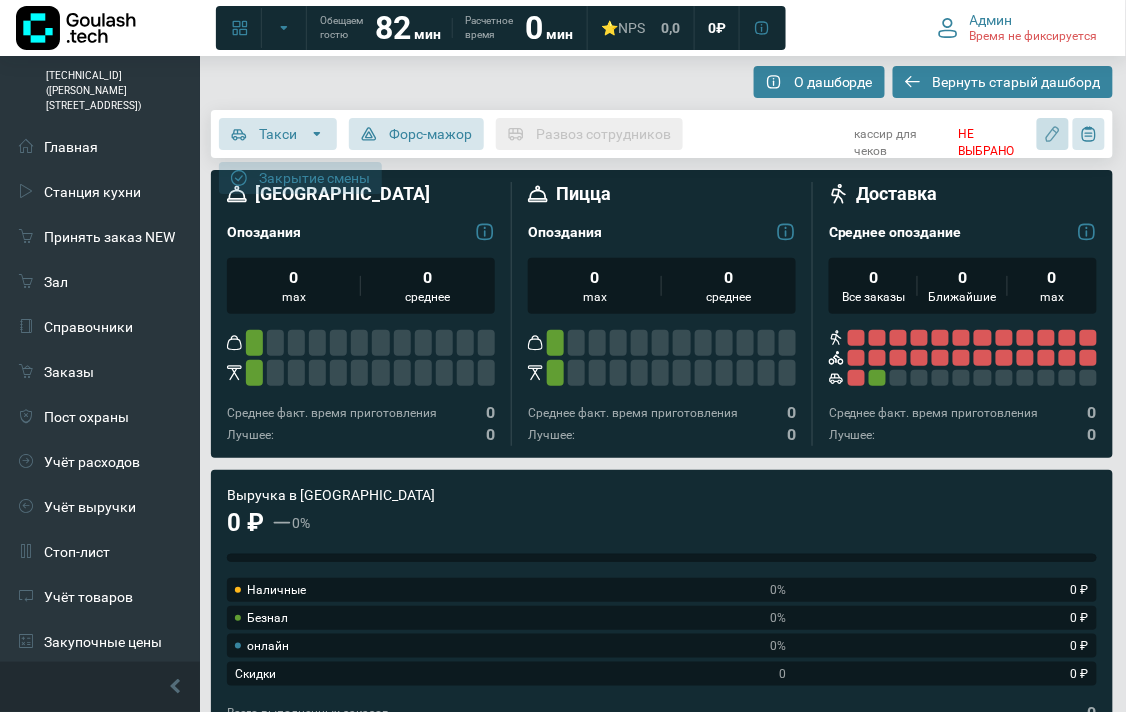 click 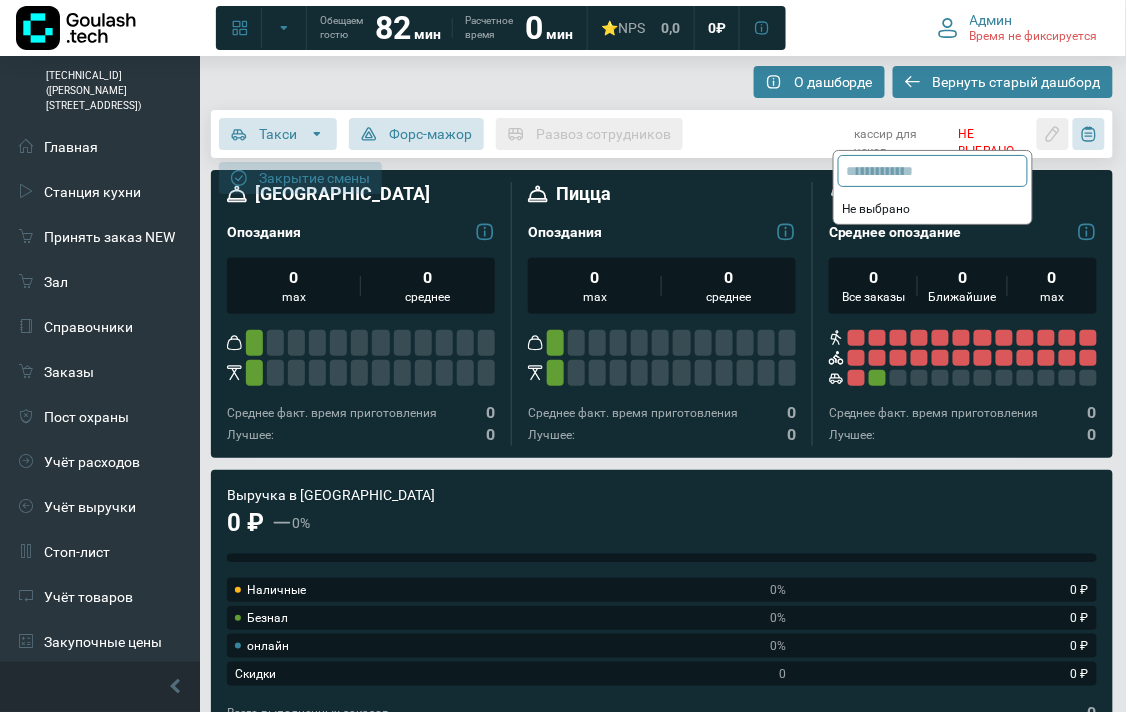 click 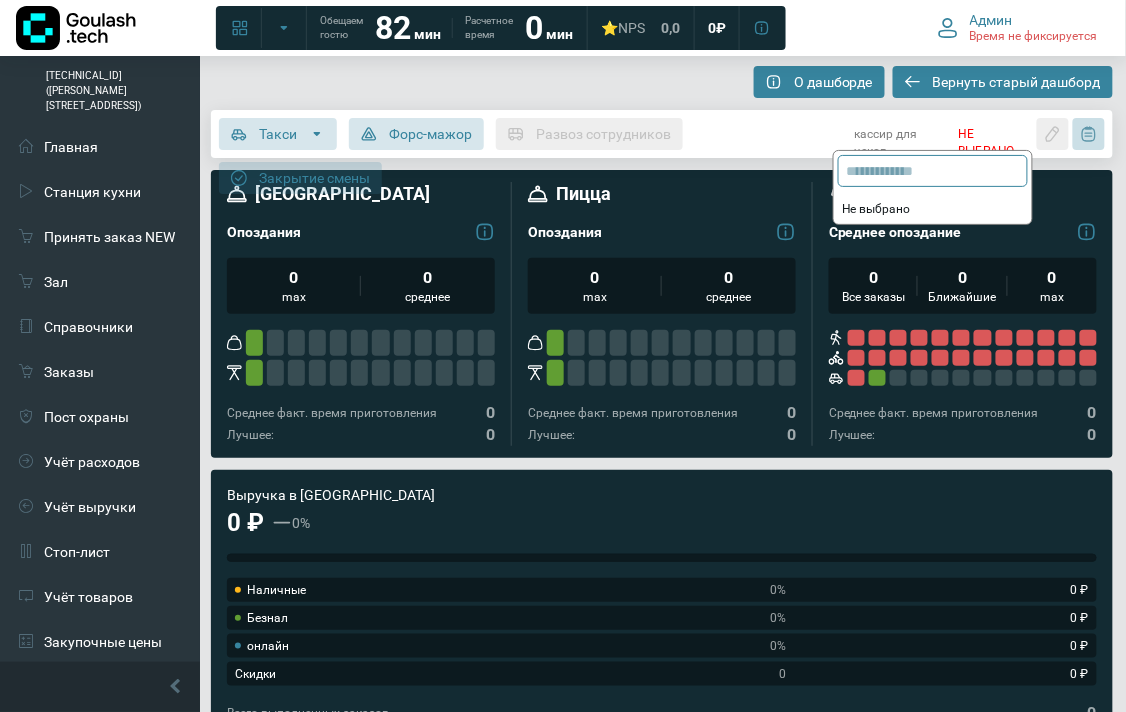 click at bounding box center (1089, 134) 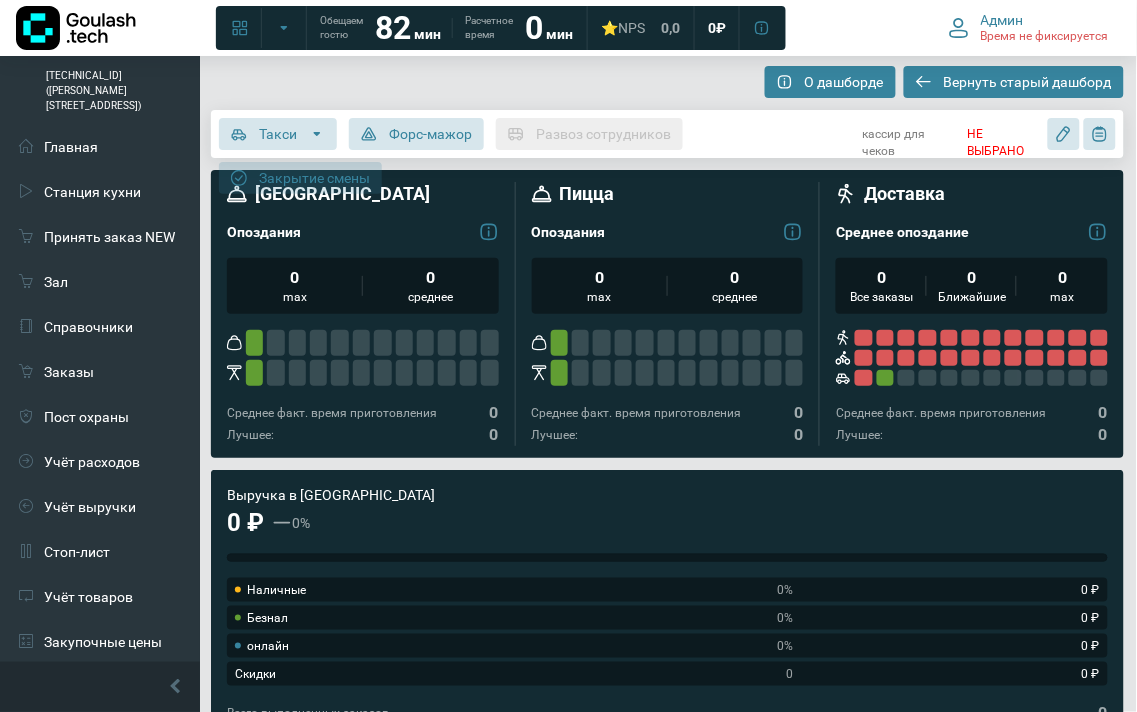 type 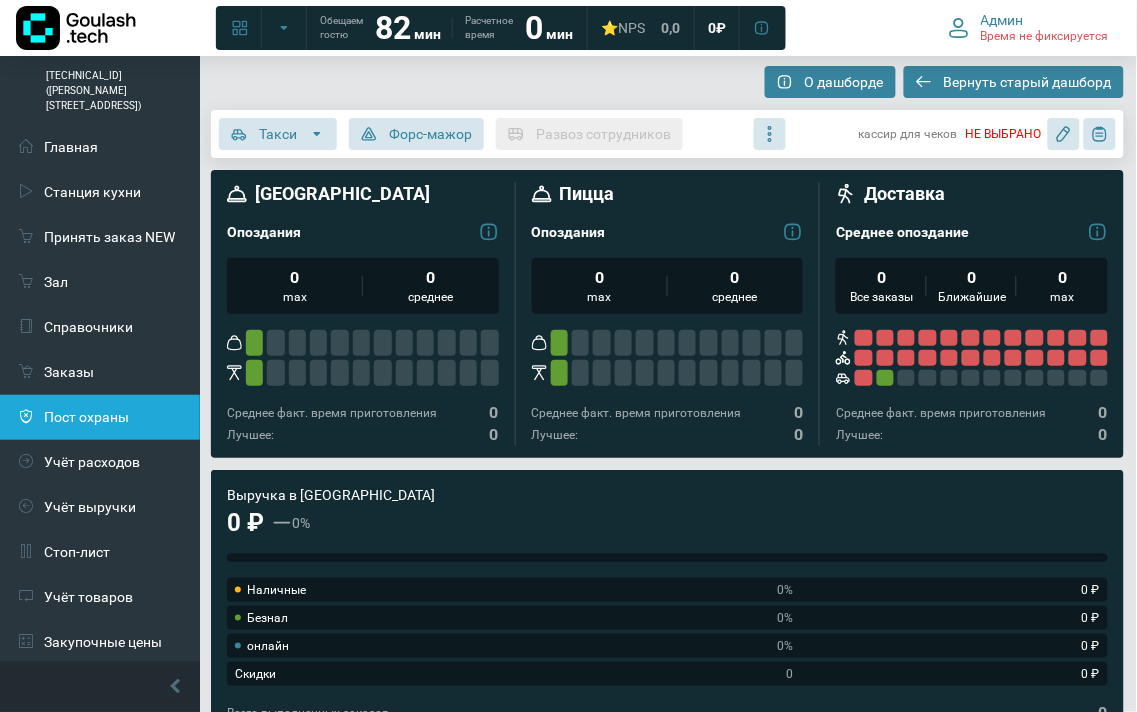 click on "Пост охраны" at bounding box center [100, 417] 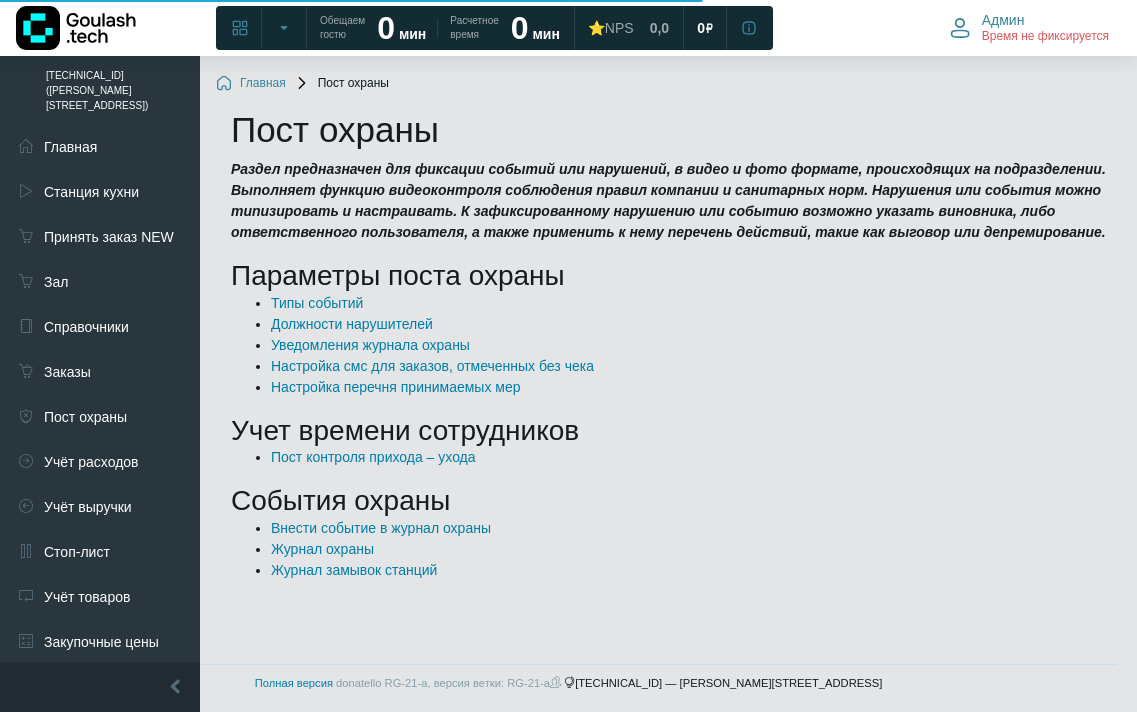 scroll, scrollTop: 0, scrollLeft: 0, axis: both 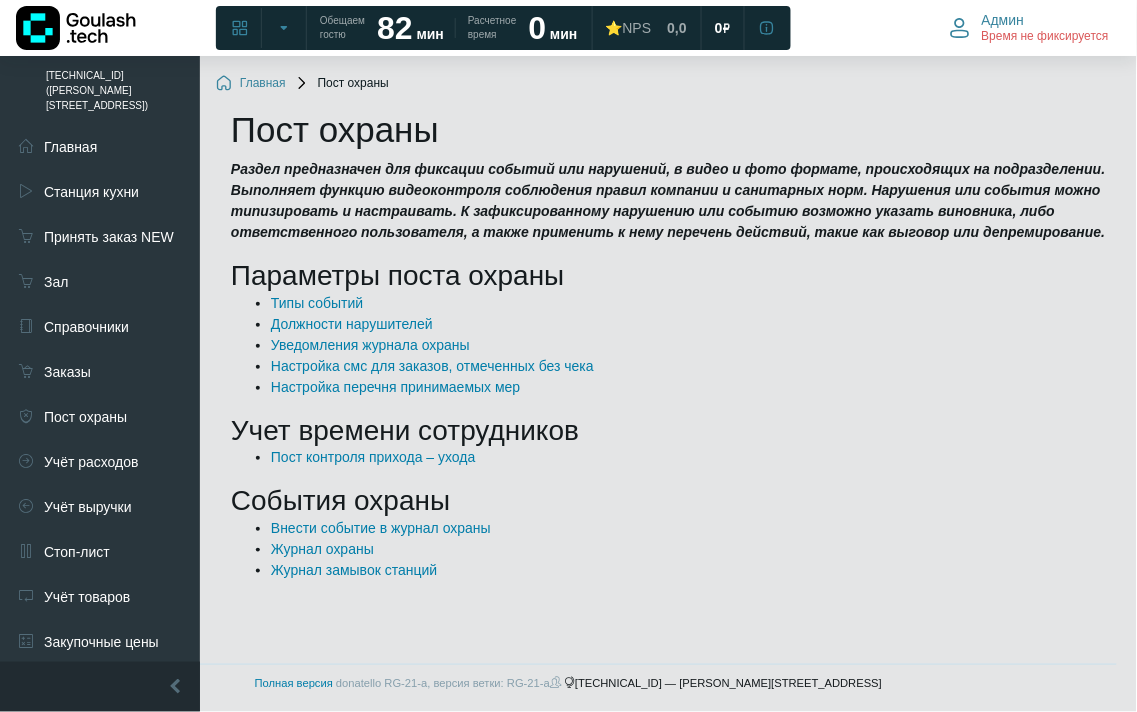 click on "Пост охраны
Раздел предназначен для фиксации событий или нарушений, в видео и фото формате, происходящих на подразделении. Выполняет функцию
видеоконтроля соблюдения правил компании и санитарных норм. Нарушения или события можно типизировать и настраивать. К зафиксированному
нарушению или событию возможно указать виновника, либо ответственного пользователя, а также применить к нему перечень действий, такие как
выговор или депремирование.
Параметры поста охраны
Типы событий
Должности нарушителей
Уведомления журнала охраны" at bounding box center (668, 345) 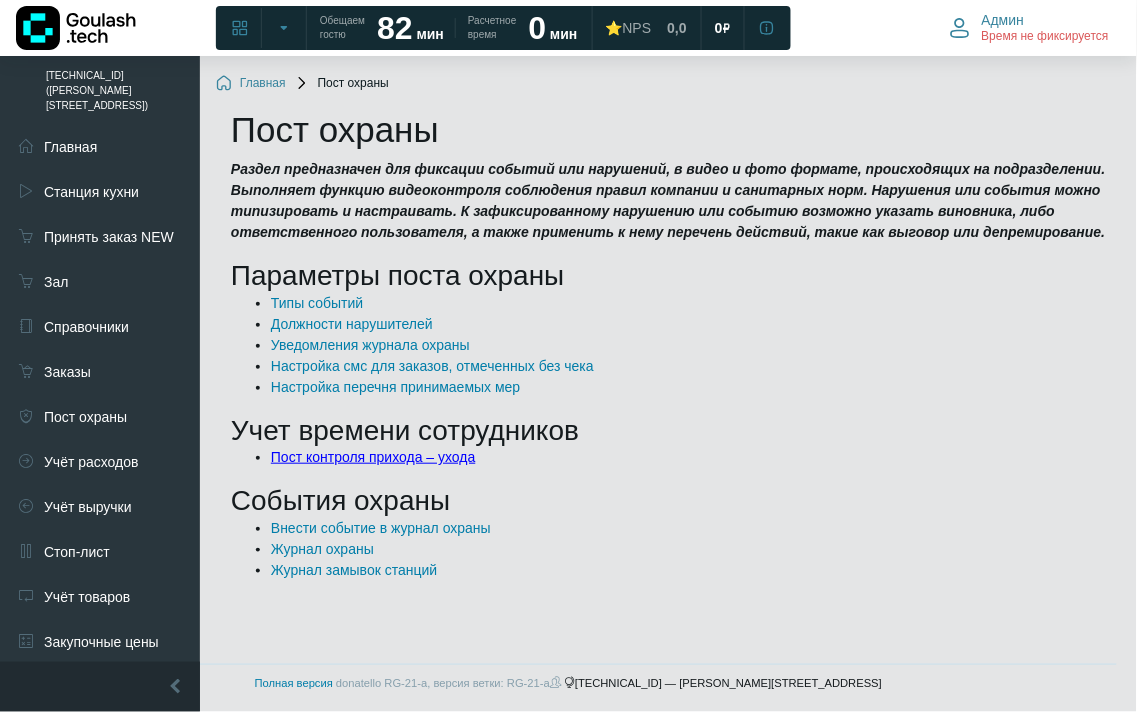 click on "Пост контроля прихода – ухода" at bounding box center [373, 457] 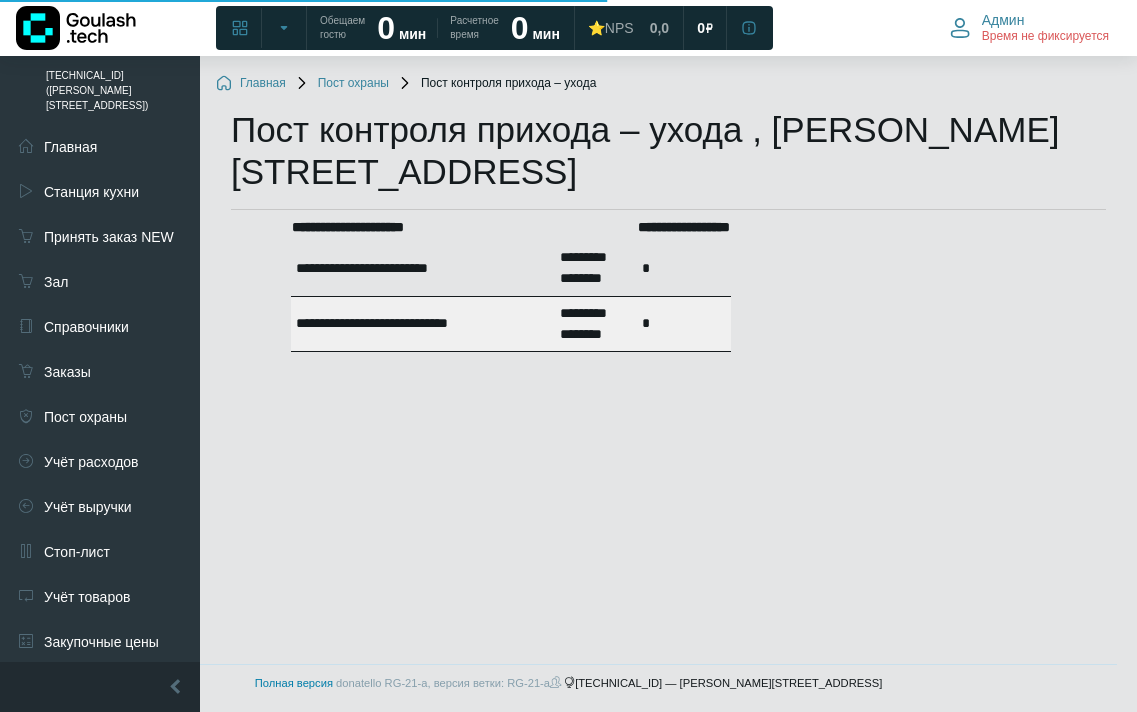 scroll, scrollTop: 0, scrollLeft: 0, axis: both 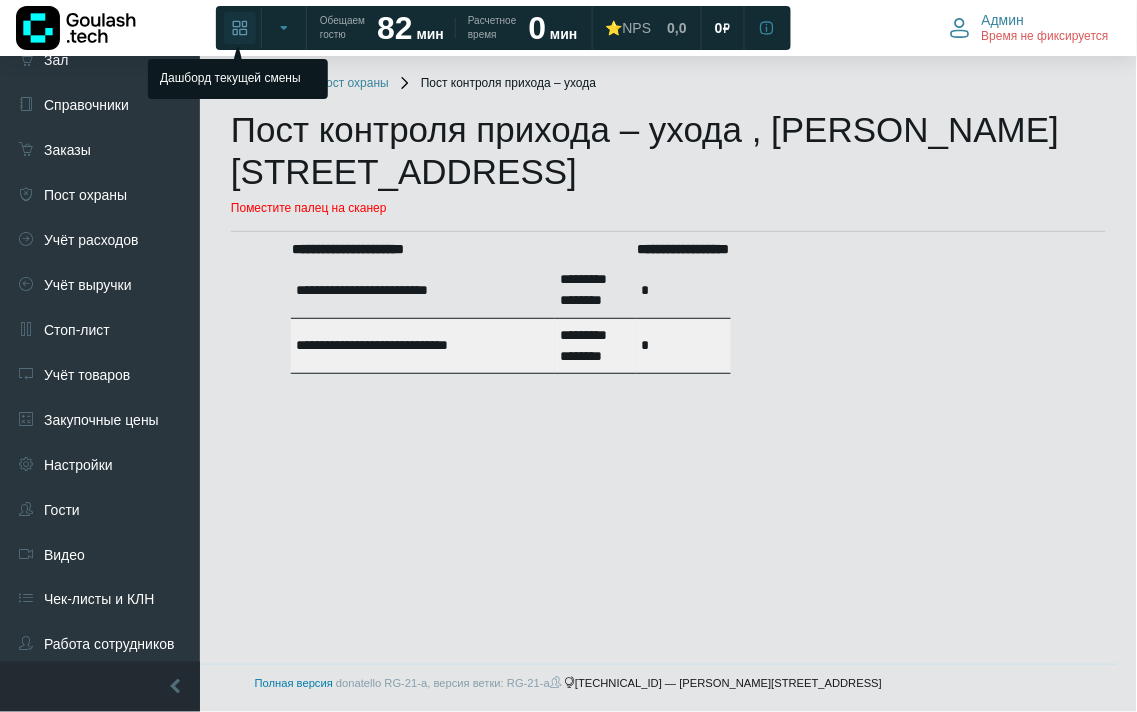 click at bounding box center (240, 28) 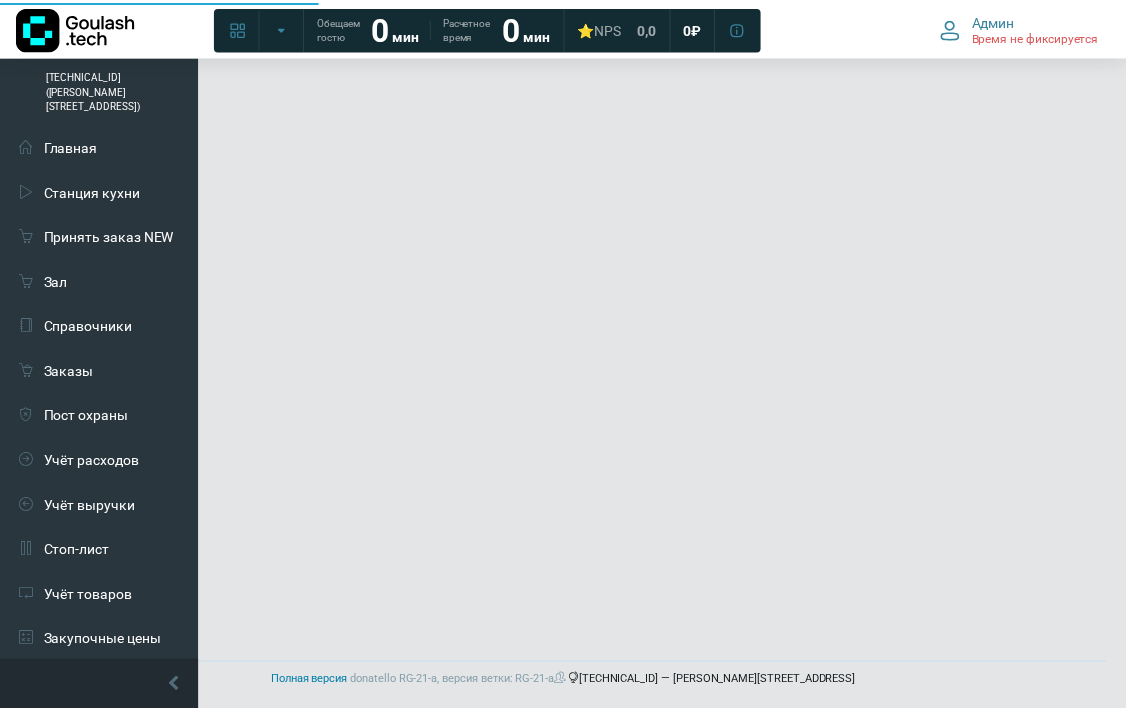 scroll, scrollTop: 0, scrollLeft: 0, axis: both 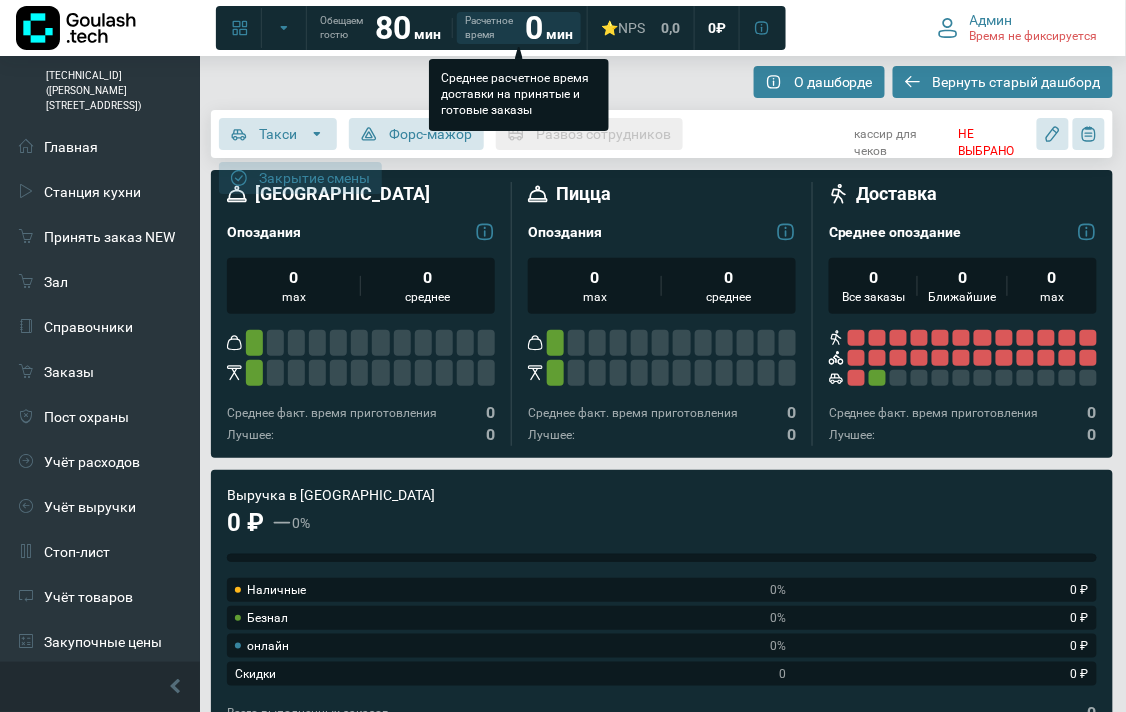 type on "**********" 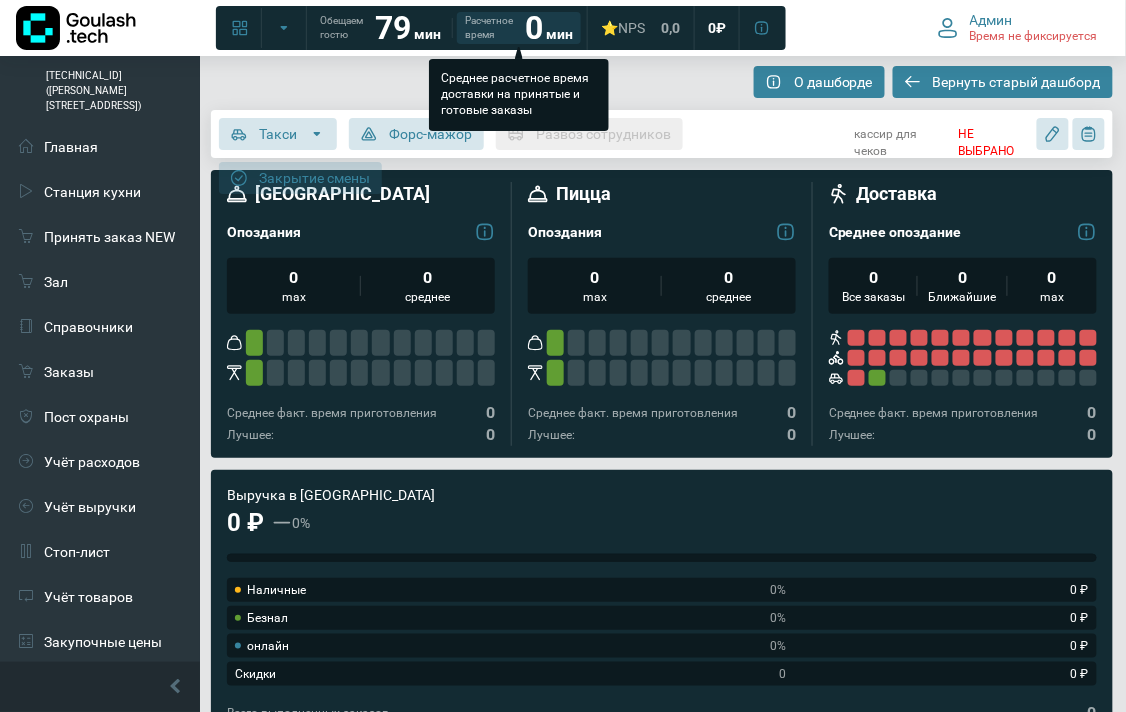 type on "**********" 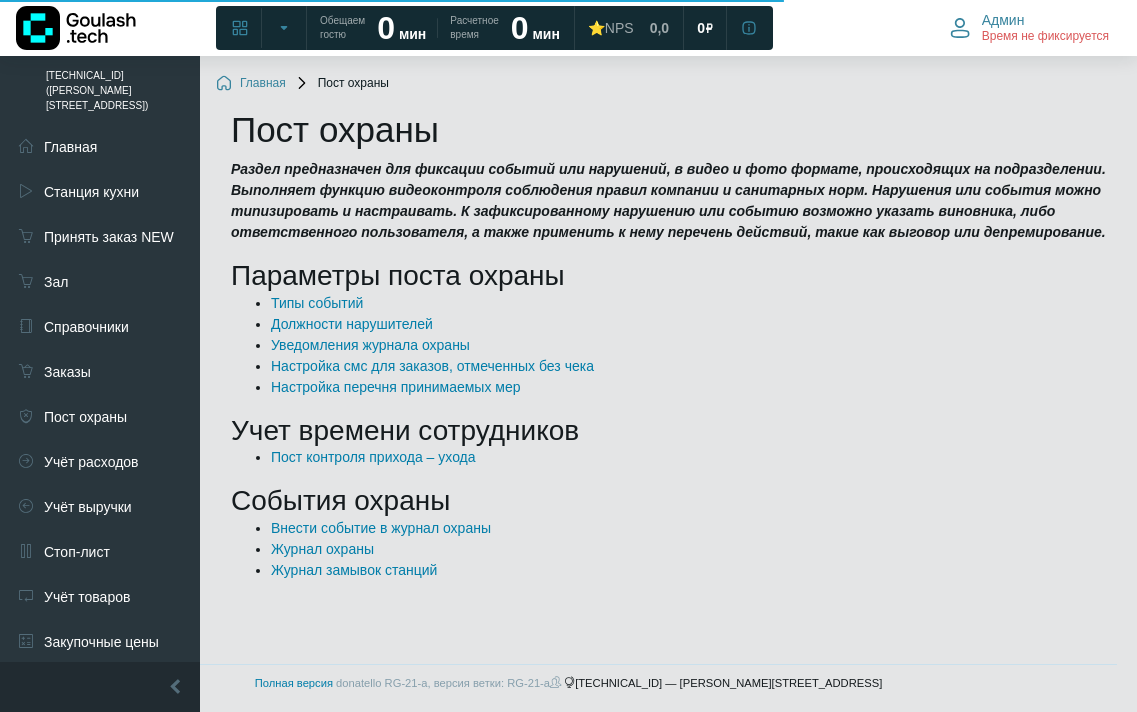 scroll, scrollTop: 0, scrollLeft: 0, axis: both 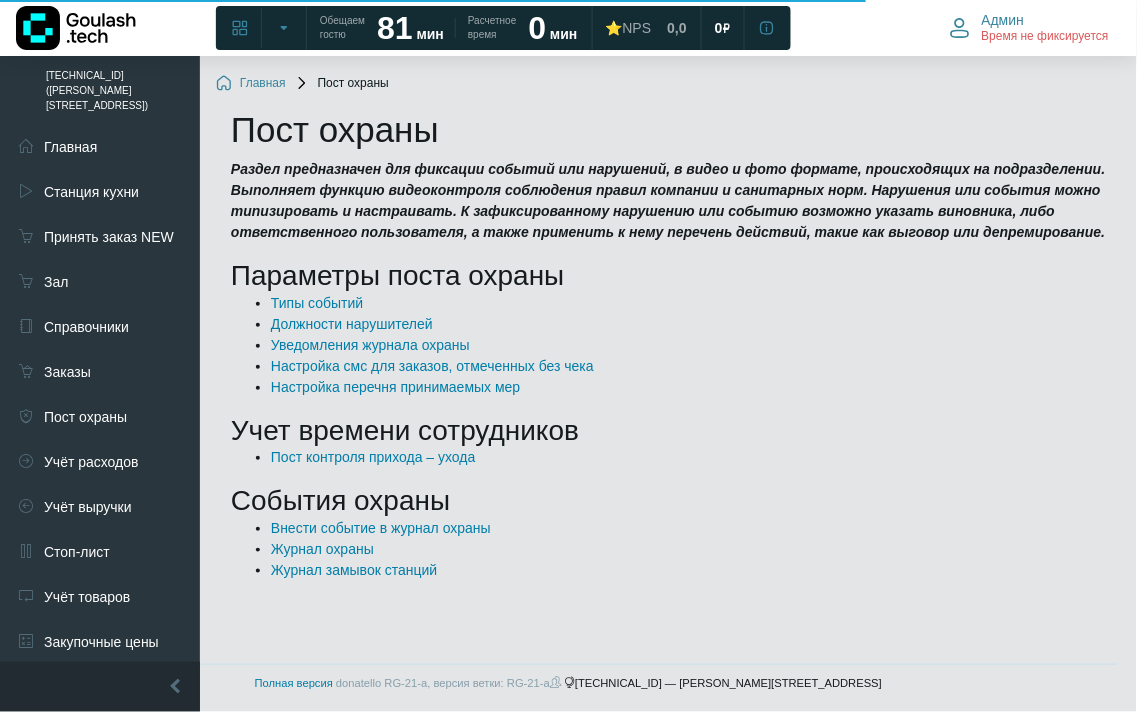 click on "Пост охраны
Раздел предназначен для фиксации событий или нарушений, в видео и фото формате, происходящих на подразделении. Выполняет функцию
видеоконтроля соблюдения правил компании и санитарных норм. Нарушения или события можно типизировать и настраивать. К зафиксированному
нарушению или событию возможно указать виновника, либо ответственного пользователя, а также применить к нему перечень действий, такие как
выговор или депремирование.
Параметры поста охраны
Типы событий
Должности нарушителей
Уведомления журнала охраны" at bounding box center (668, 345) 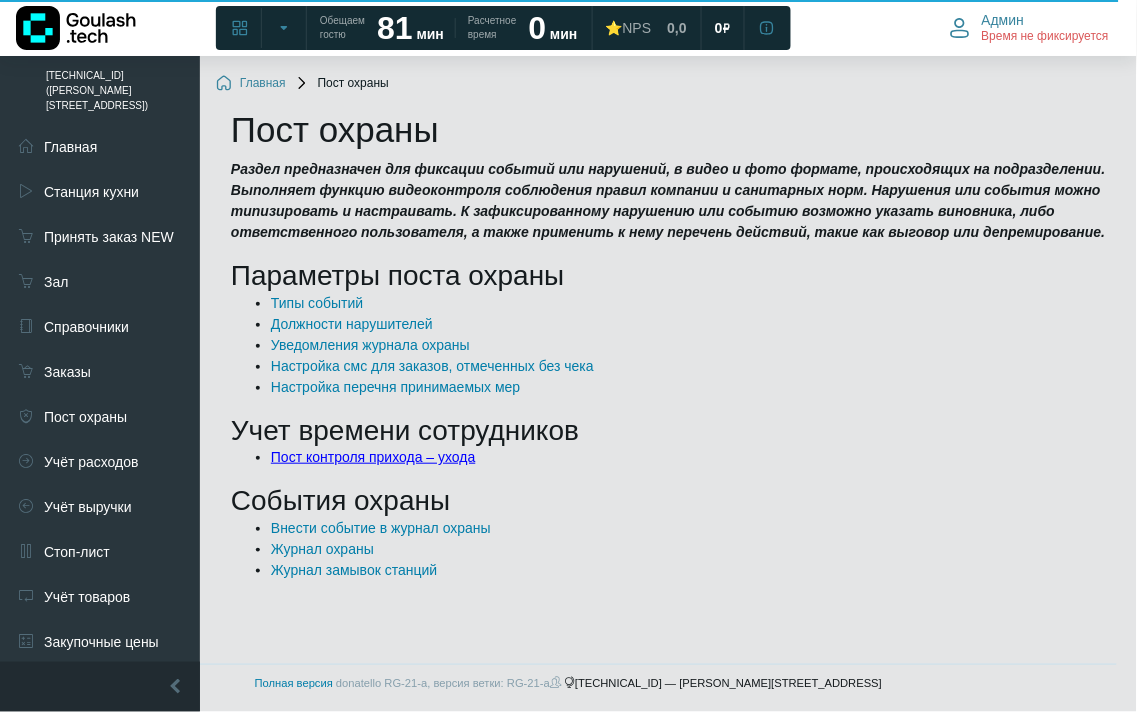 click on "Пост контроля прихода – ухода" at bounding box center (373, 457) 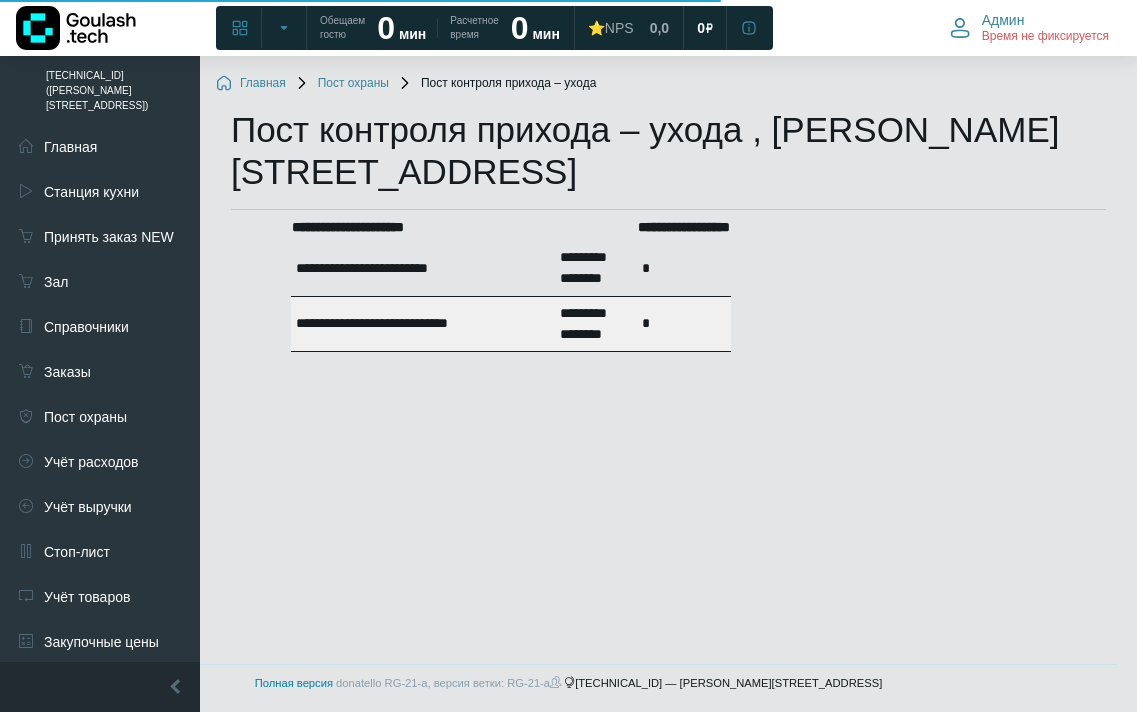 scroll, scrollTop: 0, scrollLeft: 0, axis: both 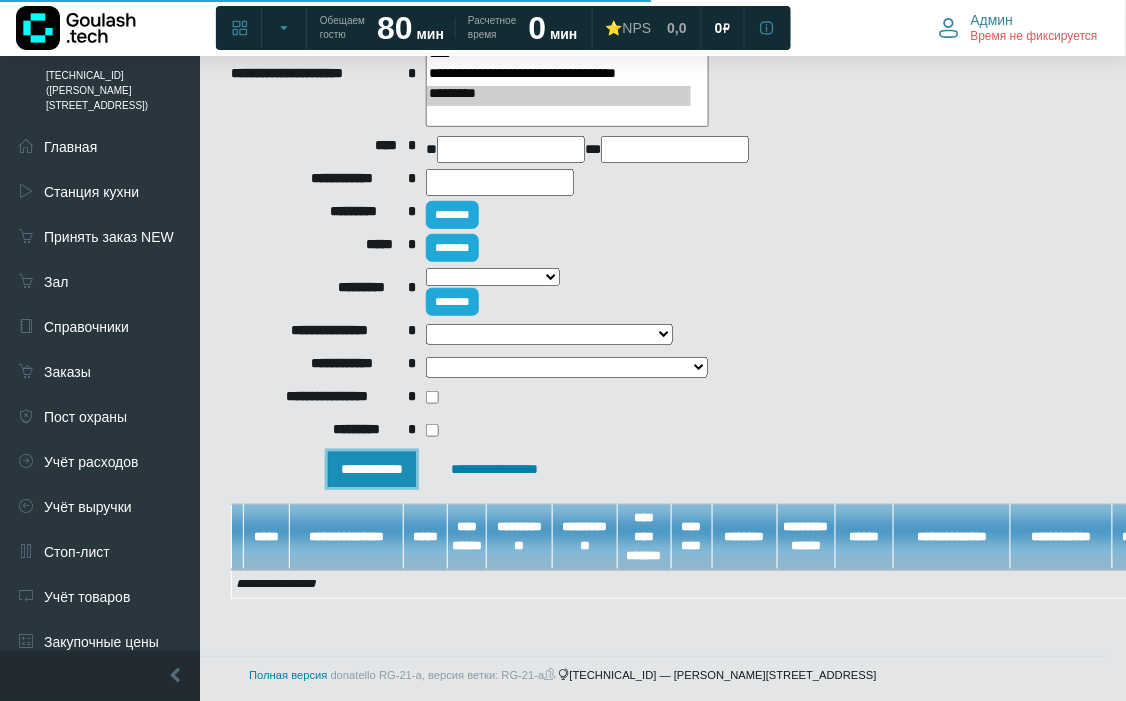 drag, startPoint x: 347, startPoint y: 468, endPoint x: 368, endPoint y: 458, distance: 23.259407 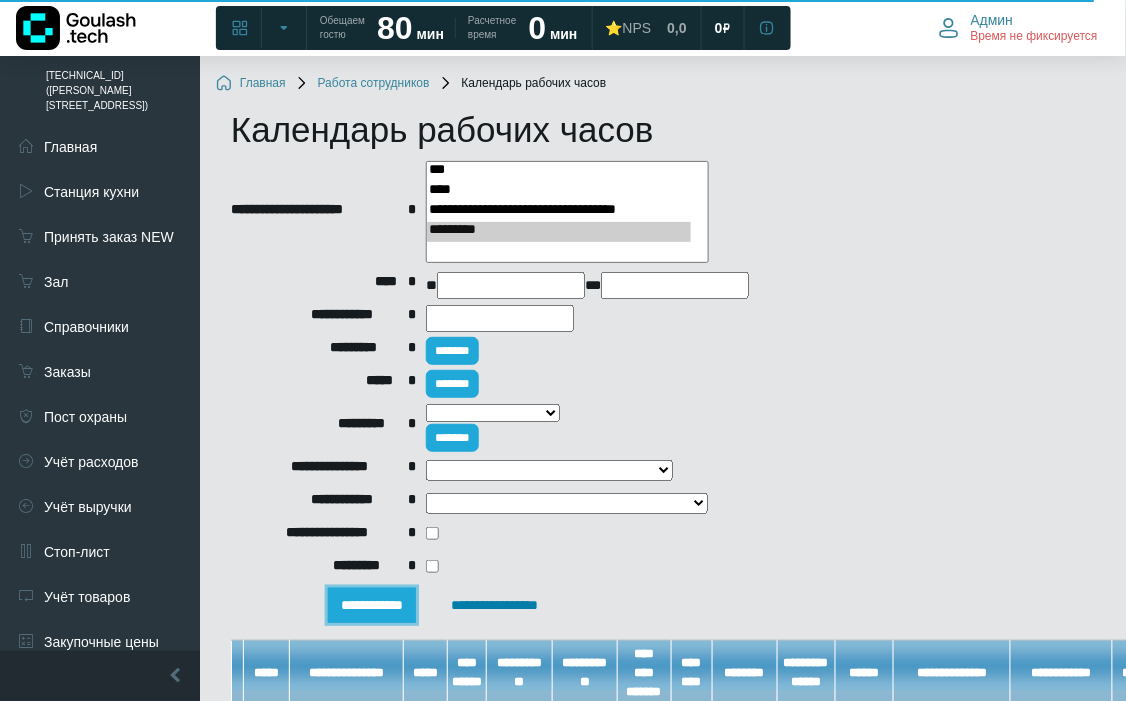 scroll, scrollTop: 157, scrollLeft: 0, axis: vertical 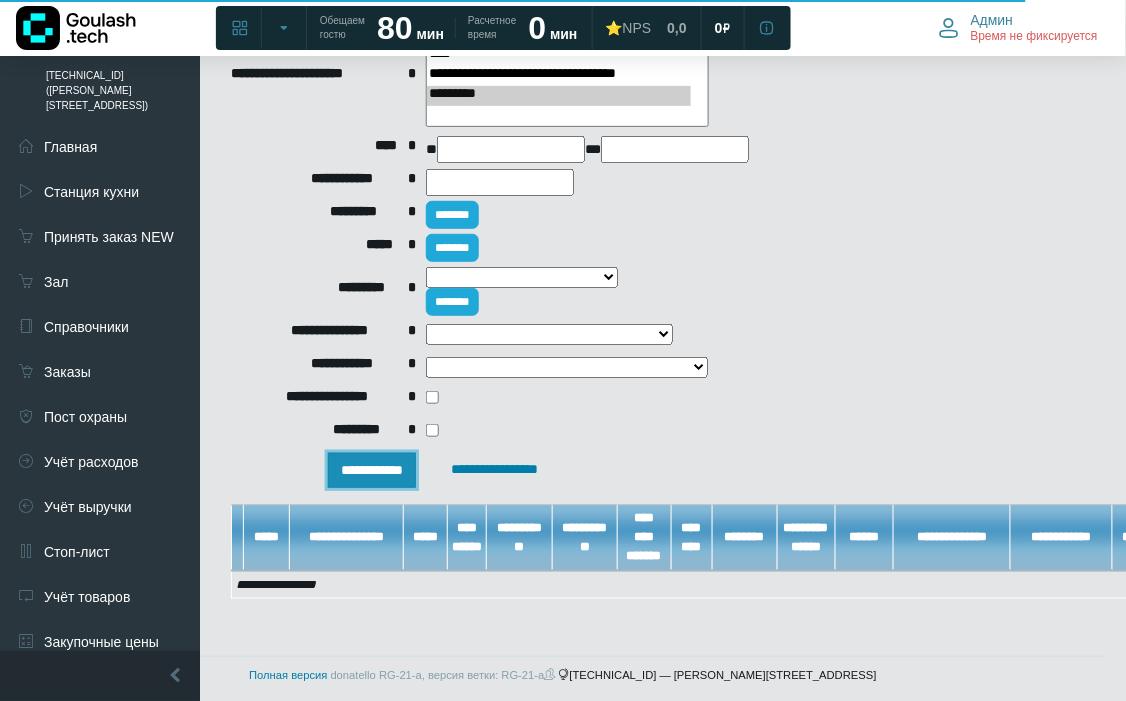click on "**********" at bounding box center [372, 470] 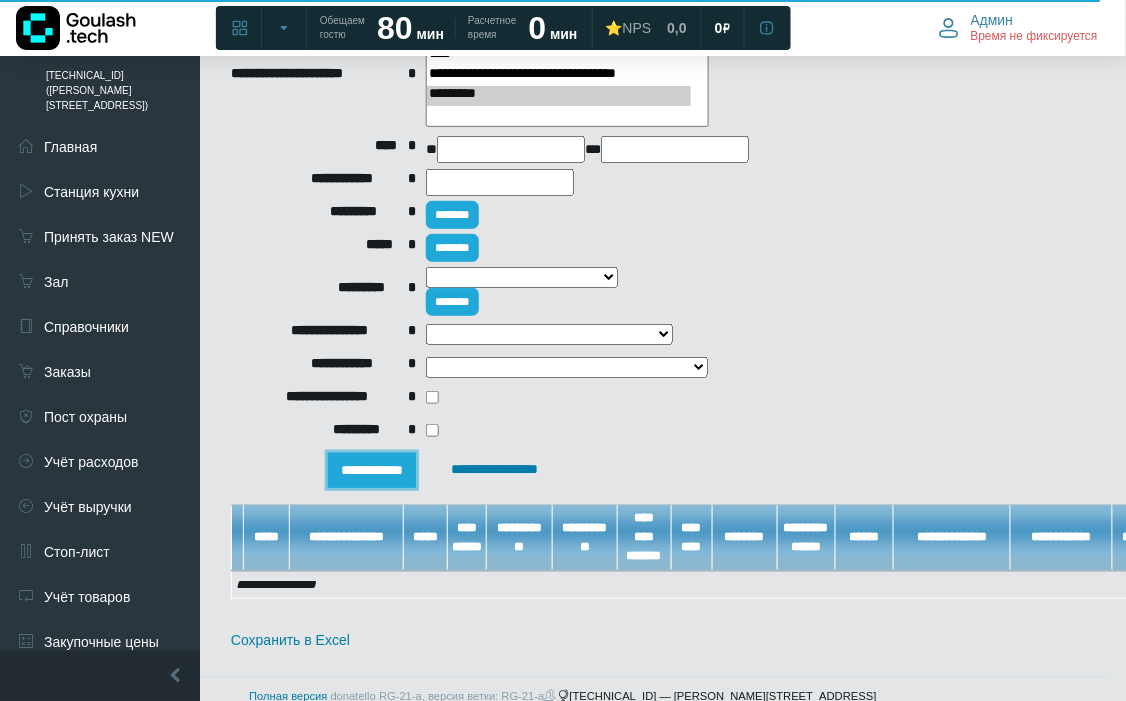scroll, scrollTop: 0, scrollLeft: 0, axis: both 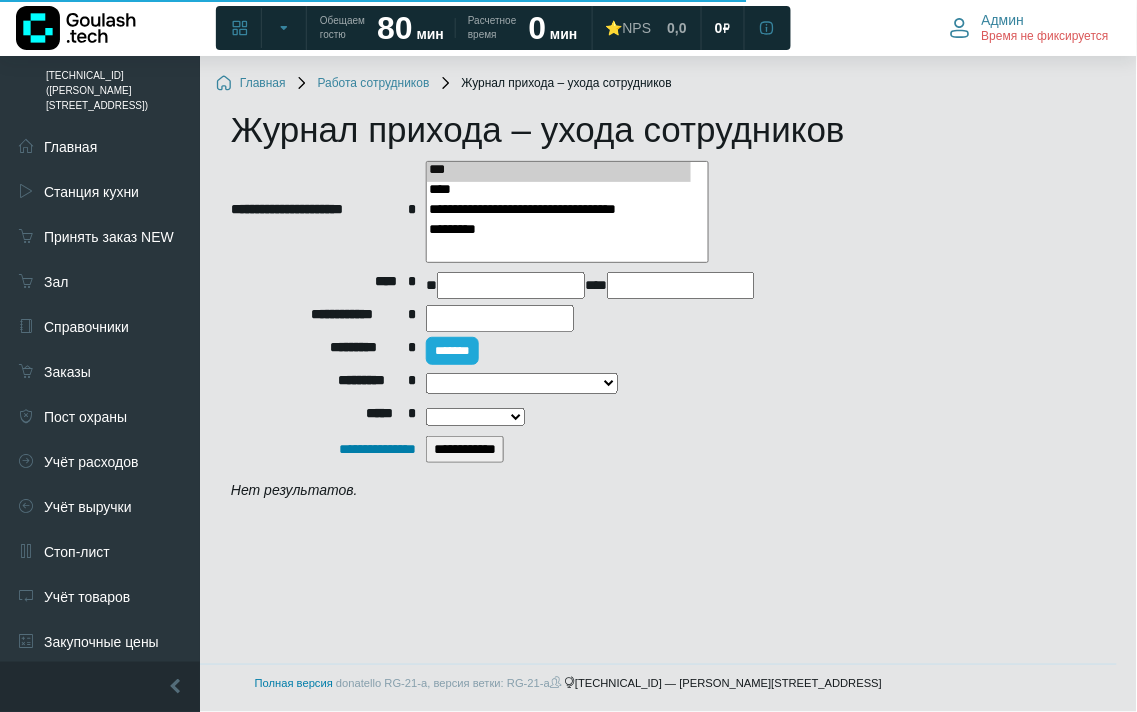 click on "**********" at bounding box center [465, 449] 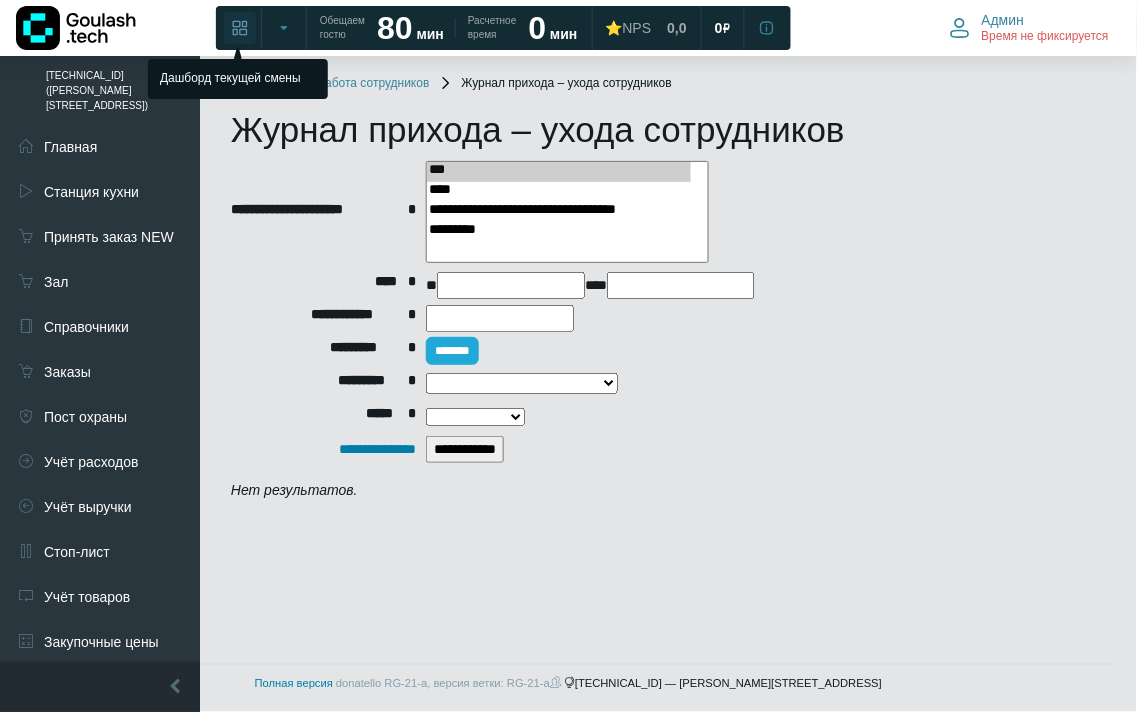 click at bounding box center (240, 28) 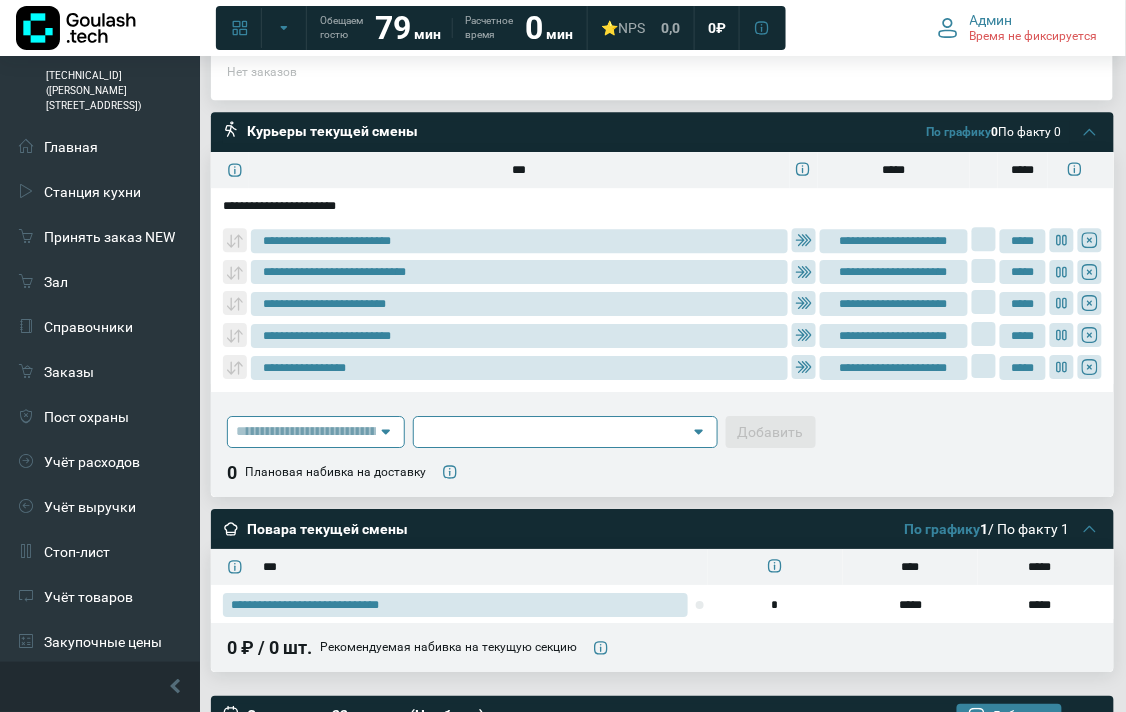 scroll, scrollTop: 1444, scrollLeft: 0, axis: vertical 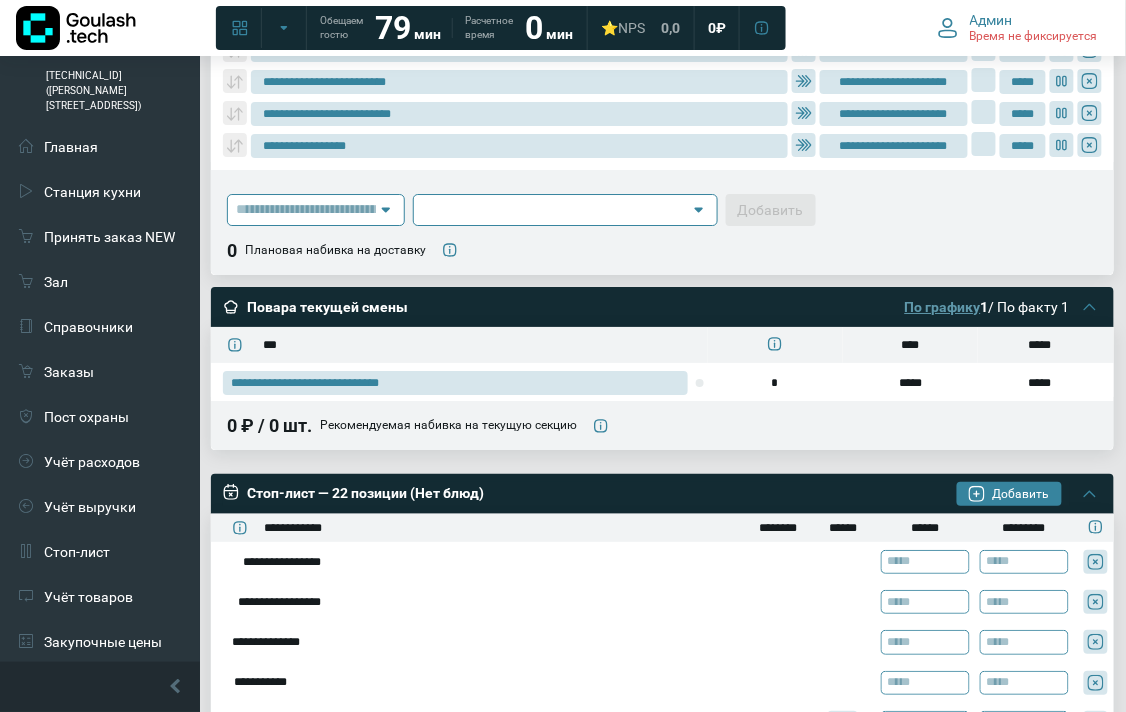 click on "По графику" at bounding box center [943, 307] 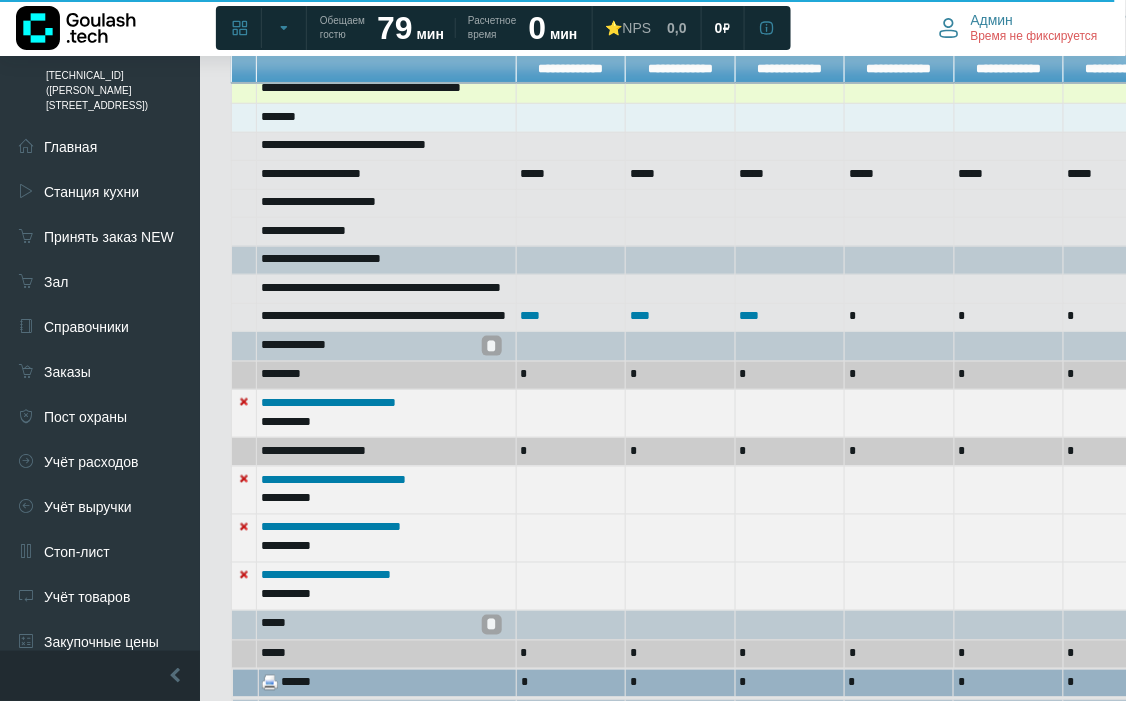 scroll, scrollTop: 778, scrollLeft: 0, axis: vertical 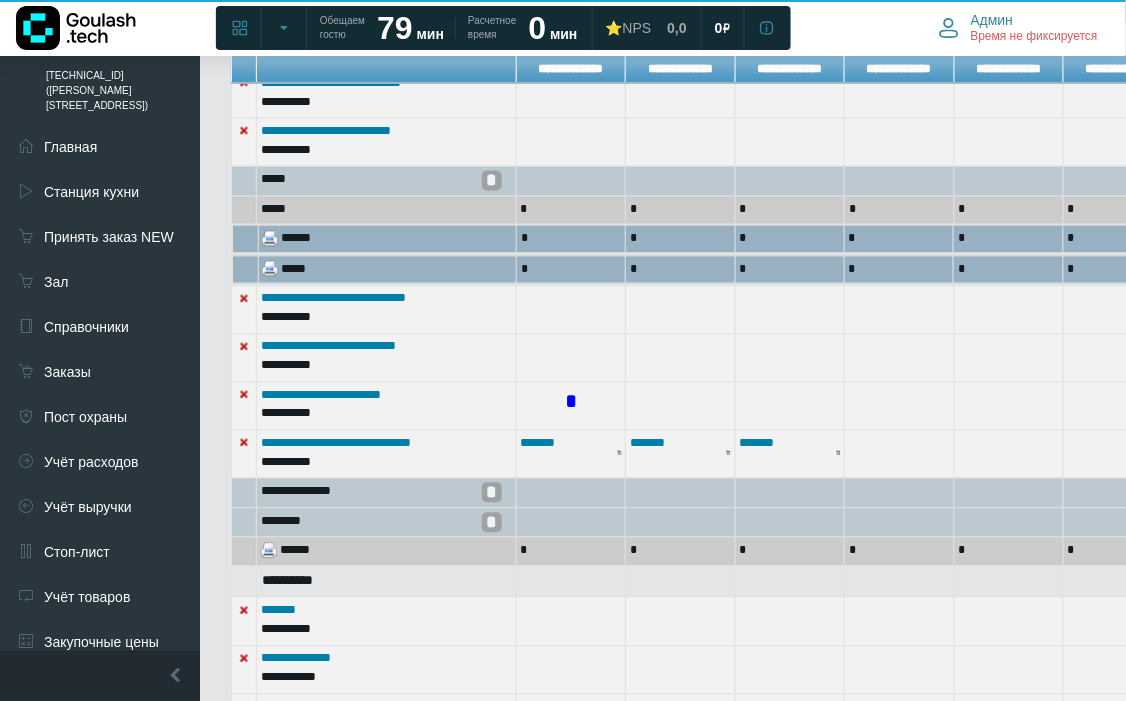 click on "*" at bounding box center [571, 403] 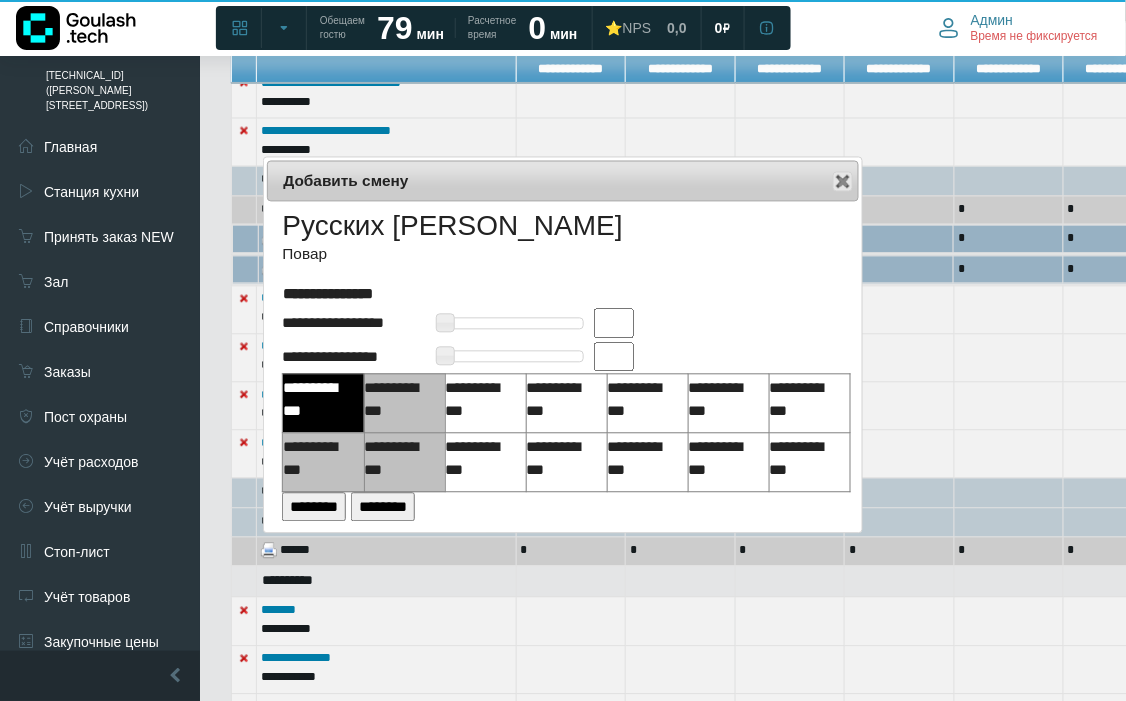 drag, startPoint x: 607, startPoint y: 321, endPoint x: 632, endPoint y: 331, distance: 26.925823 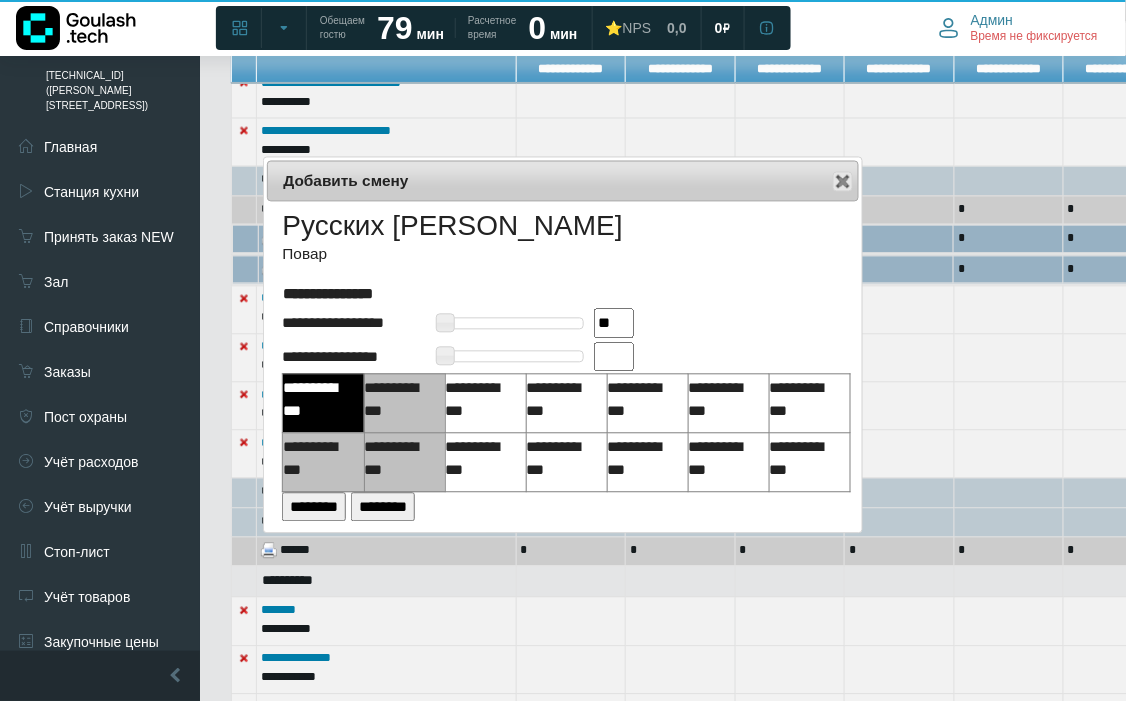 type on "**" 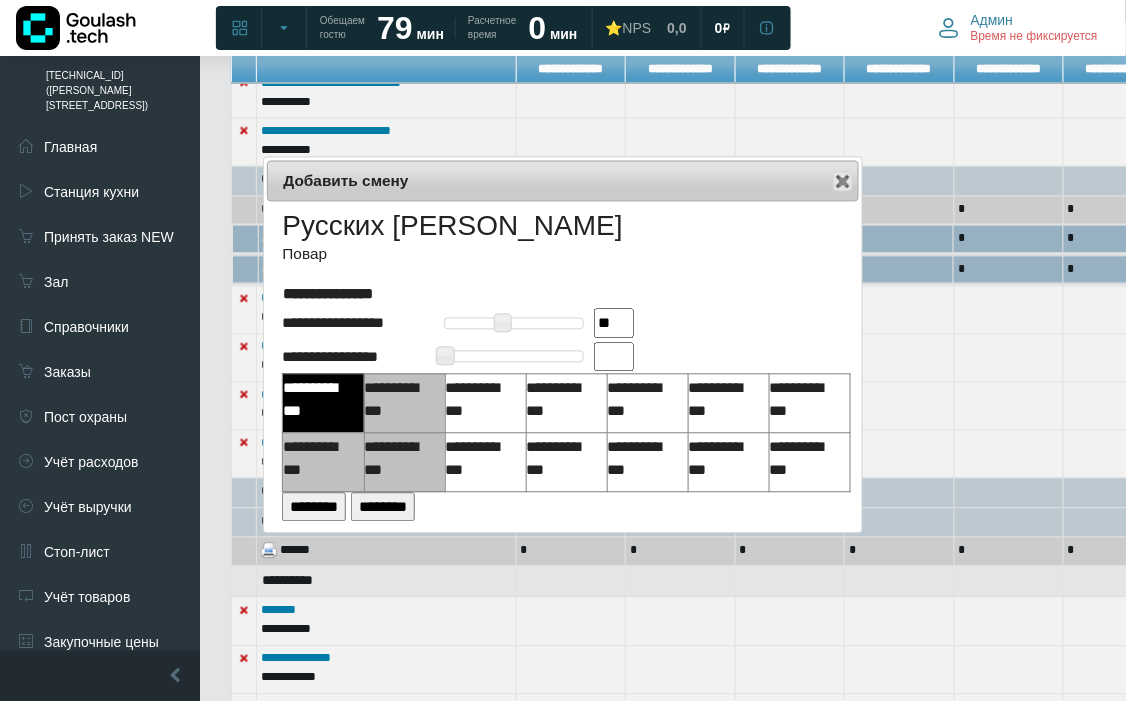 click at bounding box center (614, 357) 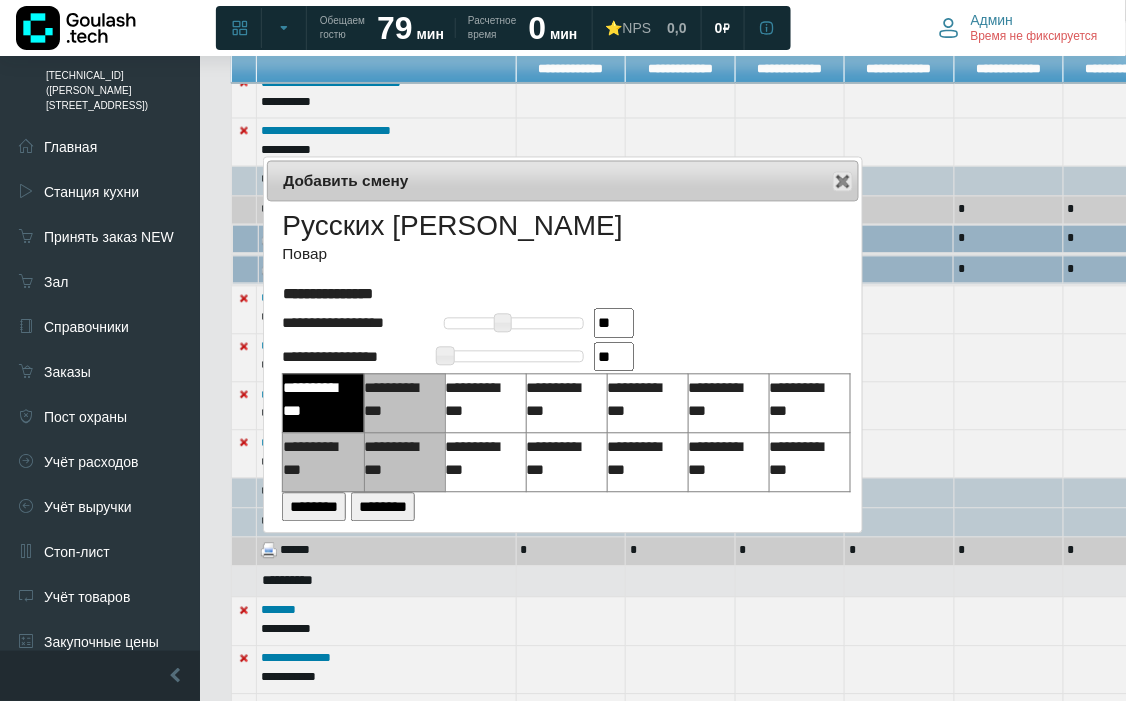 type on "**" 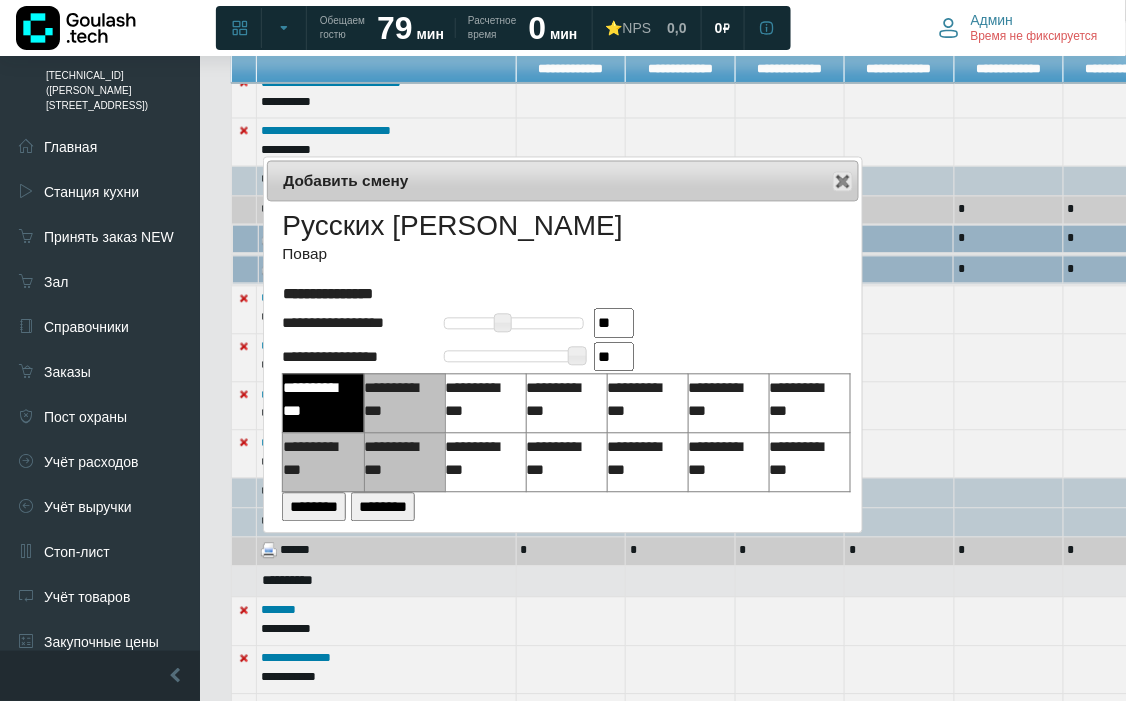 click on "**********" at bounding box center [563, 366] 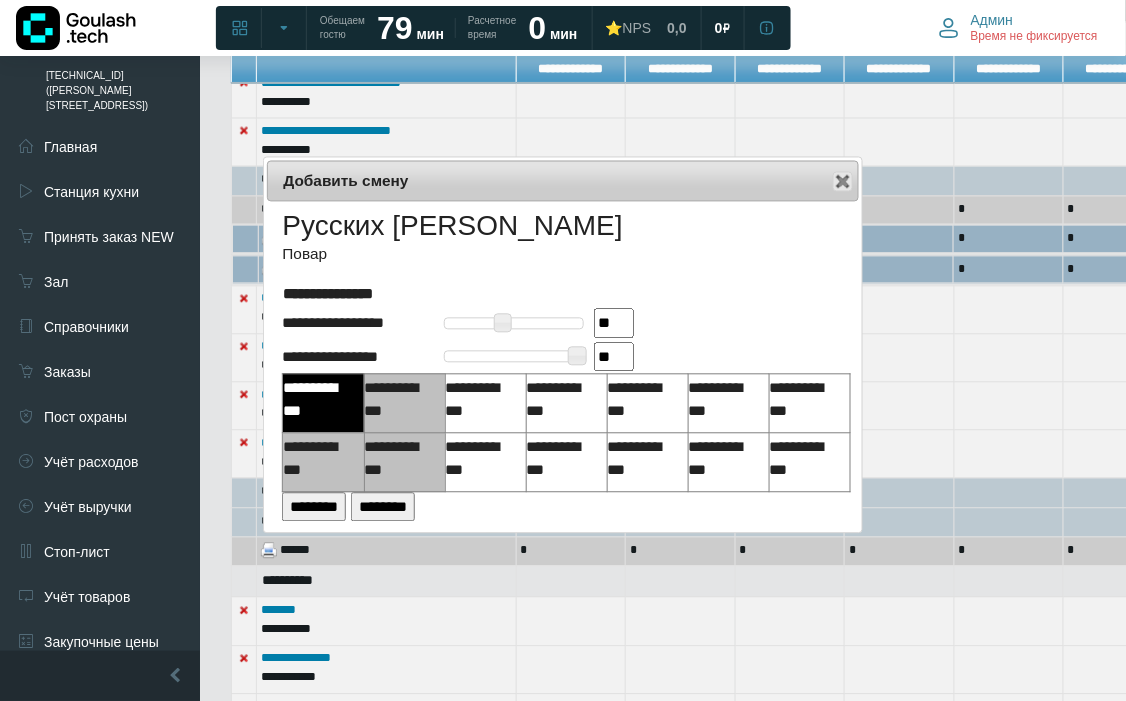 click on "********" at bounding box center [314, 507] 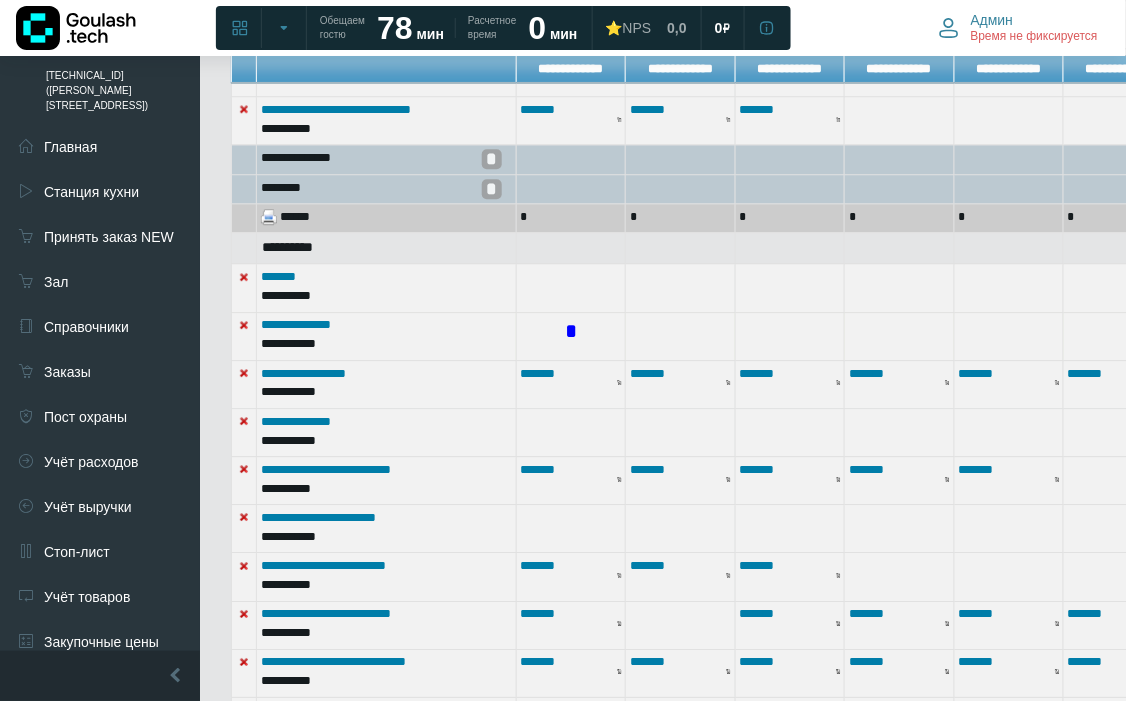 scroll, scrollTop: 1223, scrollLeft: 0, axis: vertical 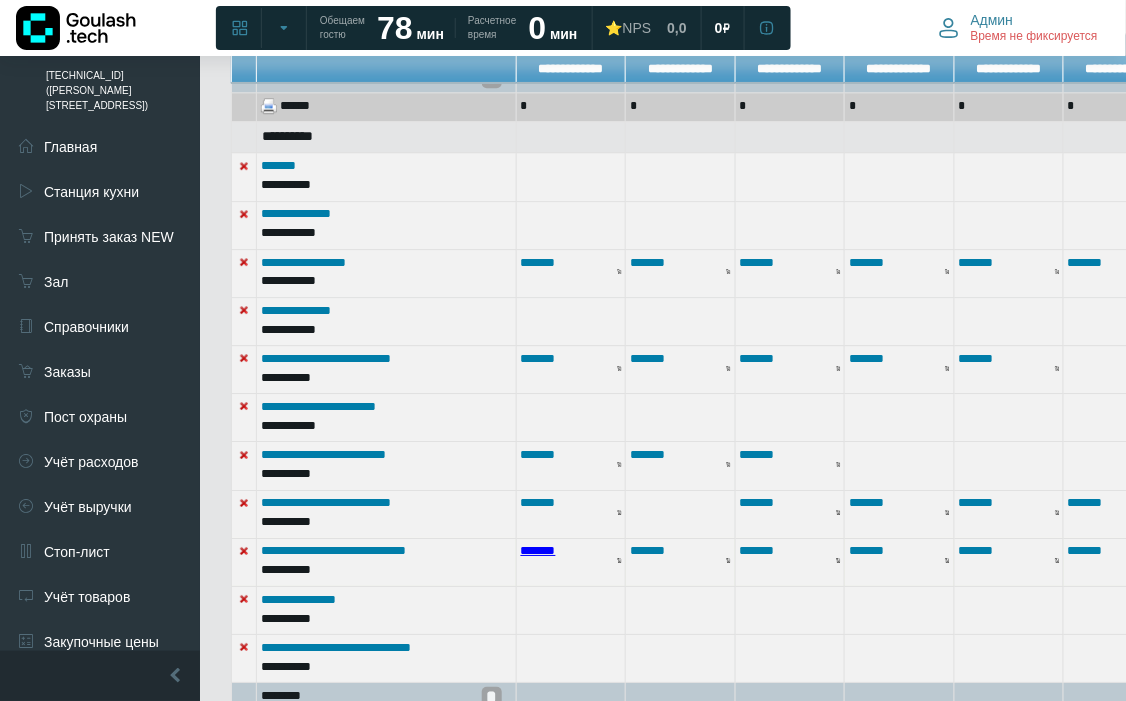 click on "*******" at bounding box center (538, 550) 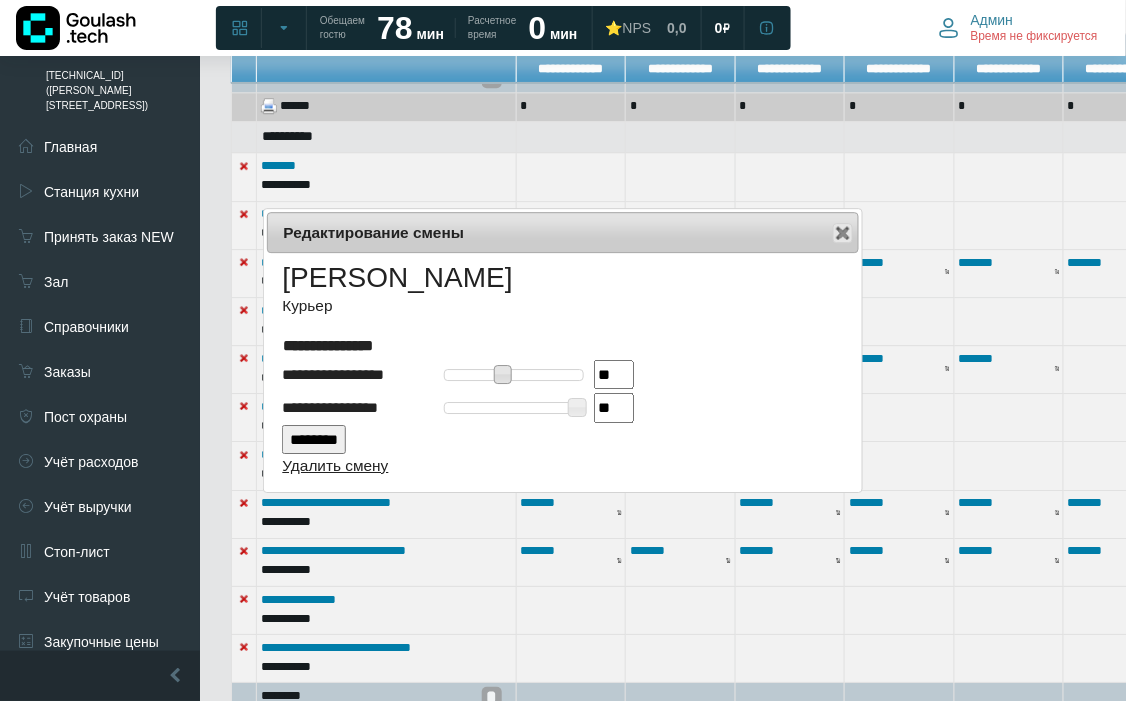 click on "Удалить смену" at bounding box center [335, 465] 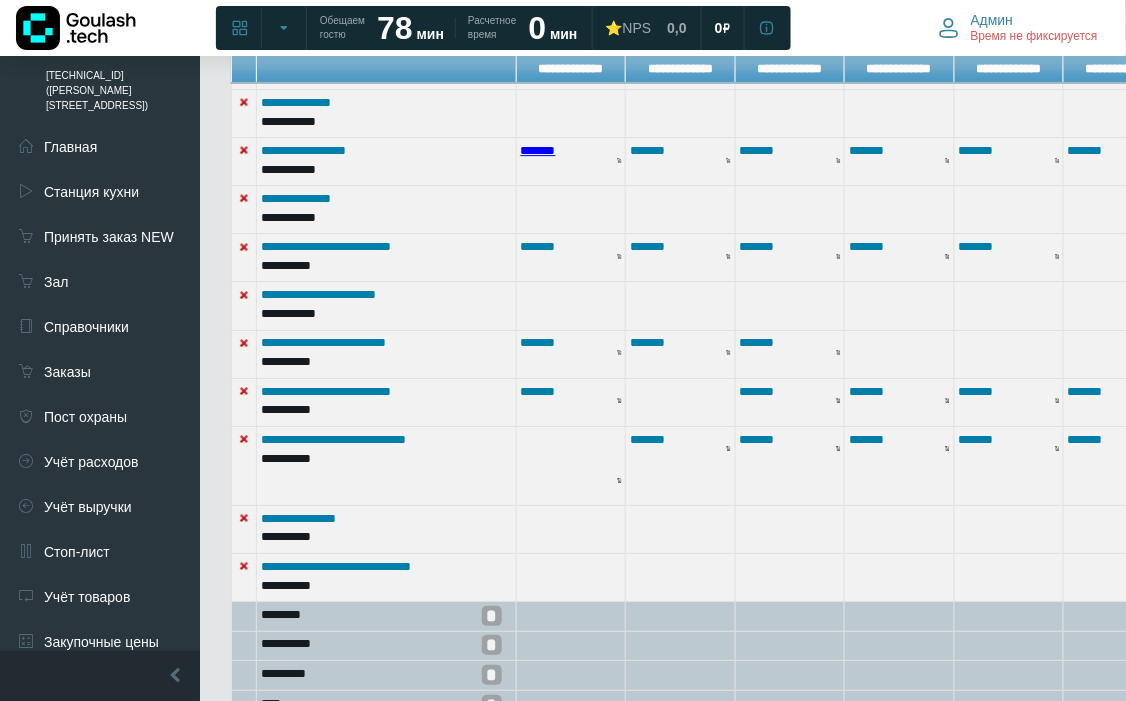 scroll, scrollTop: 1445, scrollLeft: 0, axis: vertical 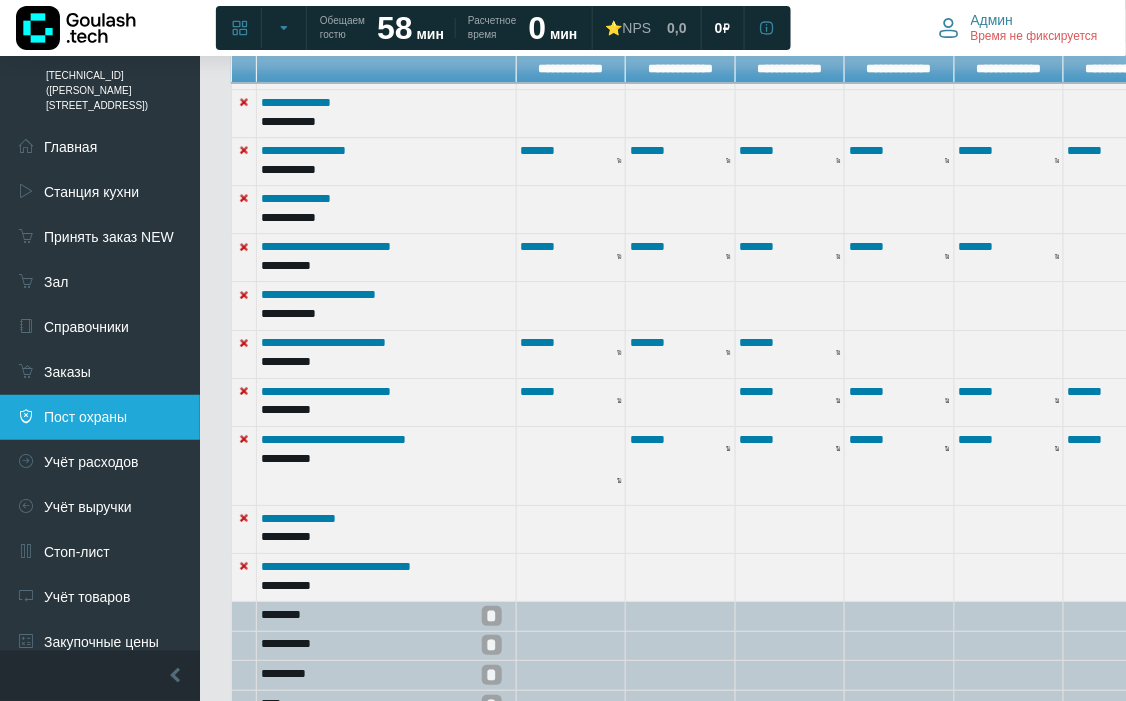 click on "Пост охраны" at bounding box center [100, 417] 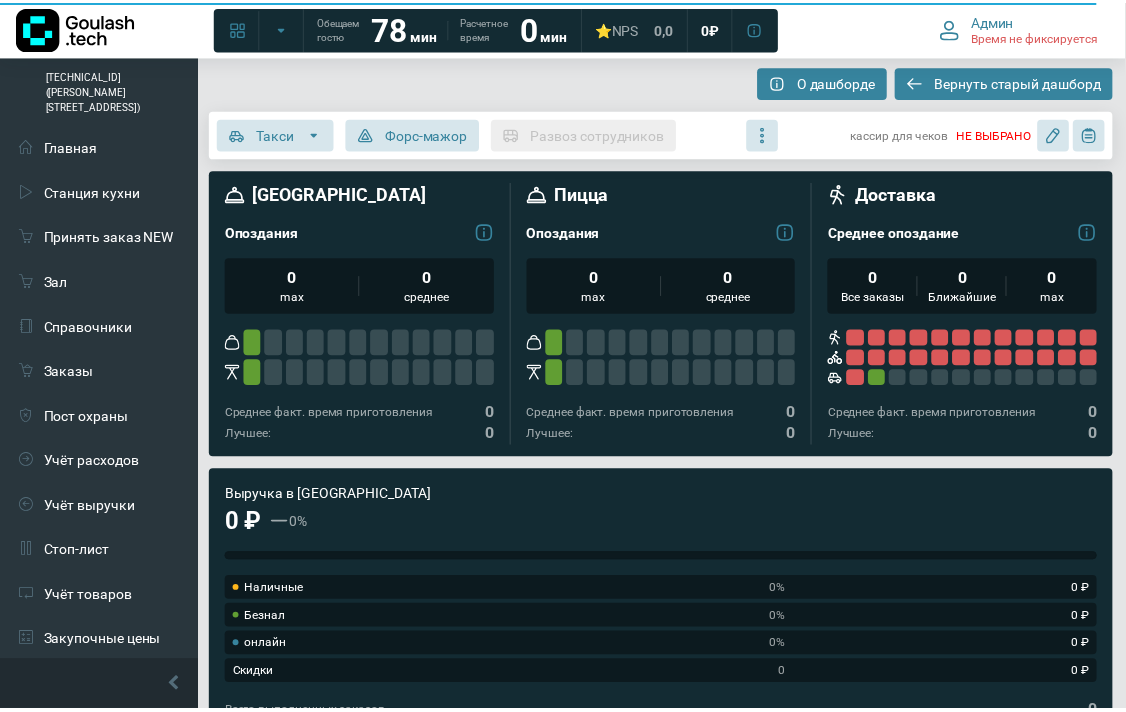 scroll, scrollTop: 1444, scrollLeft: 0, axis: vertical 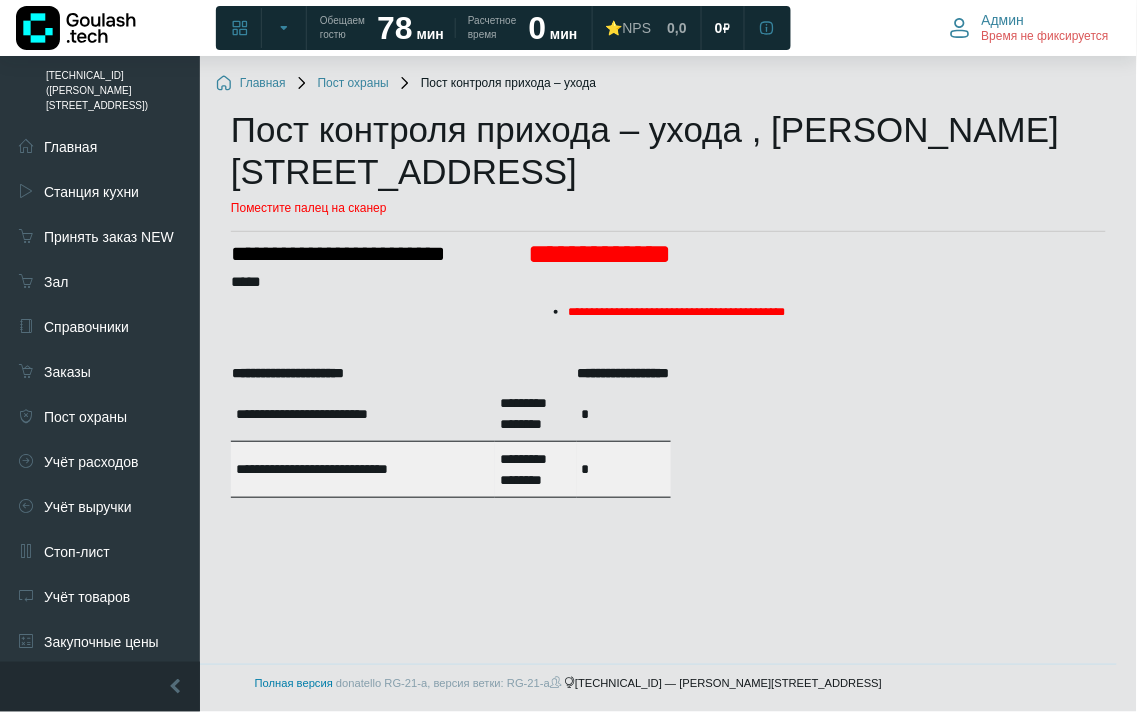 click at bounding box center (535, 373) 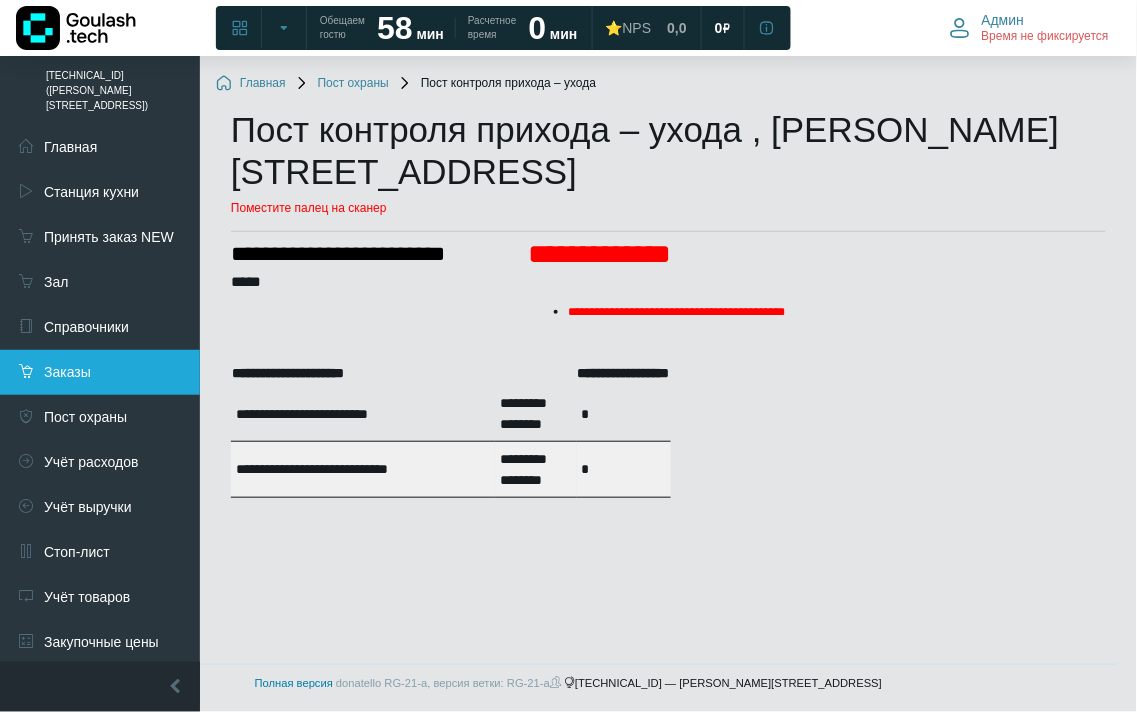 click on "Заказы" at bounding box center (100, 372) 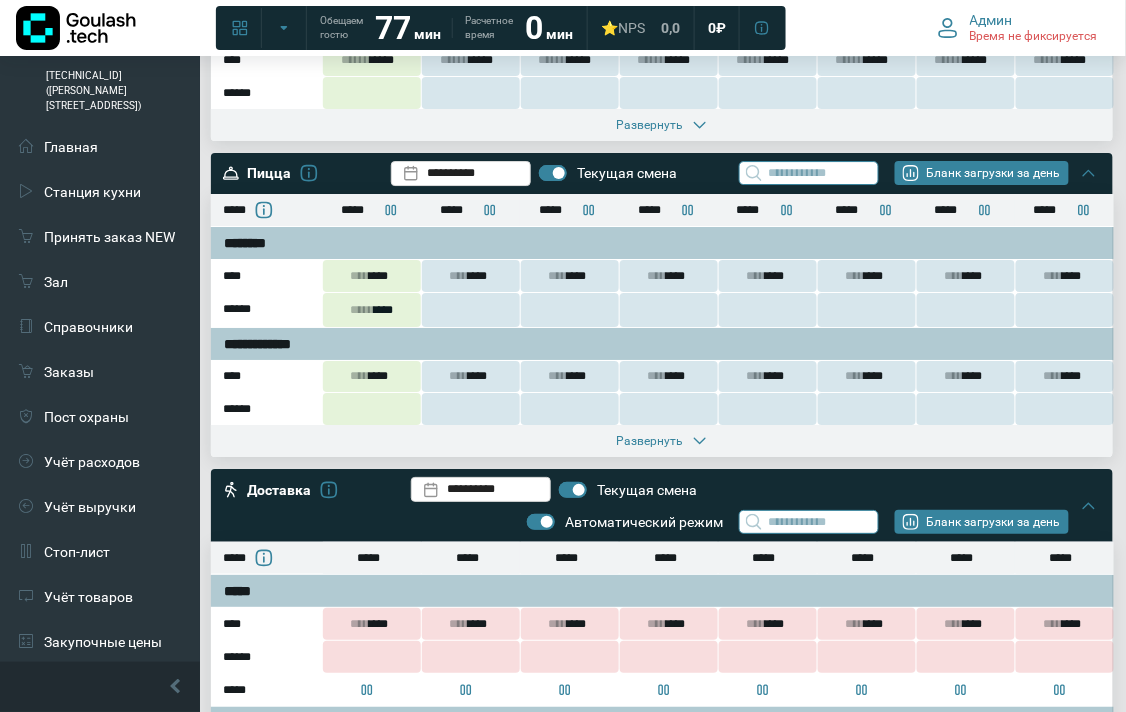 scroll, scrollTop: 2888, scrollLeft: 0, axis: vertical 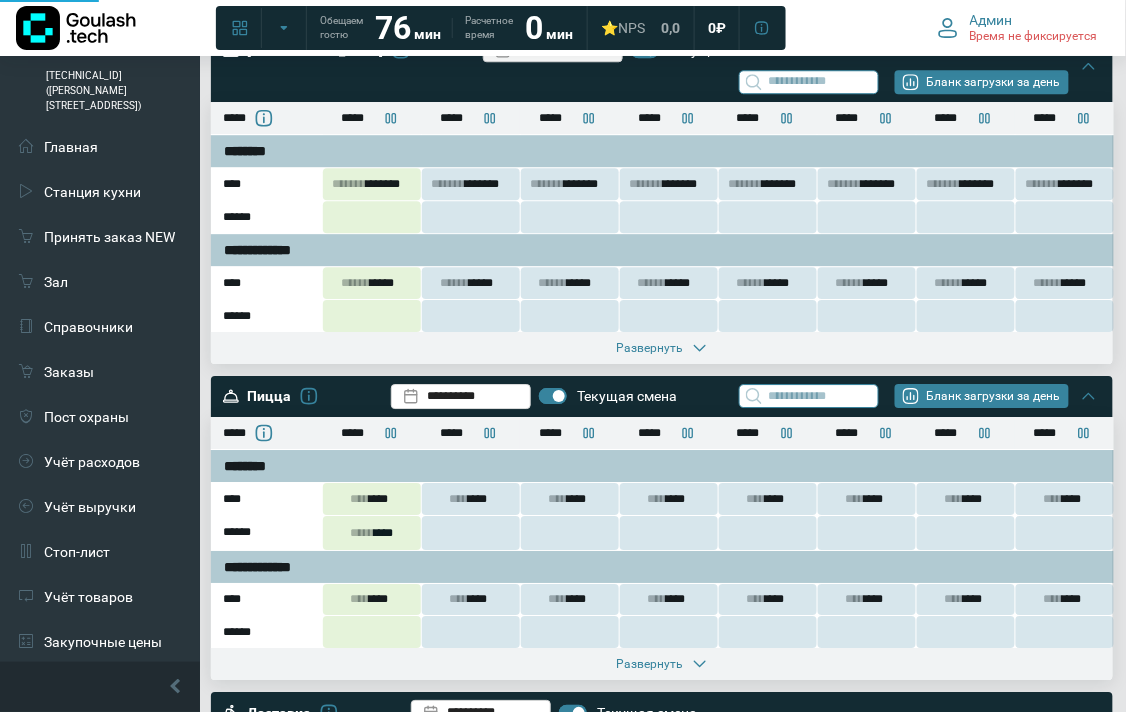 type on "**********" 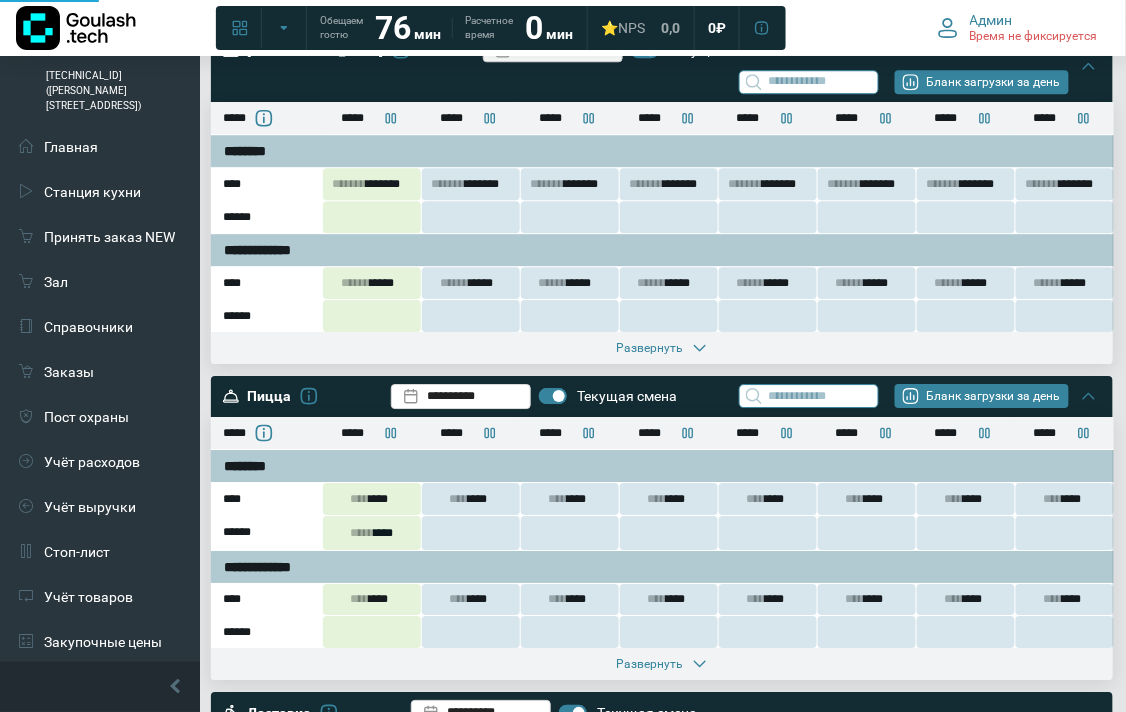 type on "**********" 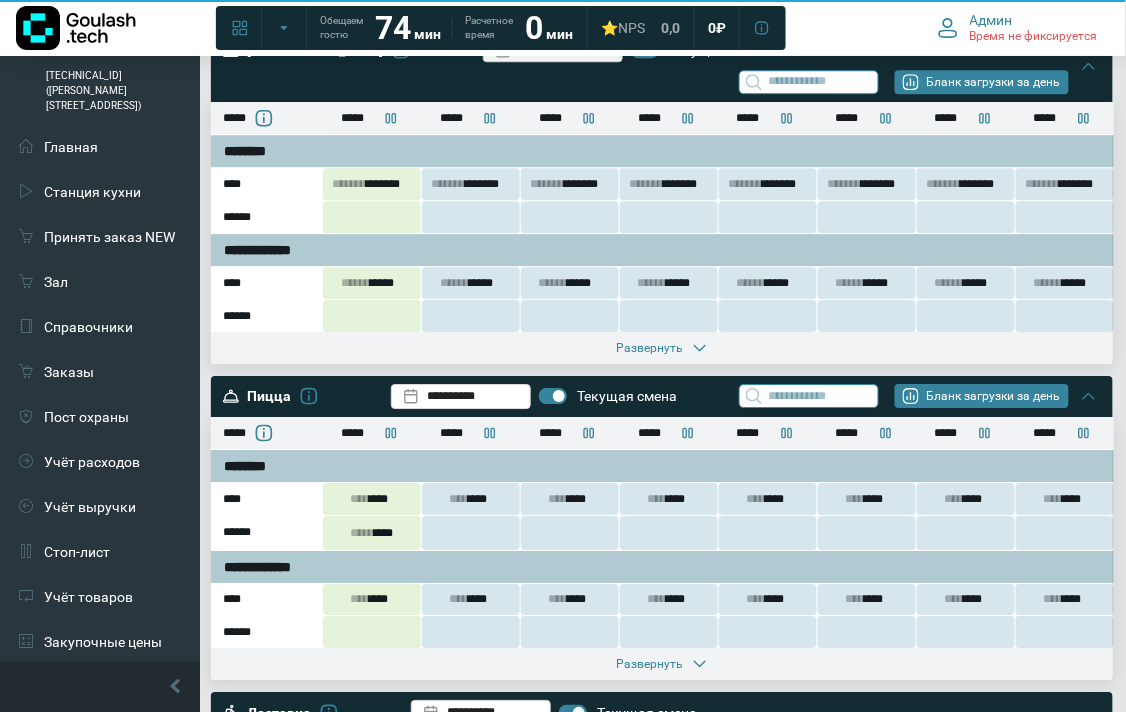 type on "**********" 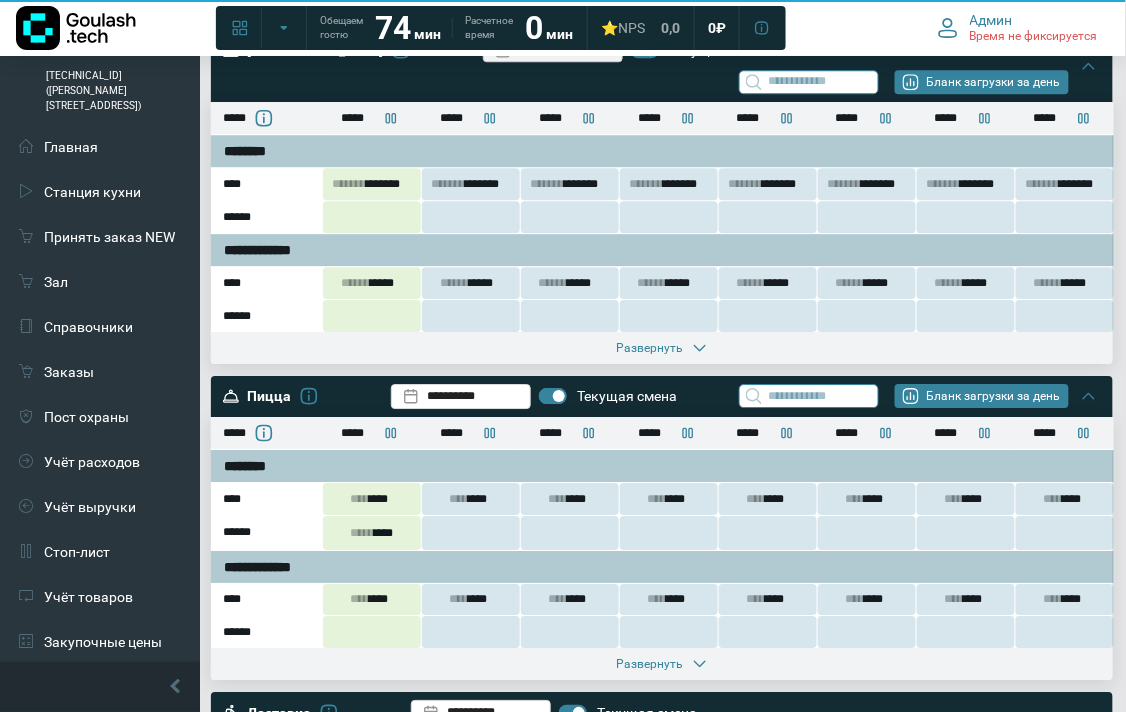 type on "**********" 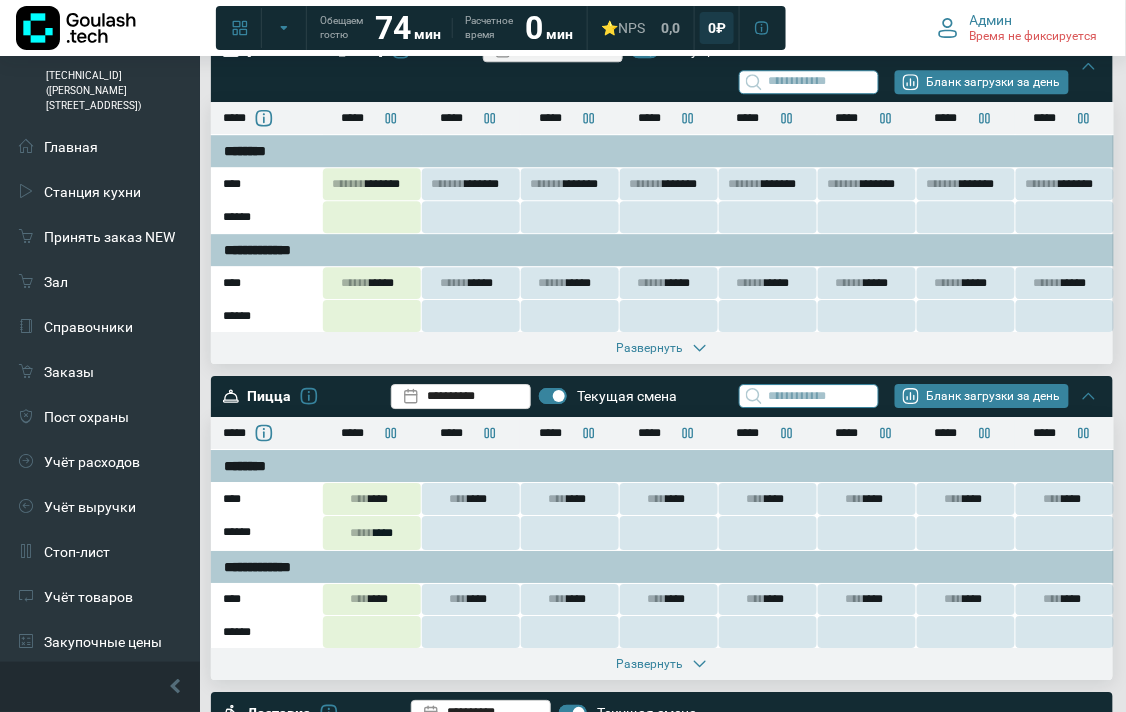 type on "**********" 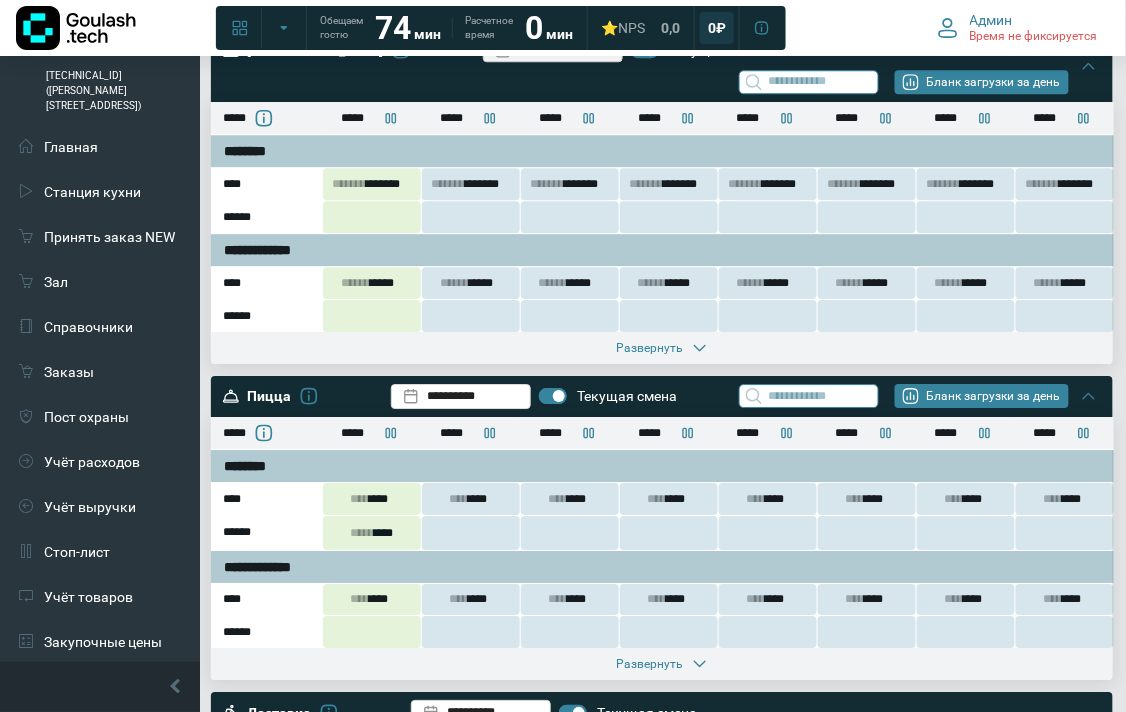 type on "**********" 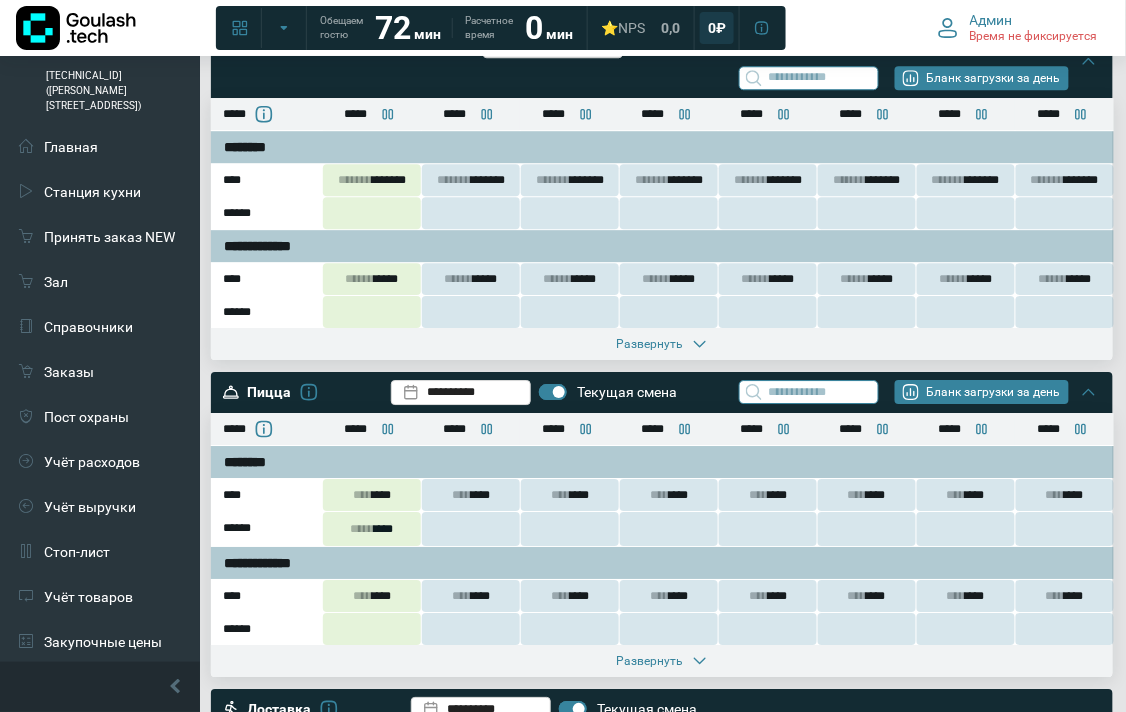 type on "**********" 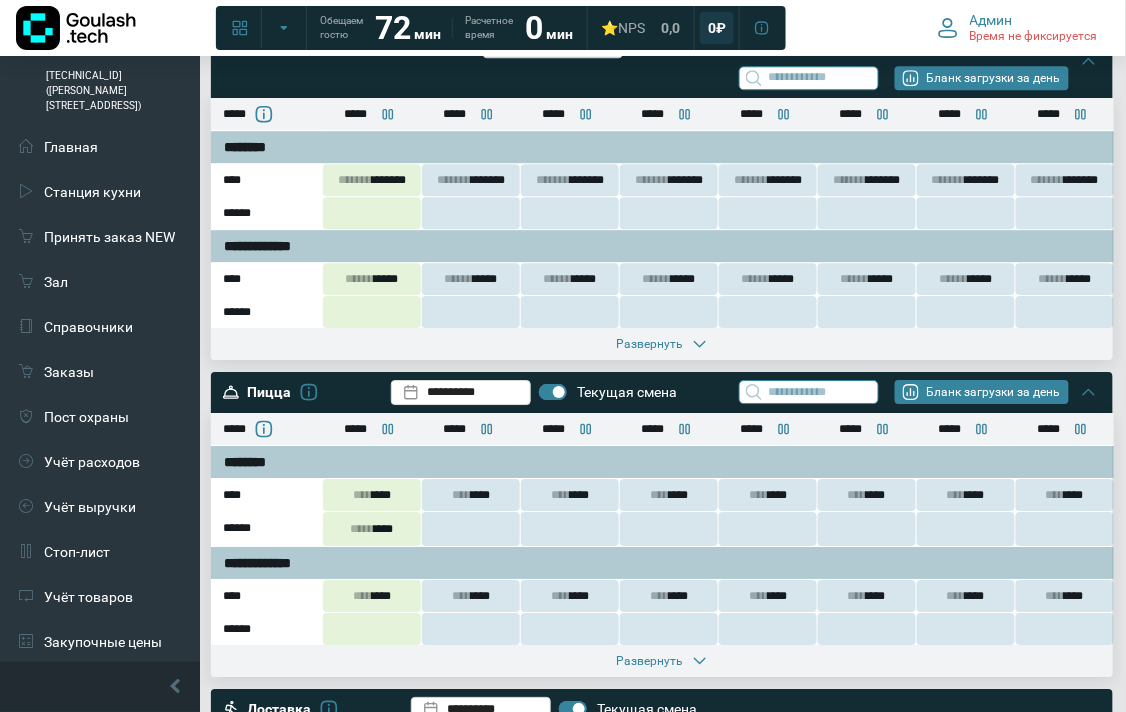 type on "**********" 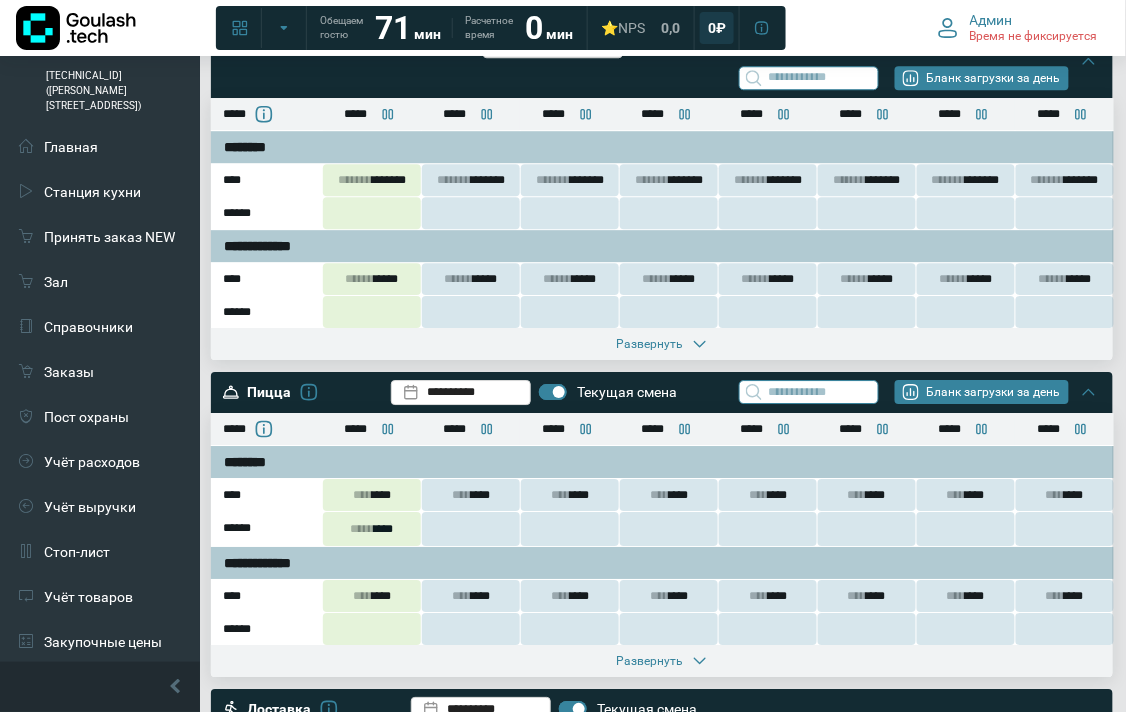 type on "**********" 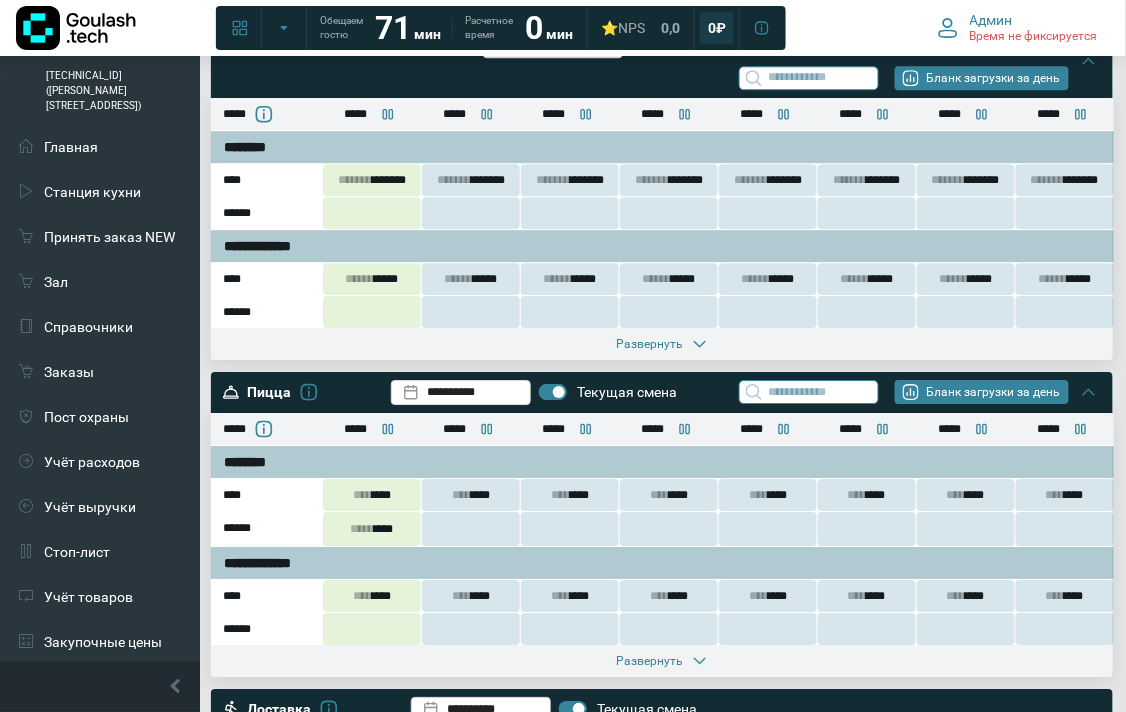 type on "**********" 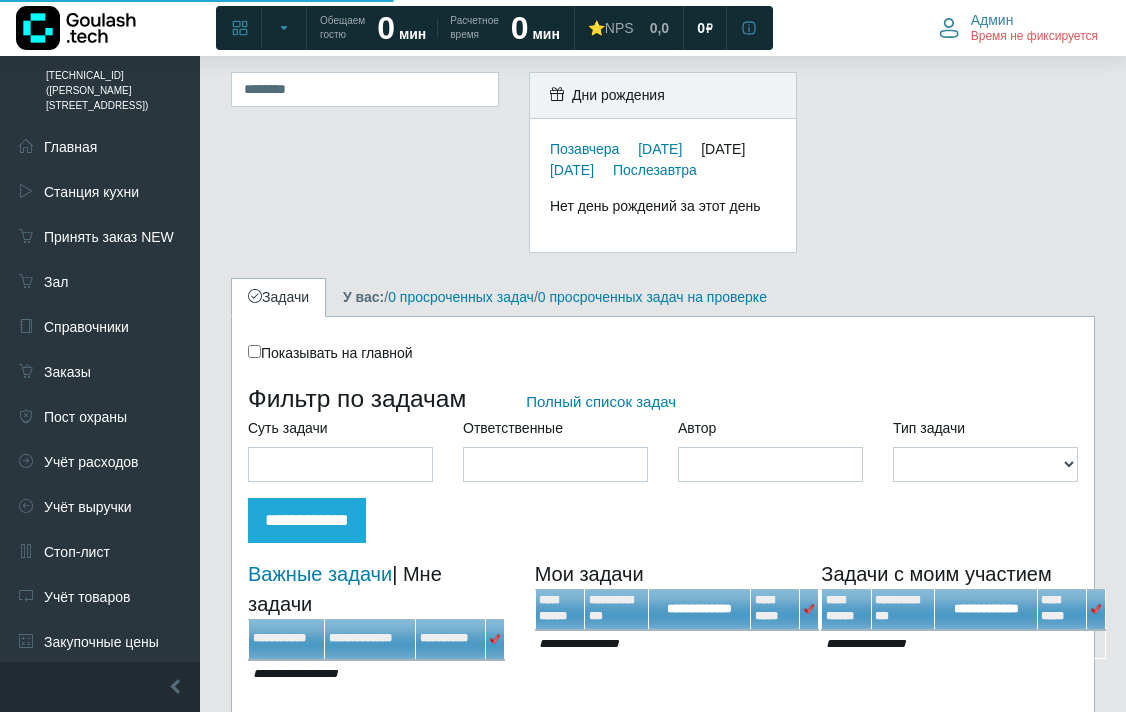 scroll, scrollTop: 0, scrollLeft: 0, axis: both 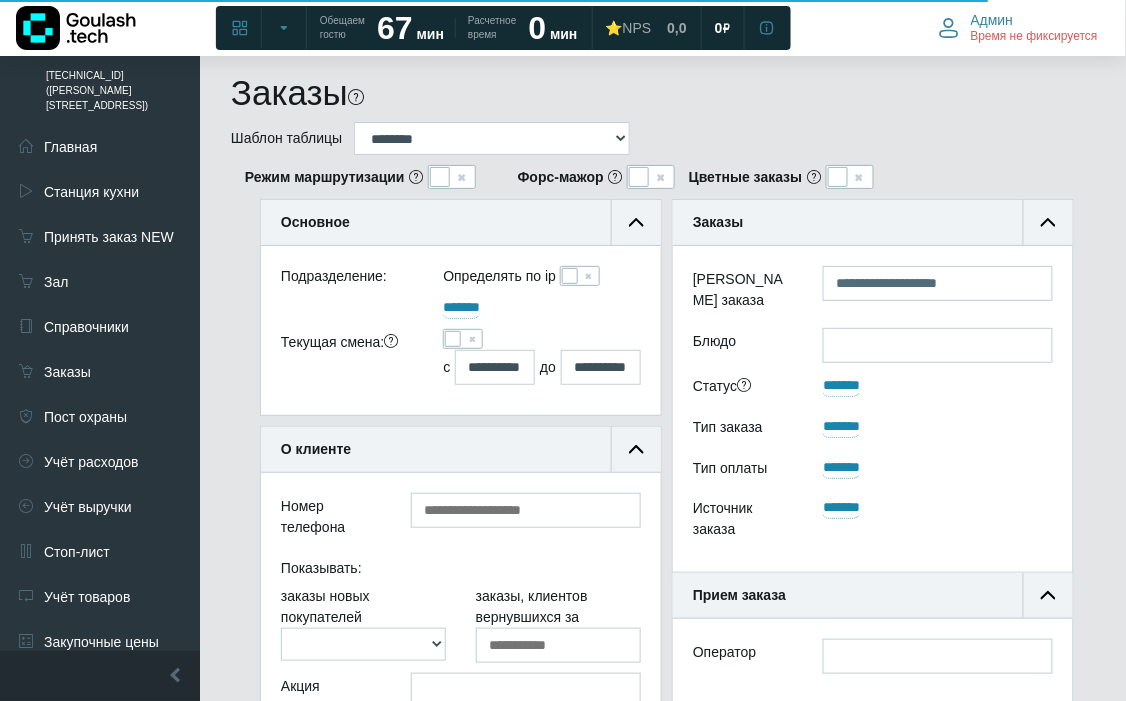 click at bounding box center [463, 339] 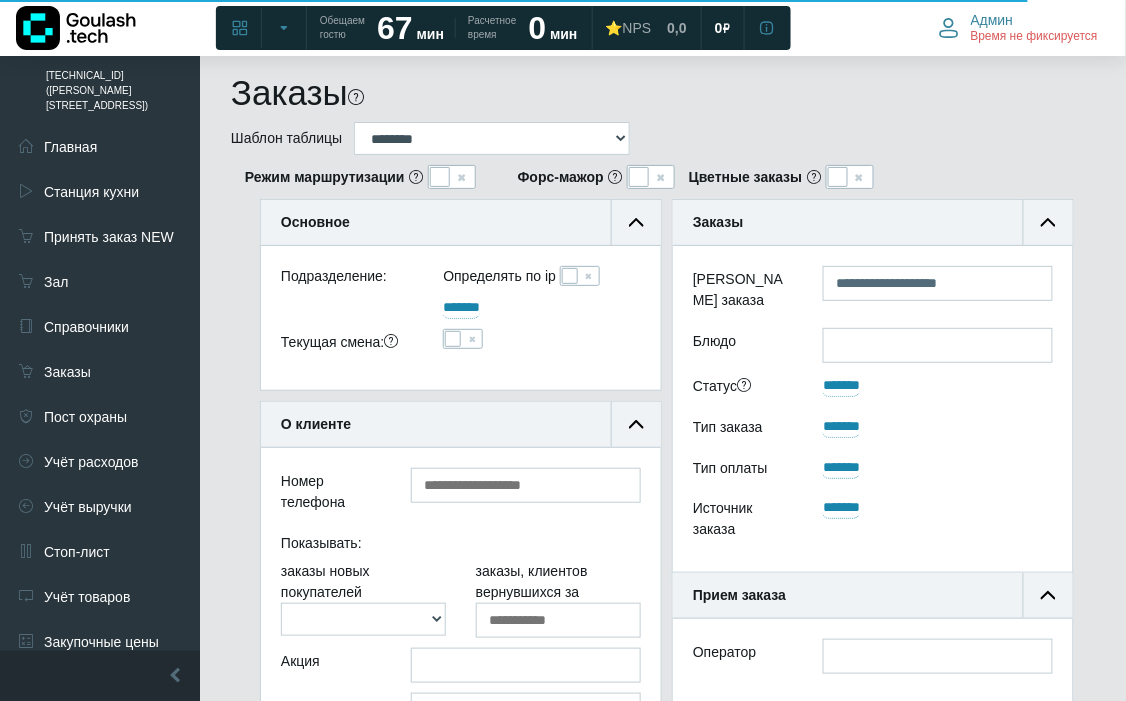 scroll, scrollTop: 188, scrollLeft: 400, axis: both 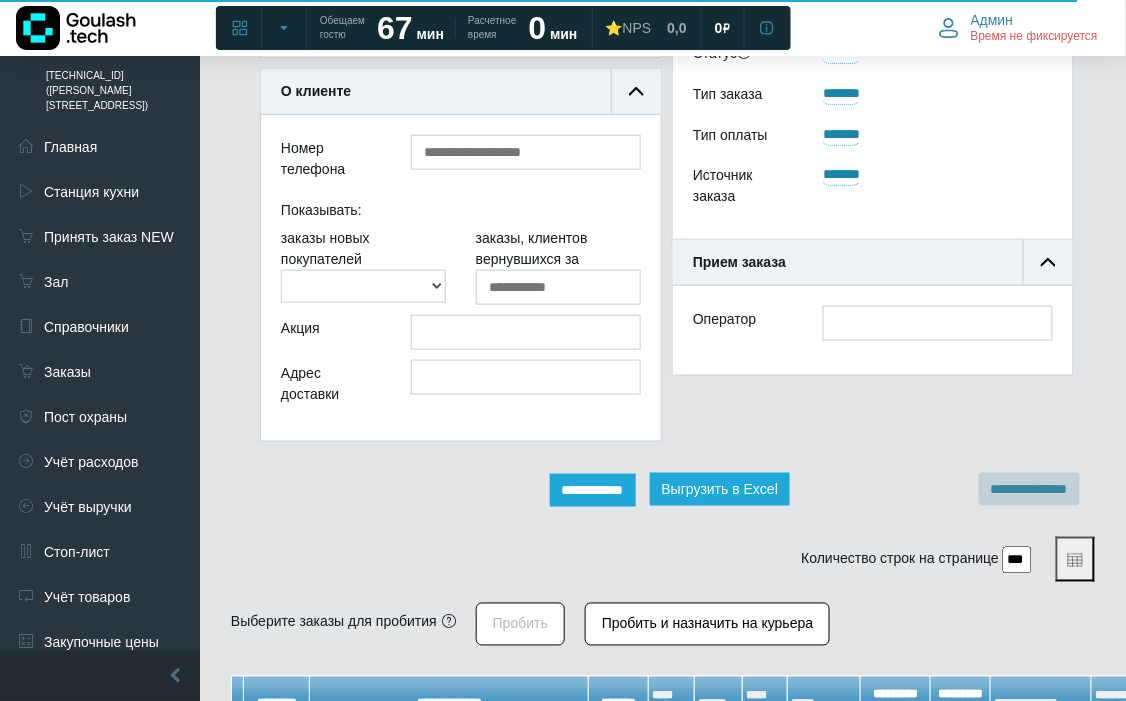 click on "**********" at bounding box center (593, 490) 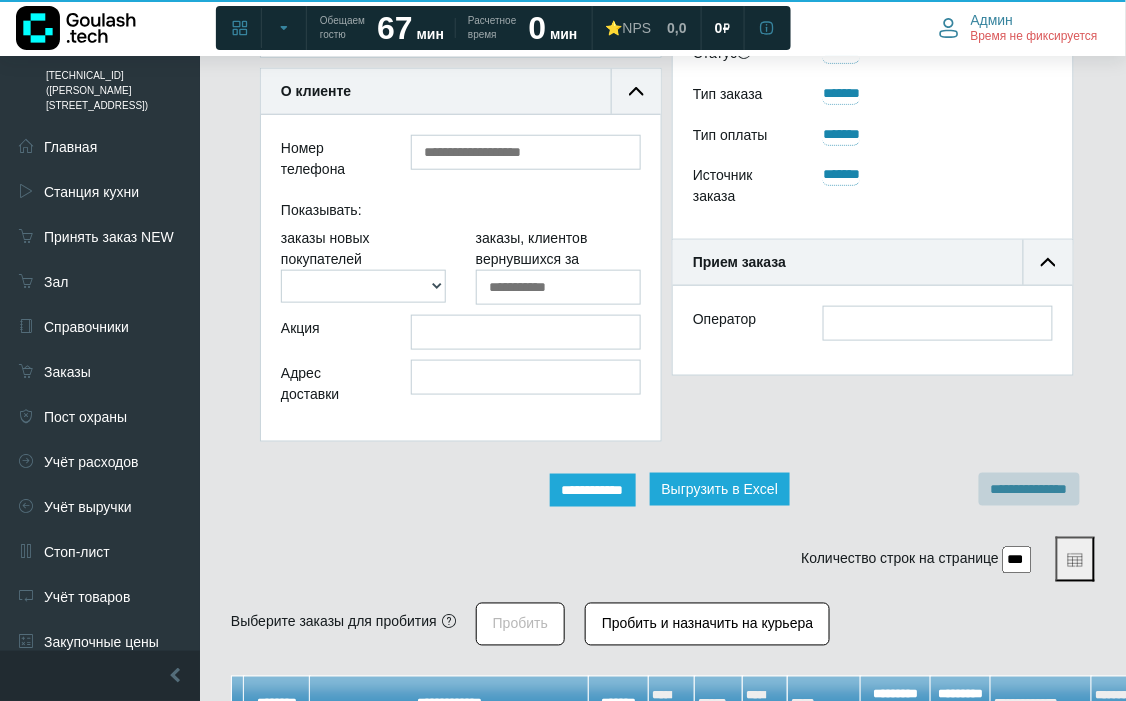 scroll, scrollTop: 12, scrollLeft: 12, axis: both 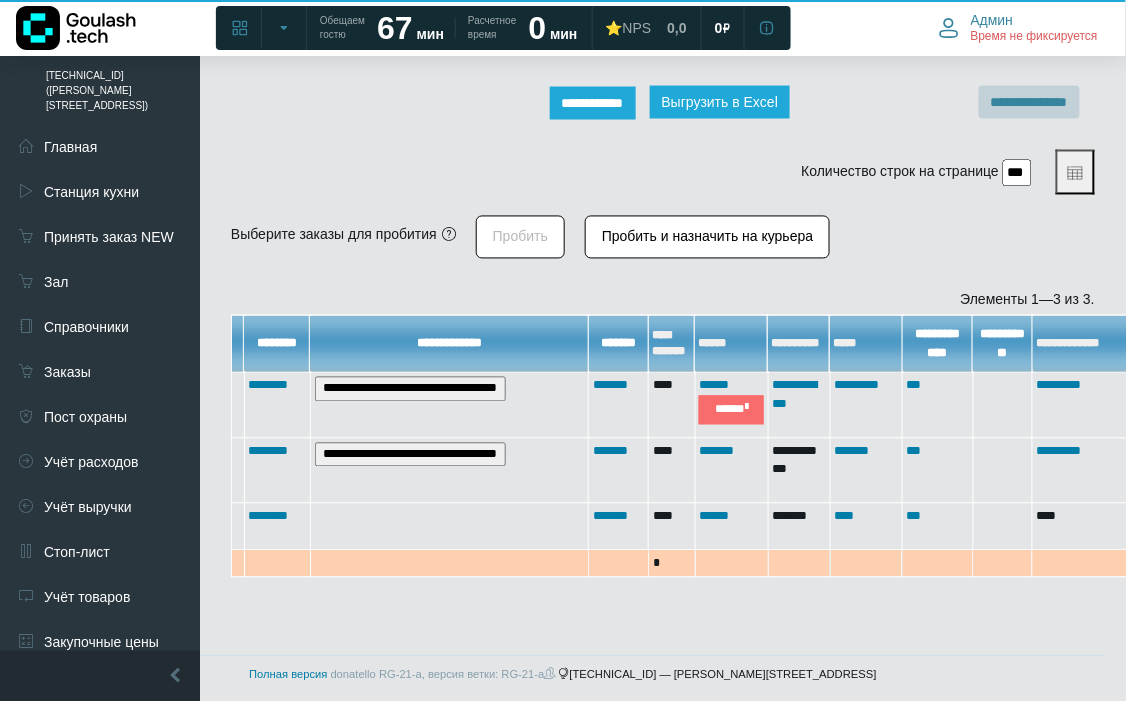 drag, startPoint x: 422, startPoint y: 693, endPoint x: 434, endPoint y: 694, distance: 12.0415945 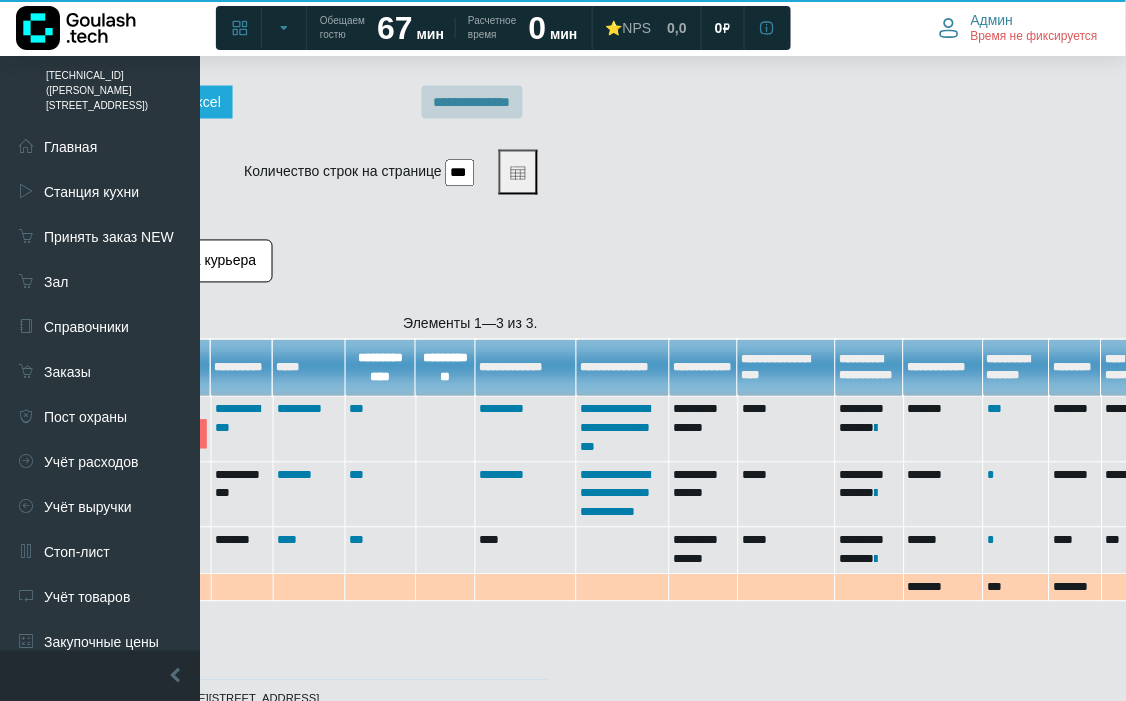 scroll, scrollTop: 720, scrollLeft: 623, axis: both 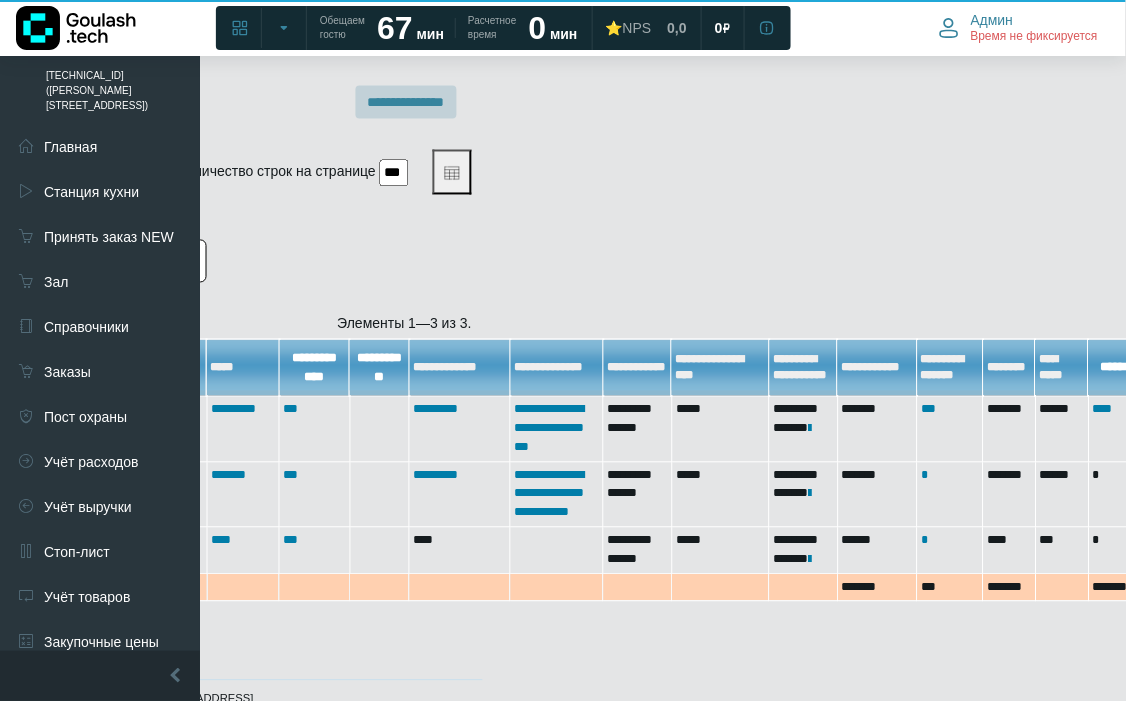 click on "Дашборд текущей смены
[PERSON_NAME][STREET_ADDRESS]" at bounding box center (-60, 4) 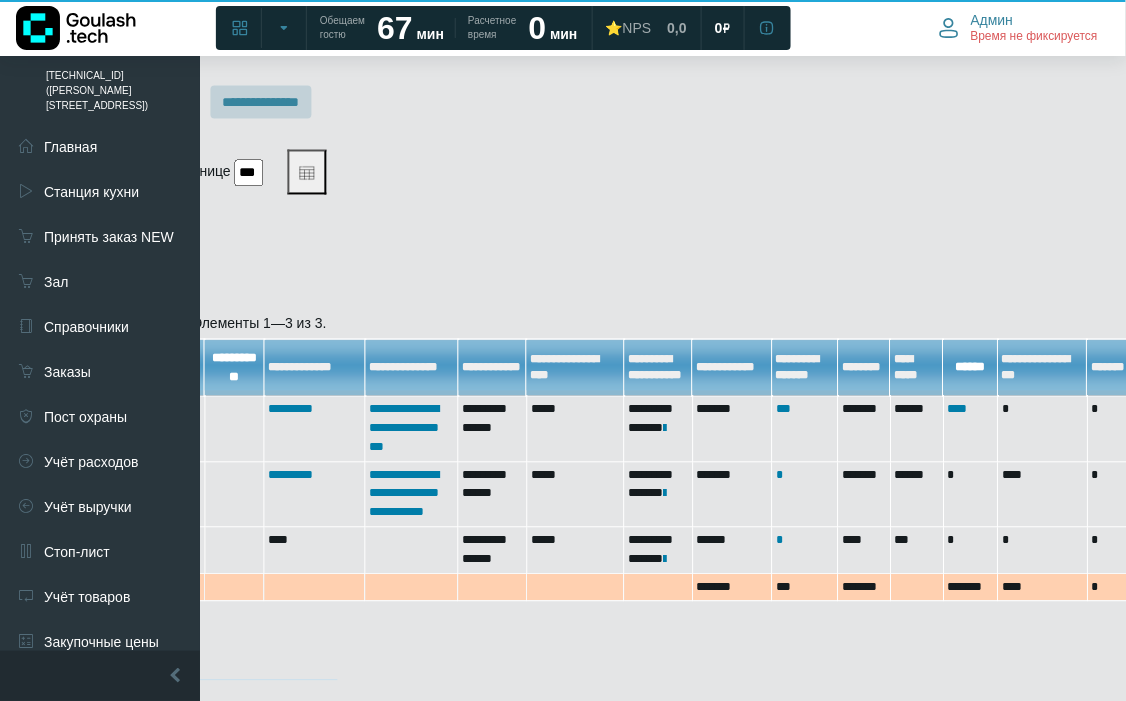 scroll, scrollTop: 720, scrollLeft: 805, axis: both 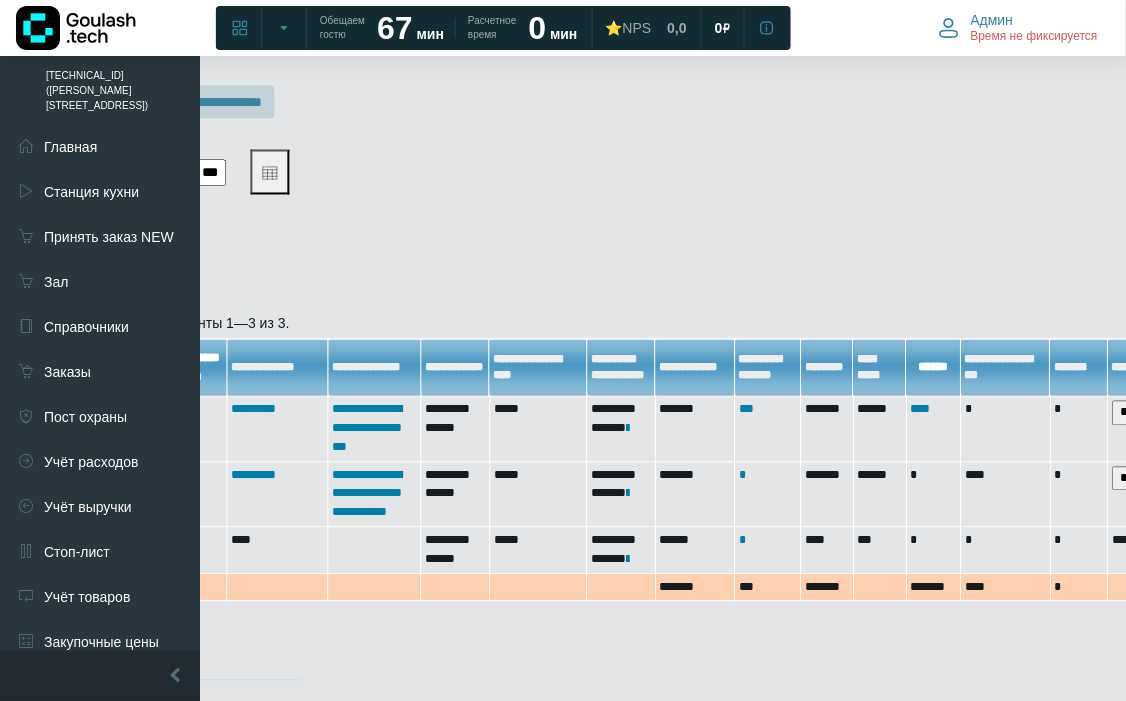 drag, startPoint x: 611, startPoint y: 706, endPoint x: 802, endPoint y: 686, distance: 192.04427 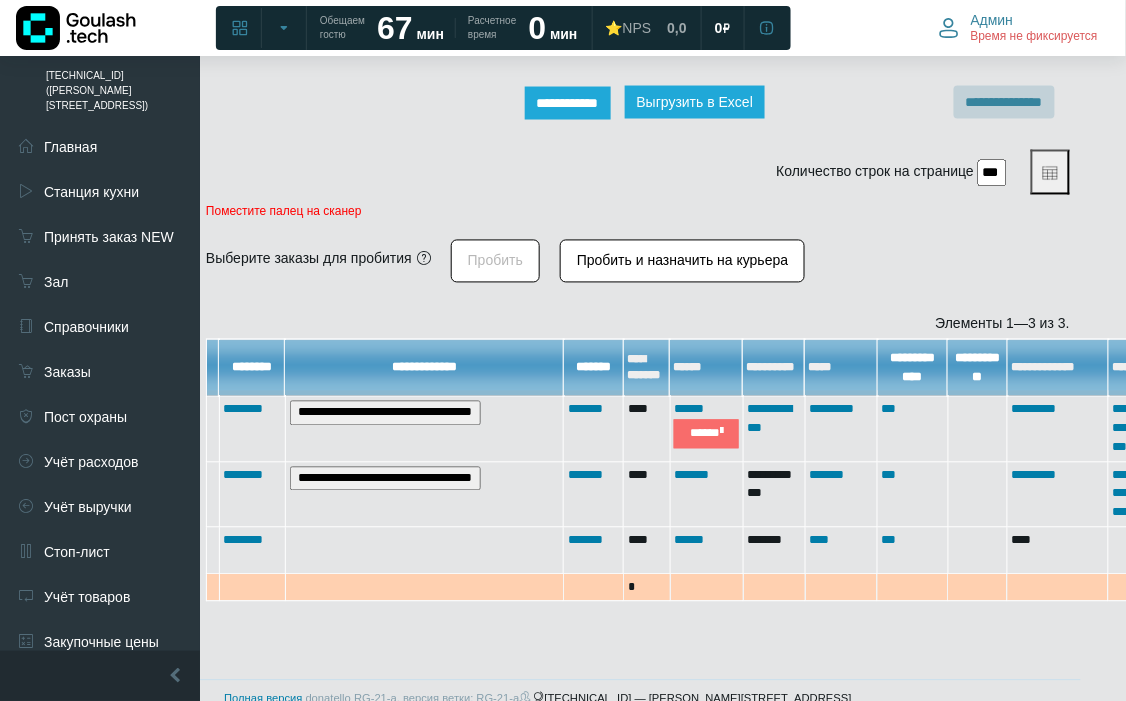scroll, scrollTop: 720, scrollLeft: 0, axis: vertical 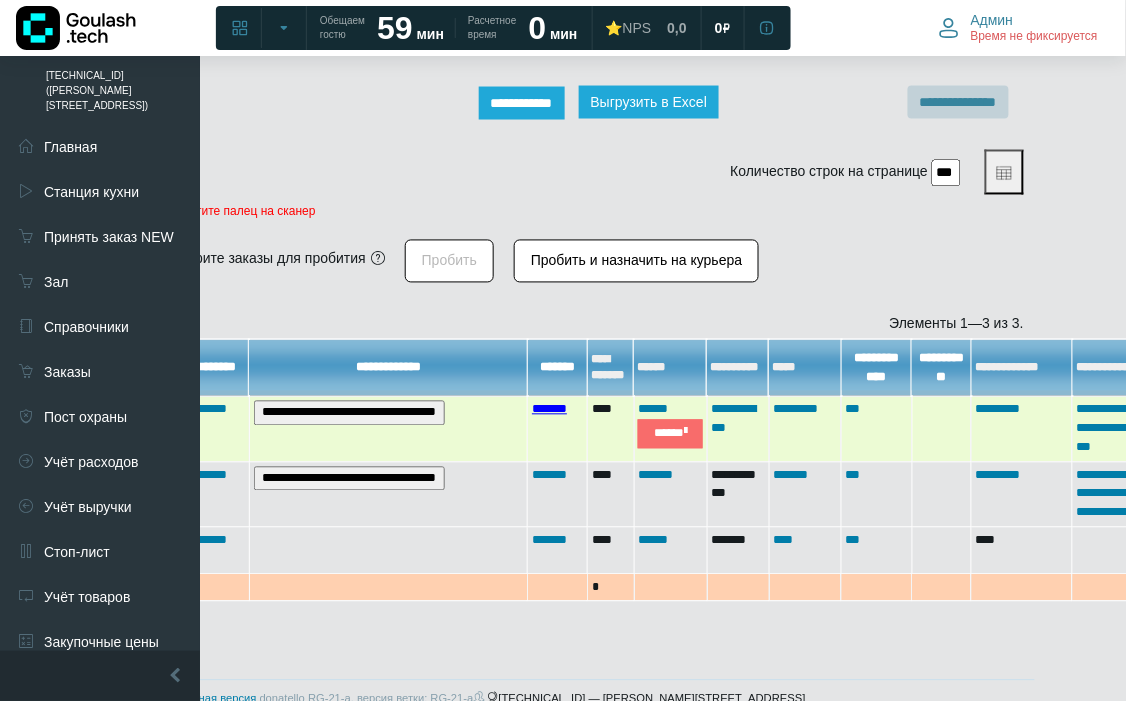 click on "*******" at bounding box center (549, 409) 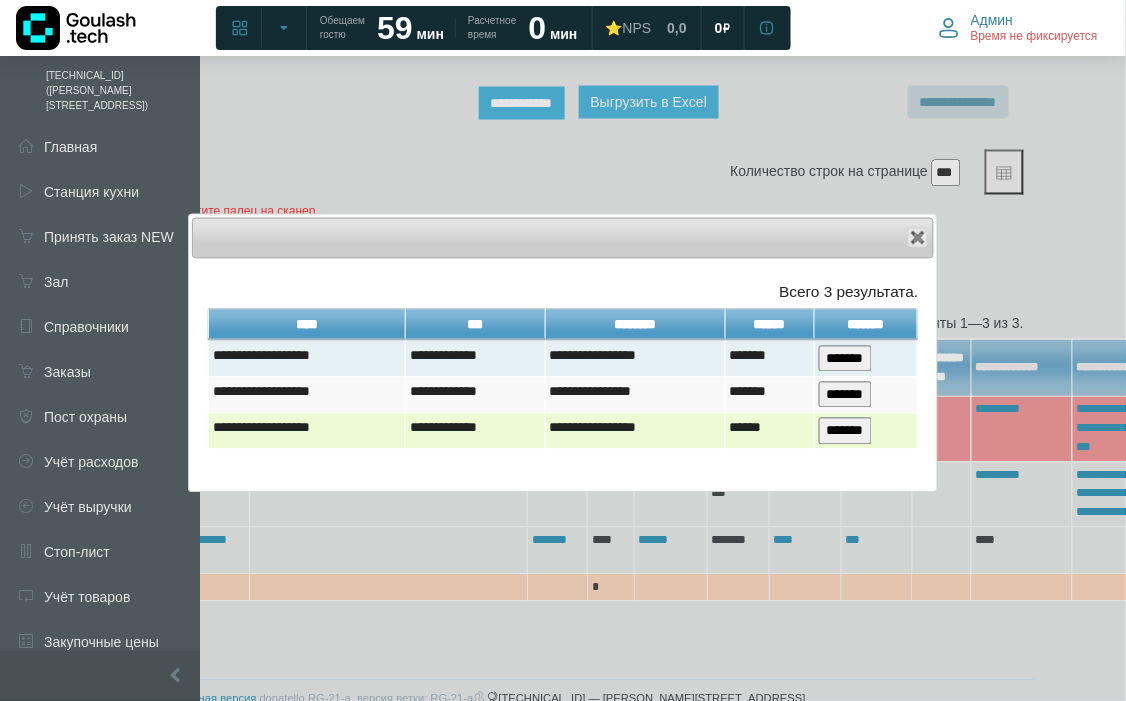 click on "*******" at bounding box center (845, 431) 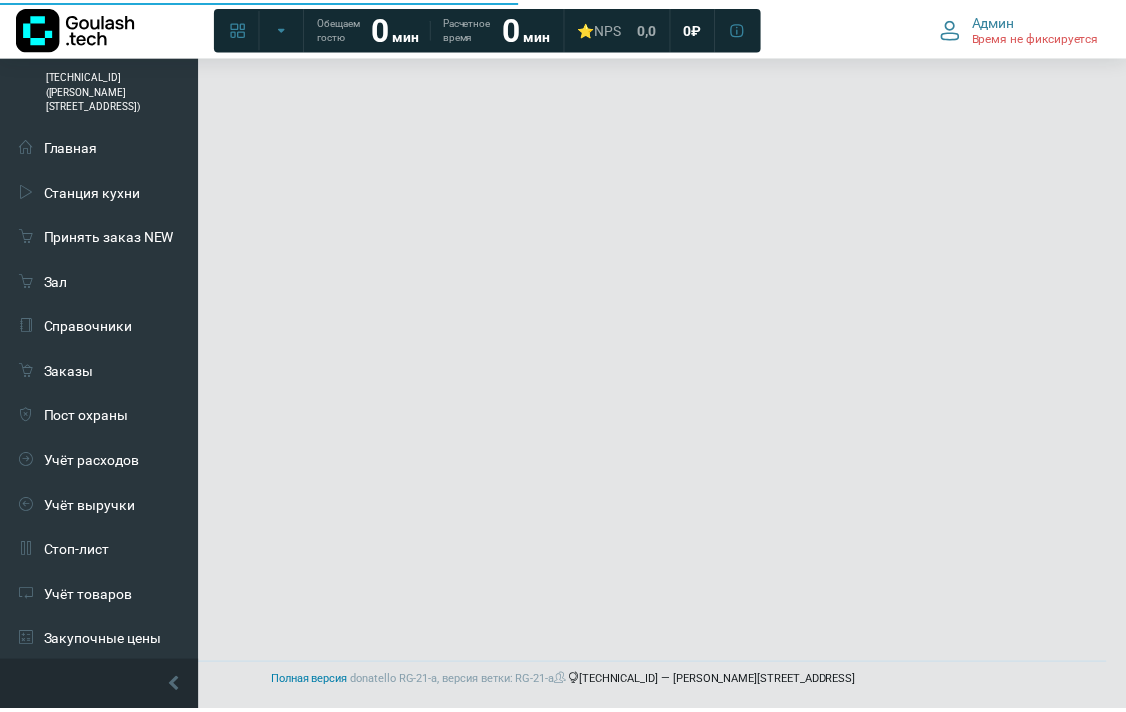 scroll, scrollTop: 0, scrollLeft: 0, axis: both 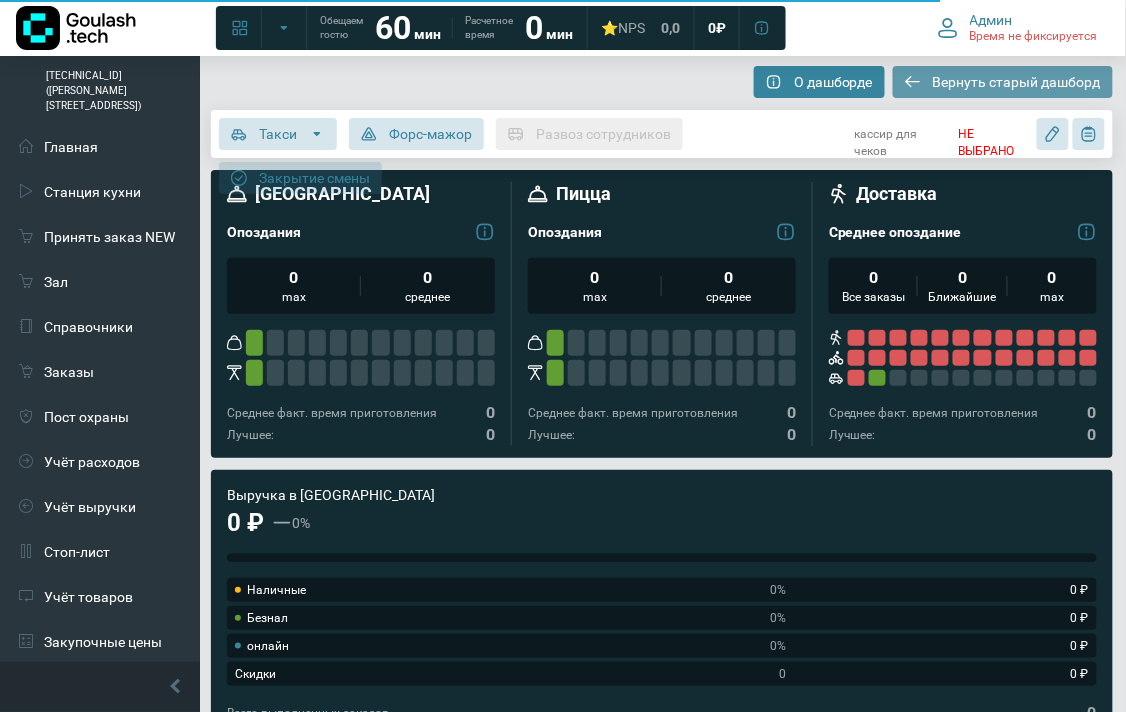click on "Вернуть старый дашборд" at bounding box center (1017, 82) 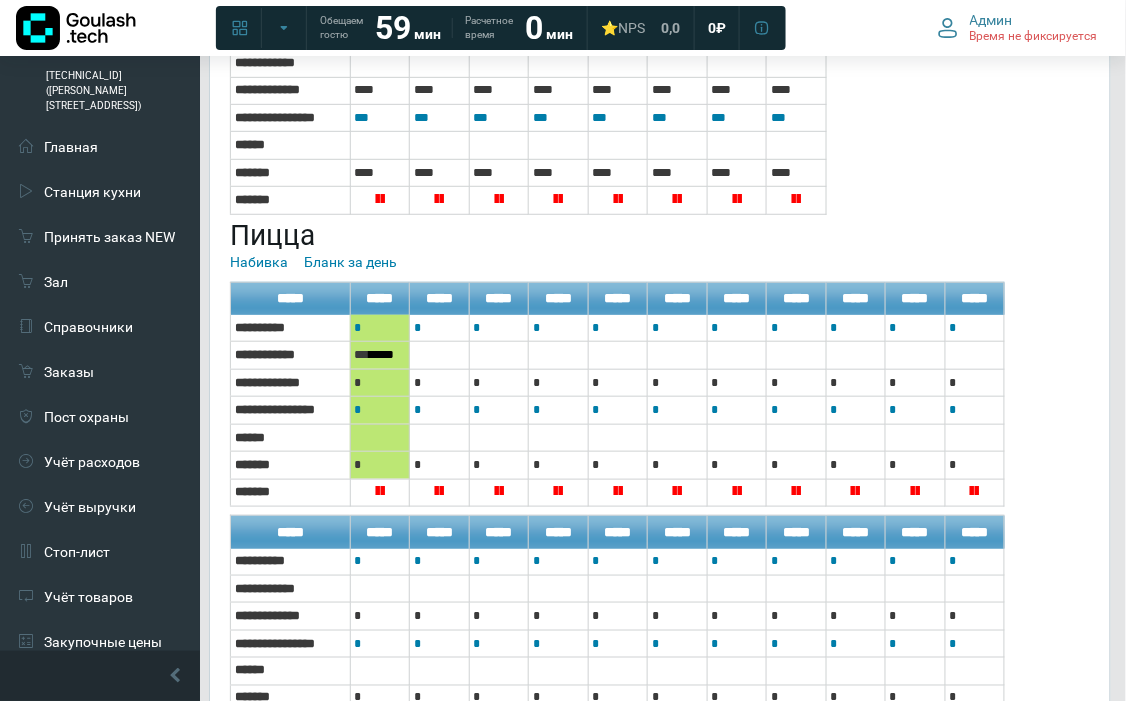 scroll, scrollTop: 3721, scrollLeft: 2, axis: both 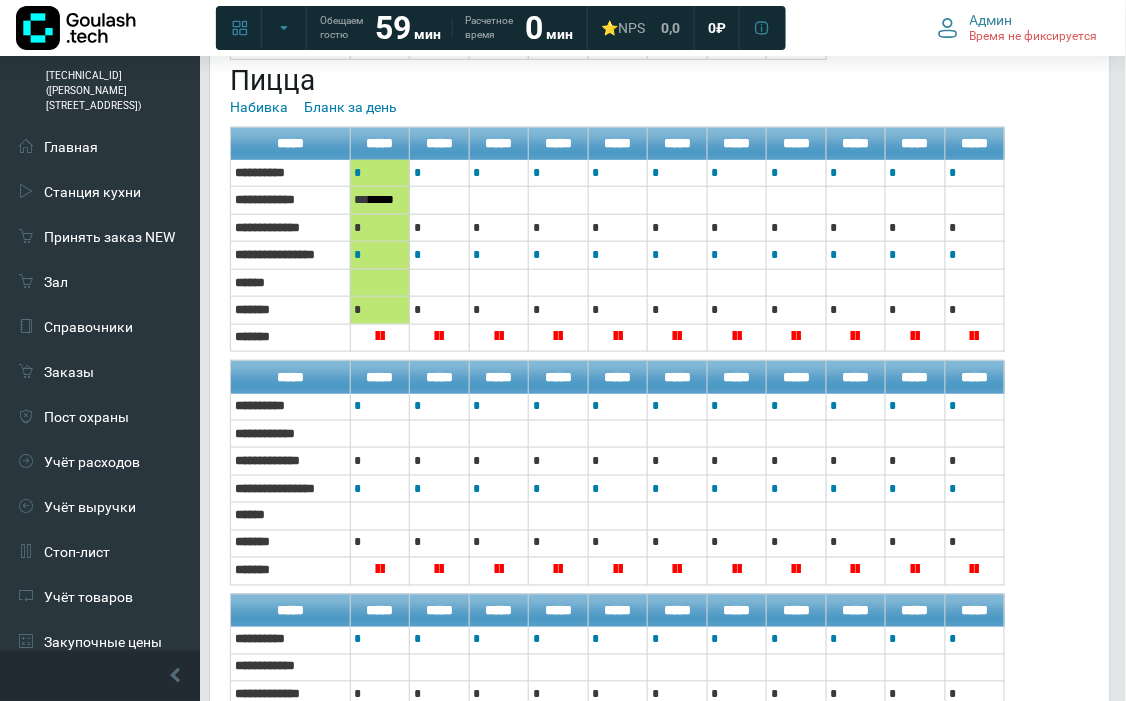 type on "**********" 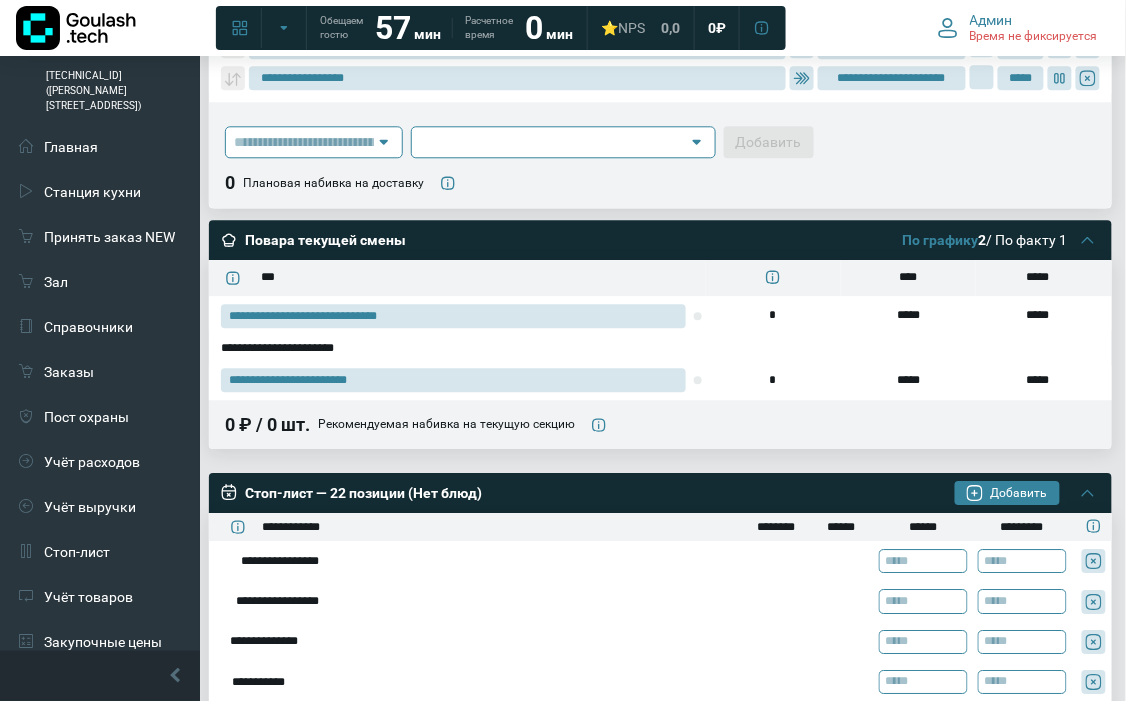 scroll, scrollTop: 943, scrollLeft: 2, axis: both 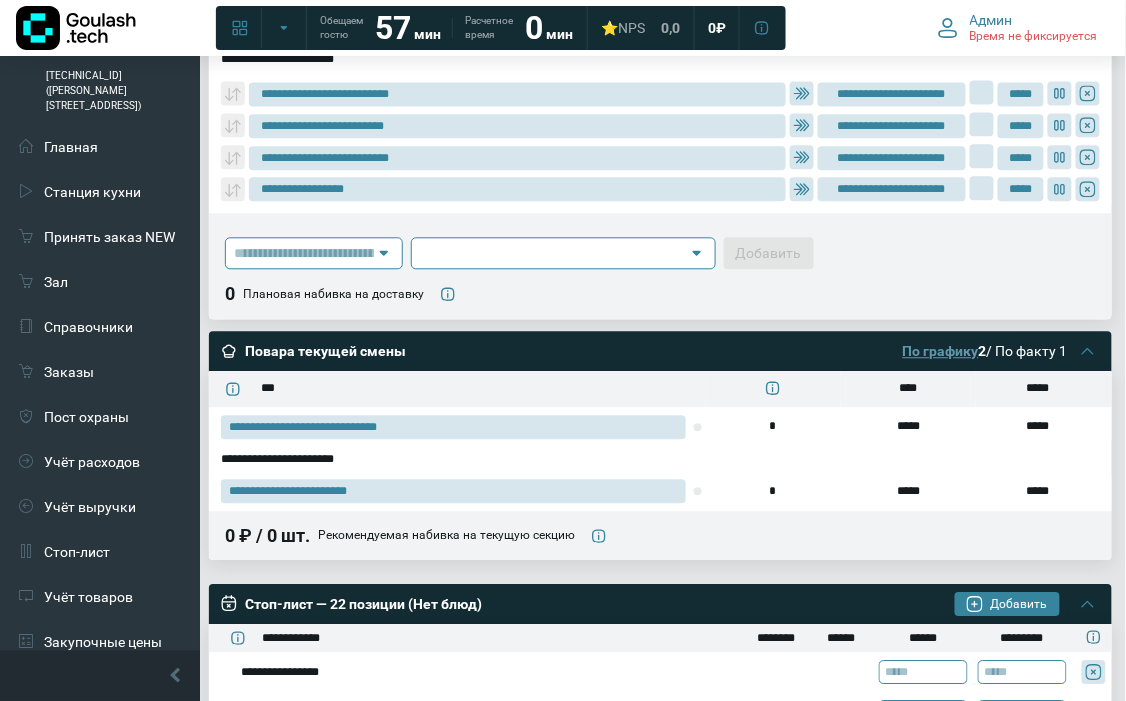 click on "По графику" at bounding box center (941, 351) 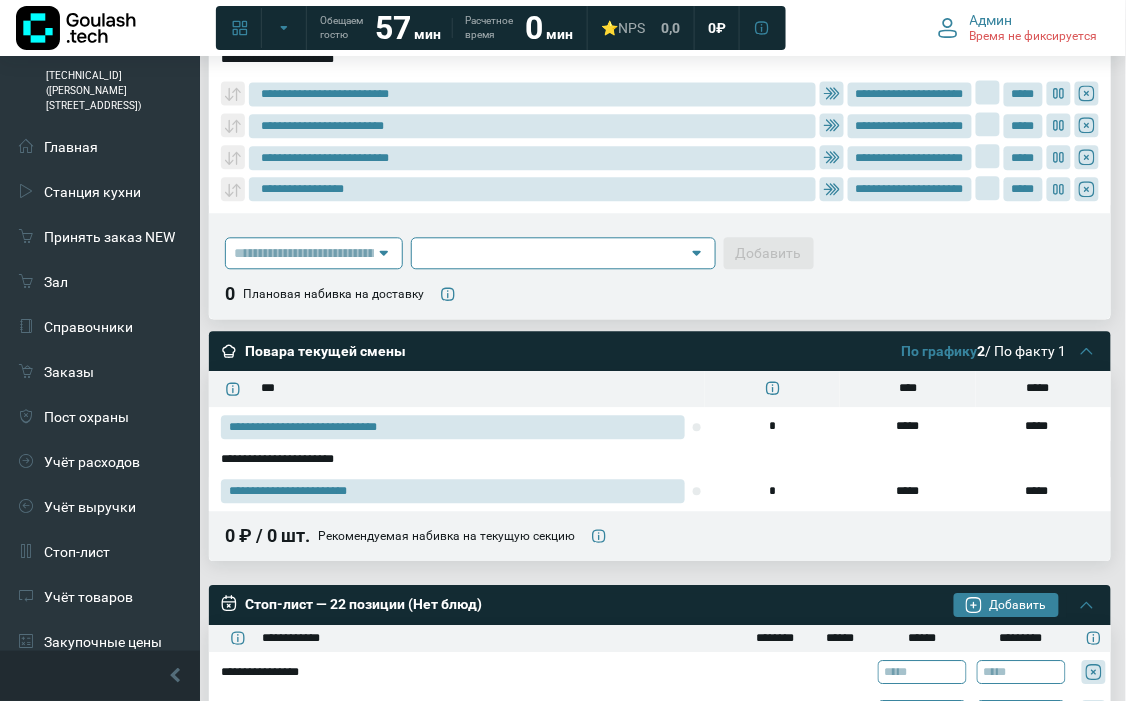 type on "**********" 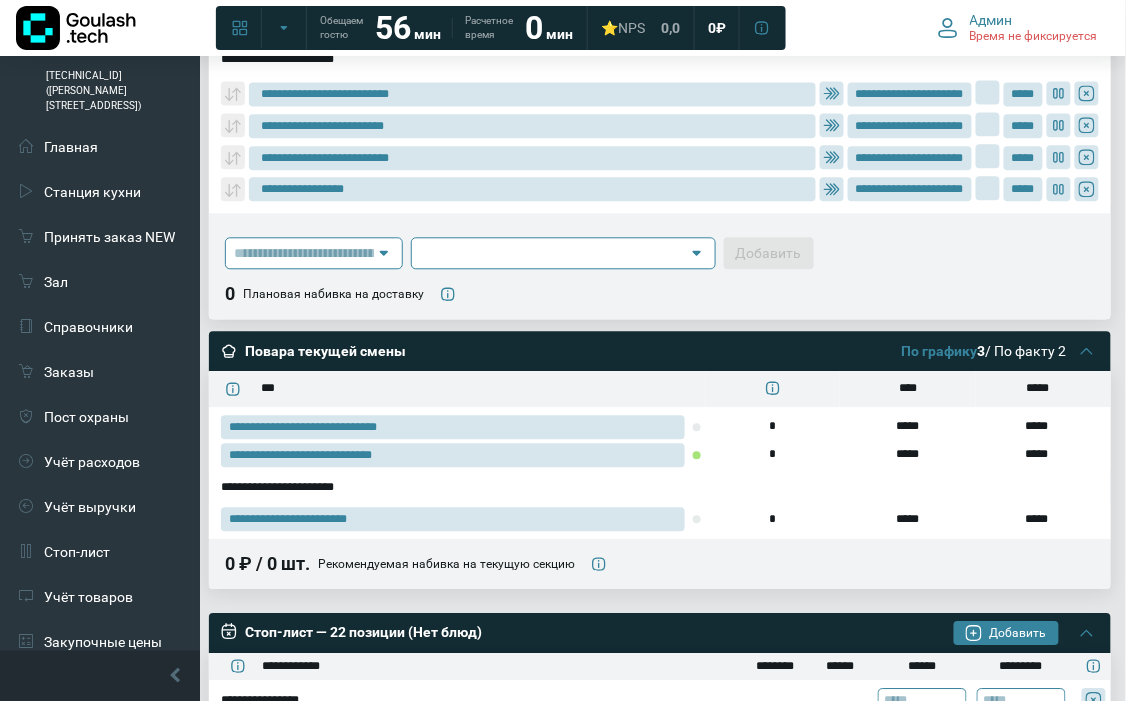 type on "**********" 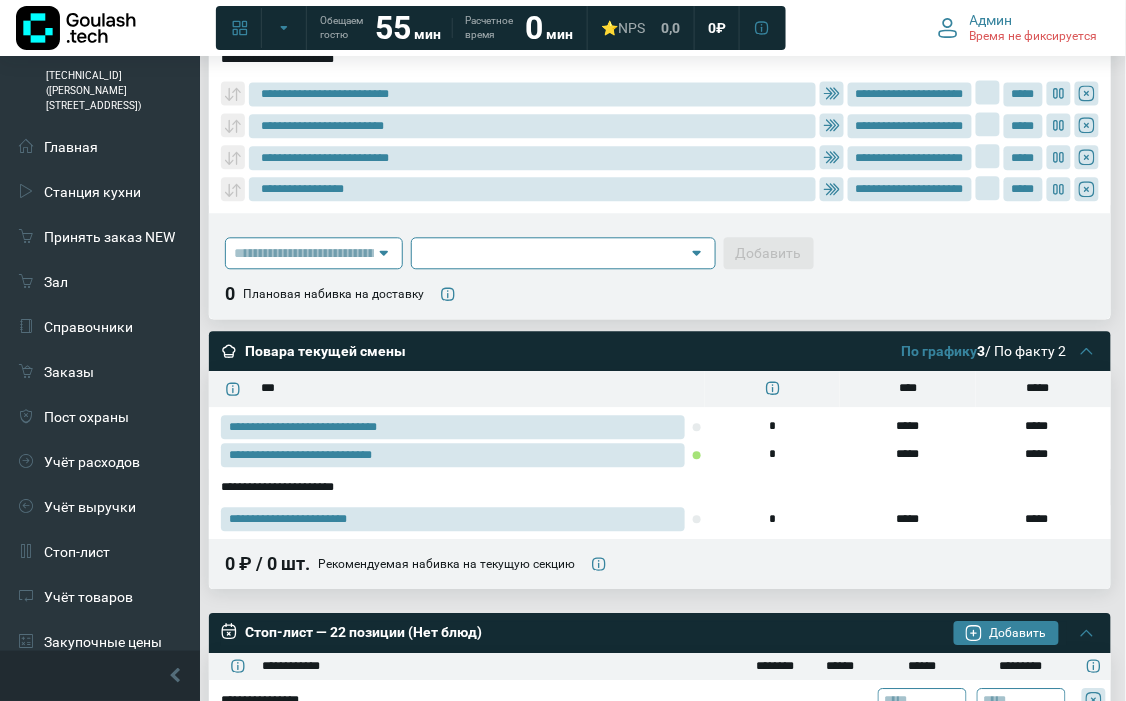 type on "**********" 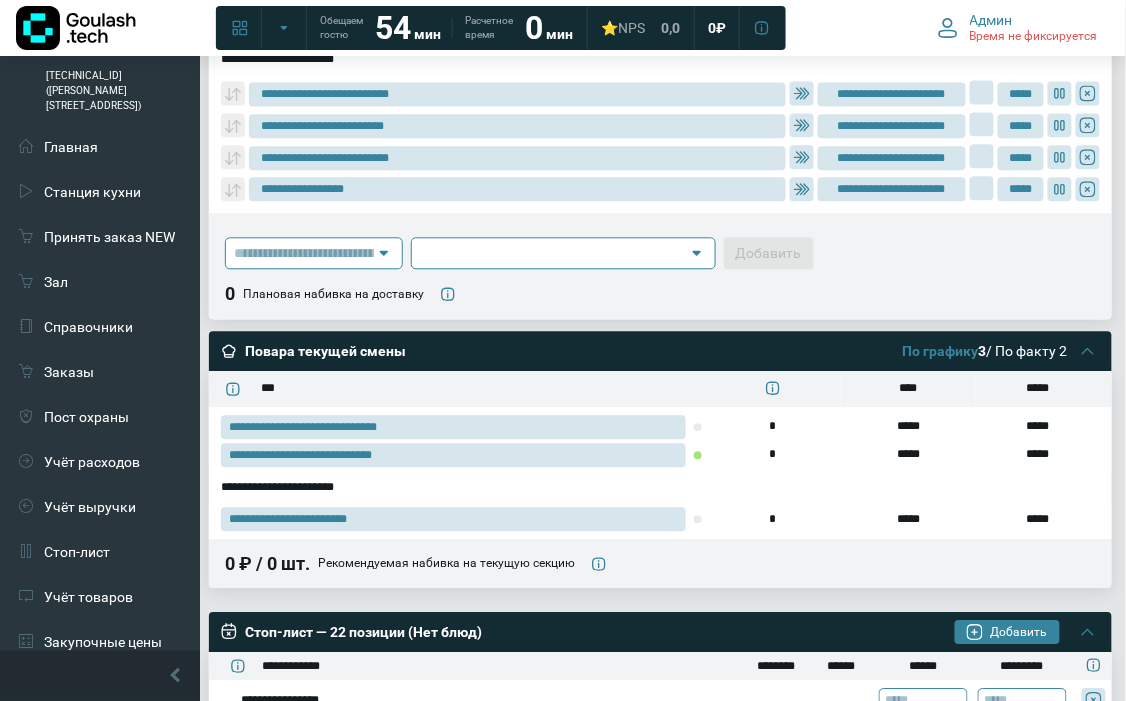 scroll, scrollTop: 610, scrollLeft: 2, axis: both 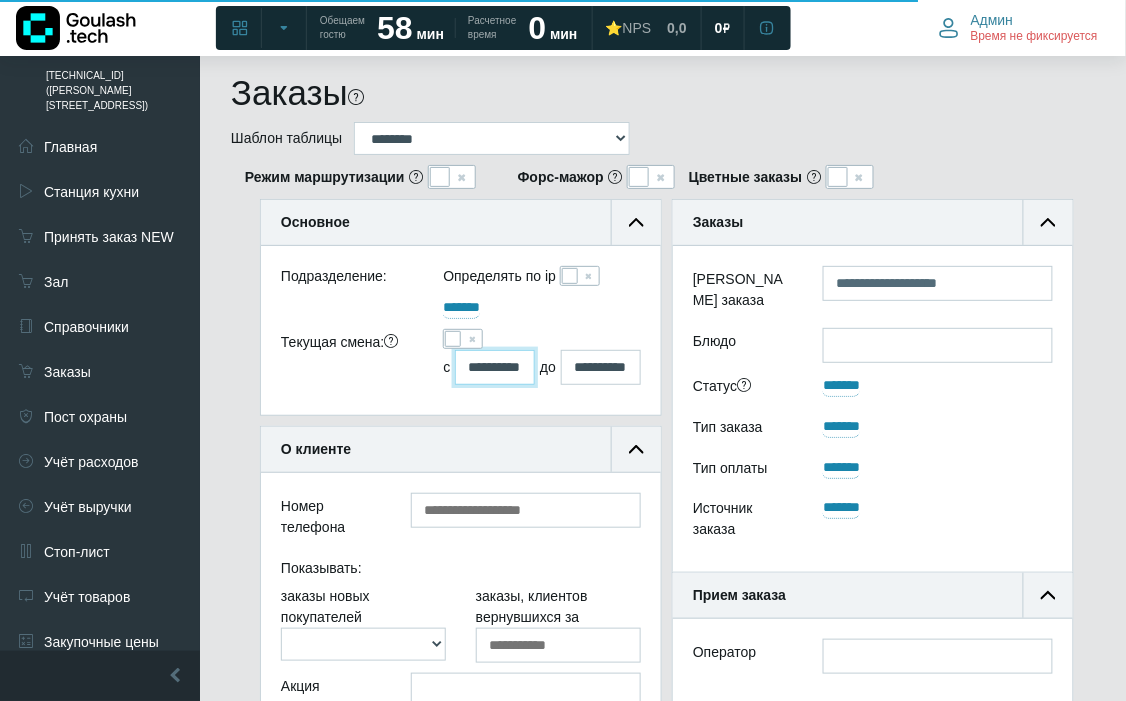 click on "**********" at bounding box center (495, 367) 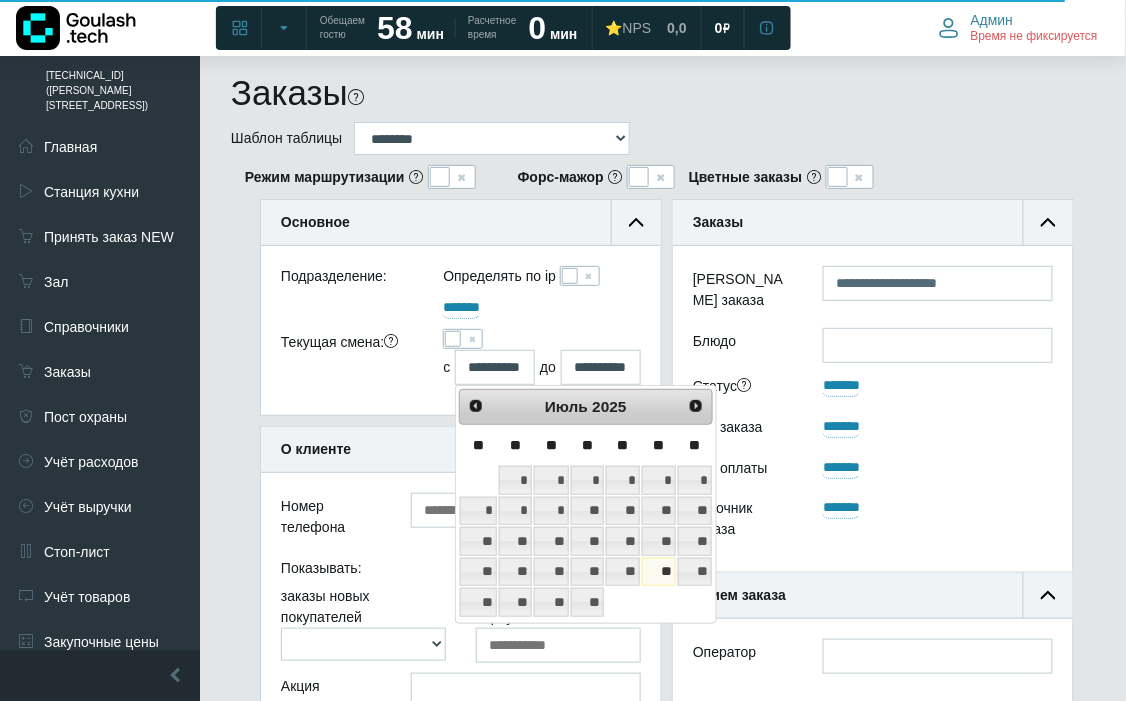 click at bounding box center [453, 339] 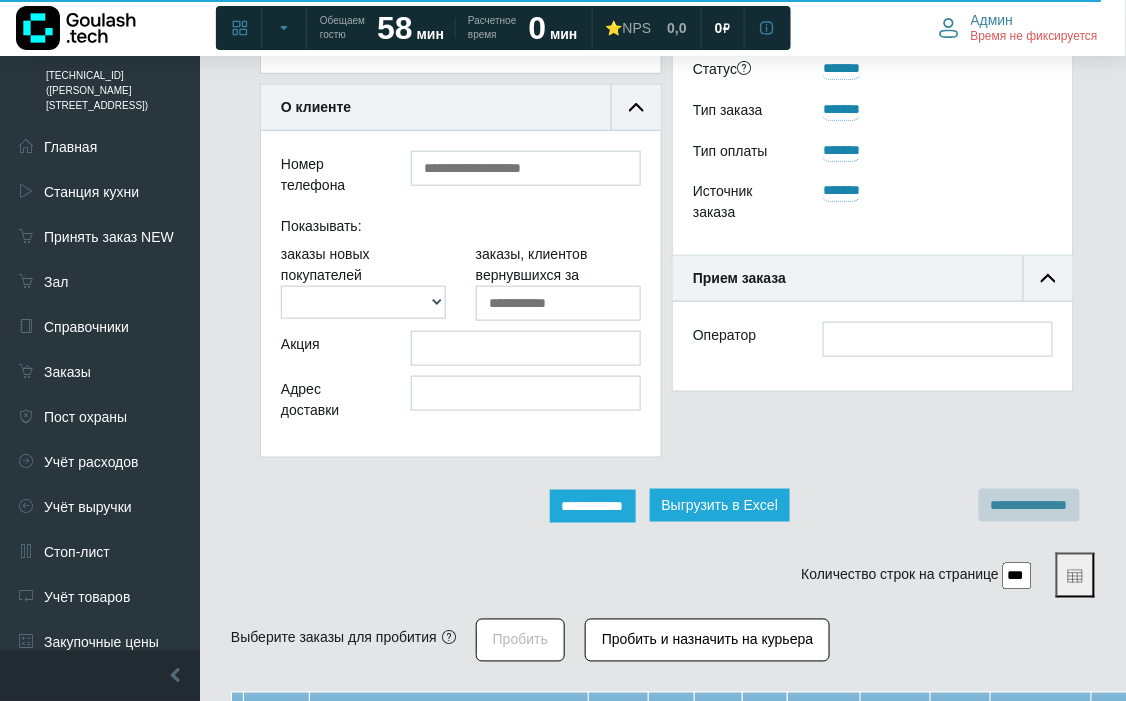 scroll, scrollTop: 337, scrollLeft: 0, axis: vertical 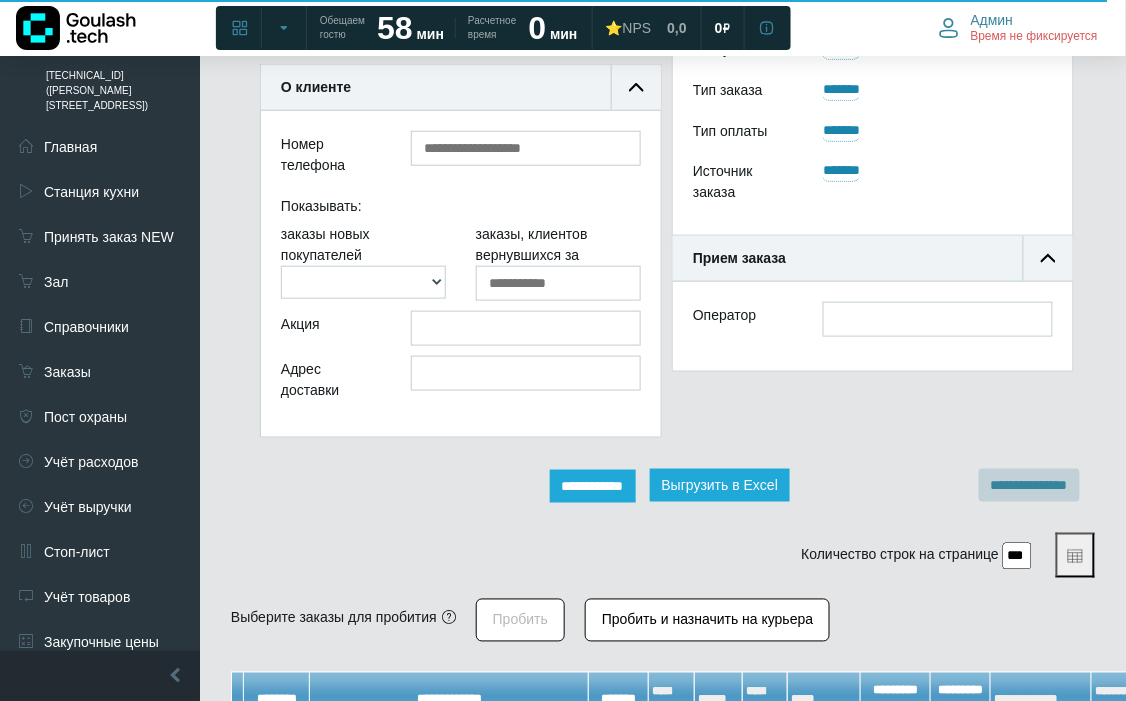 click on "**********" at bounding box center [593, 486] 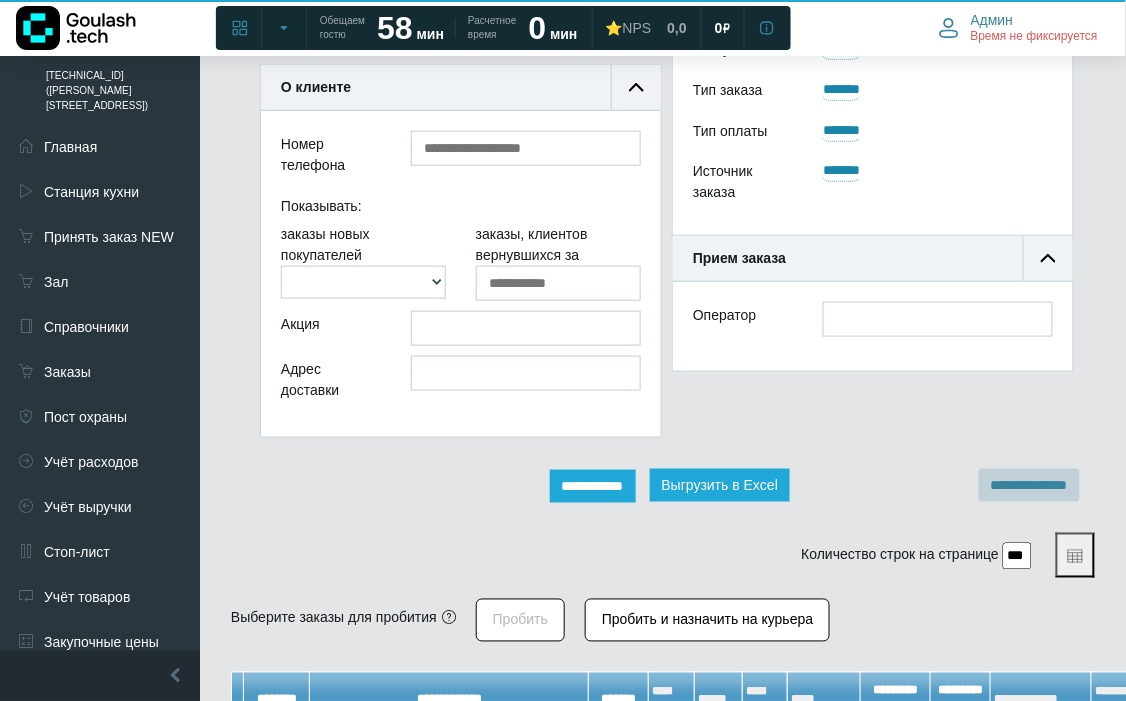 scroll, scrollTop: 12, scrollLeft: 12, axis: both 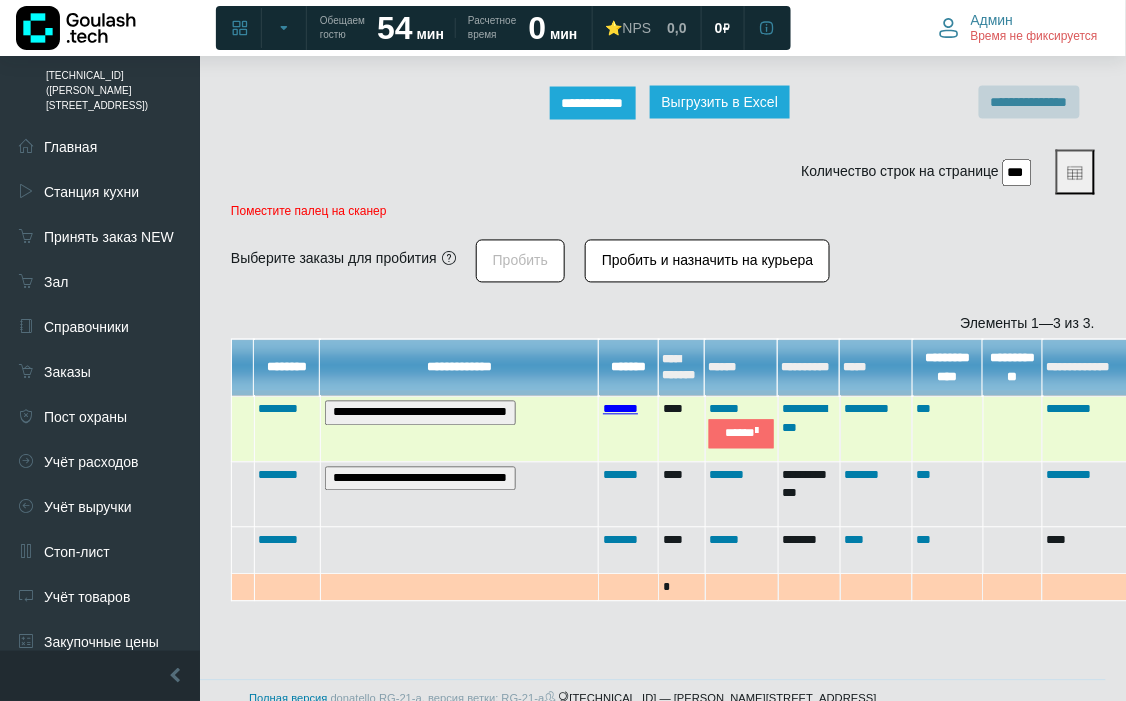 click on "*******" at bounding box center [620, 409] 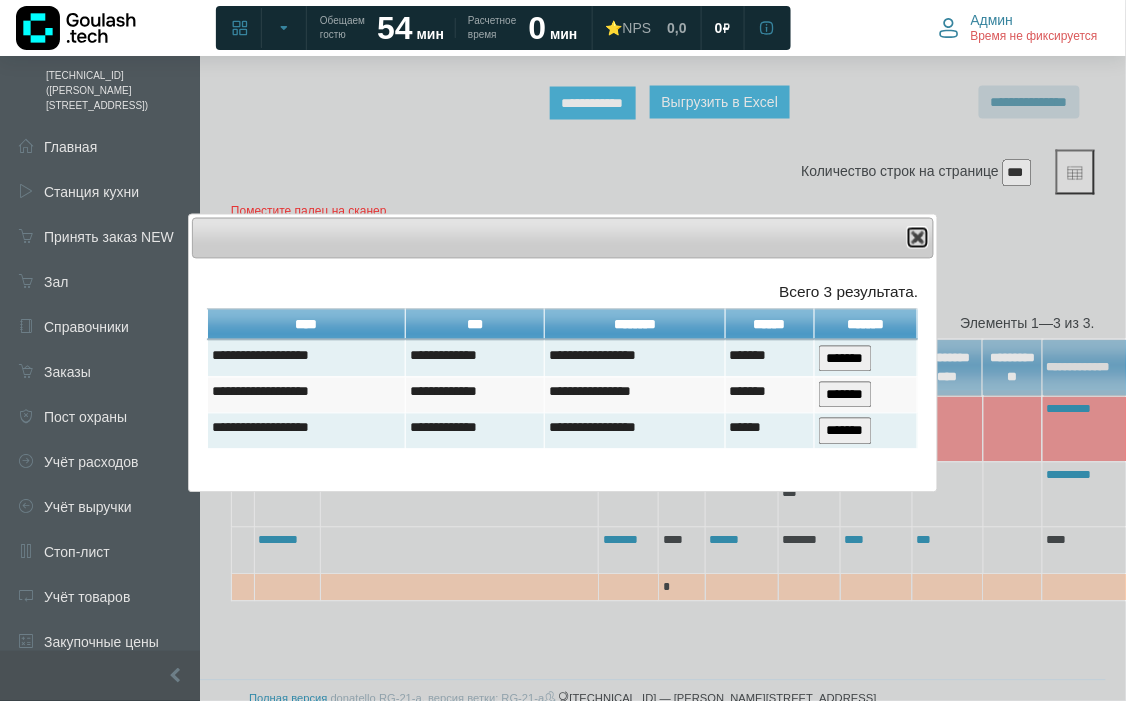 click on "Close" at bounding box center [918, 238] 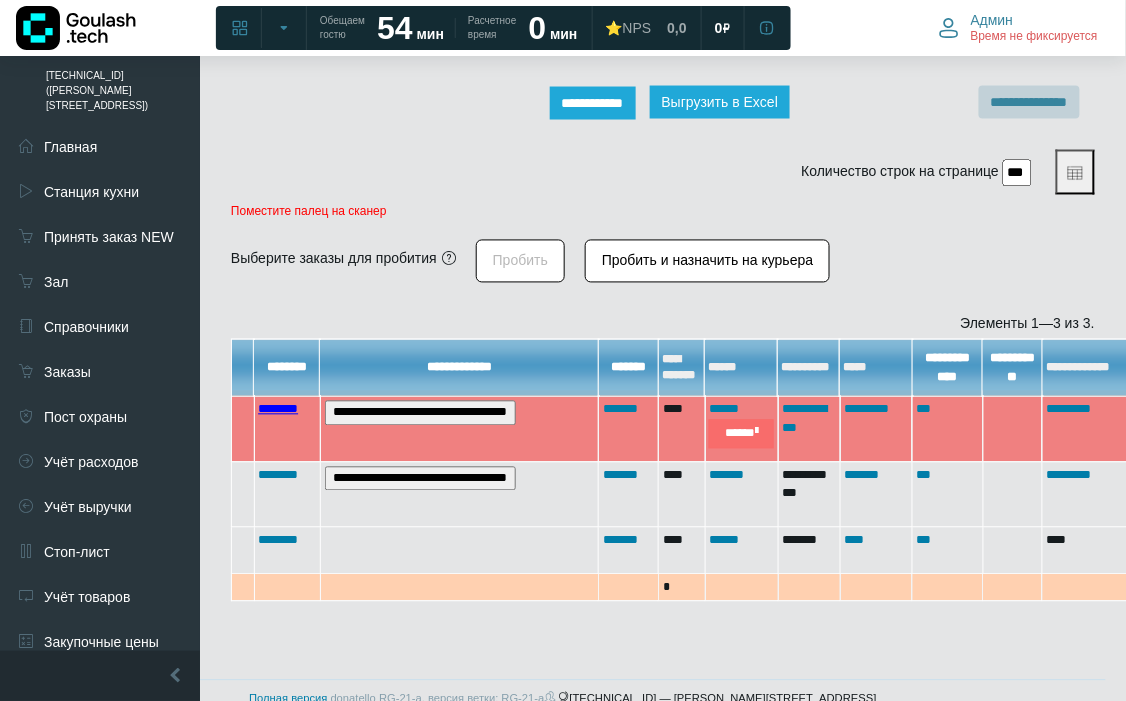 click on "********" at bounding box center (278, 409) 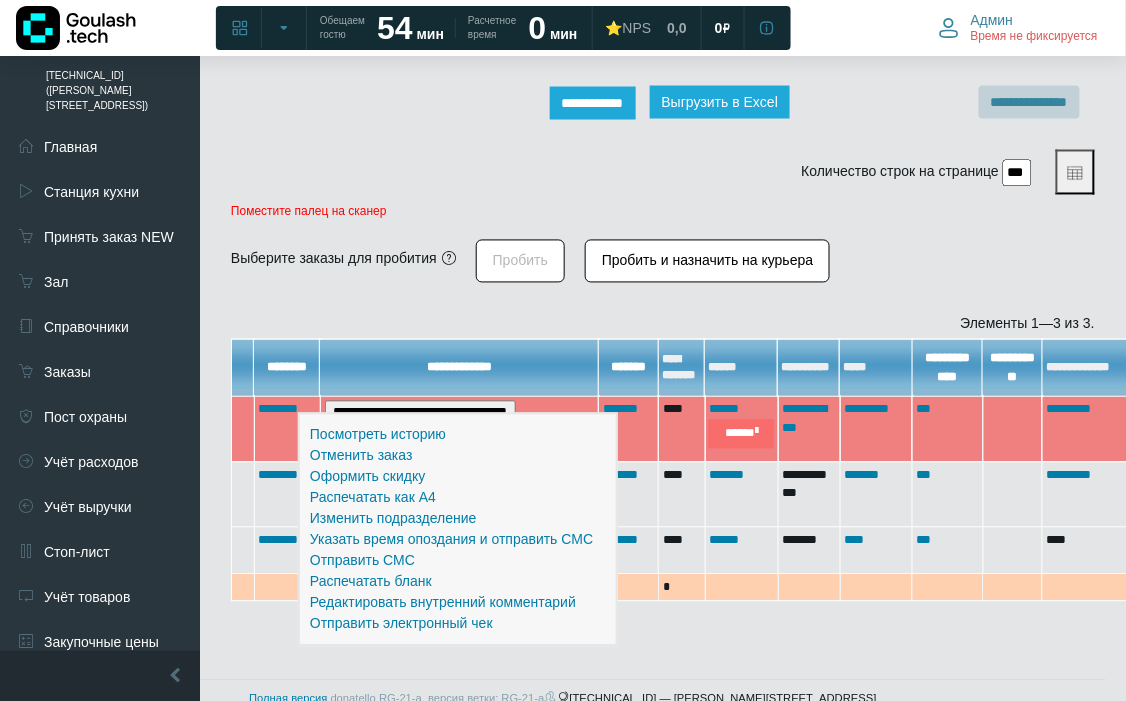 click on "**********" at bounding box center [663, 3] 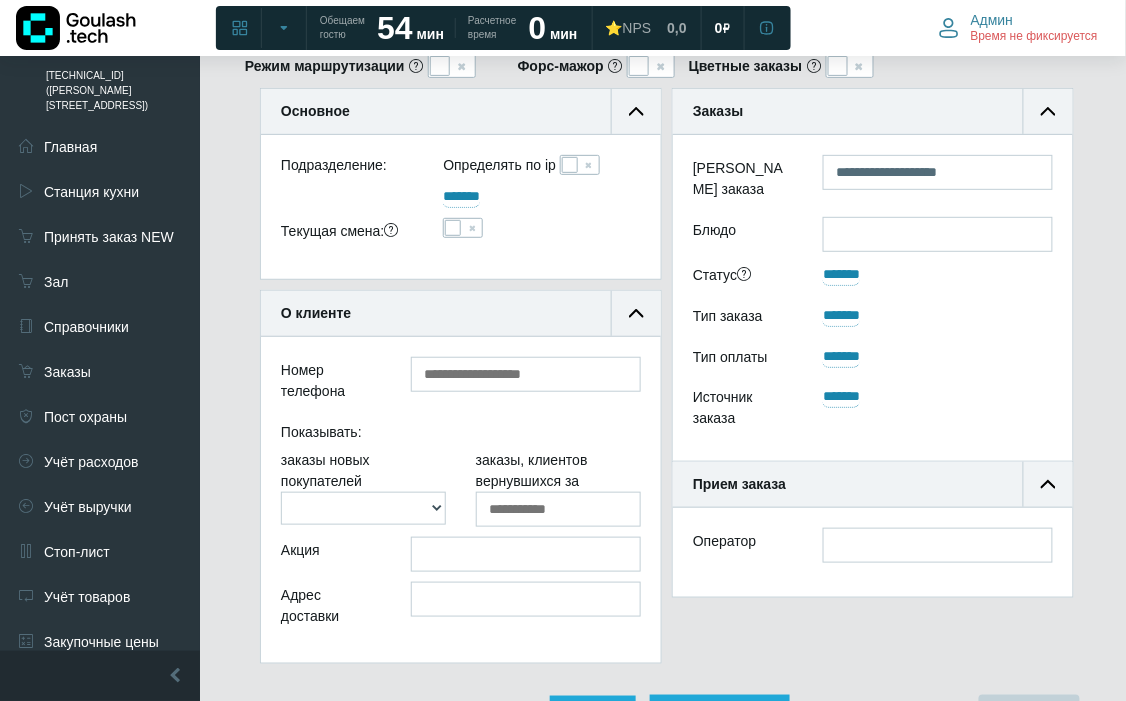 scroll, scrollTop: 0, scrollLeft: 0, axis: both 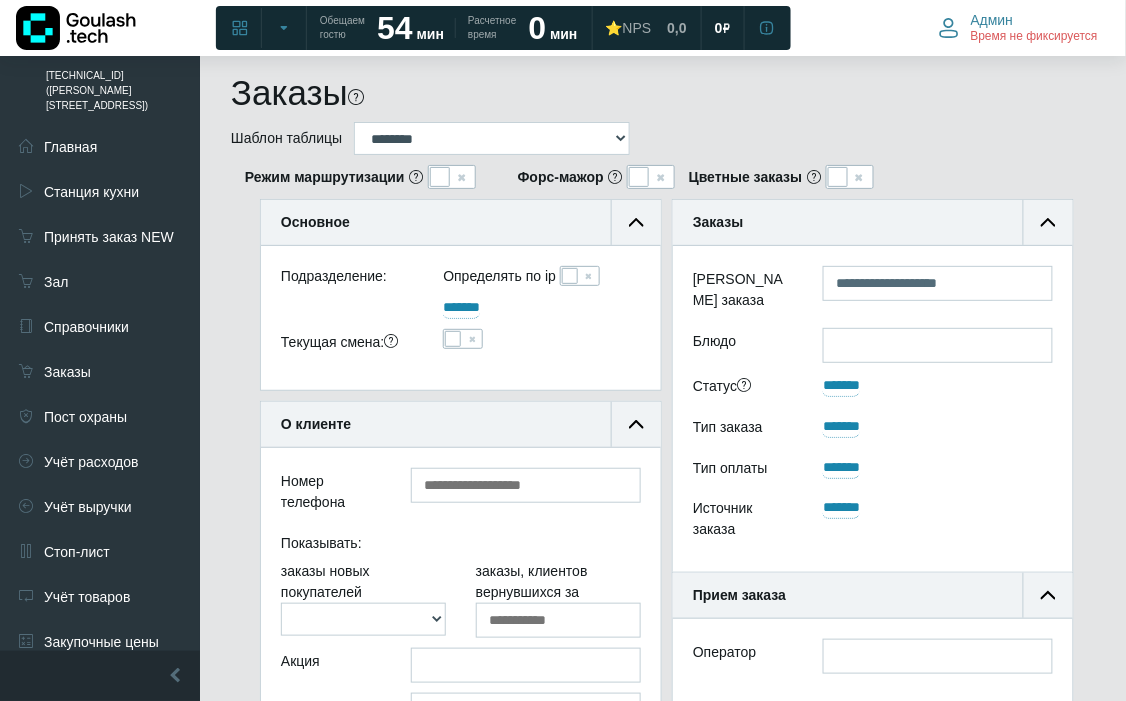 click at bounding box center (452, 177) 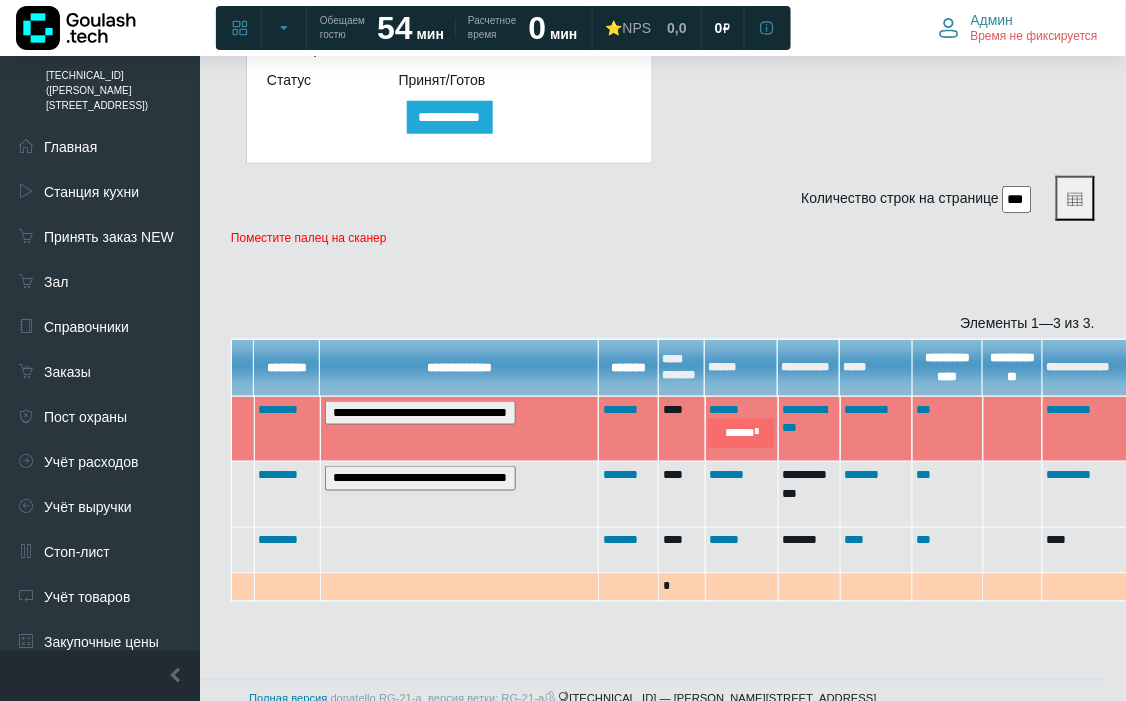 scroll, scrollTop: 0, scrollLeft: 0, axis: both 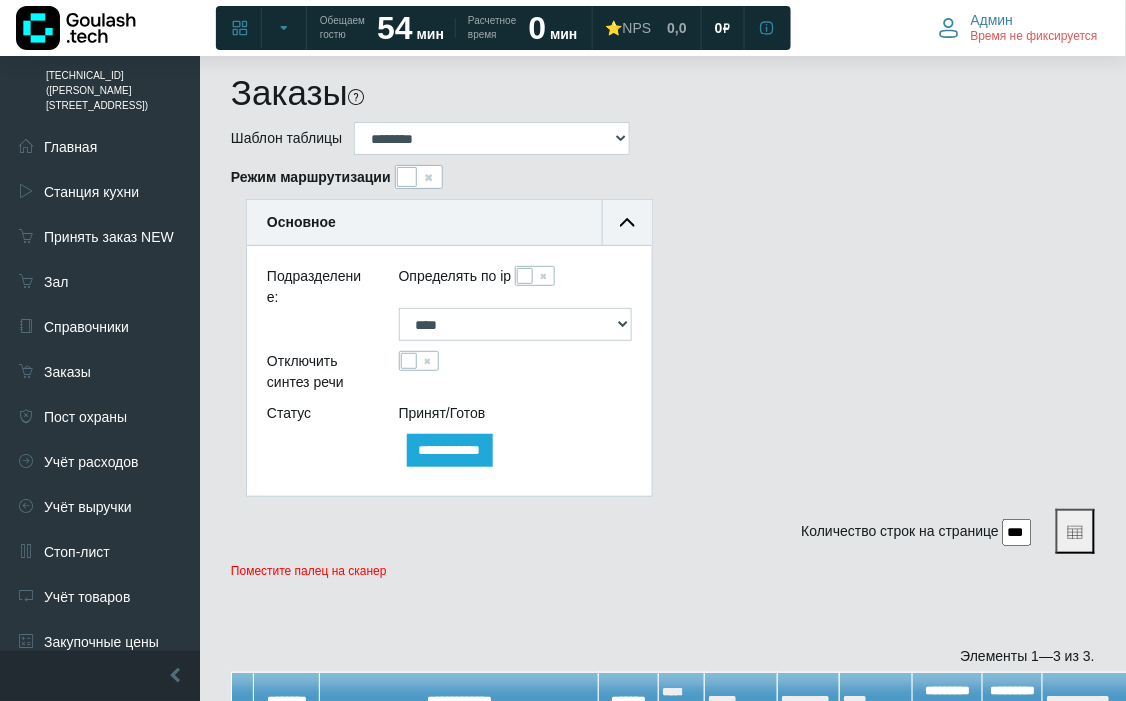click at bounding box center [419, 361] 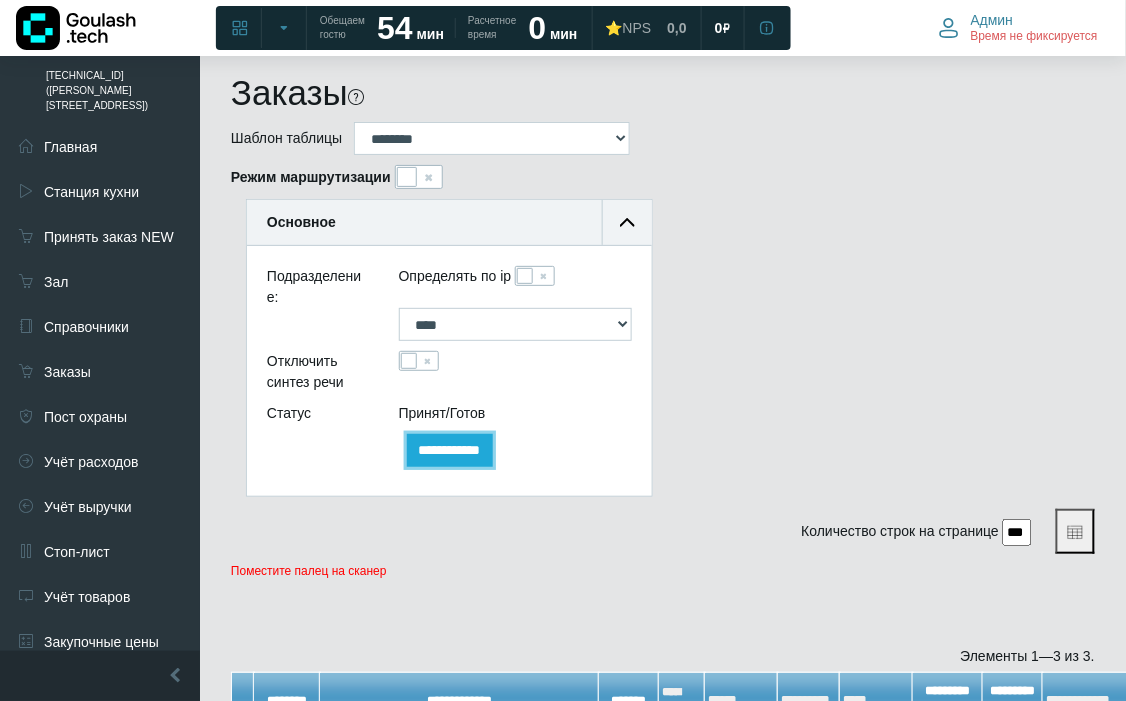 click on "**********" at bounding box center (450, 450) 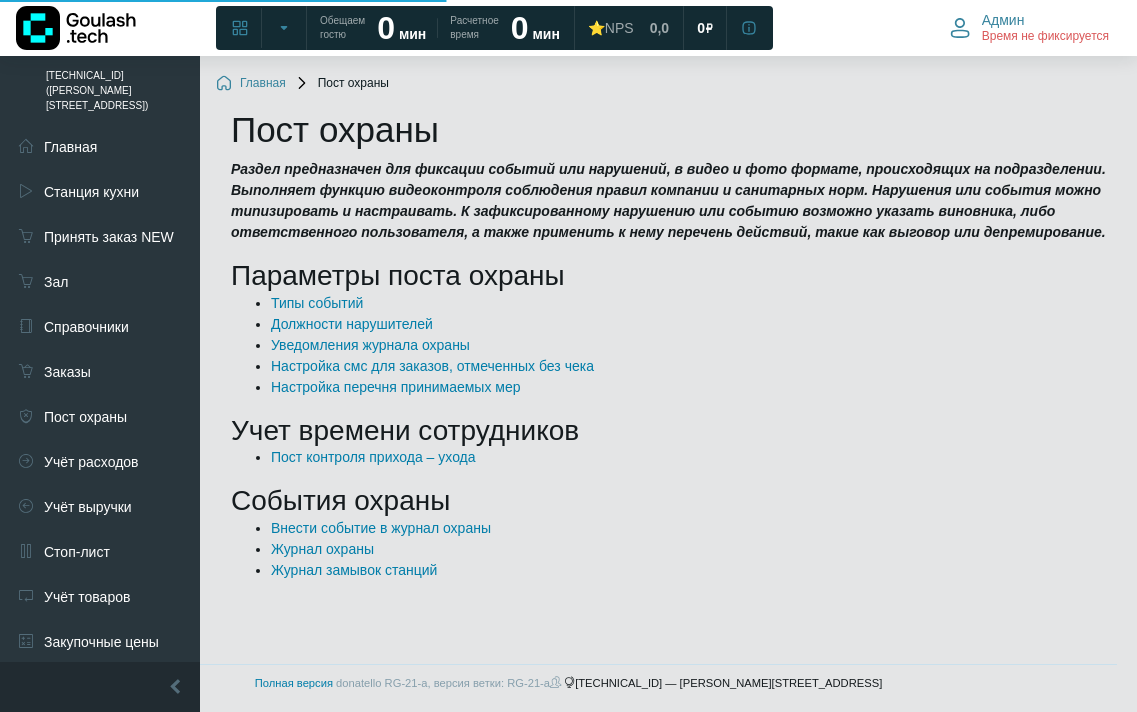 scroll, scrollTop: 0, scrollLeft: 0, axis: both 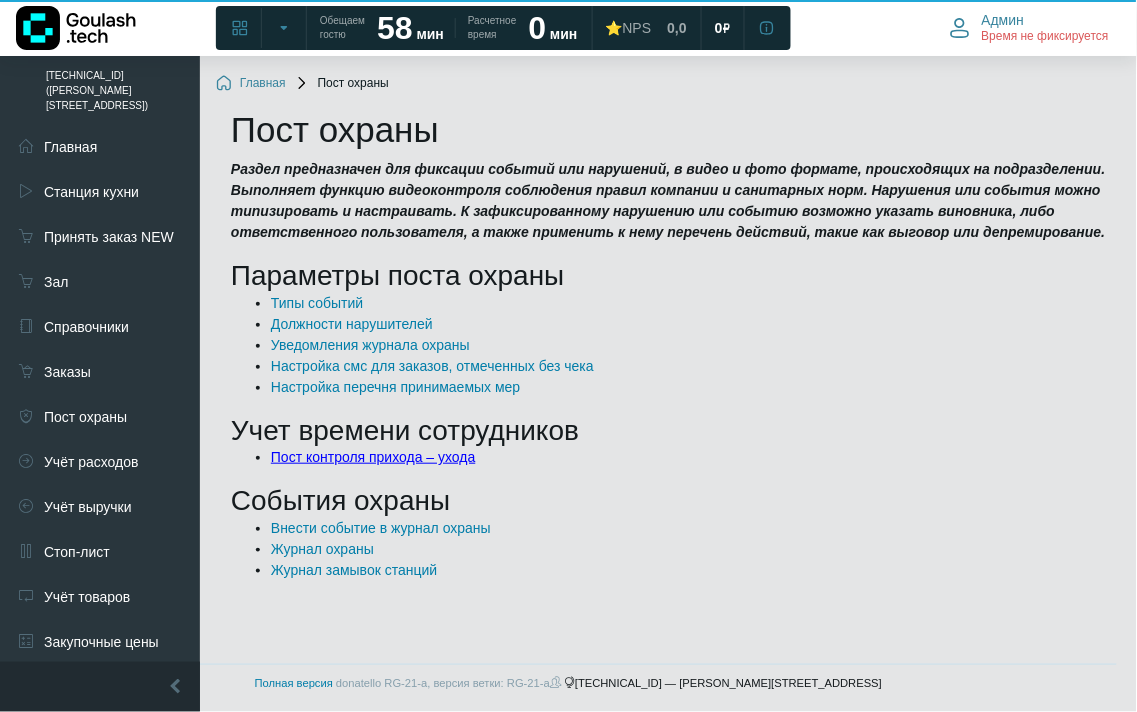 click on "Пост контроля прихода – ухода" at bounding box center [373, 457] 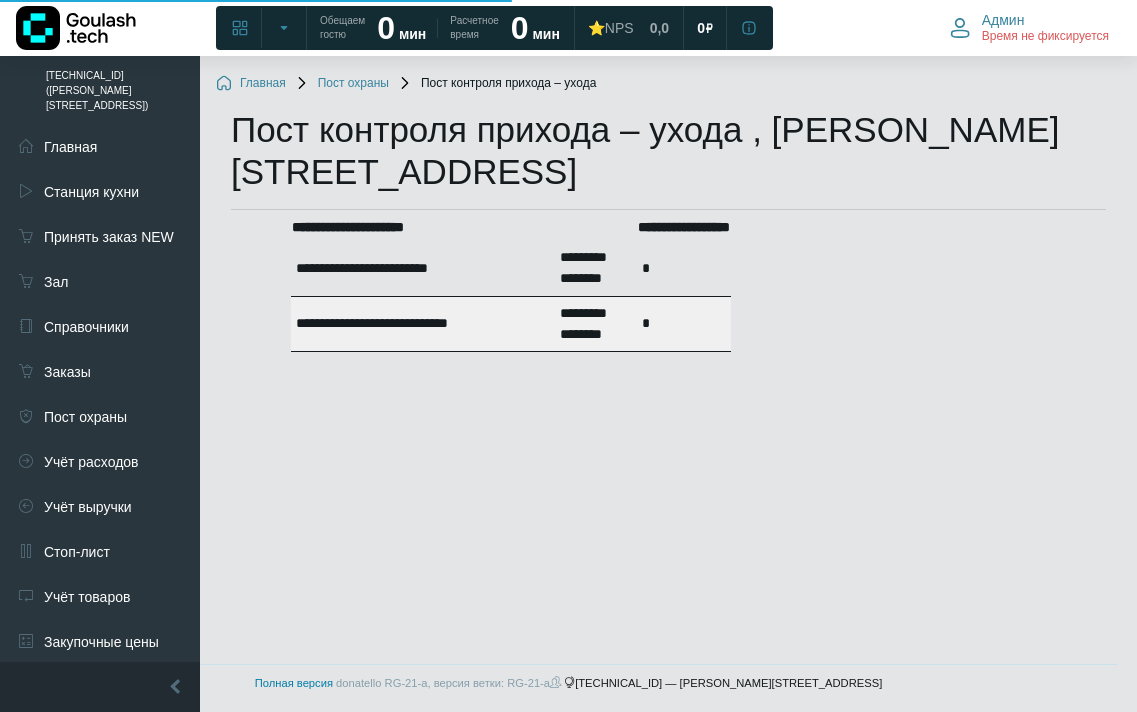 scroll, scrollTop: 0, scrollLeft: 0, axis: both 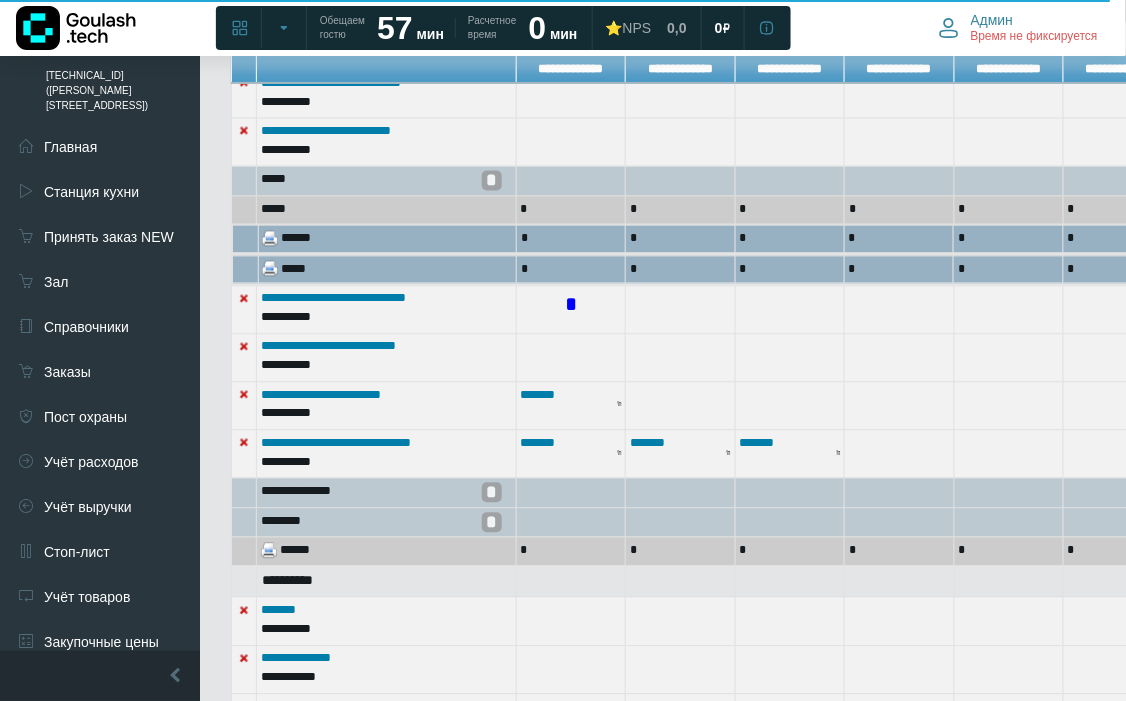 click on "*" at bounding box center (571, 306) 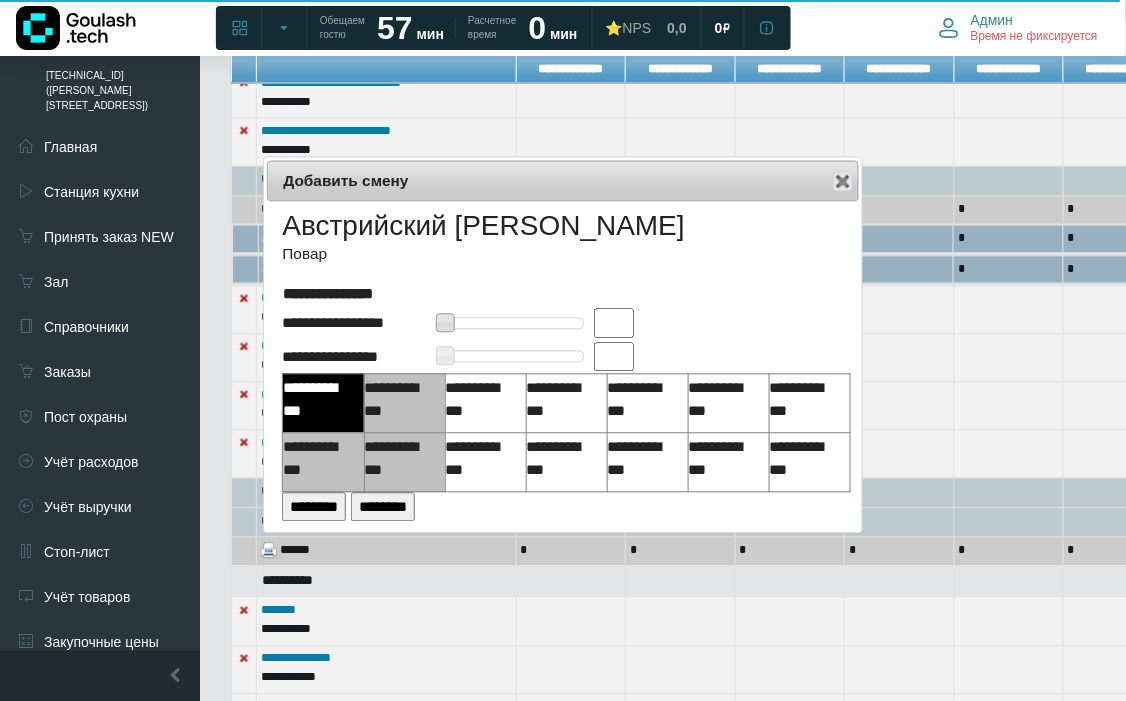 click at bounding box center (614, 323) 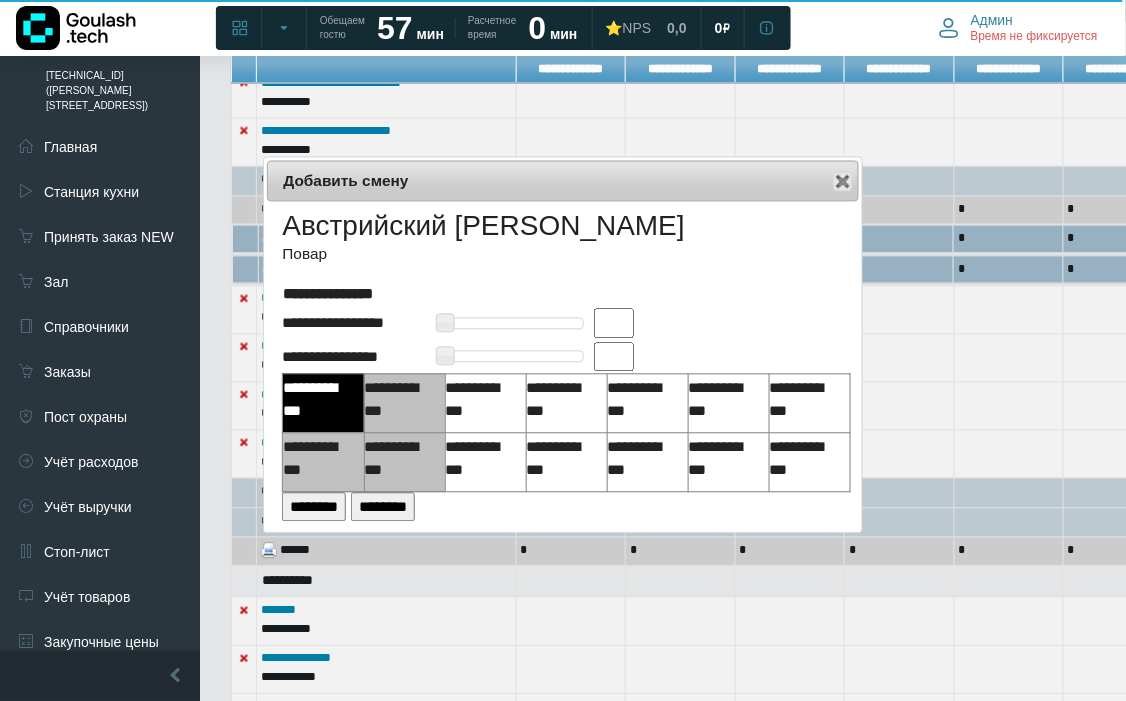 type on "**" 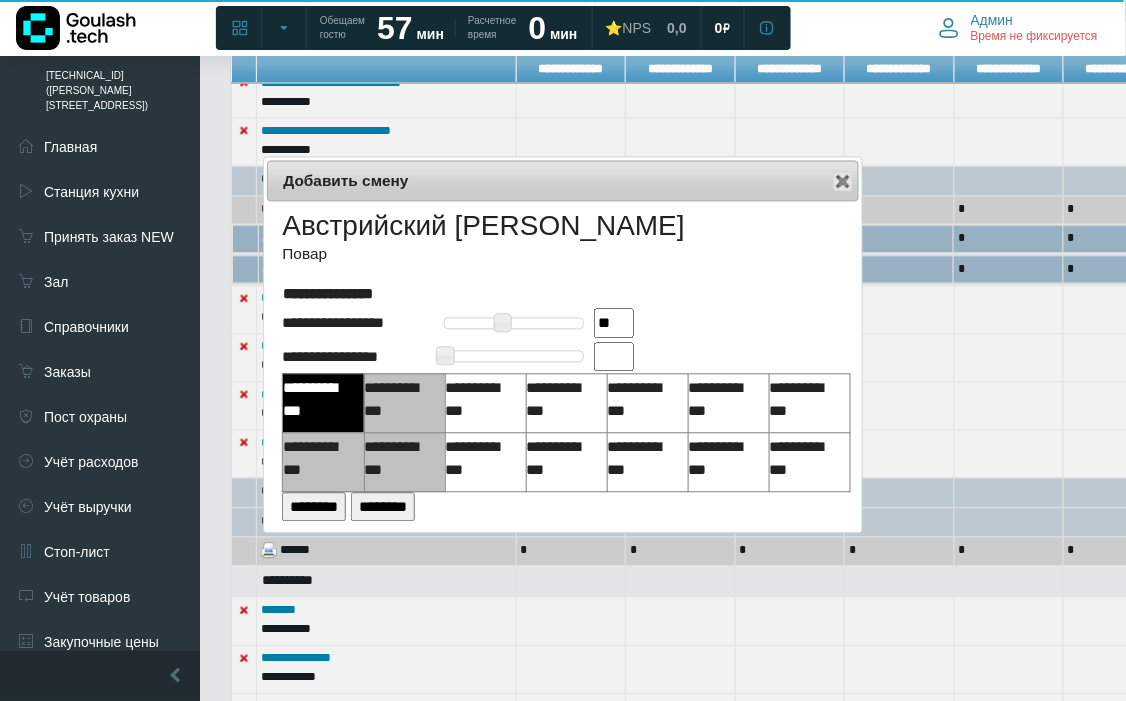 click at bounding box center [614, 357] 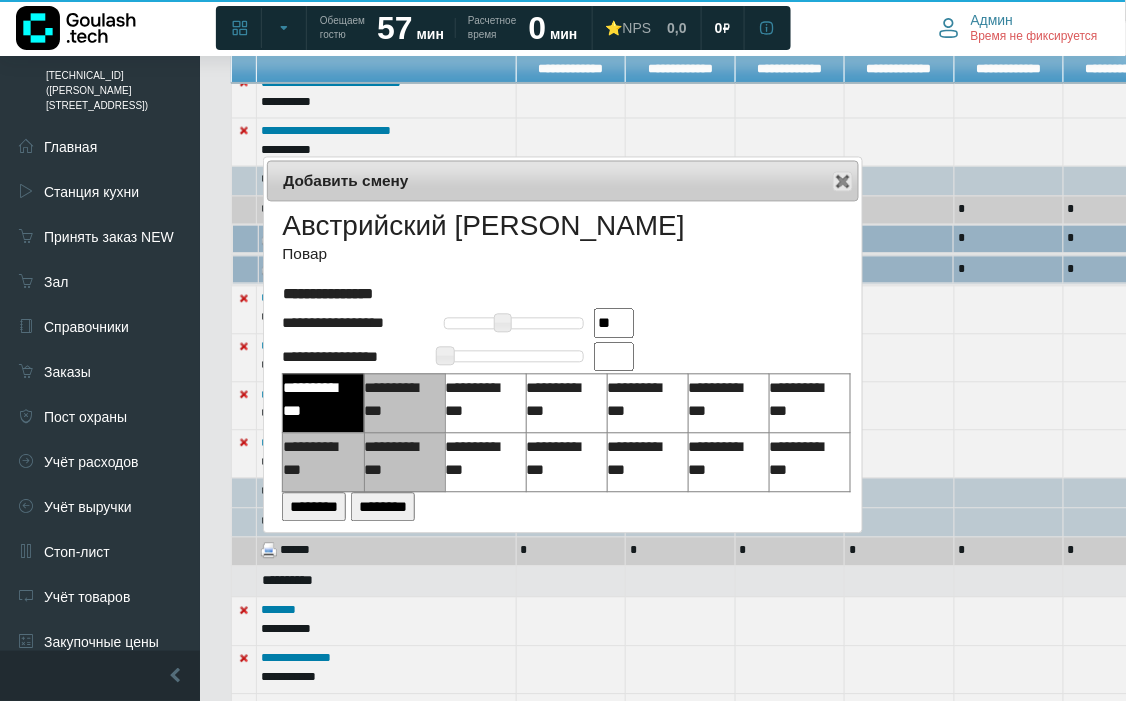 type on "**" 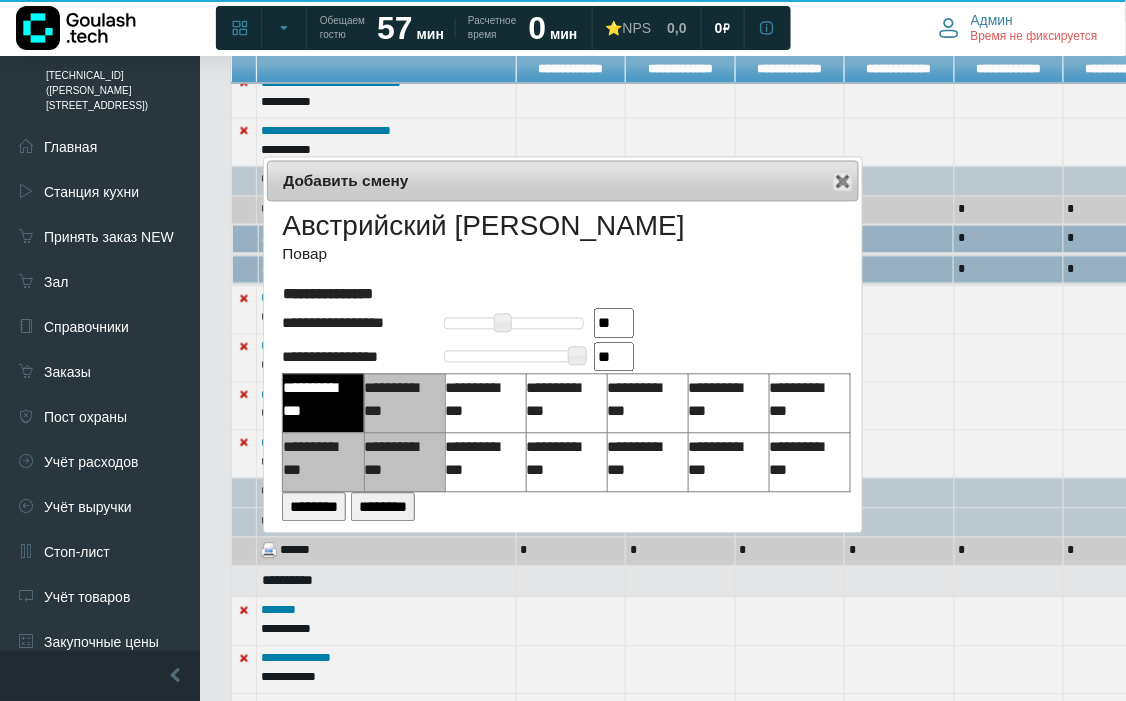 click on "********" at bounding box center [314, 507] 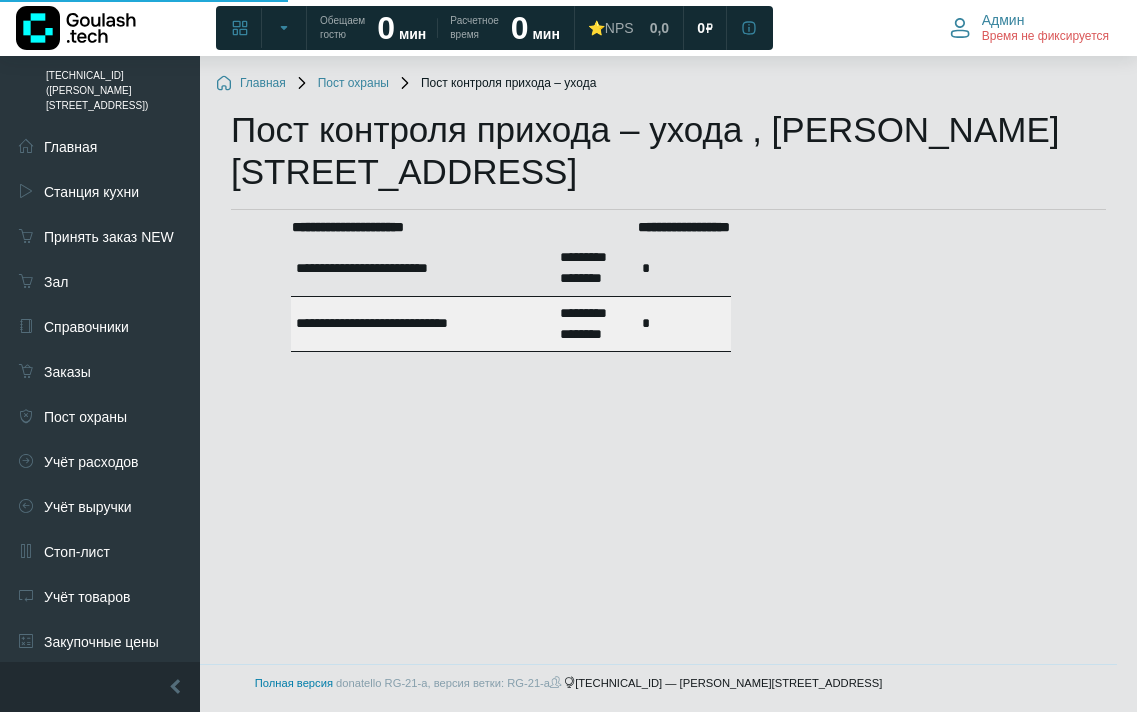 scroll, scrollTop: 0, scrollLeft: 0, axis: both 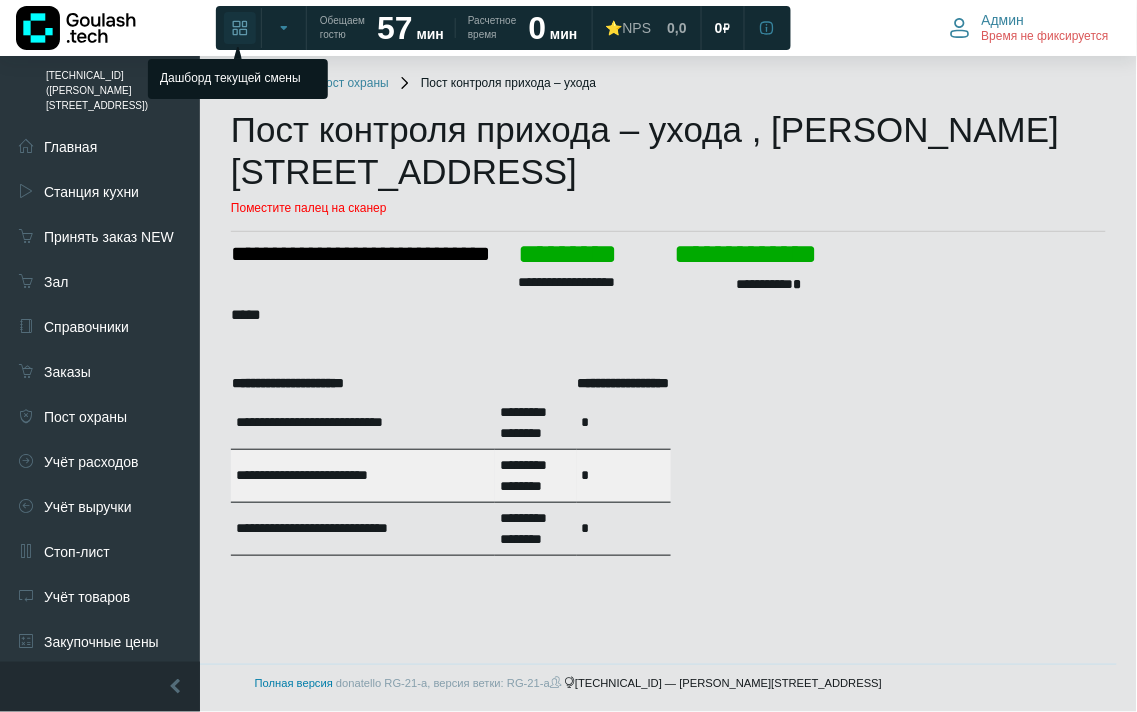 click 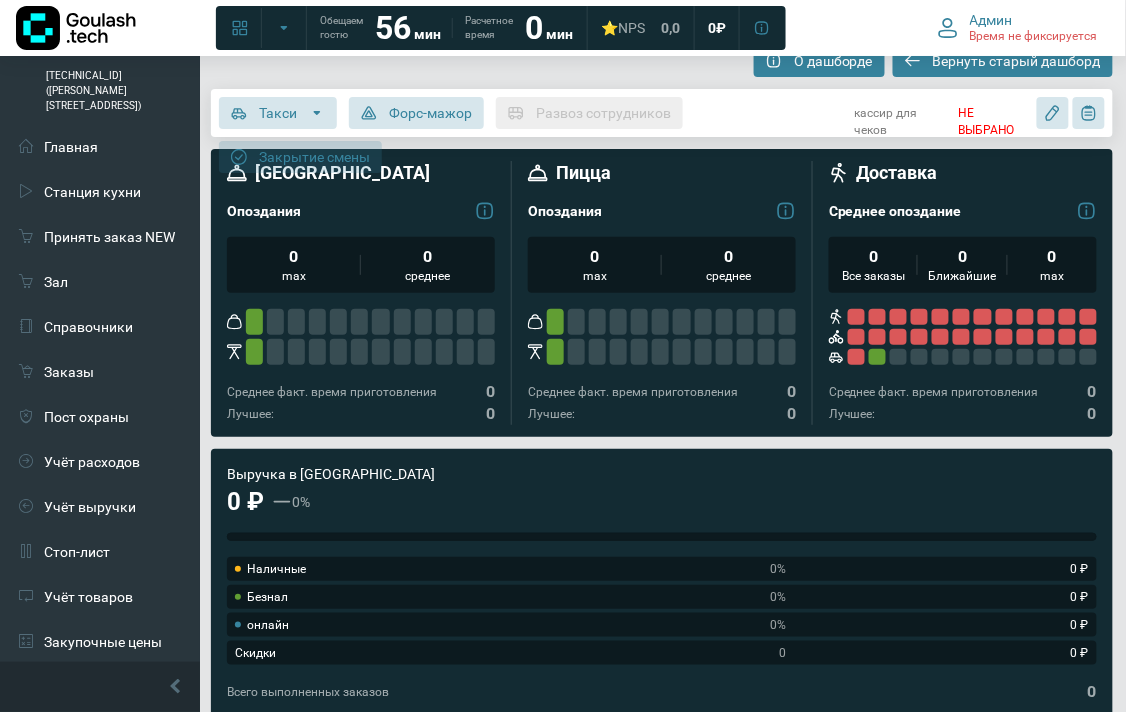scroll, scrollTop: 0, scrollLeft: 0, axis: both 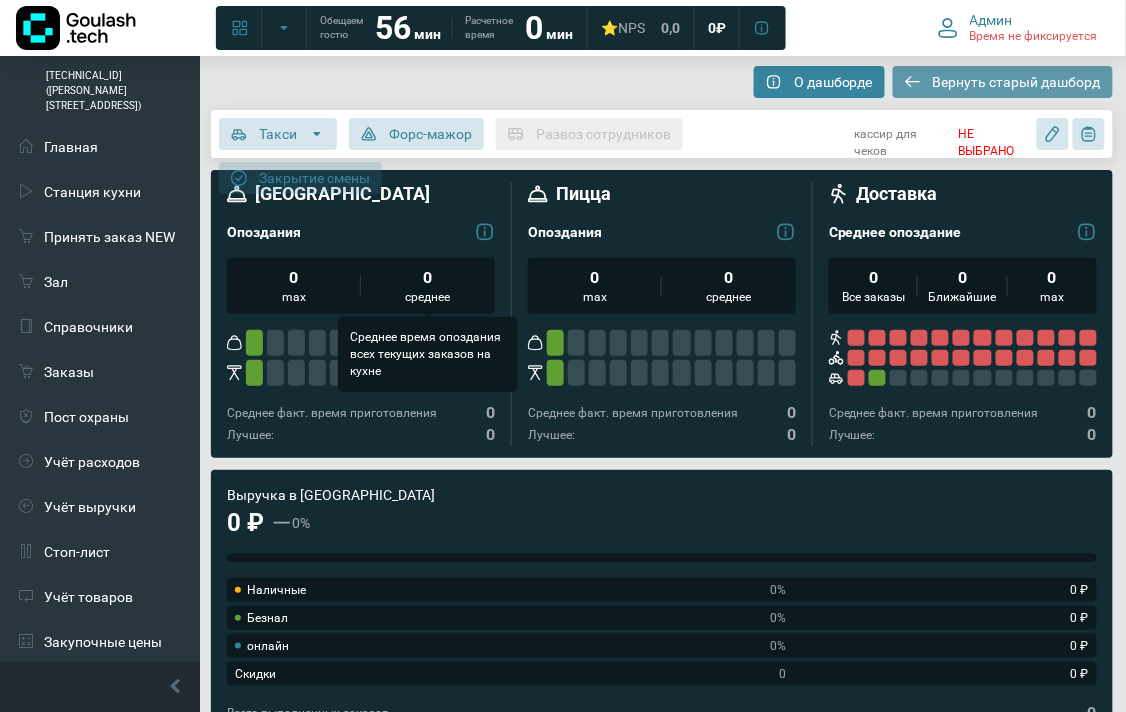 click on "Вернуть старый дашборд" at bounding box center (1017, 82) 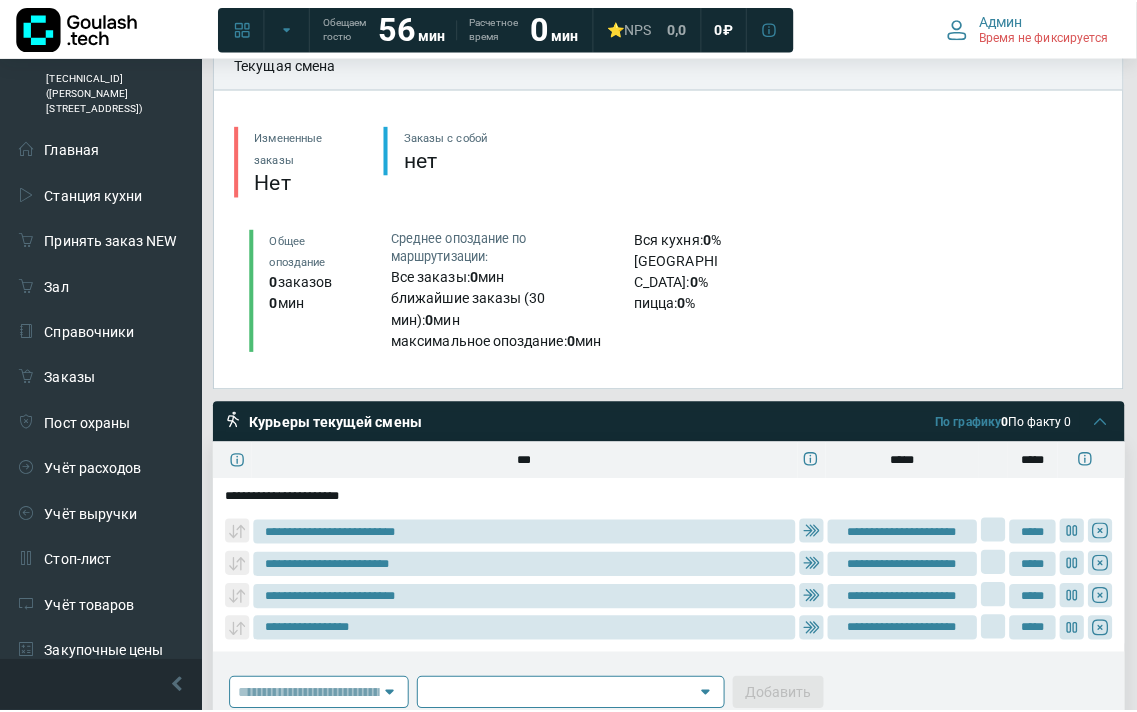 scroll, scrollTop: 750, scrollLeft: 0, axis: vertical 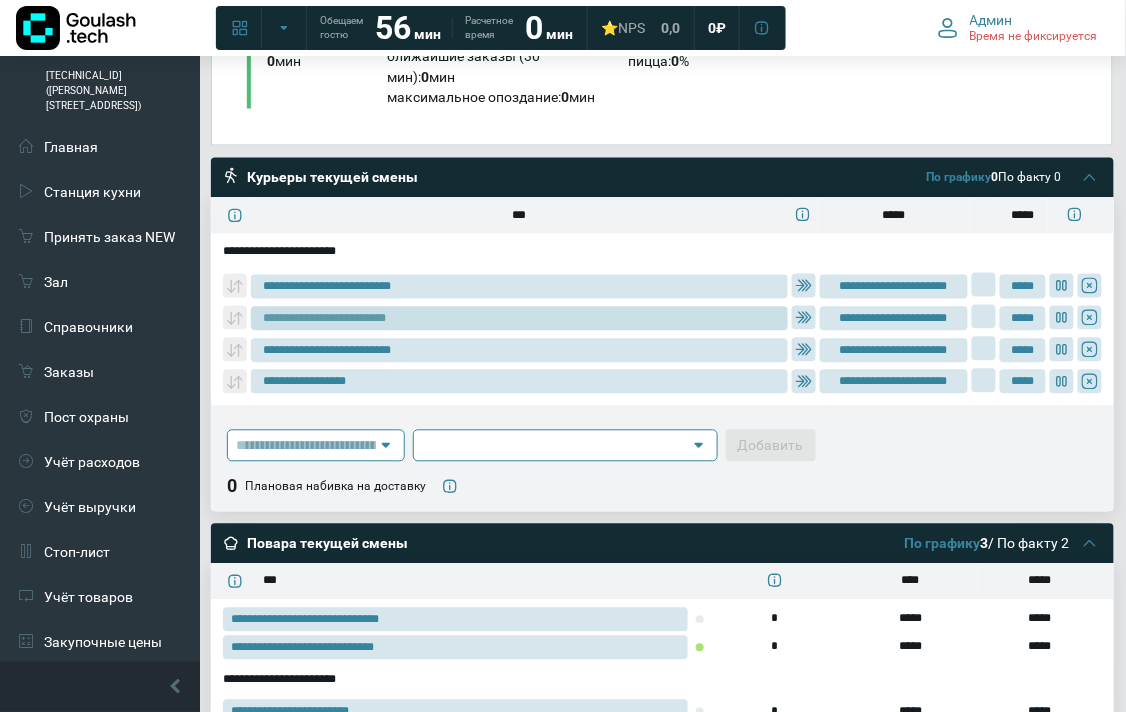 type on "**********" 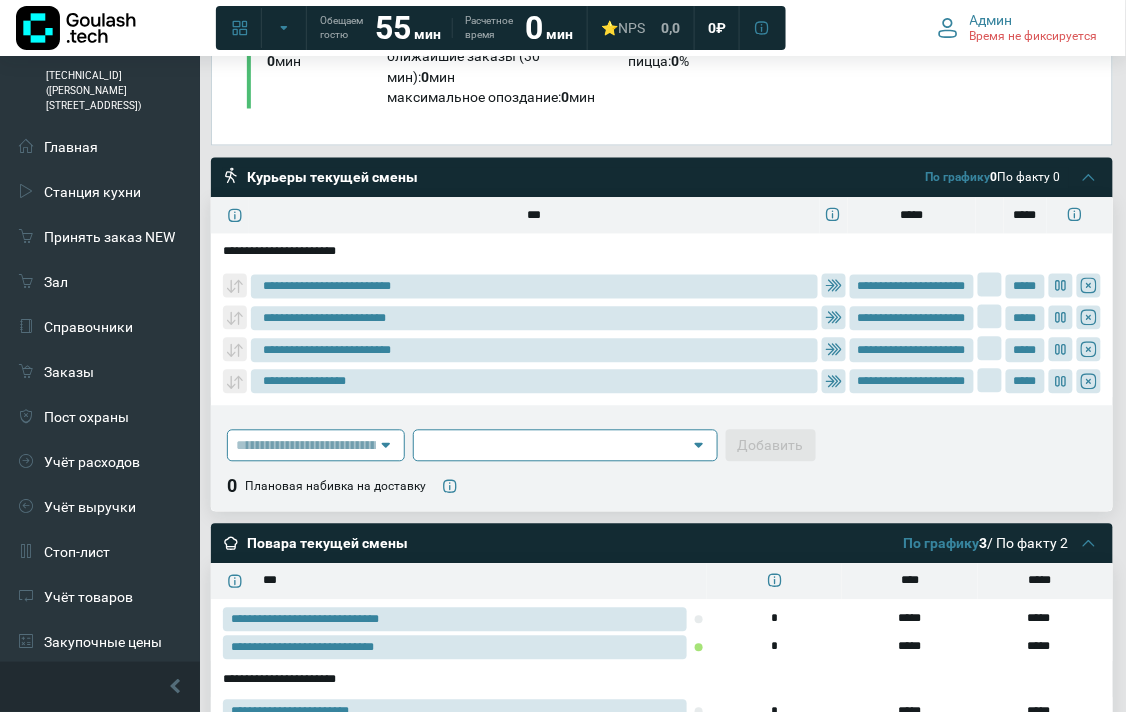 type on "**********" 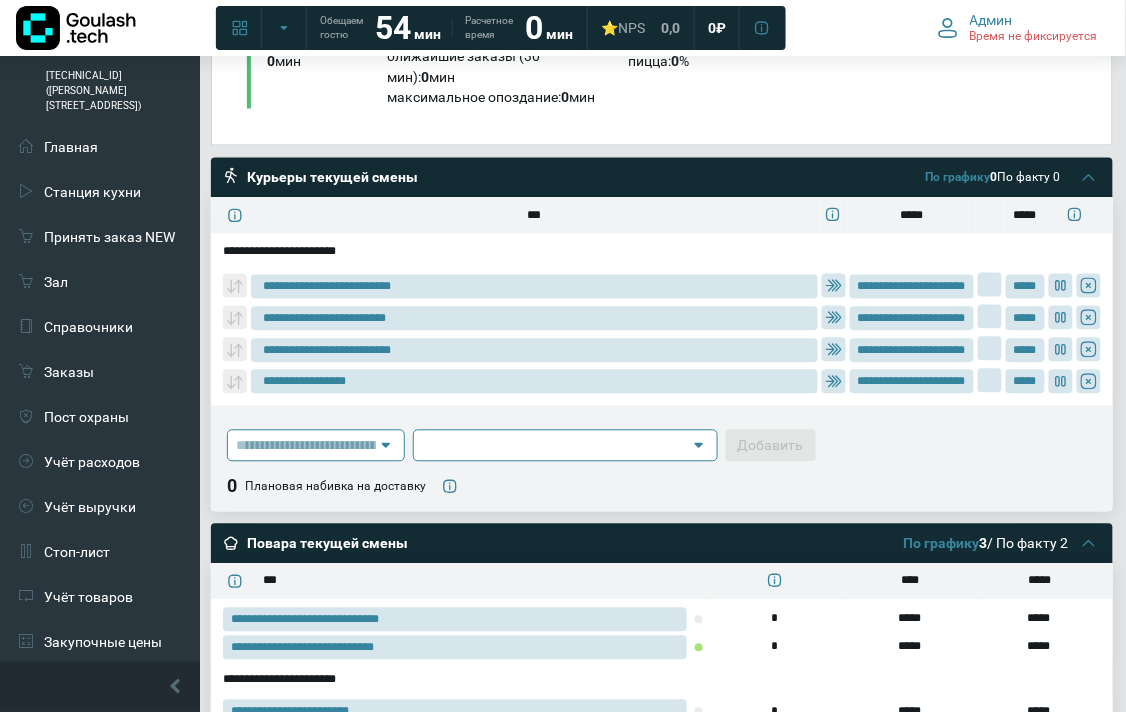 type on "**********" 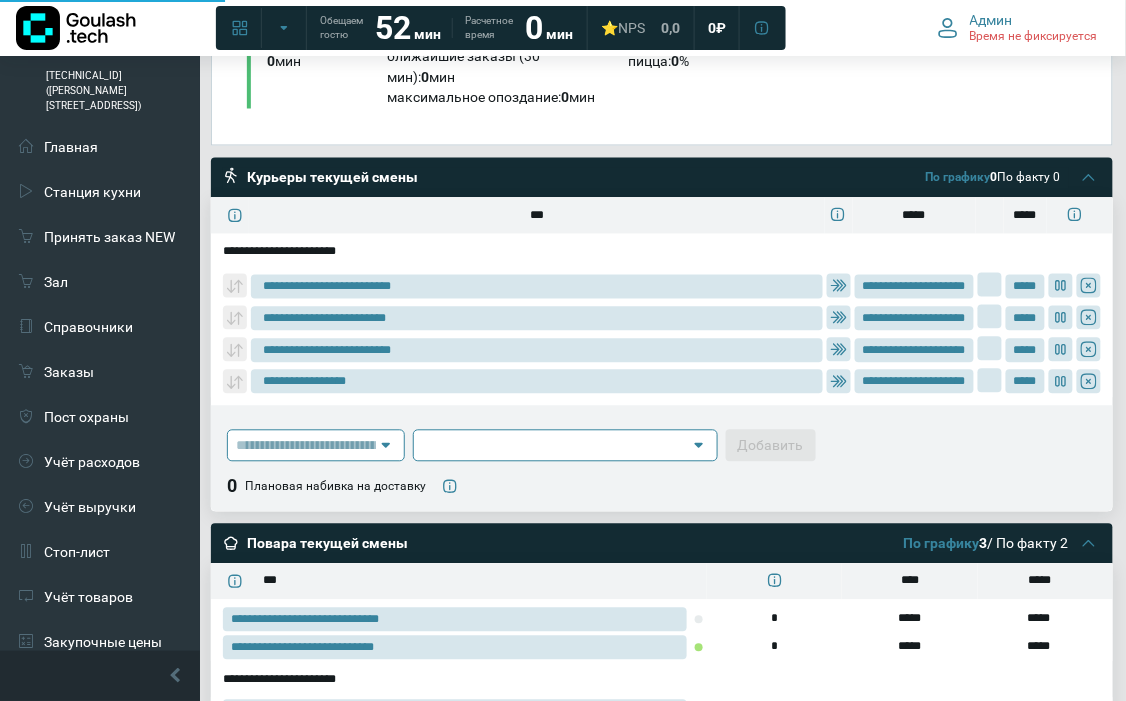 type on "**********" 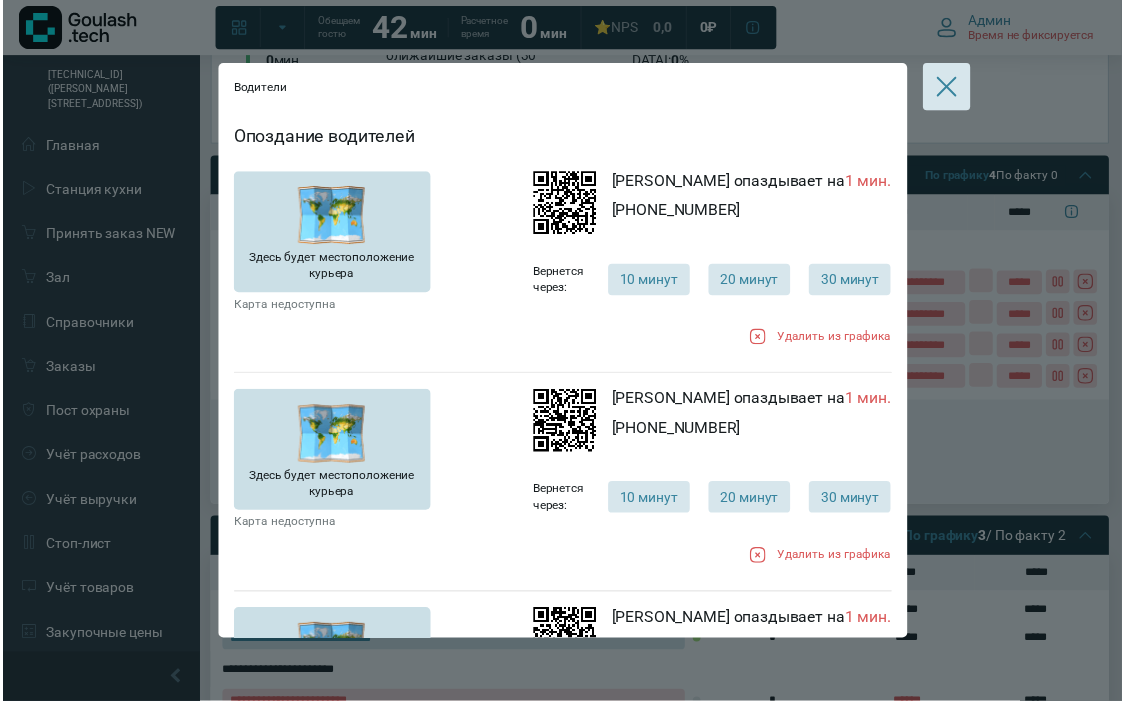 scroll, scrollTop: 111, scrollLeft: 0, axis: vertical 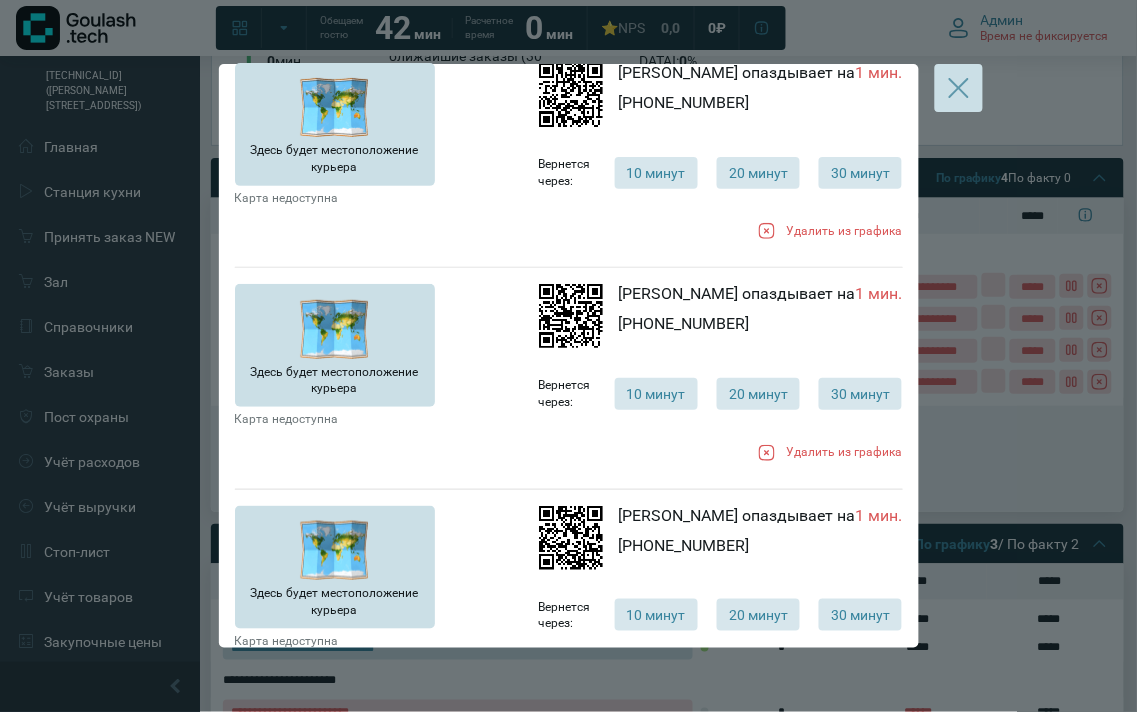 click 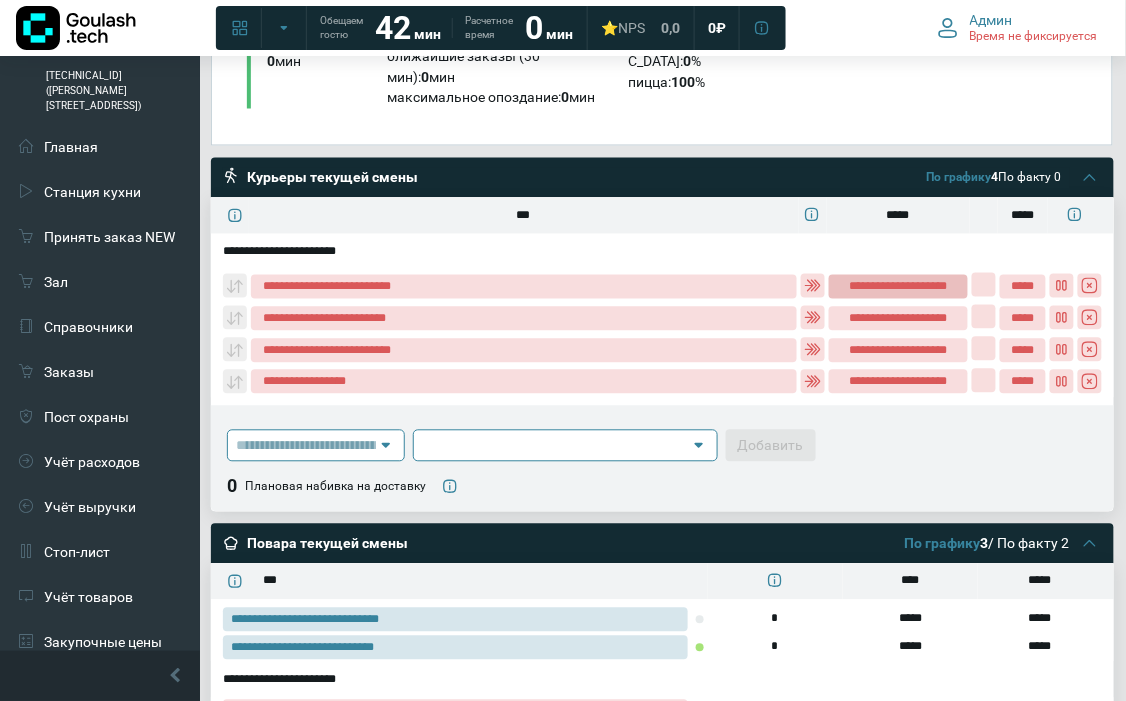 click on "**********" at bounding box center (898, 287) 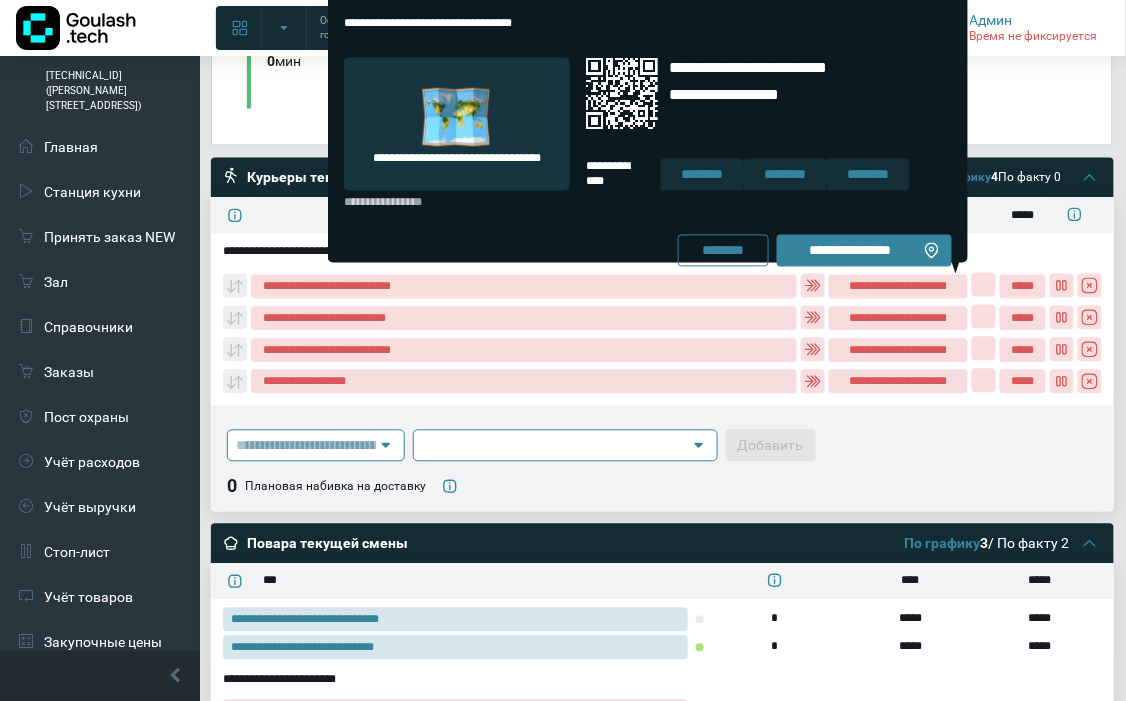click on "**********" at bounding box center [850, 251] 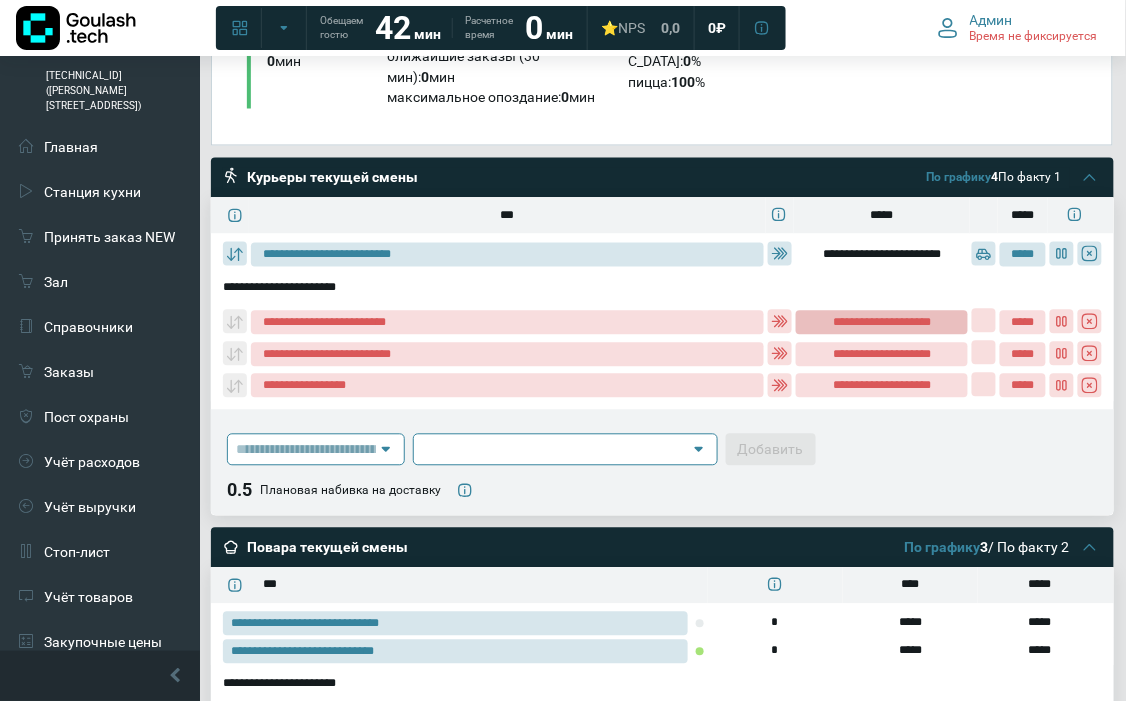 click on "**********" at bounding box center [881, 323] 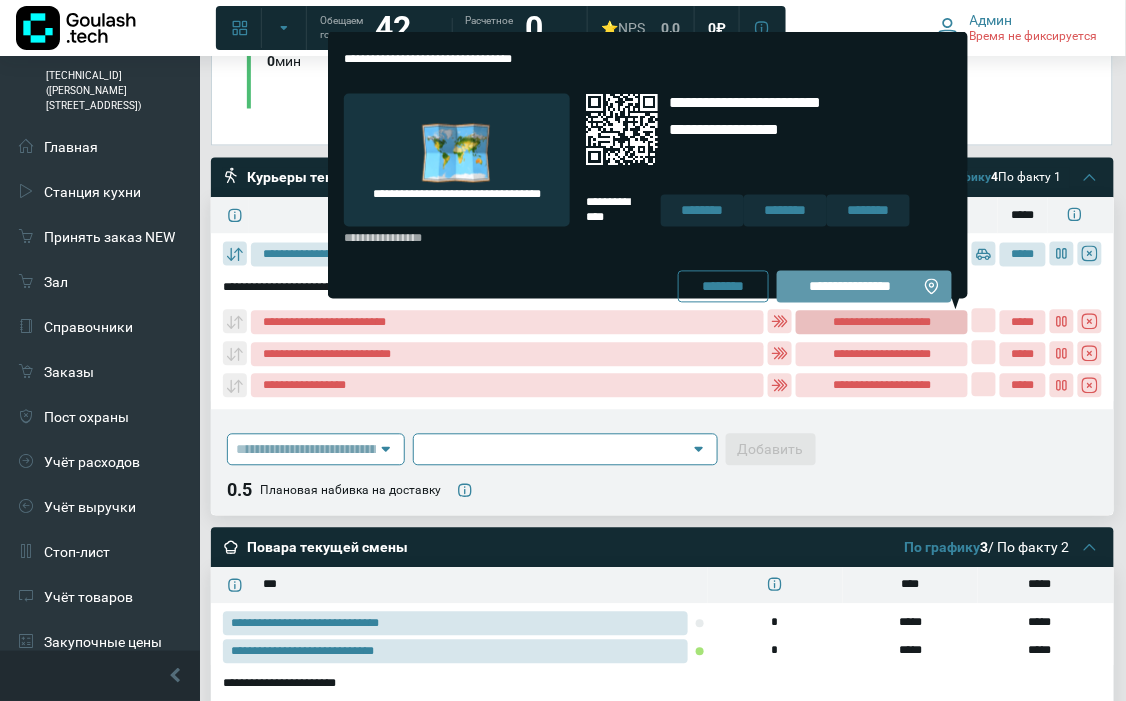 click on "**********" at bounding box center [850, 287] 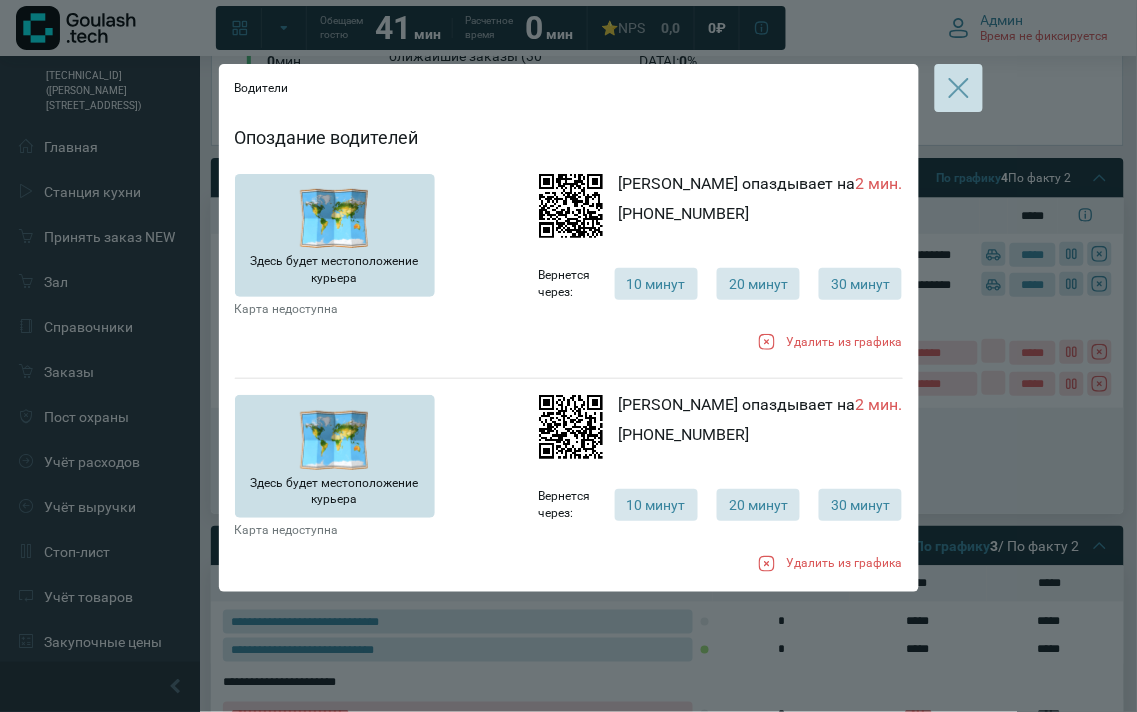 click at bounding box center [959, 88] 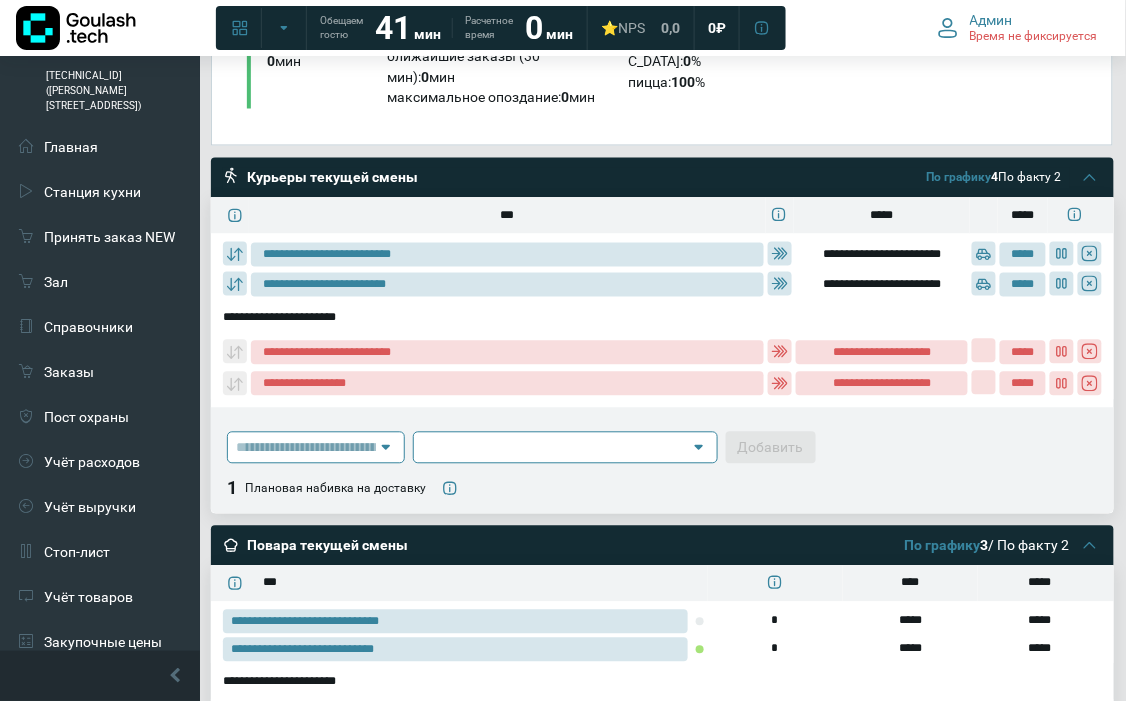 click on "**********" at bounding box center [657, 318] 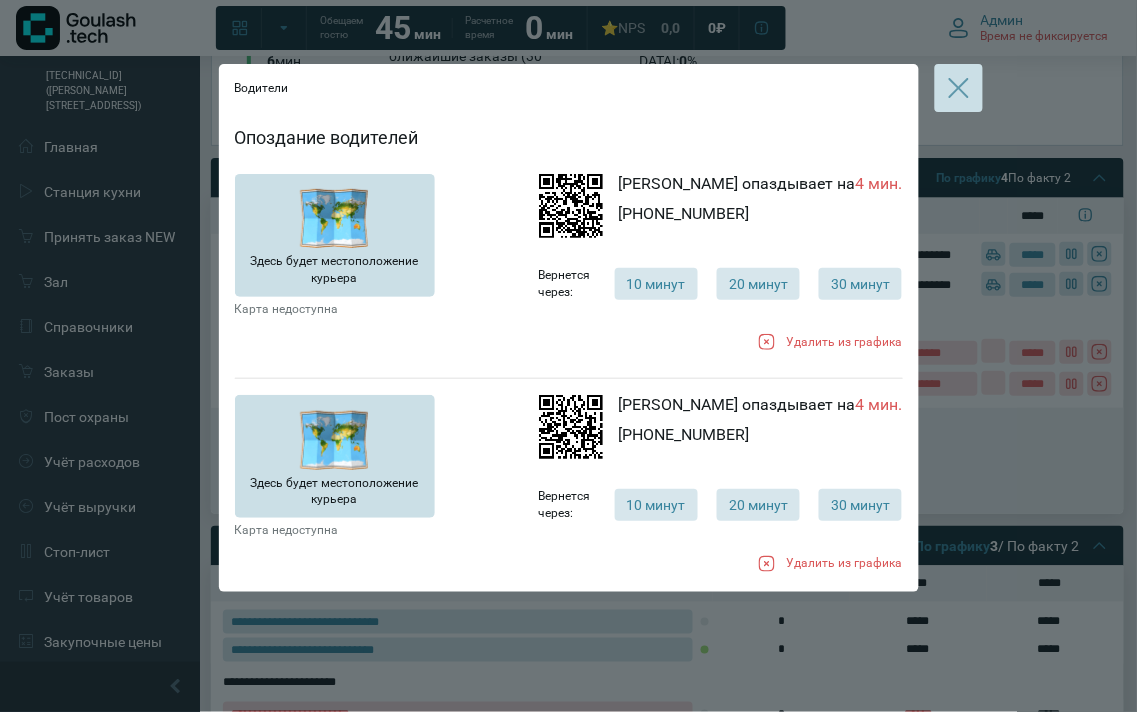 click 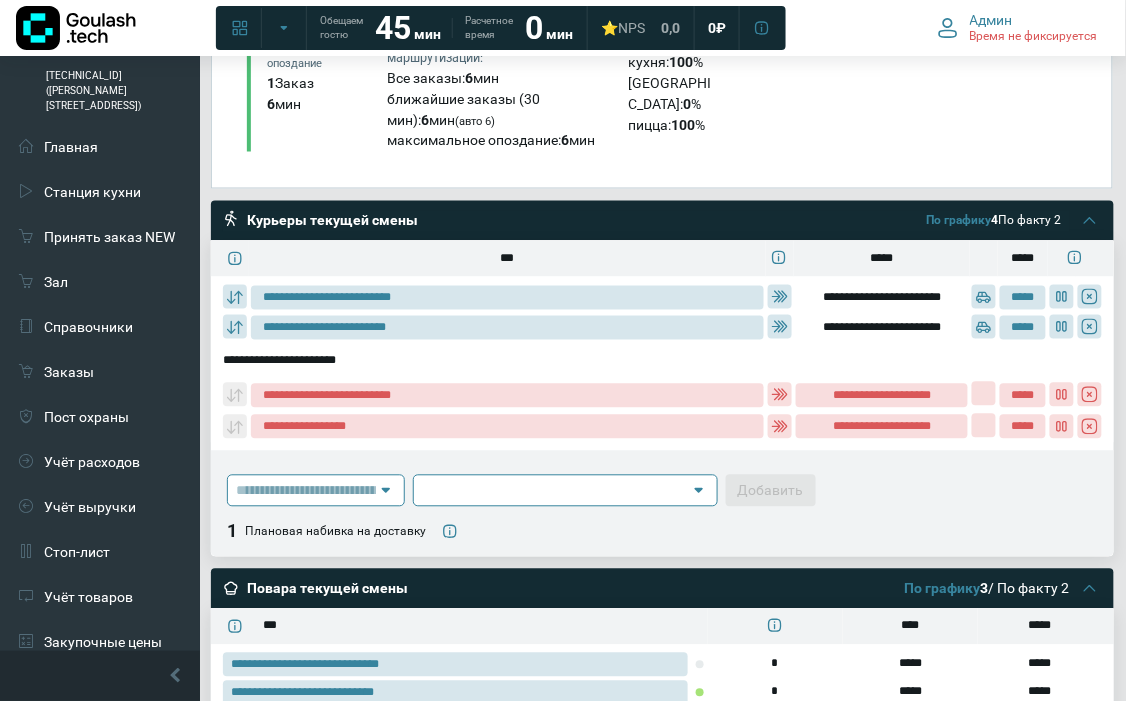 scroll, scrollTop: 708, scrollLeft: 0, axis: vertical 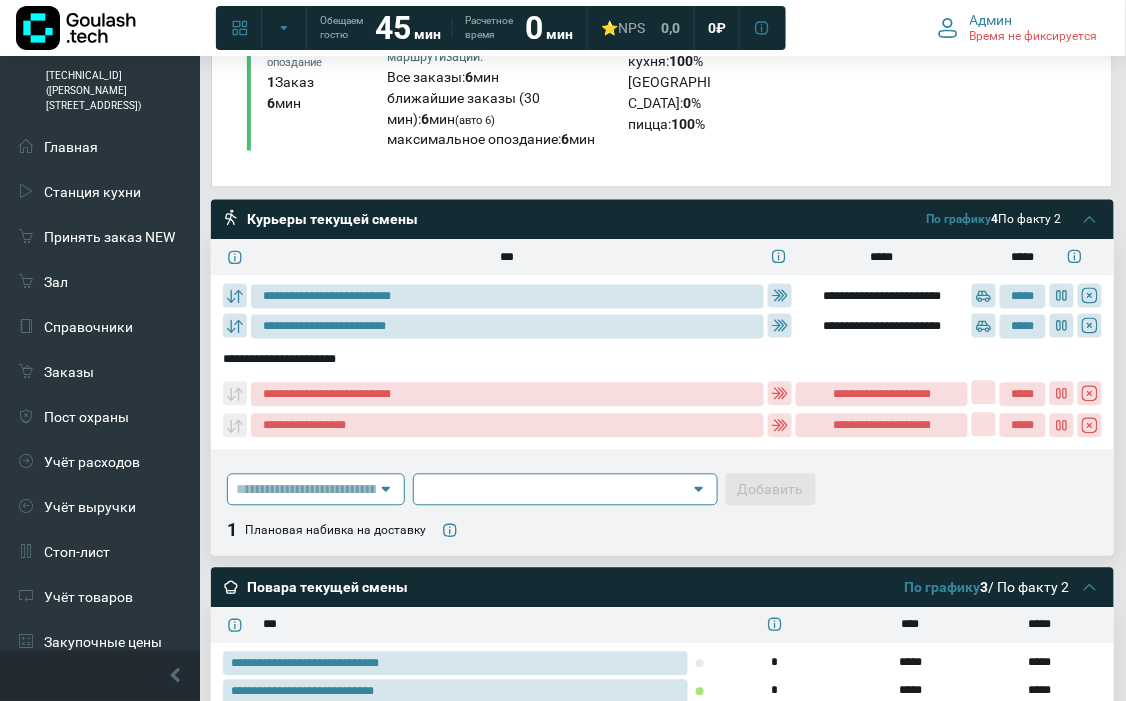 click on "Измененные заказы
Нет
Заказы с собой
нет
Общее опоздание
1
Заказ
6
мин
Среднее опоздание по маршрутизации:
Все заказы:  6  мин
ближайшие заказы (30 мин):  6  мин                 (авто 6)
максимальное опоздание:
6  мин
Вся кухня:  100 %
япония:
0 %
100" at bounding box center (662, 39) 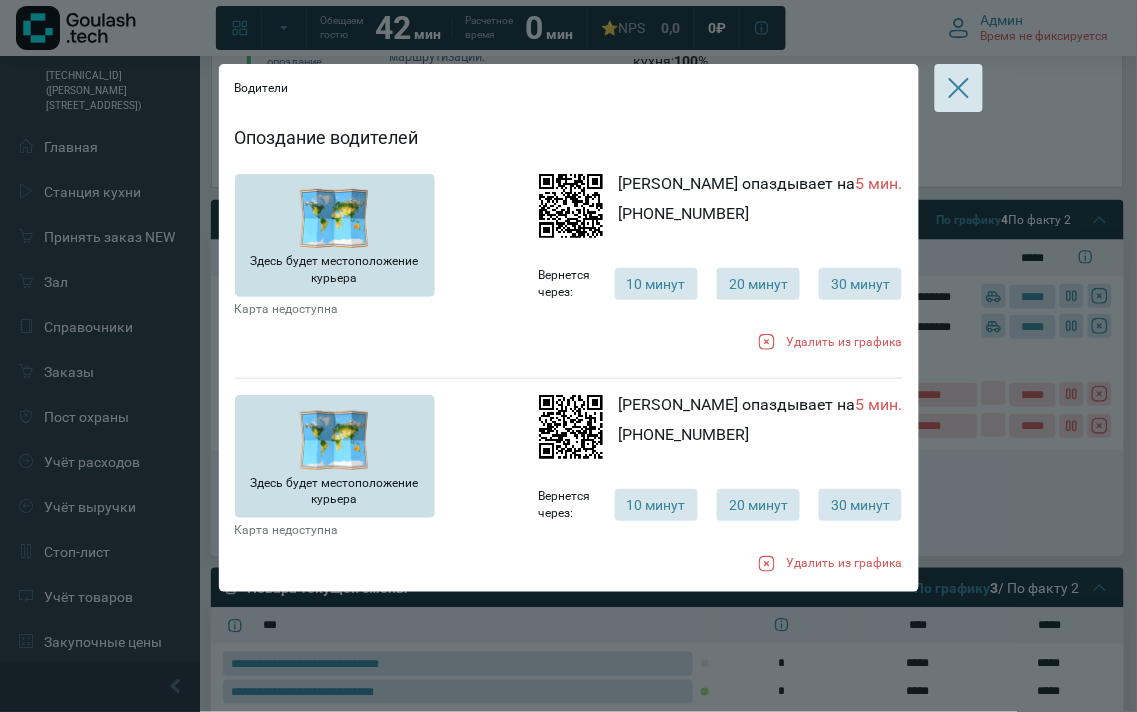 click on "Кожемяка Сергей Валерьевич опаздывает на   5 мин." at bounding box center [761, 184] 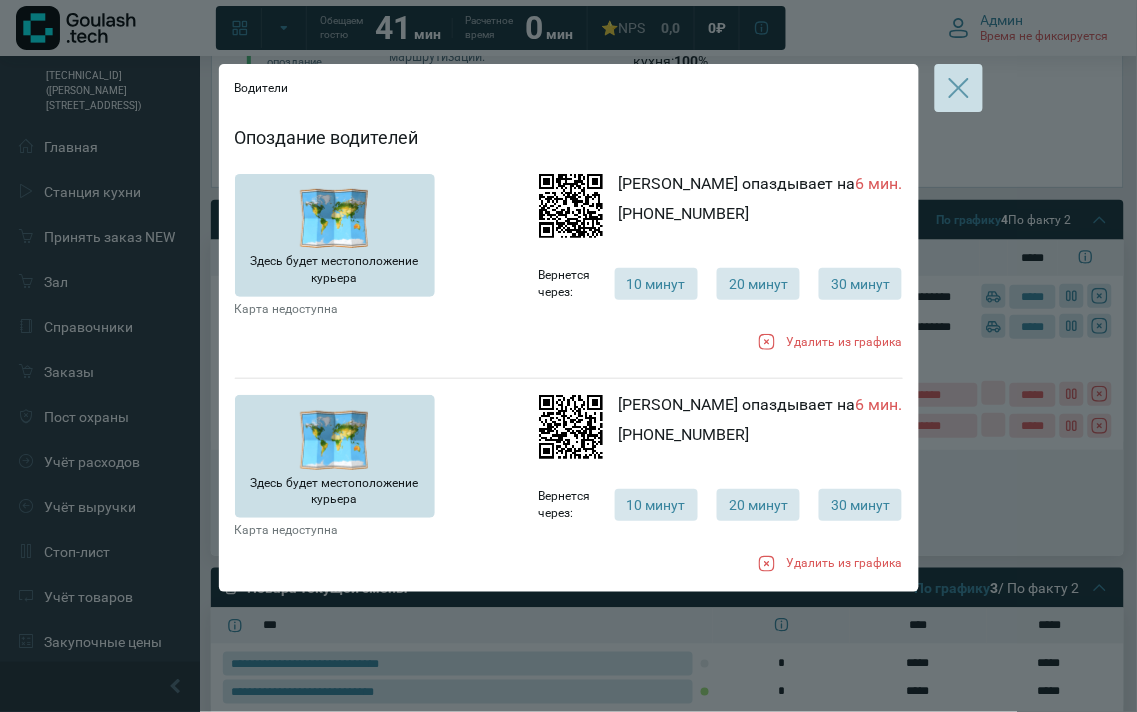 click 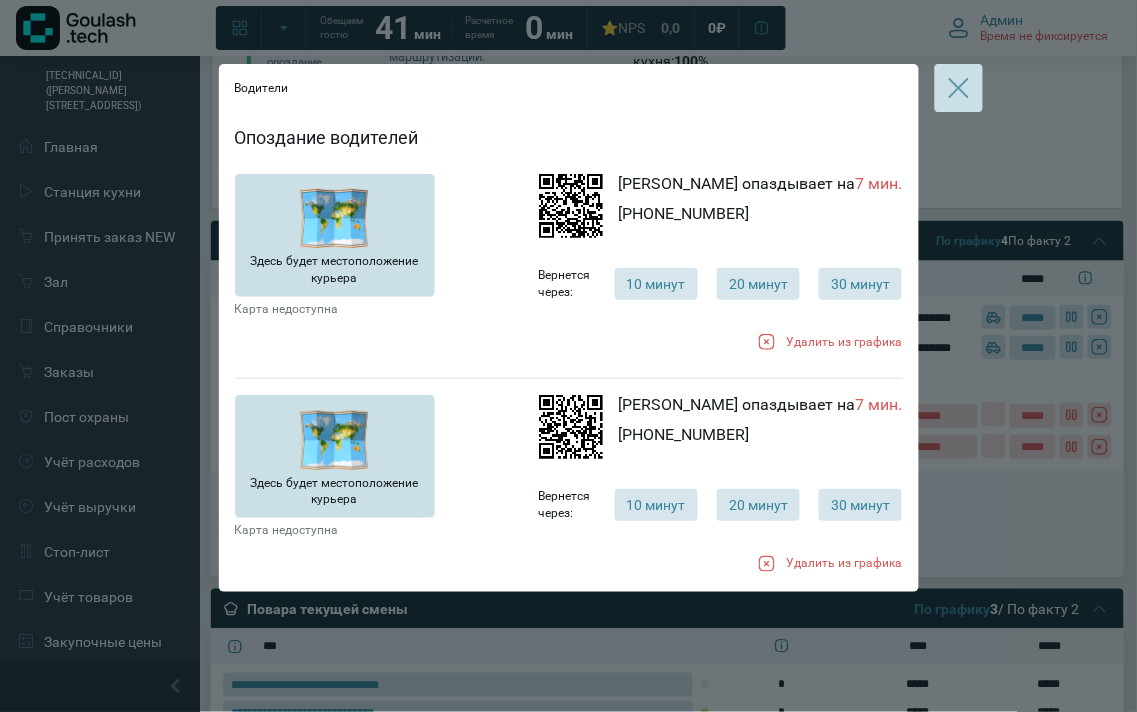 click 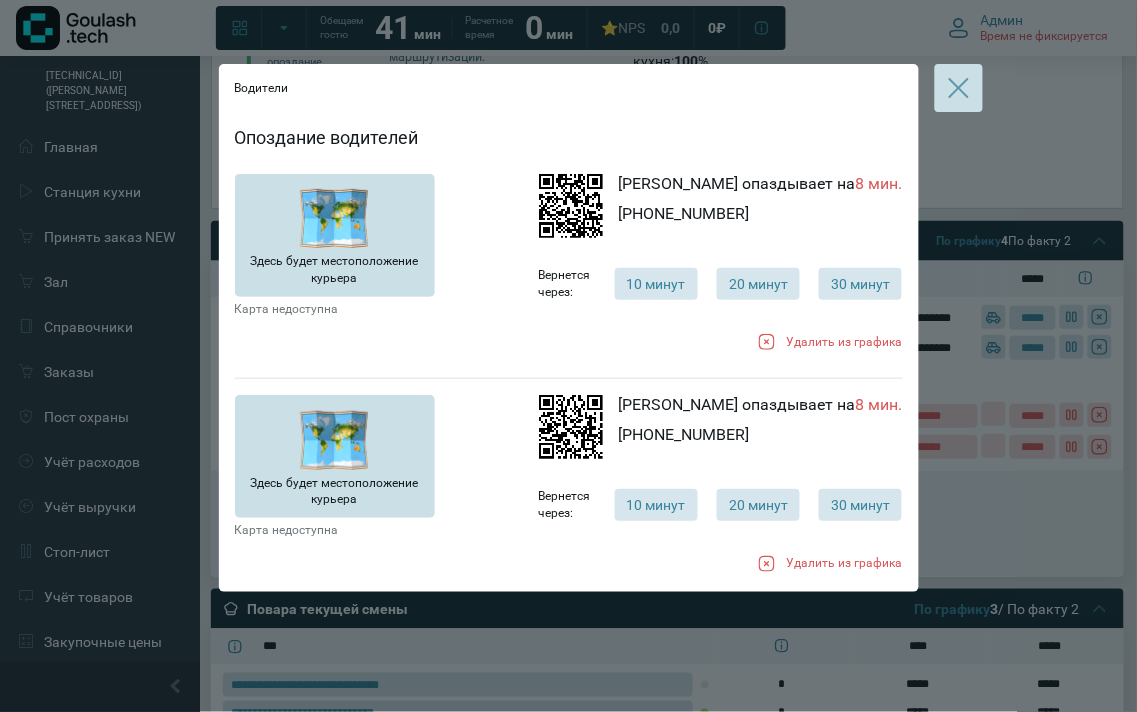 click 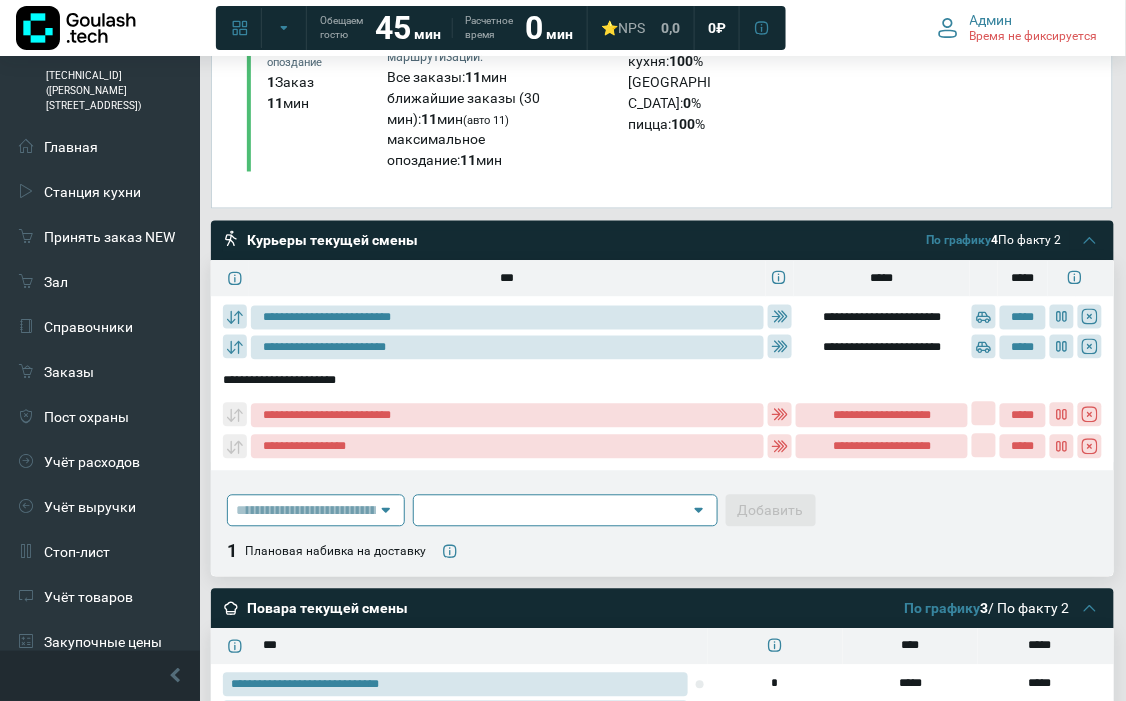 click on "**********" at bounding box center (662, 381) 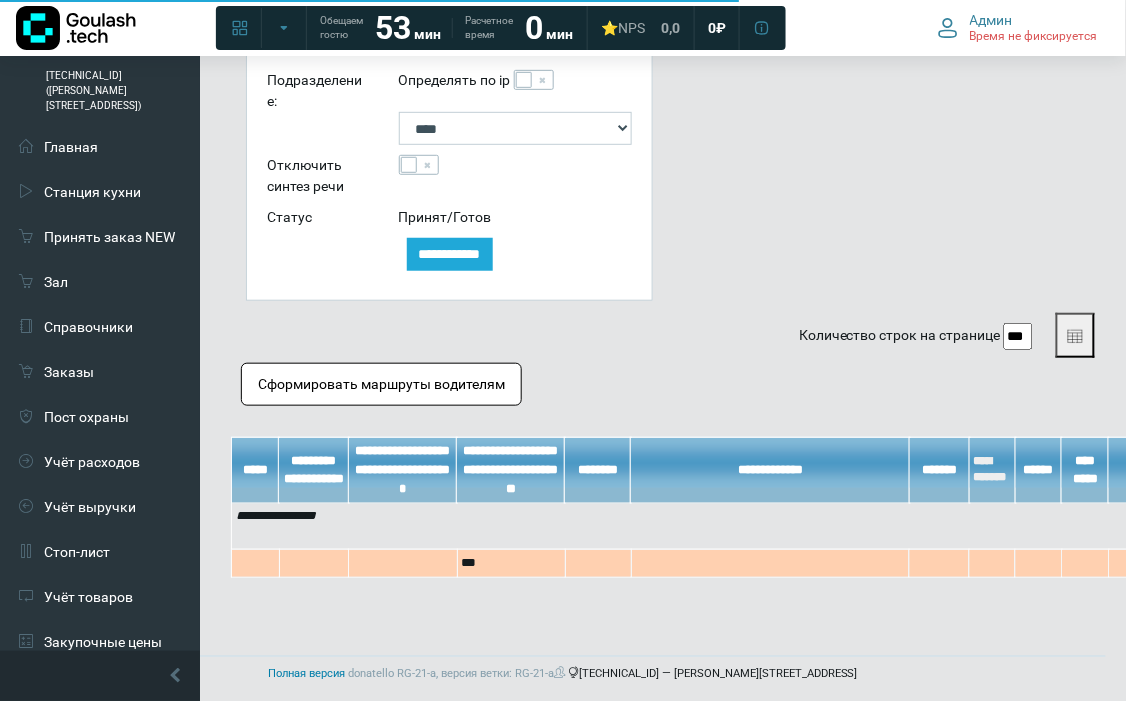 scroll, scrollTop: 0, scrollLeft: 0, axis: both 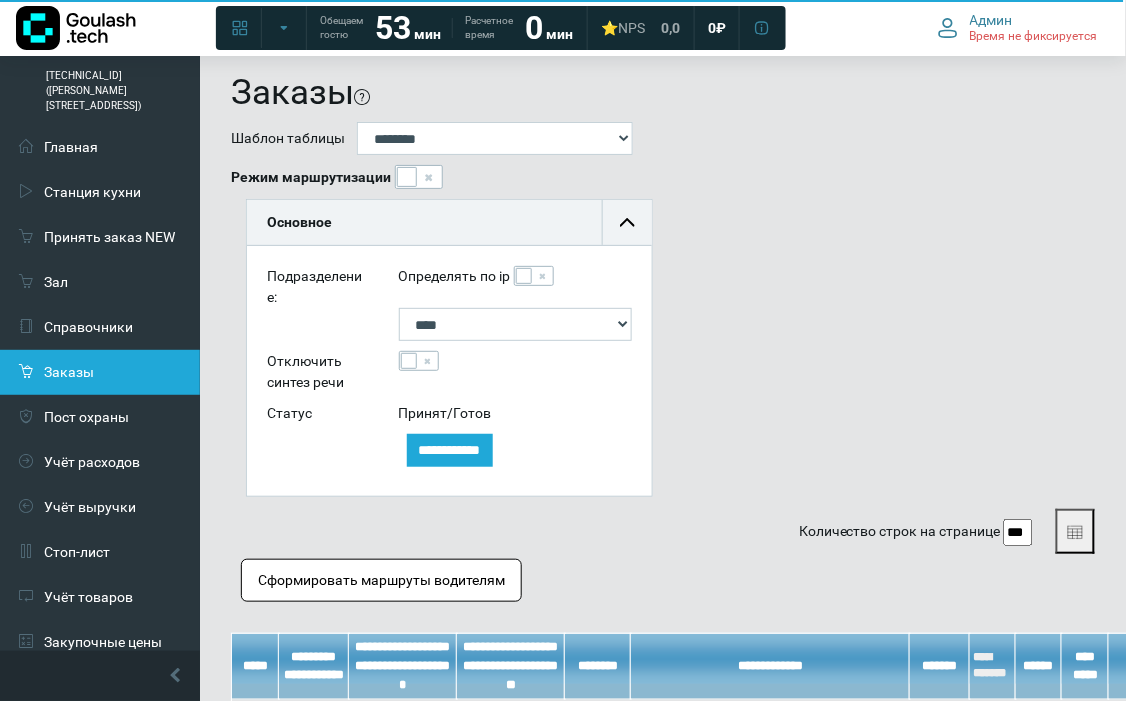 click on "Заказы" at bounding box center [100, 372] 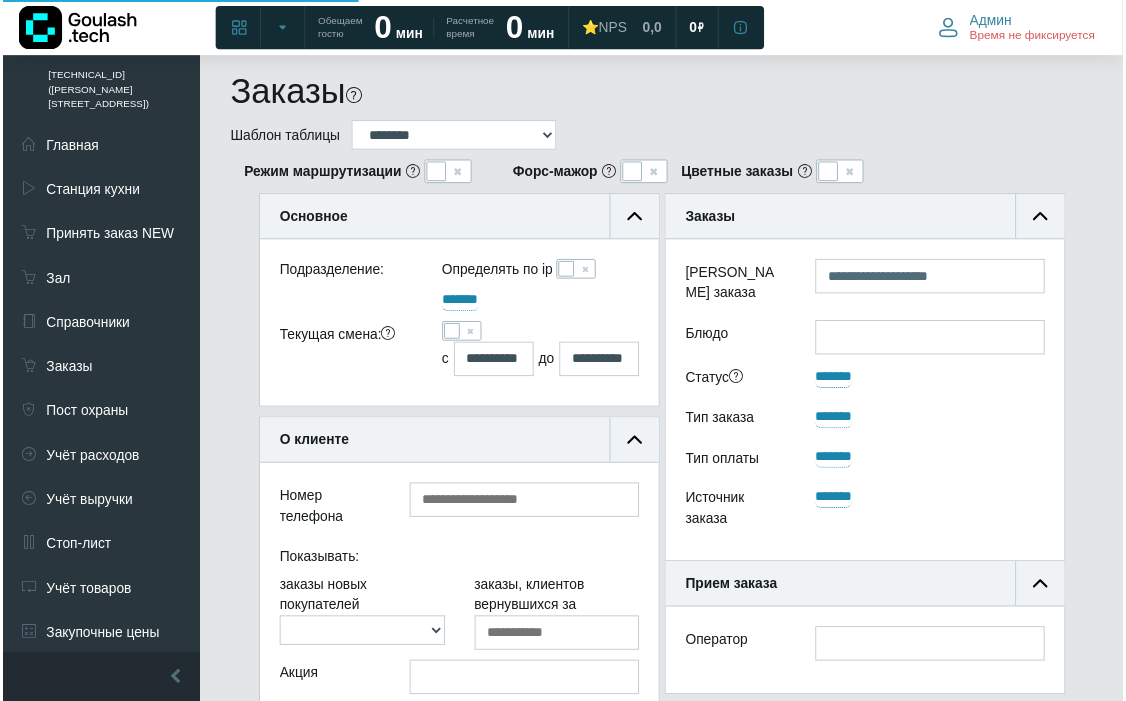 scroll, scrollTop: 0, scrollLeft: 0, axis: both 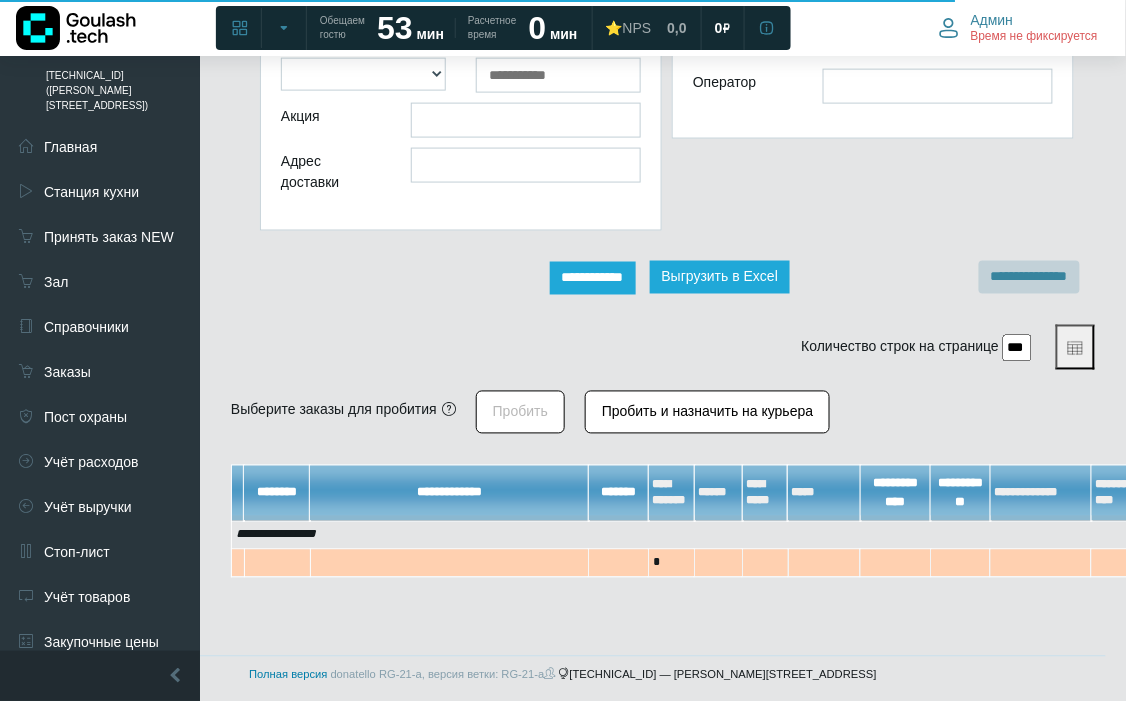 click on "**********" at bounding box center [593, 278] 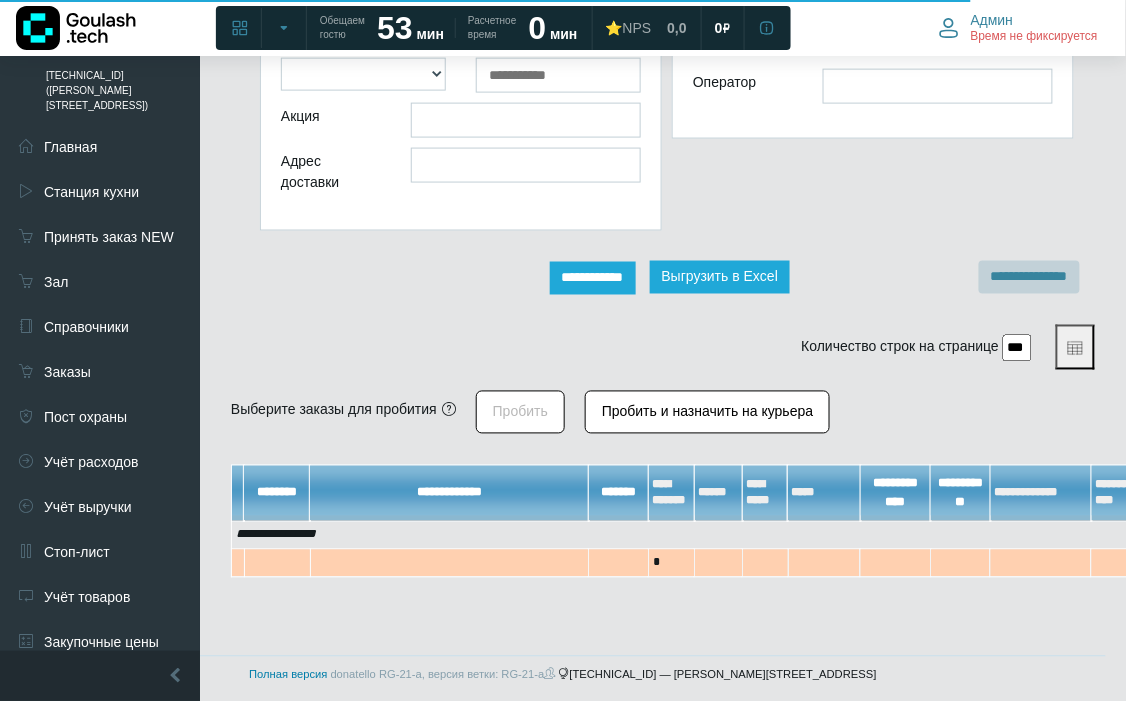 scroll, scrollTop: 12, scrollLeft: 12, axis: both 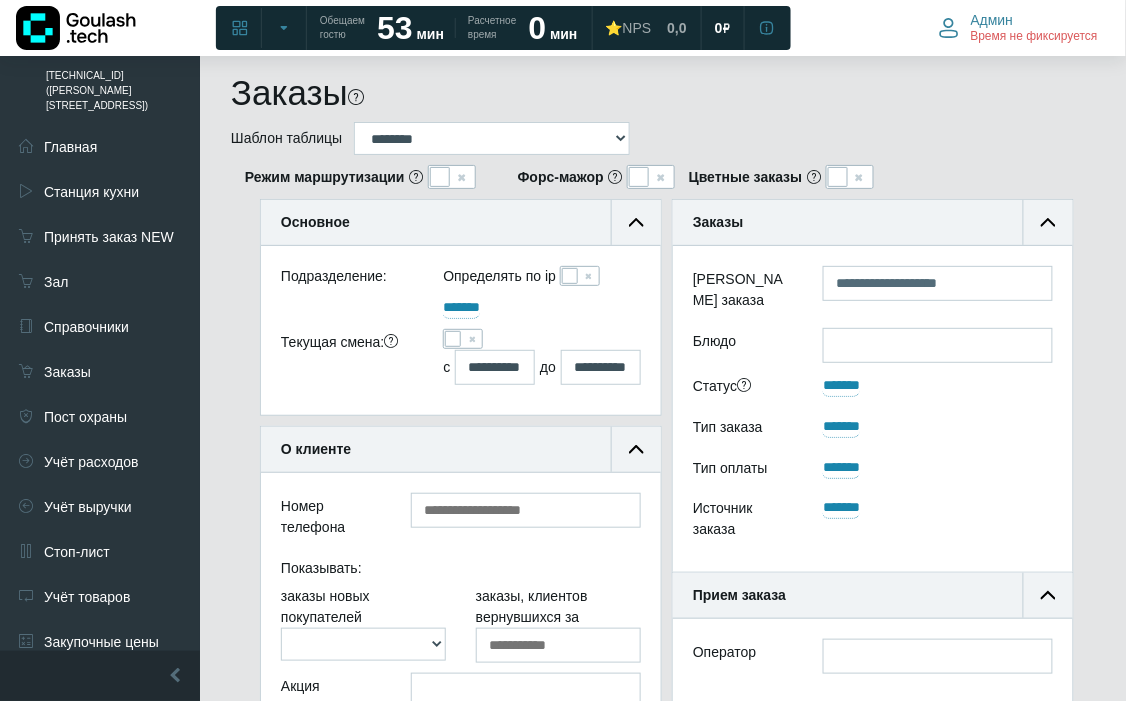 click at bounding box center [463, 339] 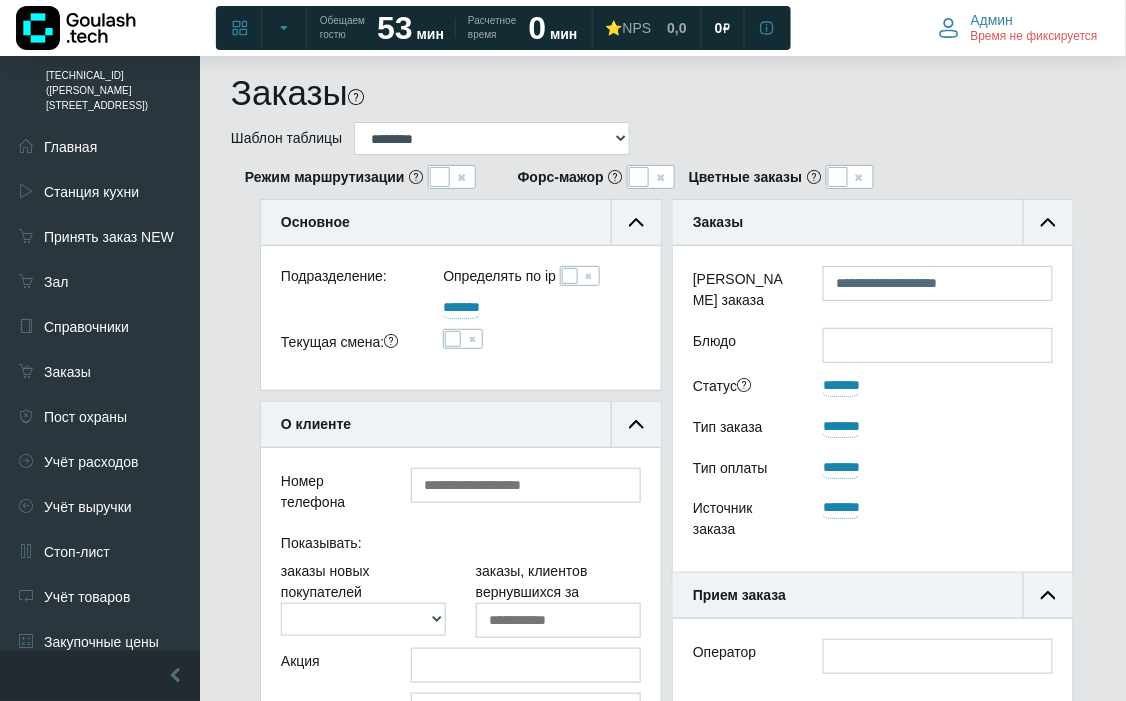 scroll, scrollTop: 188, scrollLeft: 400, axis: both 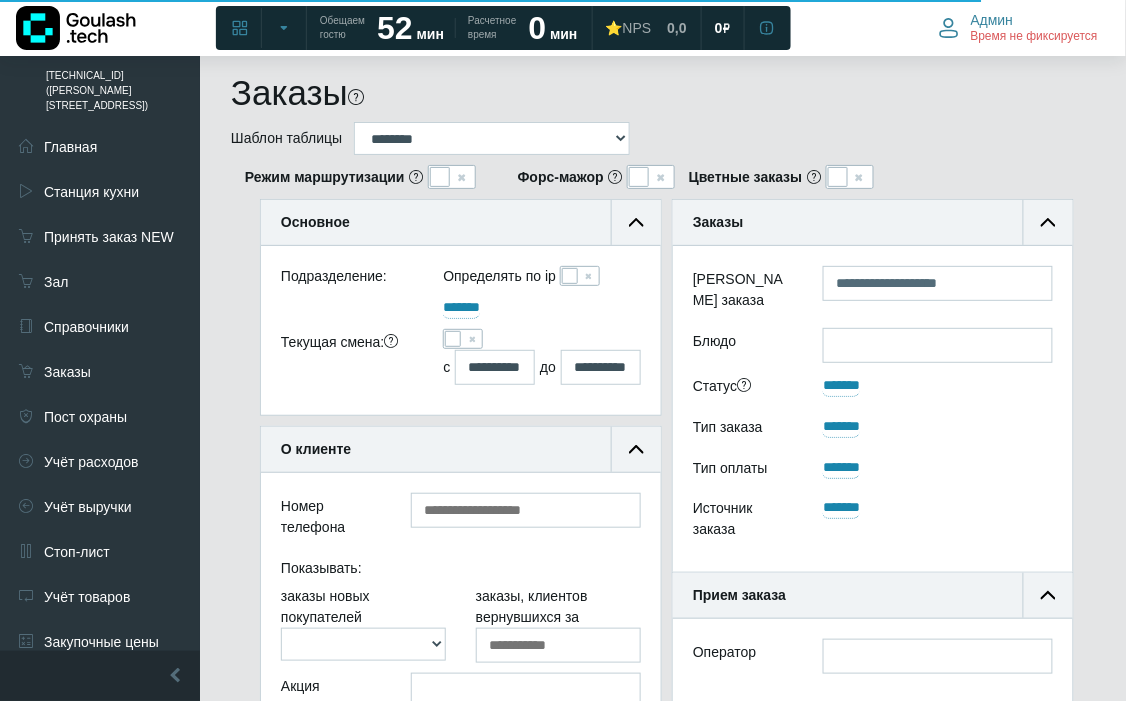 click at bounding box center (463, 339) 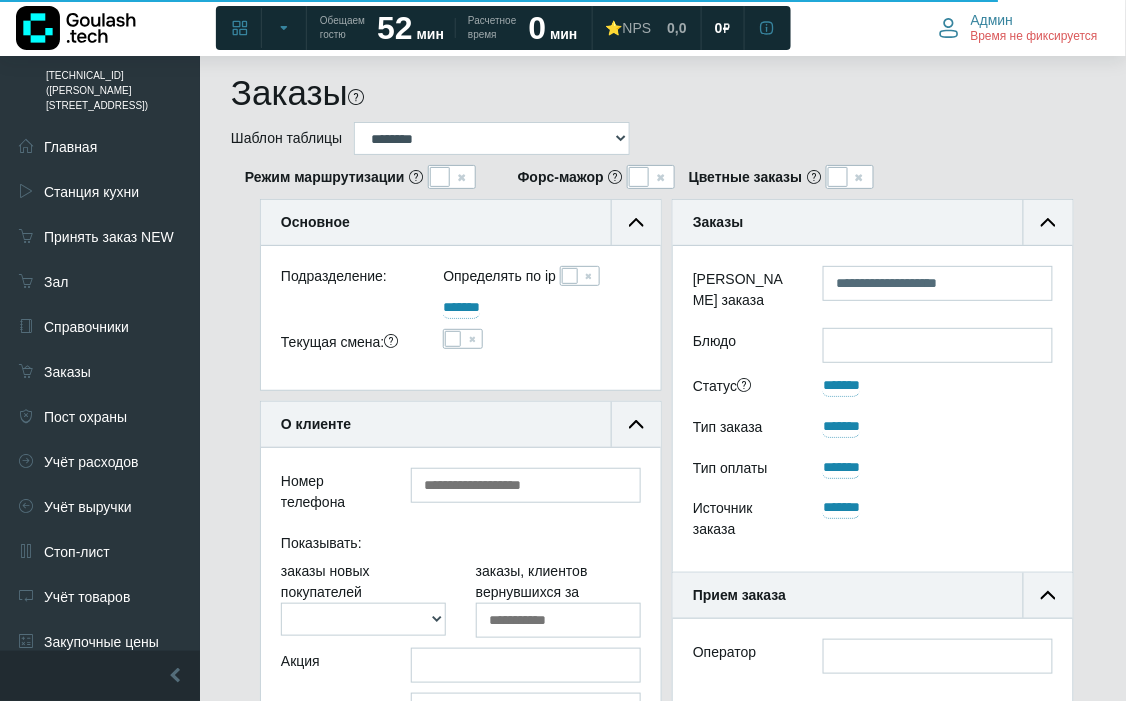 scroll, scrollTop: 188, scrollLeft: 400, axis: both 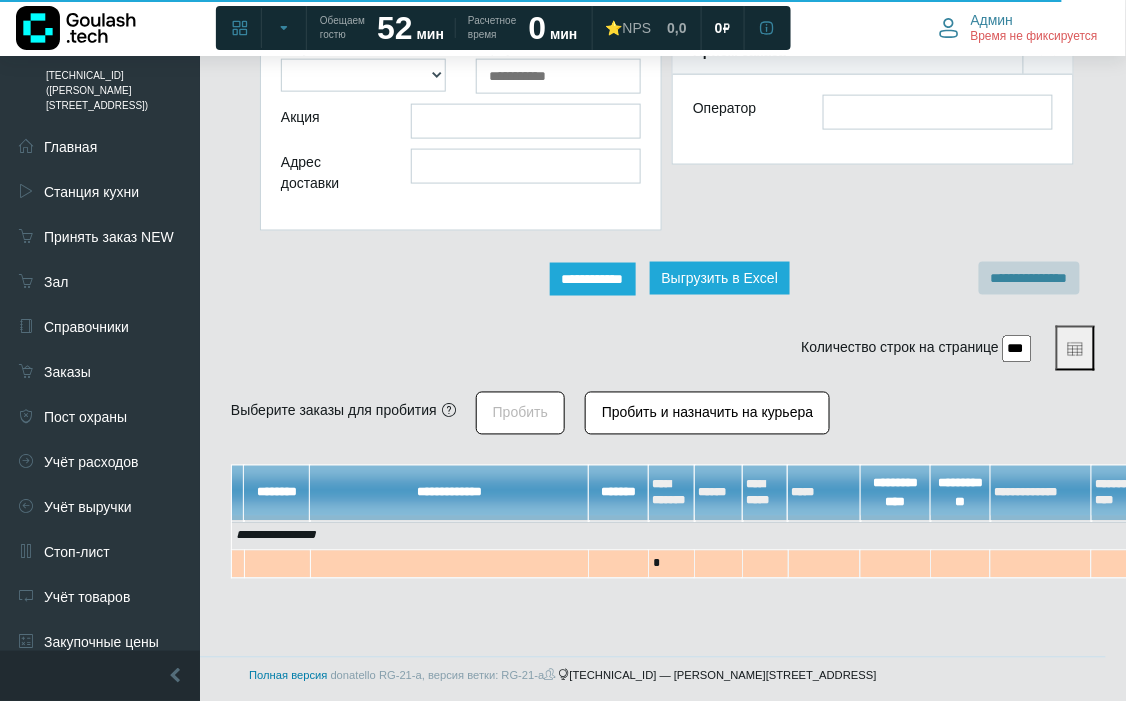 click on "**********" at bounding box center (593, 279) 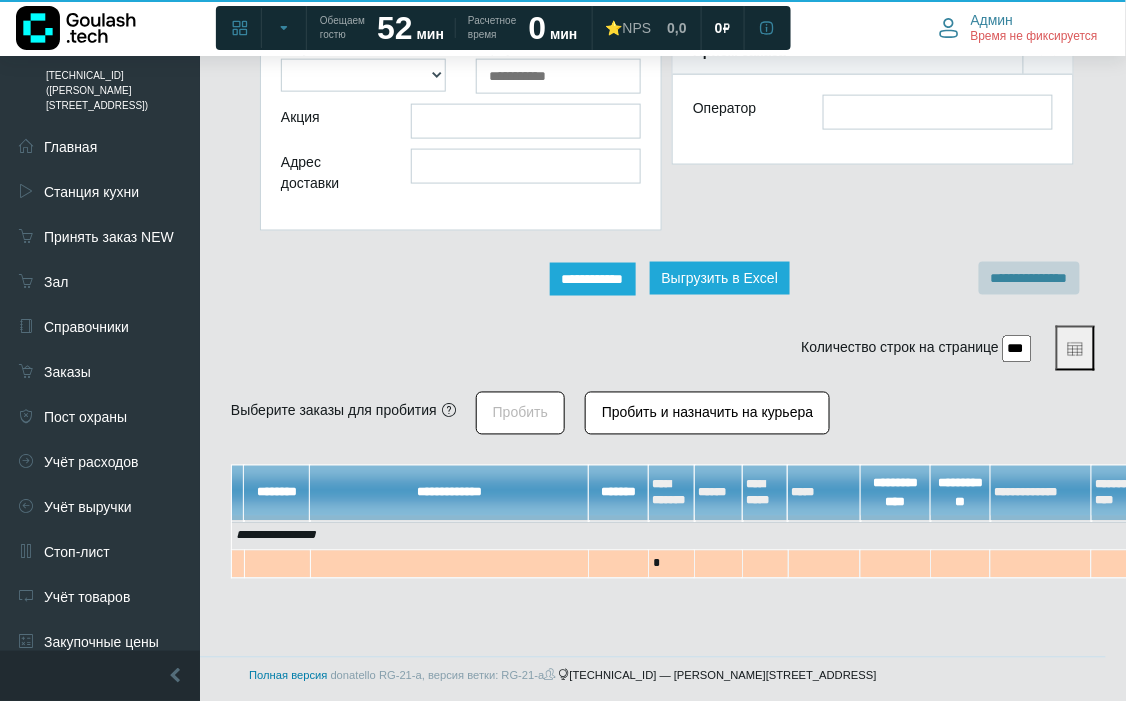 scroll, scrollTop: 12, scrollLeft: 12, axis: both 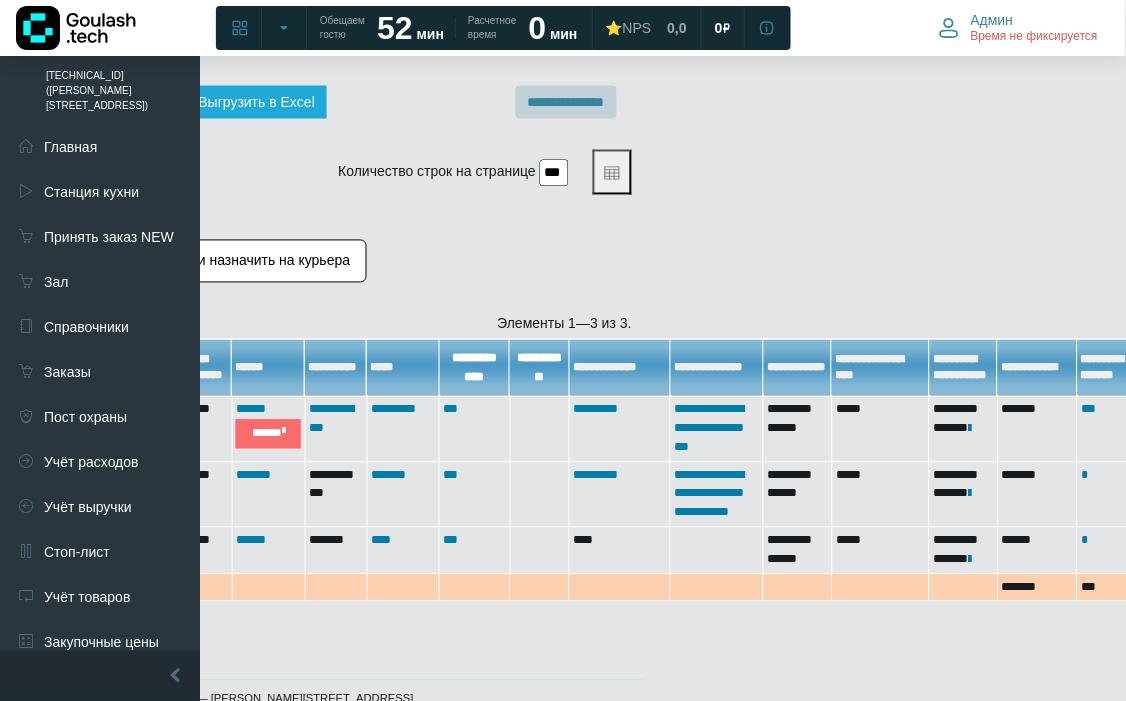 drag, startPoint x: 382, startPoint y: 702, endPoint x: 646, endPoint y: 710, distance: 264.1212 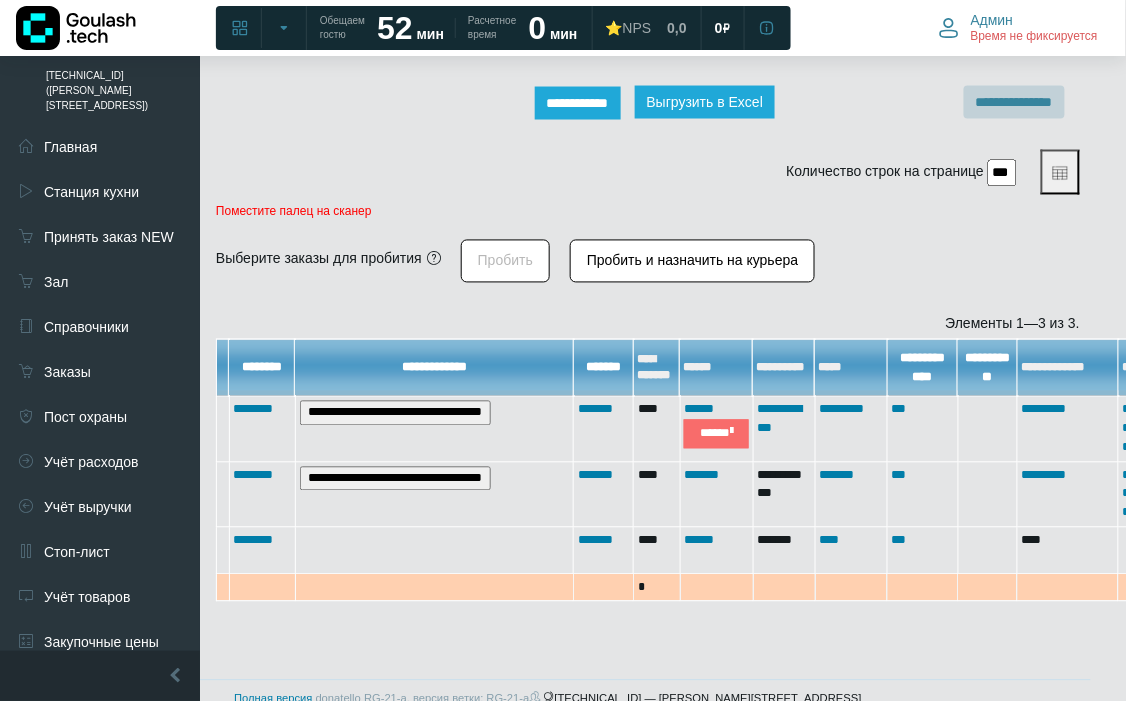 scroll, scrollTop: 720, scrollLeft: 0, axis: vertical 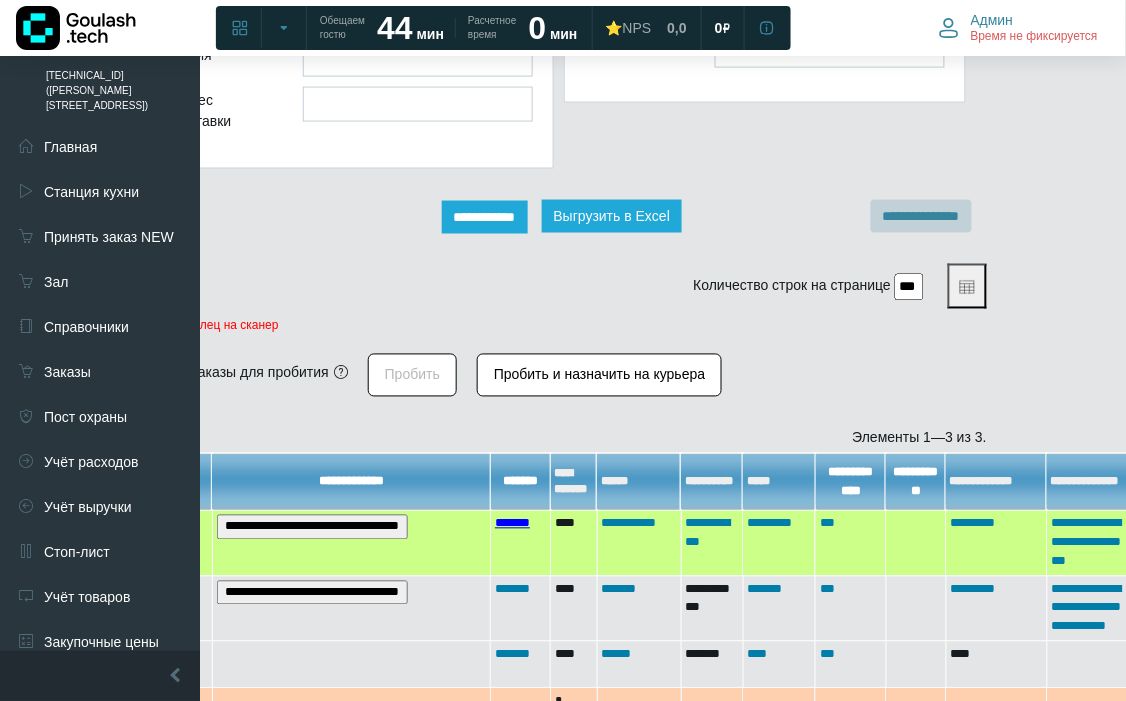 click on "*******" at bounding box center [512, 523] 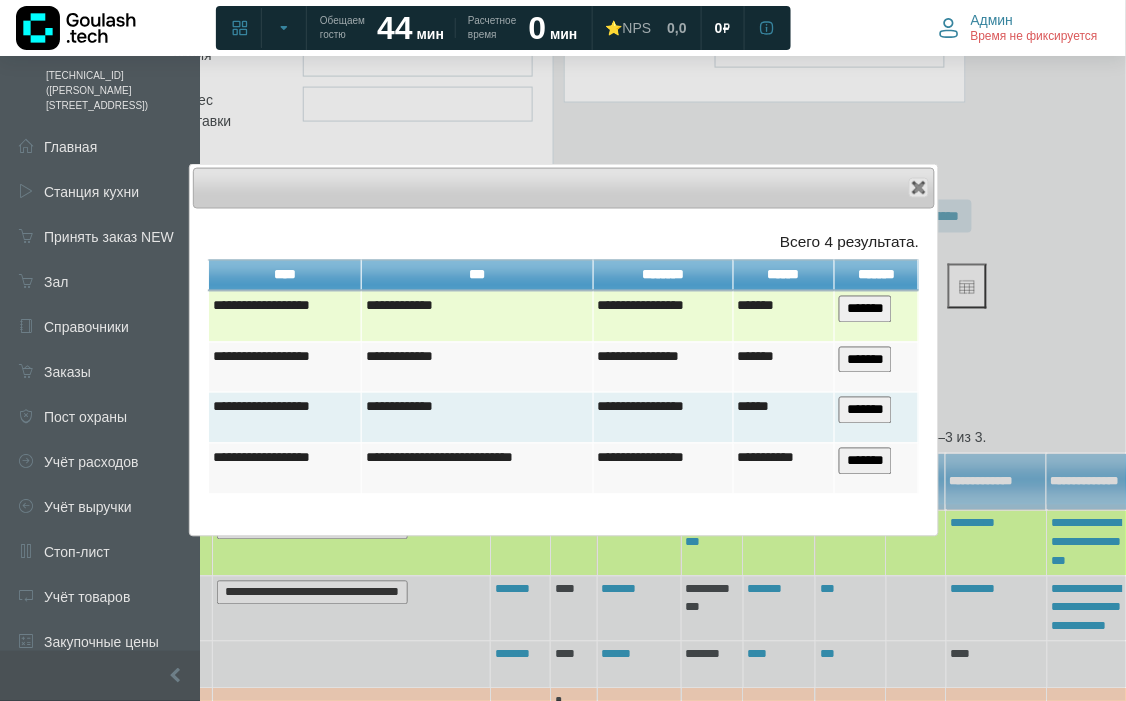 click on "*******" at bounding box center (865, 309) 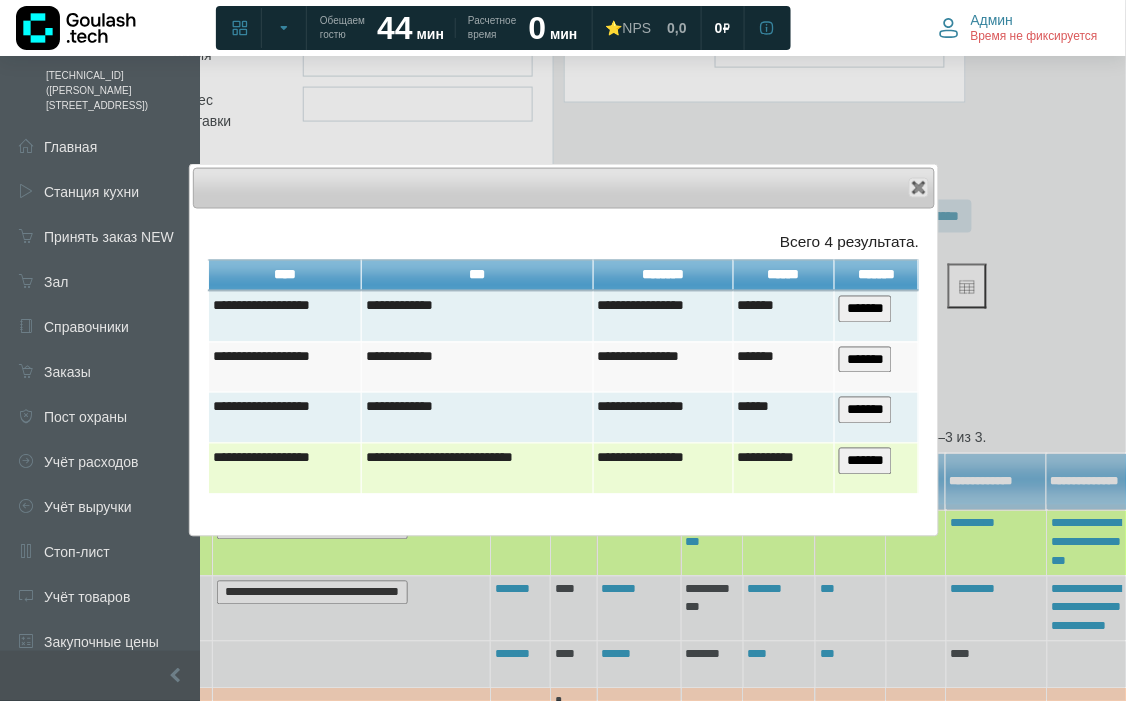 click on "*******" at bounding box center (865, 461) 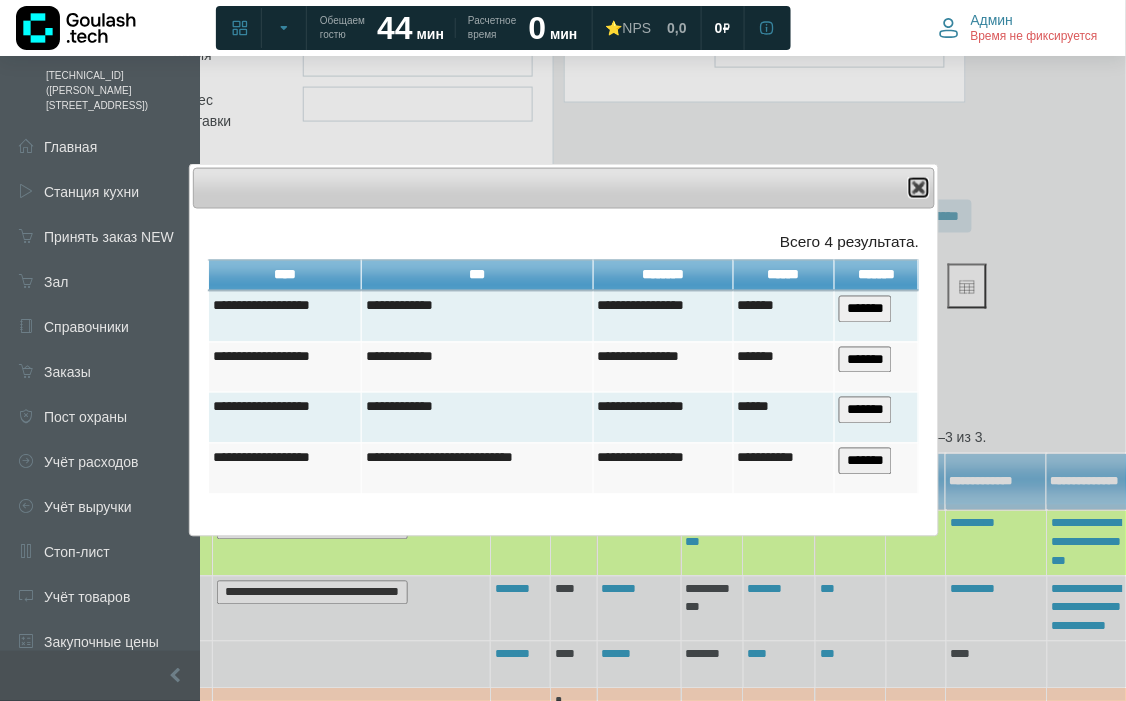 click on "Close" at bounding box center (919, 188) 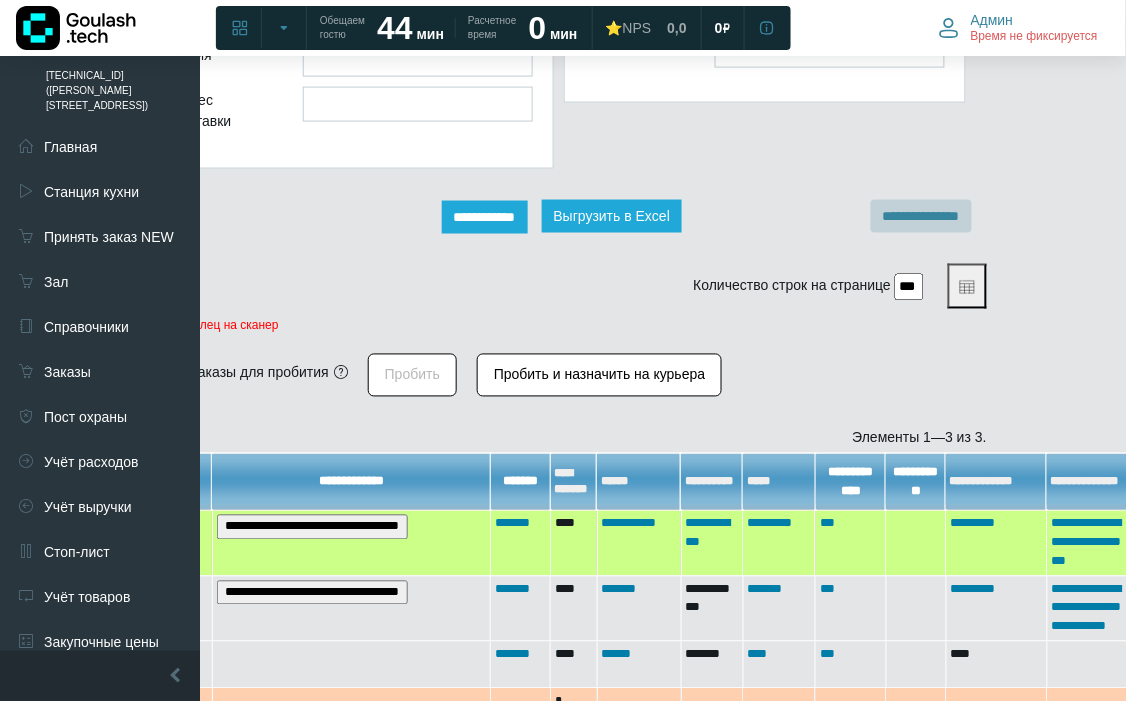 scroll, scrollTop: 495, scrollLeft: 108, axis: both 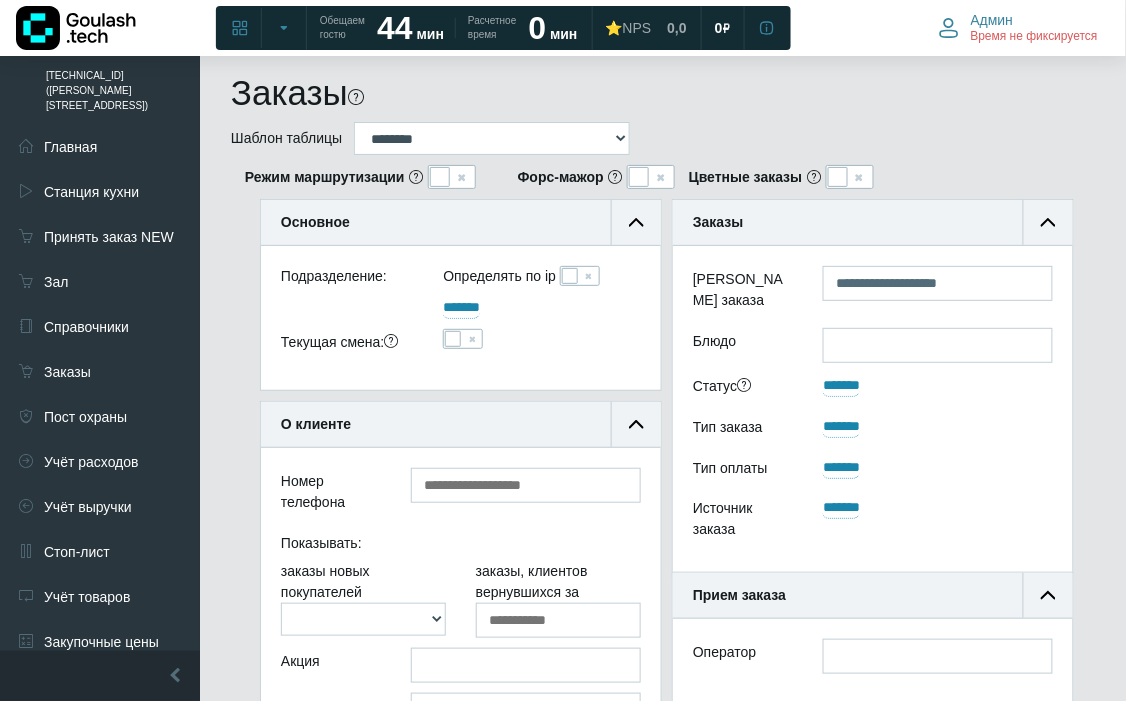 click at bounding box center (452, 177) 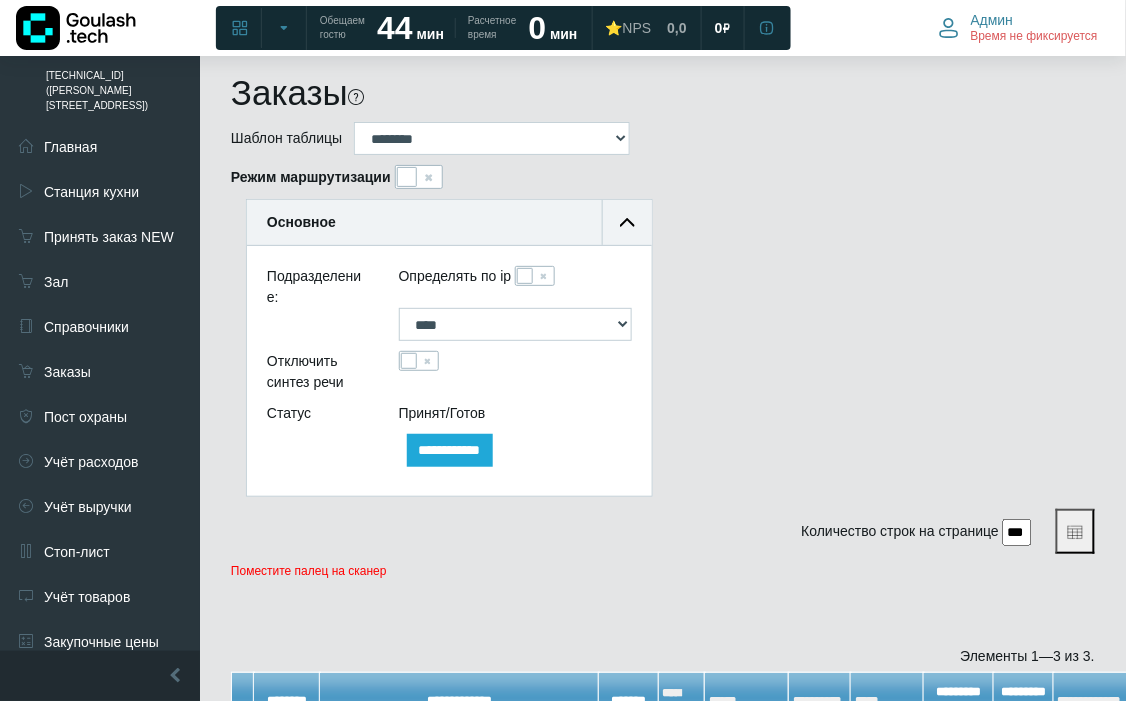scroll, scrollTop: 333, scrollLeft: 0, axis: vertical 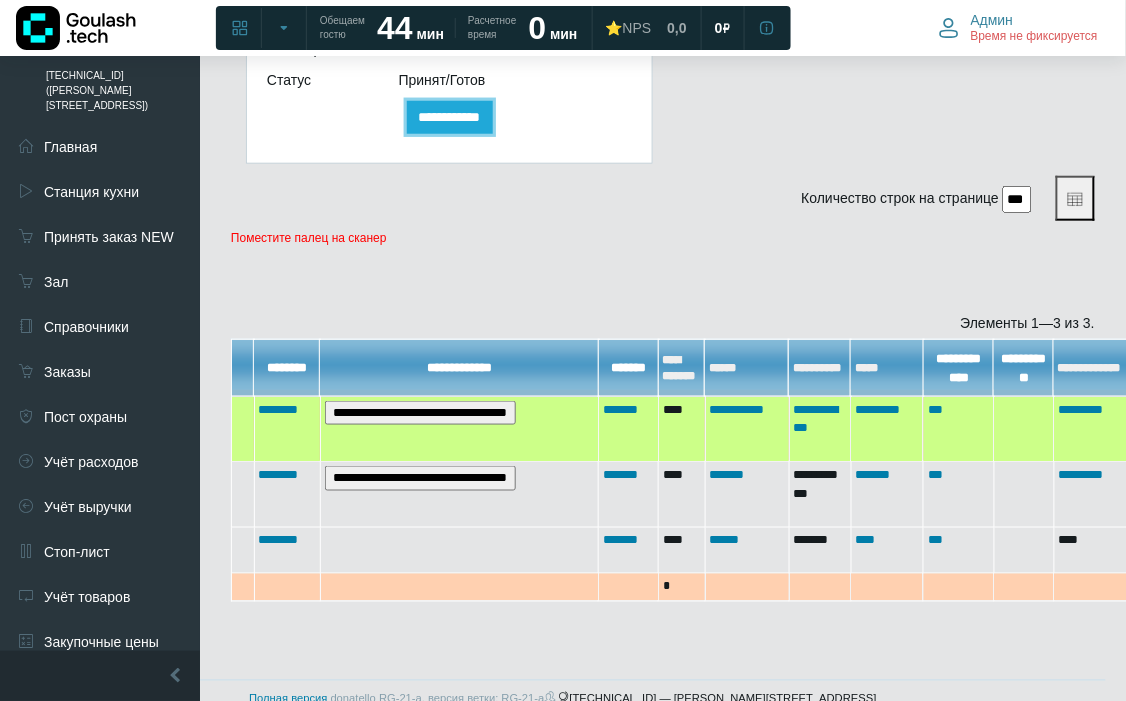 click on "**********" at bounding box center [450, 117] 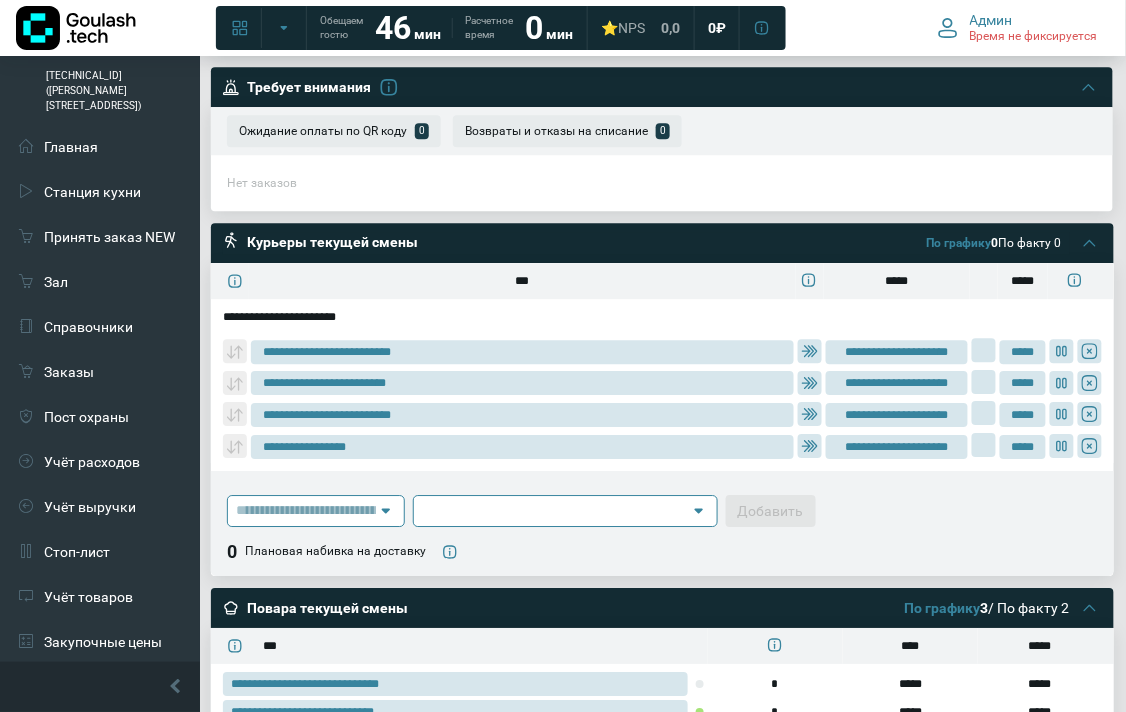 scroll, scrollTop: 1222, scrollLeft: 0, axis: vertical 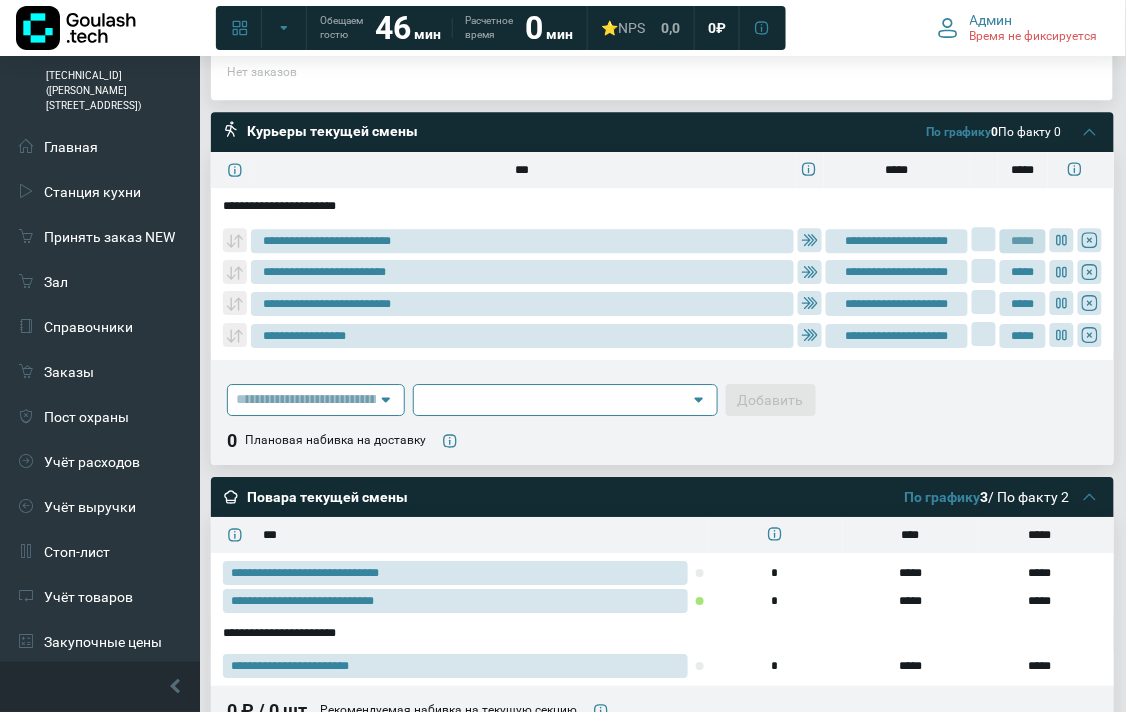 click on "*****" at bounding box center (1023, 241) 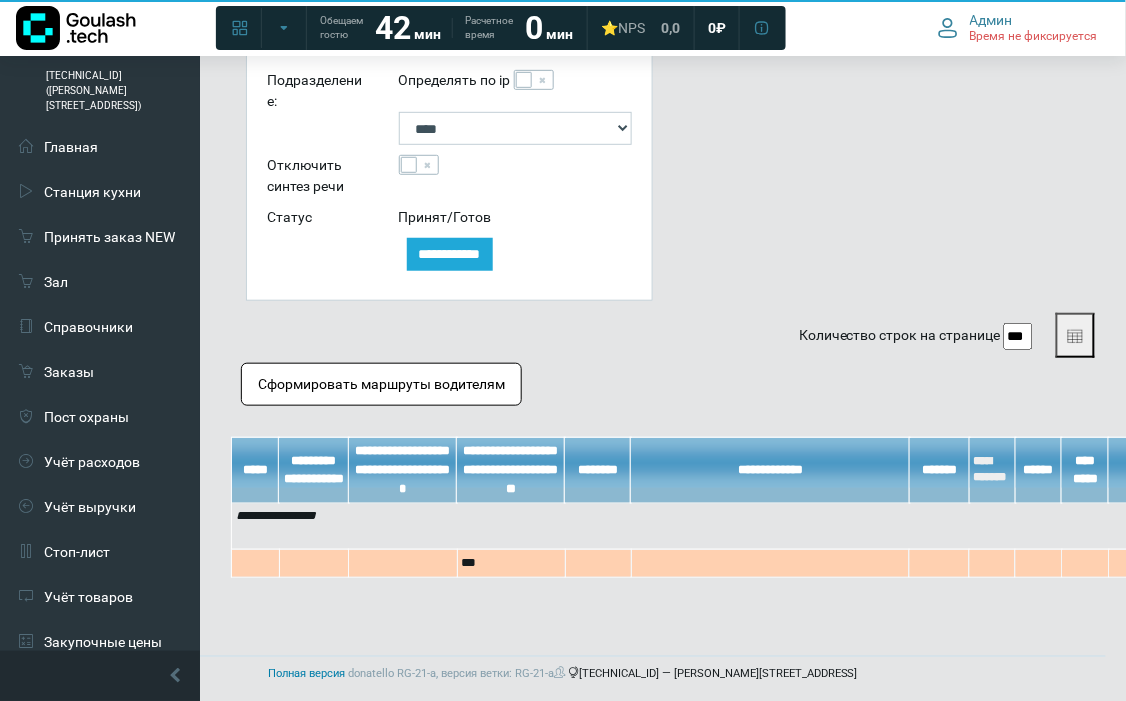 scroll, scrollTop: 85, scrollLeft: 0, axis: vertical 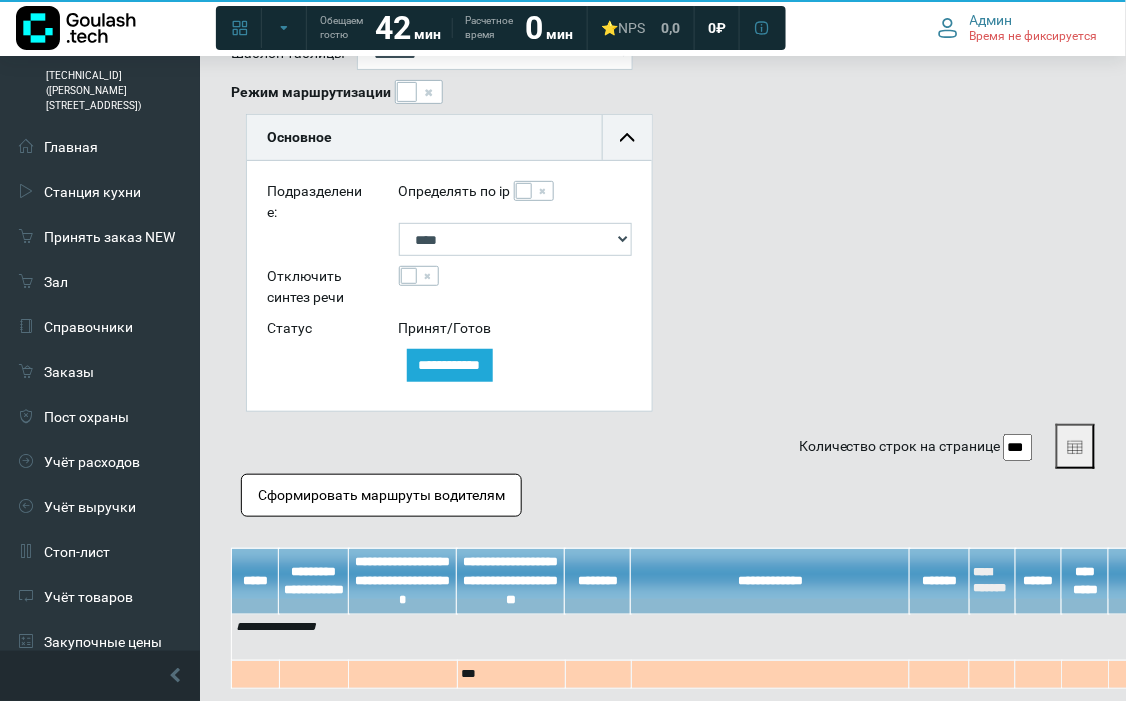 click at bounding box center (534, 191) 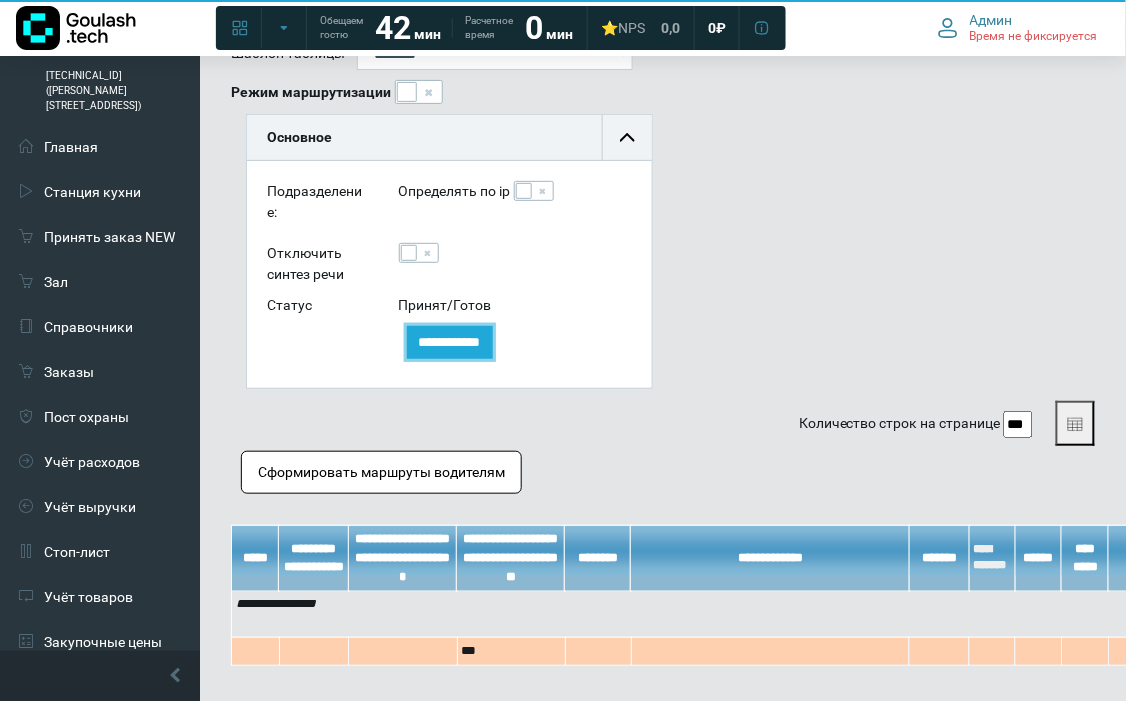 click on "**********" at bounding box center [450, 342] 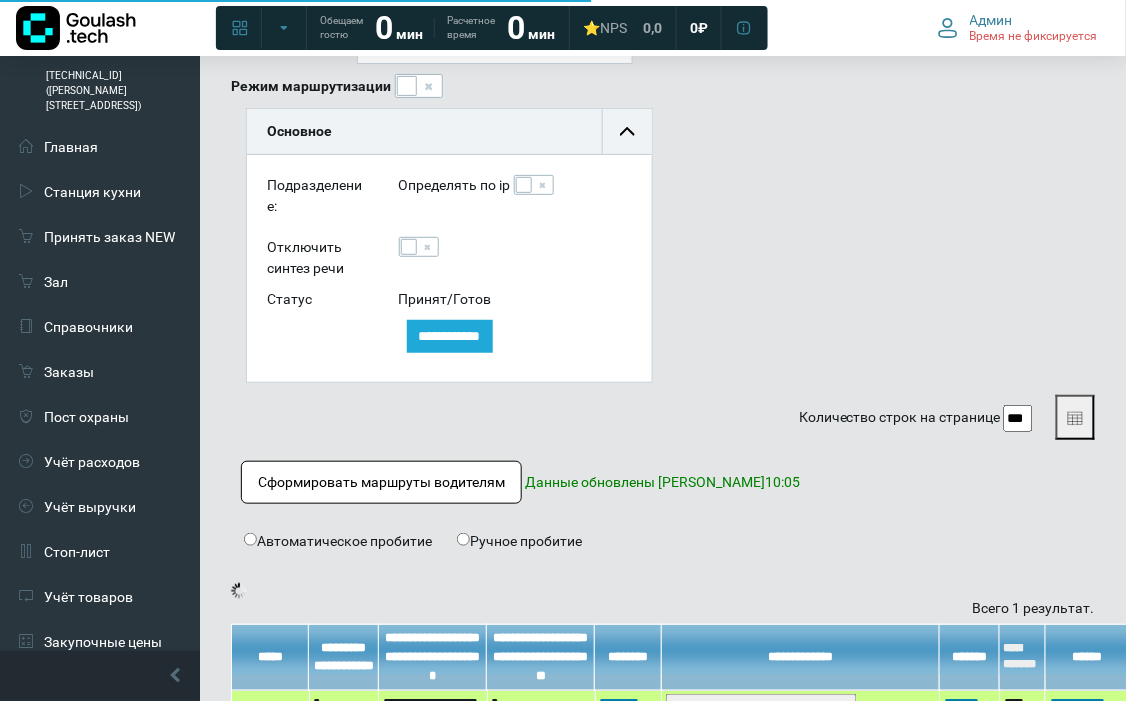 scroll, scrollTop: 424, scrollLeft: 0, axis: vertical 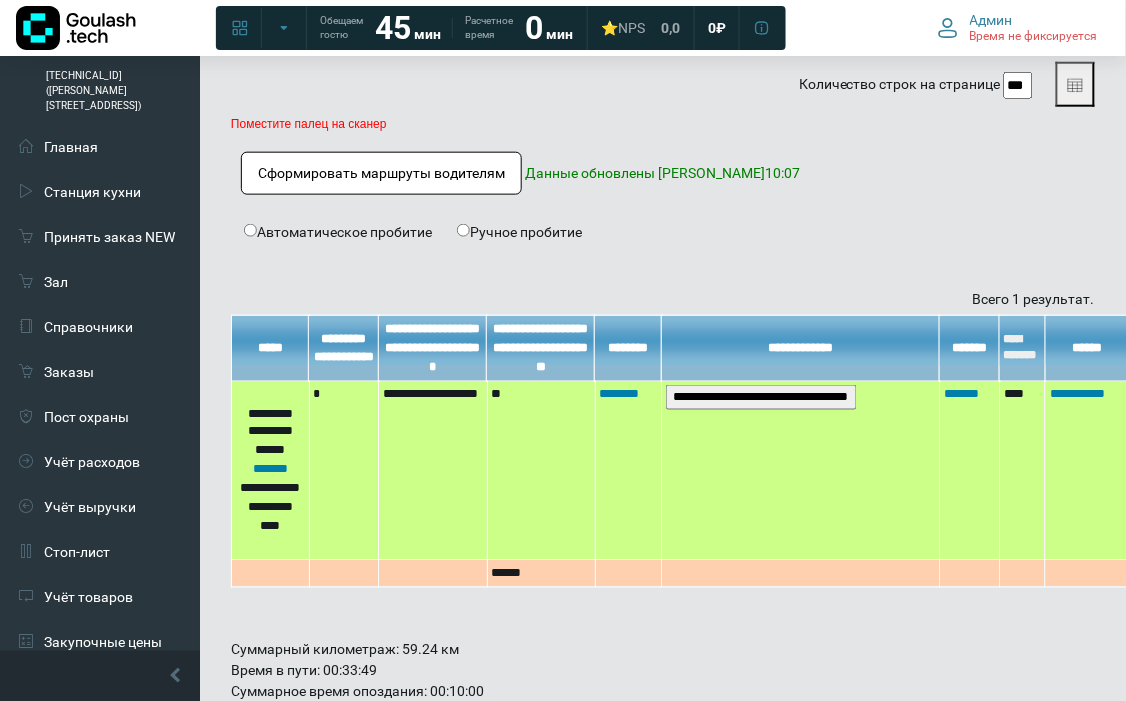 click on "**********" at bounding box center (663, 175) 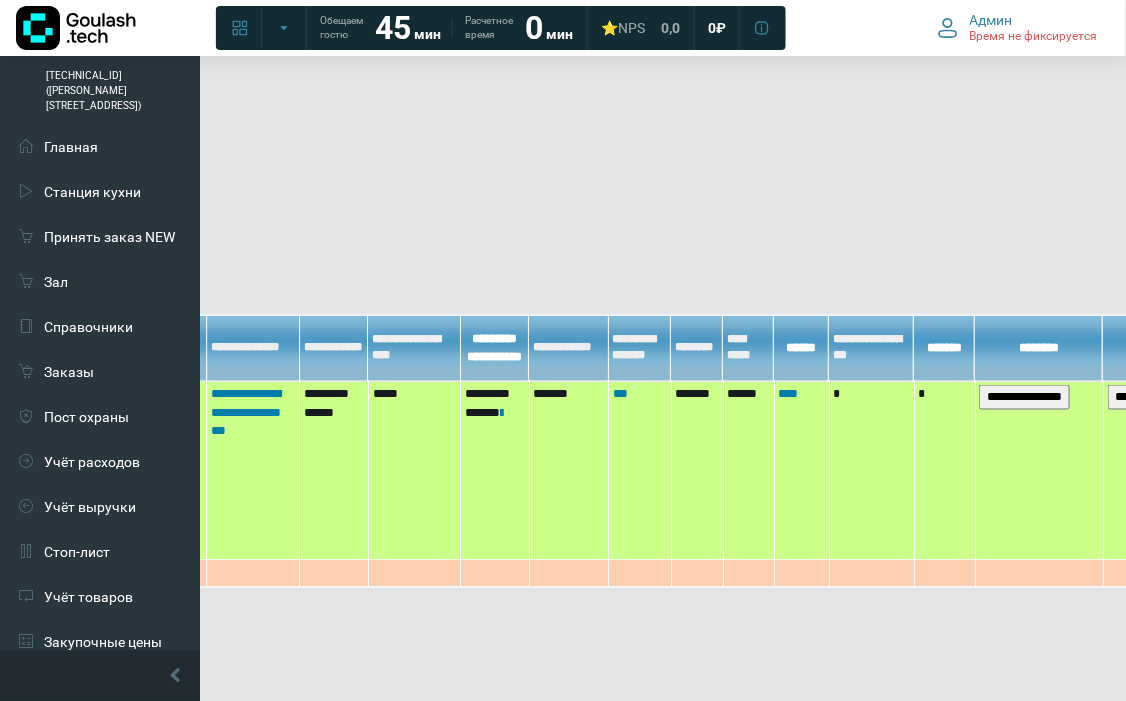 scroll, scrollTop: 424, scrollLeft: 0, axis: vertical 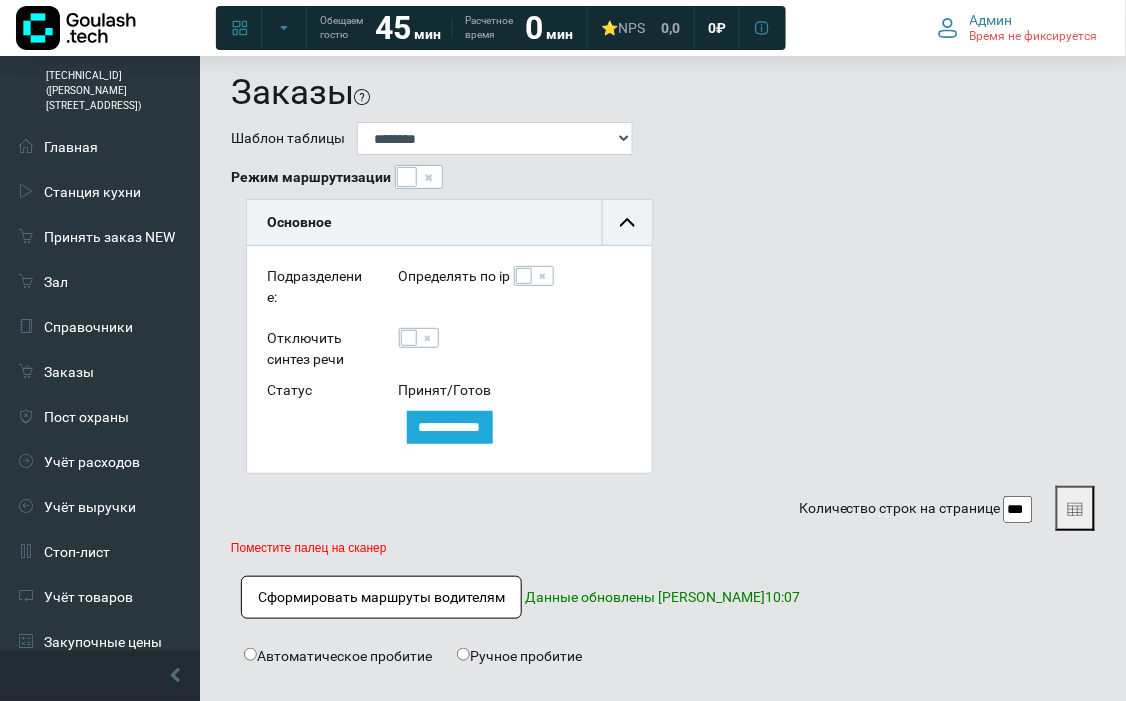 click at bounding box center (419, 177) 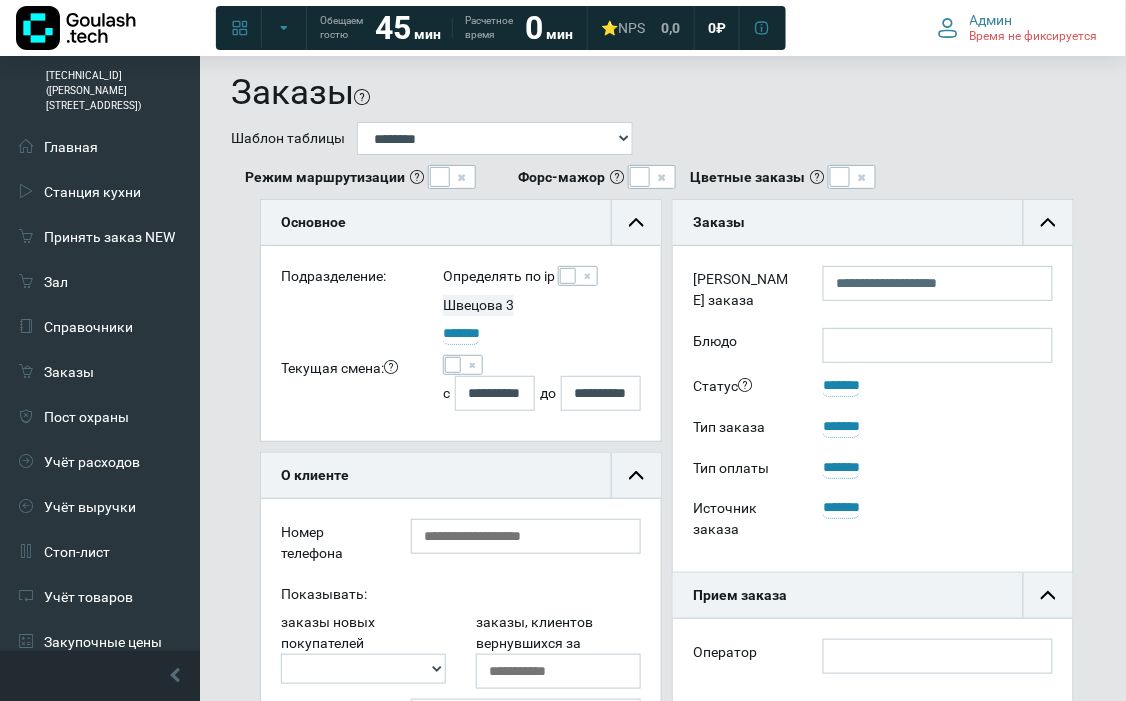 scroll, scrollTop: 12, scrollLeft: 12, axis: both 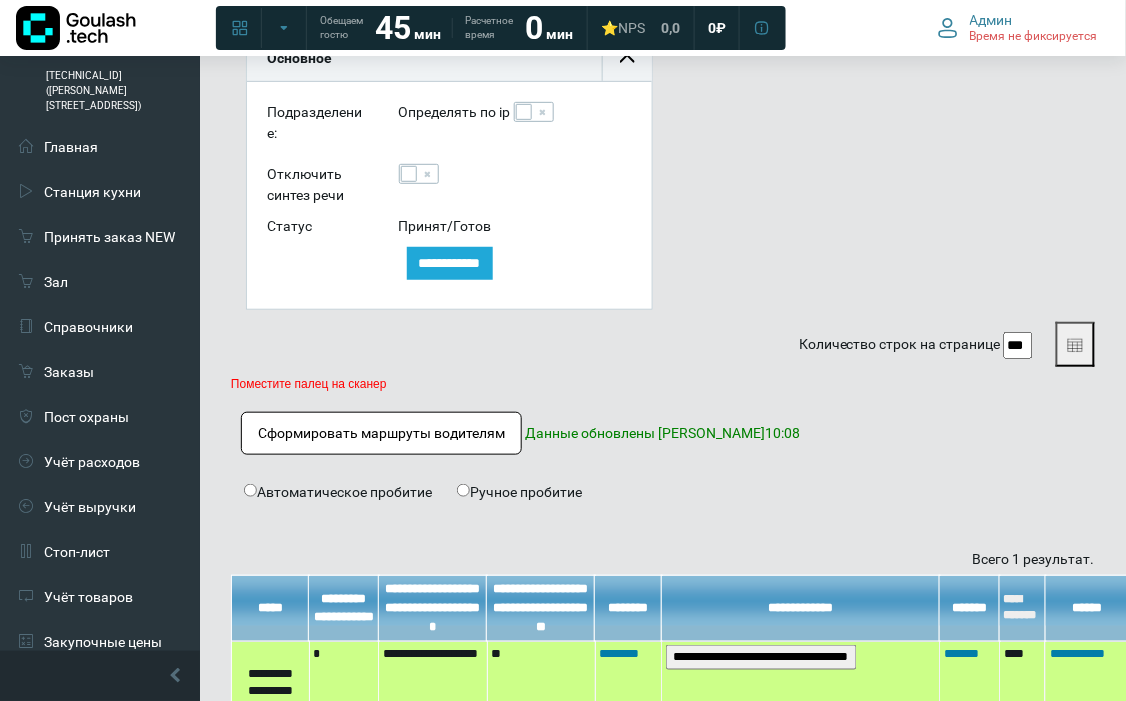 click on "Ручное пробитие" at bounding box center [519, 492] 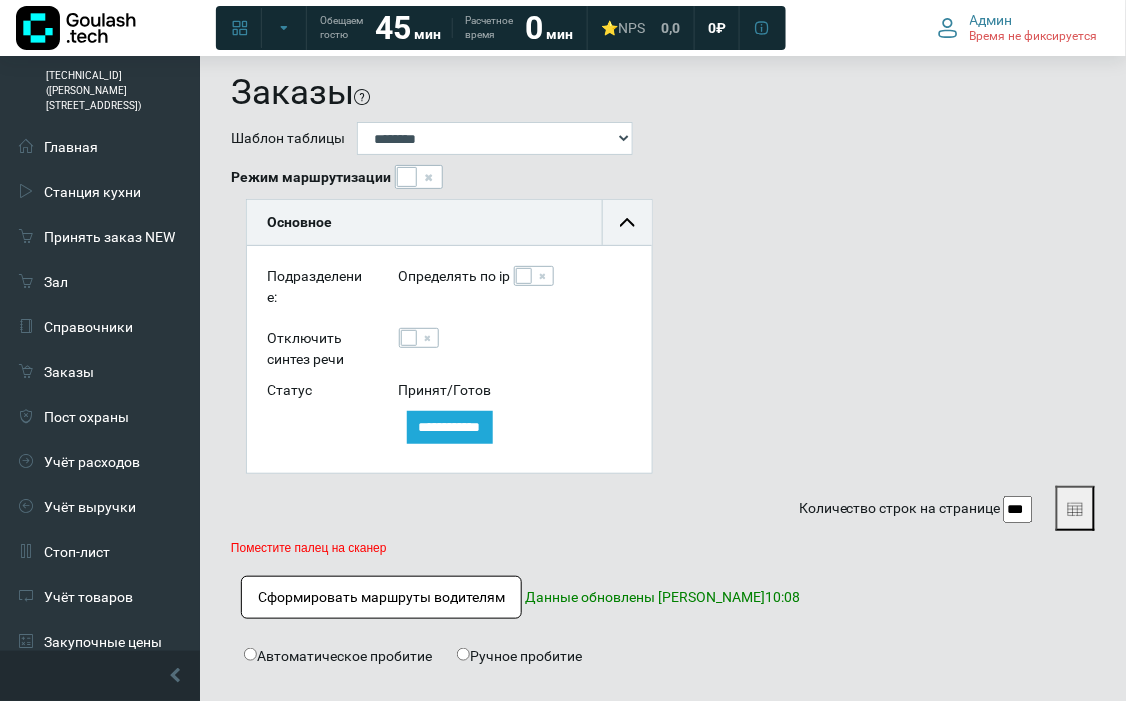 scroll, scrollTop: 111, scrollLeft: 0, axis: vertical 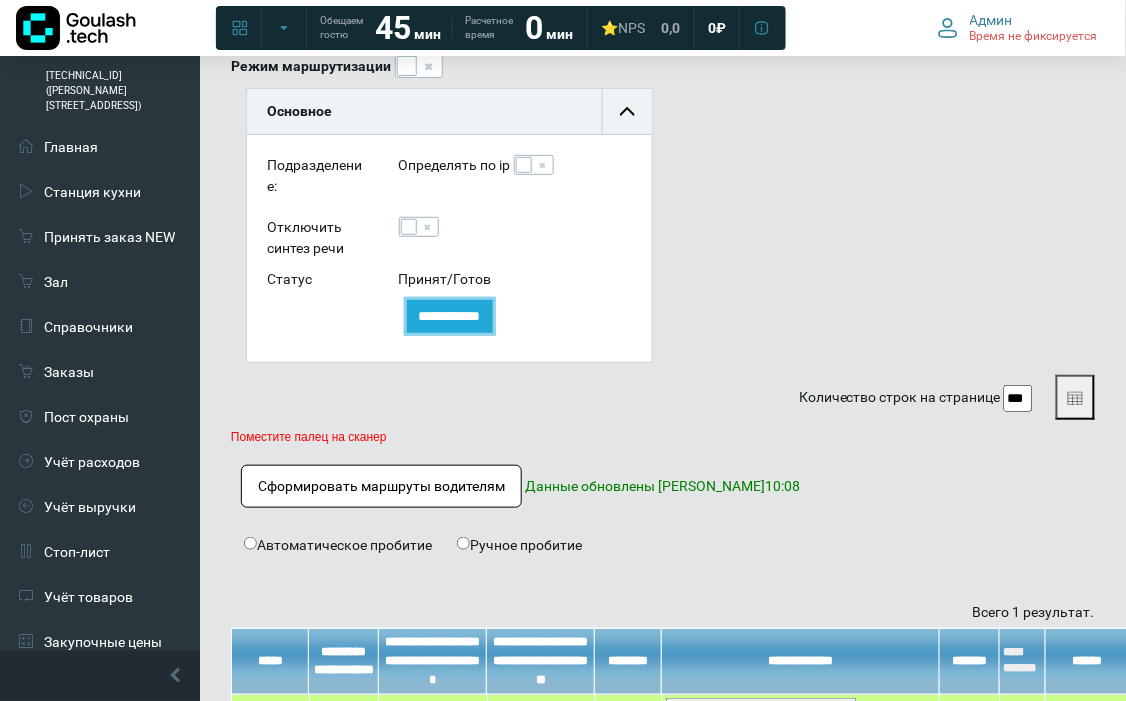 click on "**********" at bounding box center [450, 316] 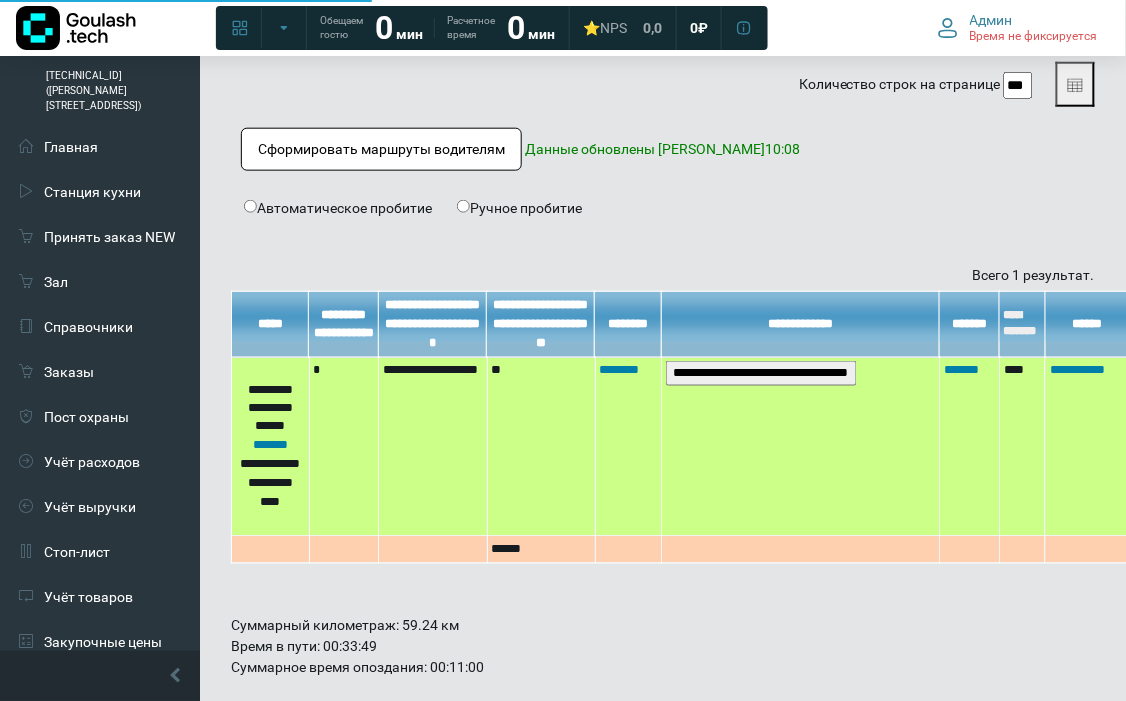 scroll, scrollTop: 474, scrollLeft: 0, axis: vertical 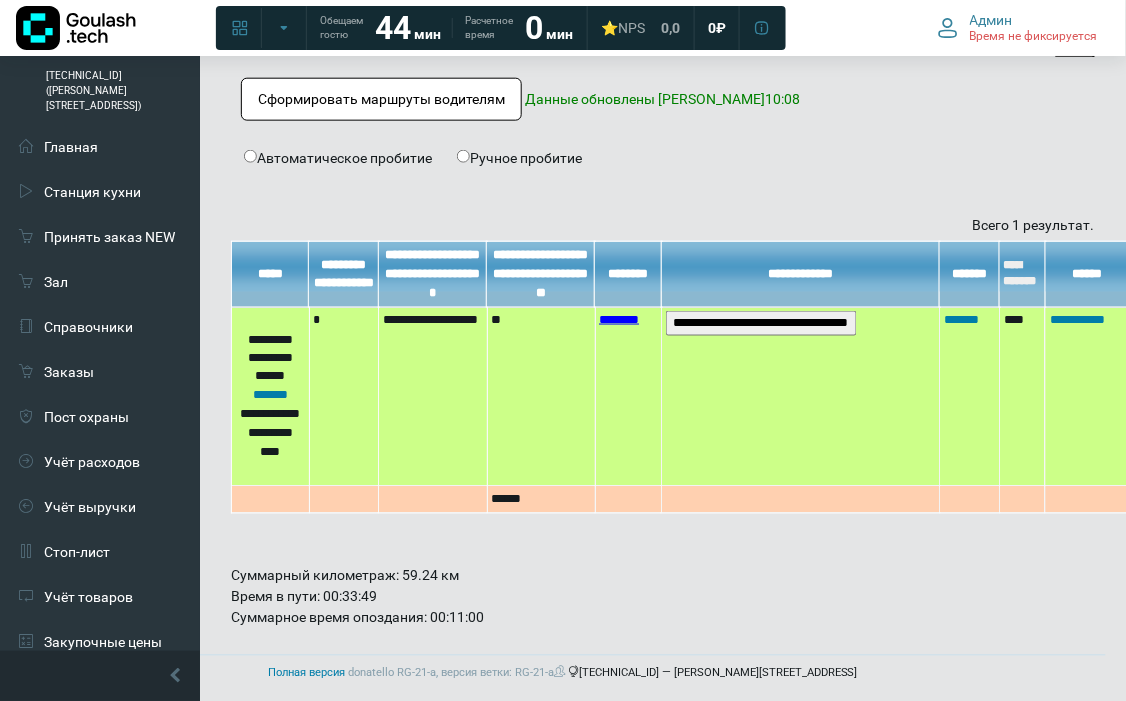 click on "********" at bounding box center (619, 319) 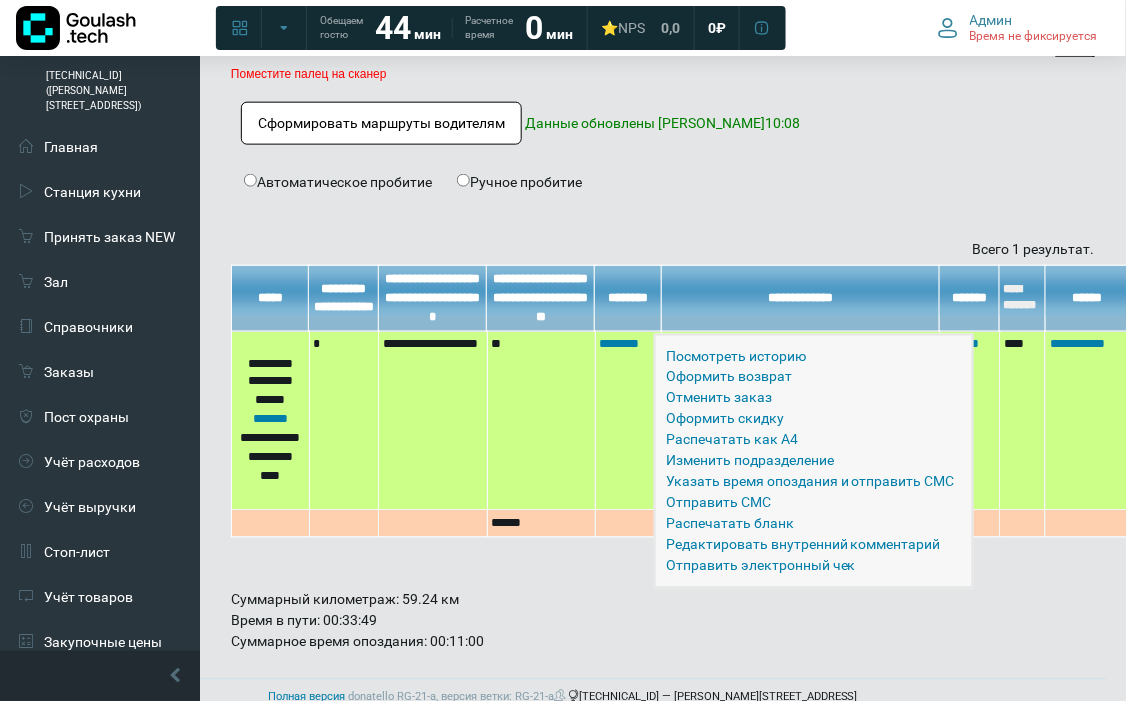 click on "**********" at bounding box center [801, 298] 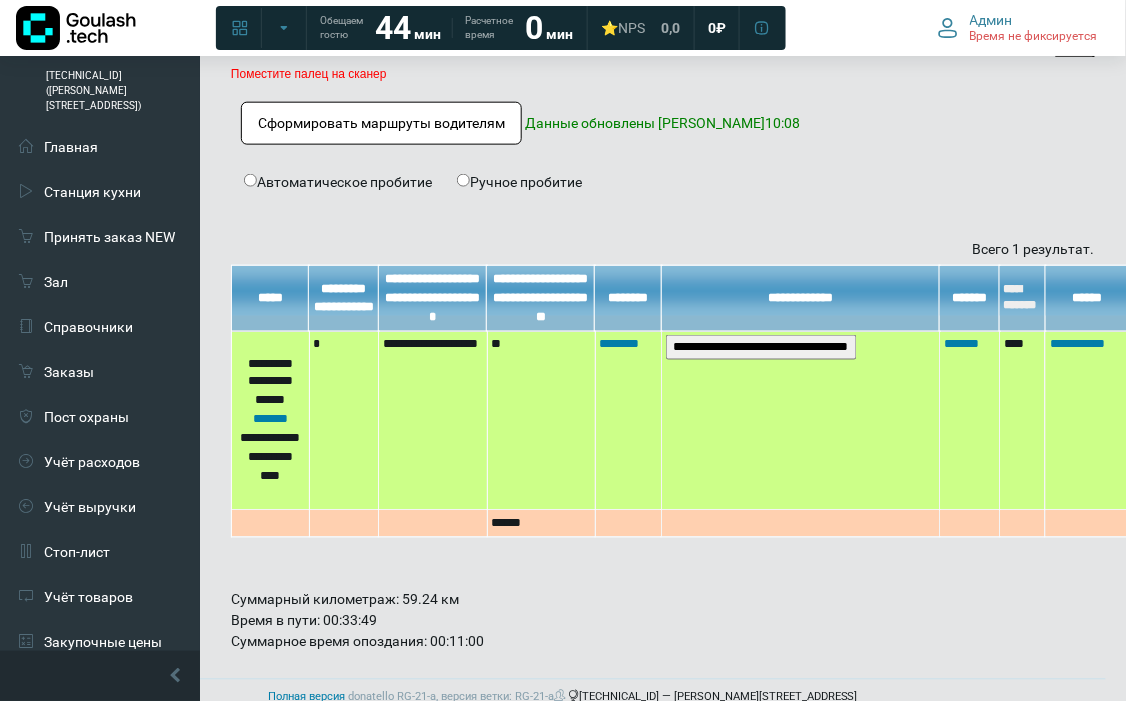 click on "**********" at bounding box center [761, 347] 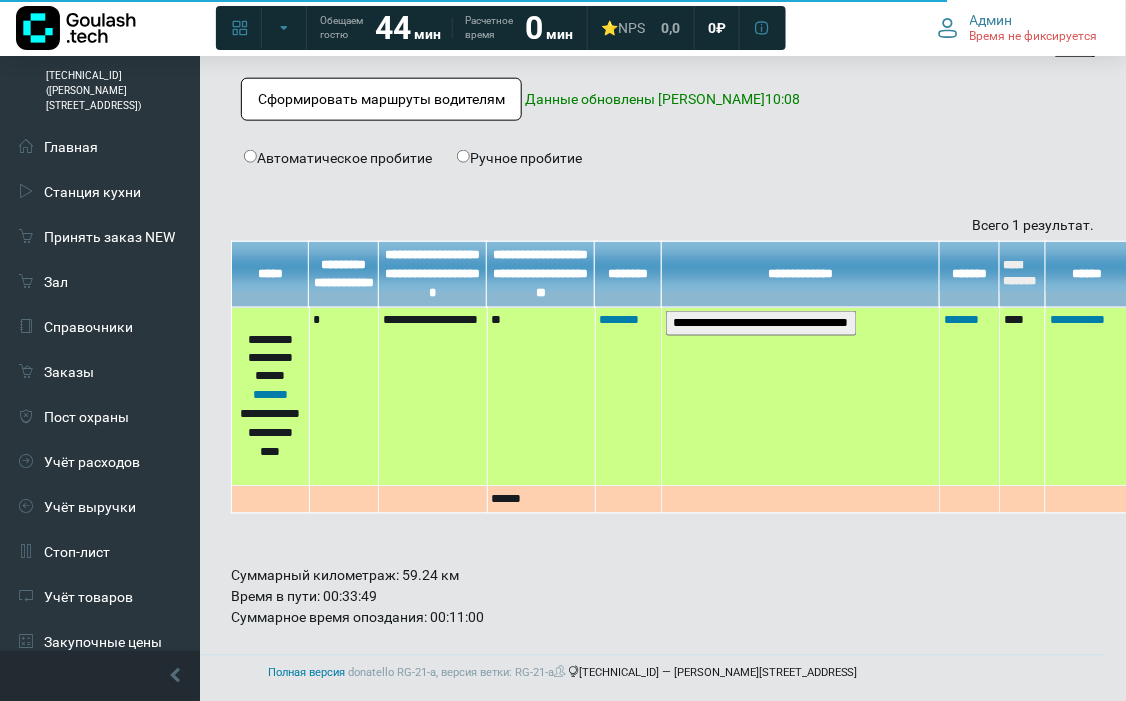 scroll, scrollTop: 0, scrollLeft: 0, axis: both 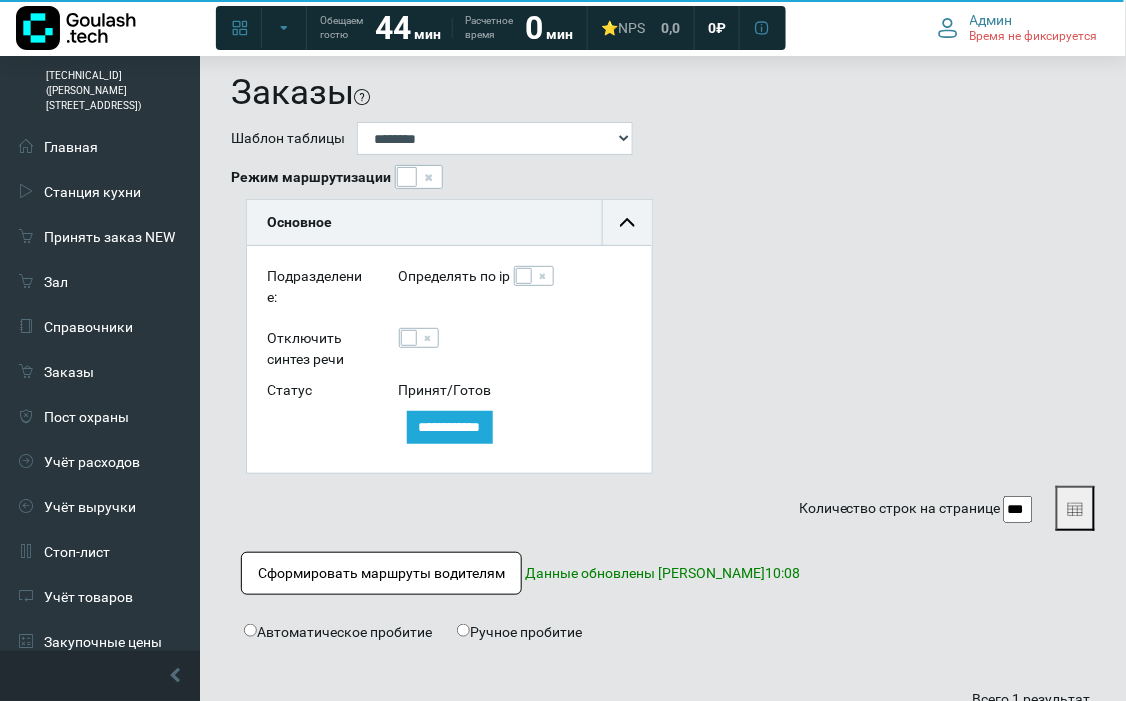 click at bounding box center [407, 177] 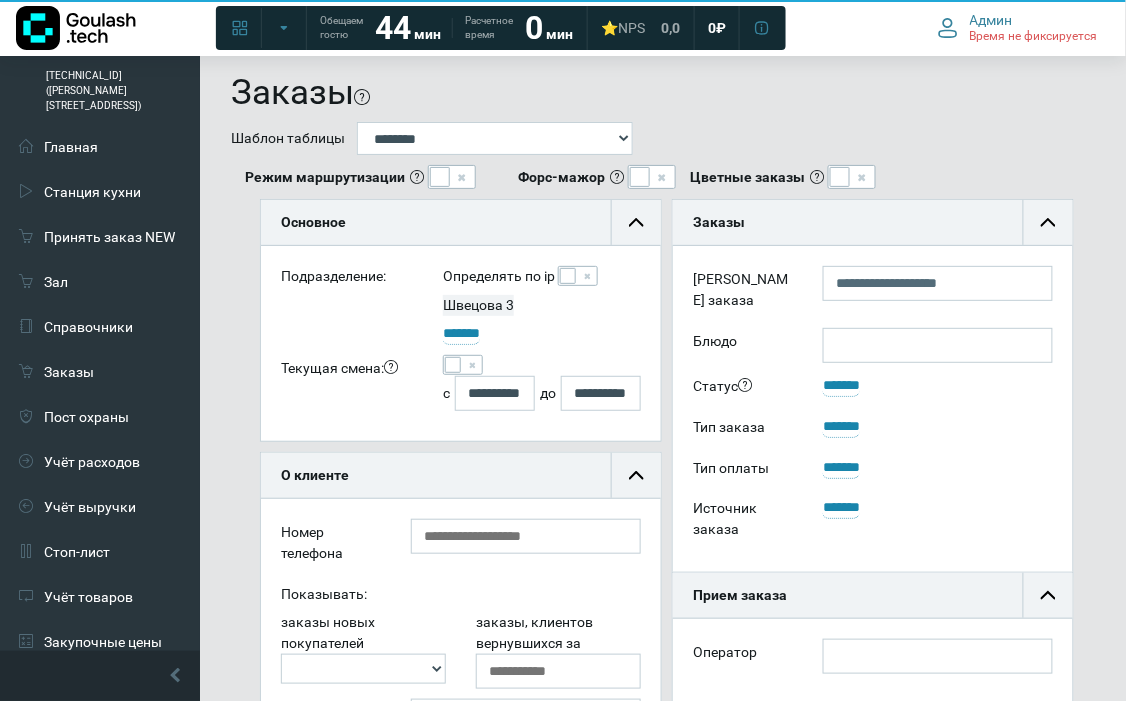 scroll, scrollTop: 12, scrollLeft: 12, axis: both 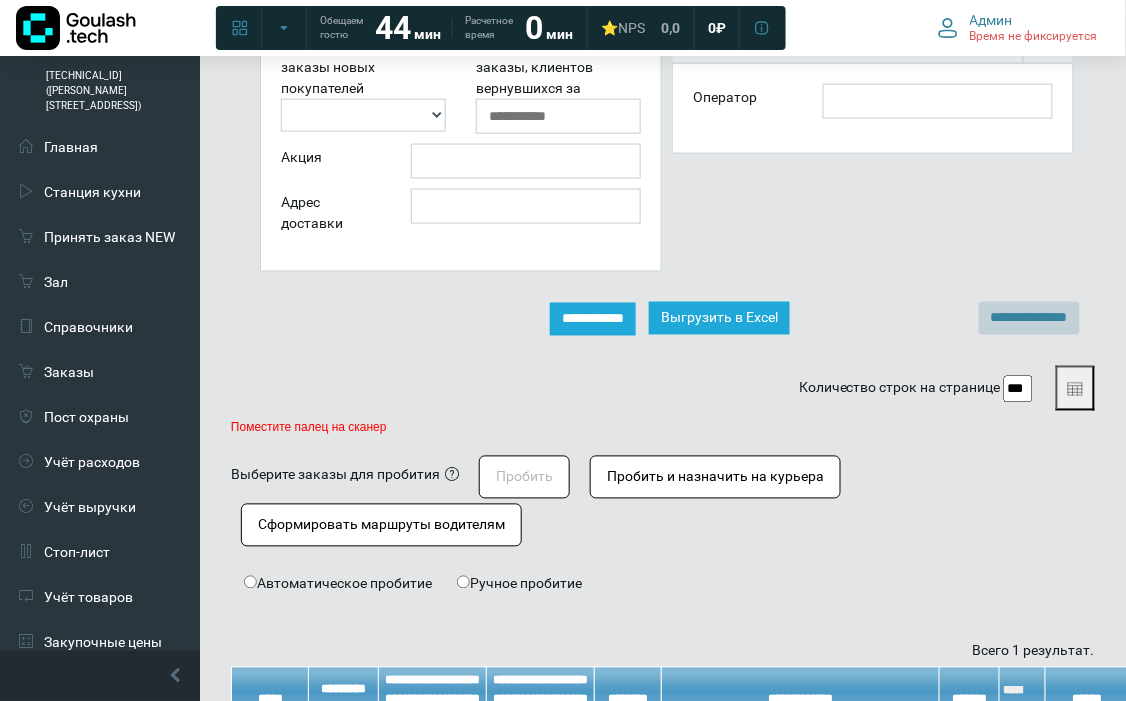 click on "**********" at bounding box center [593, 319] 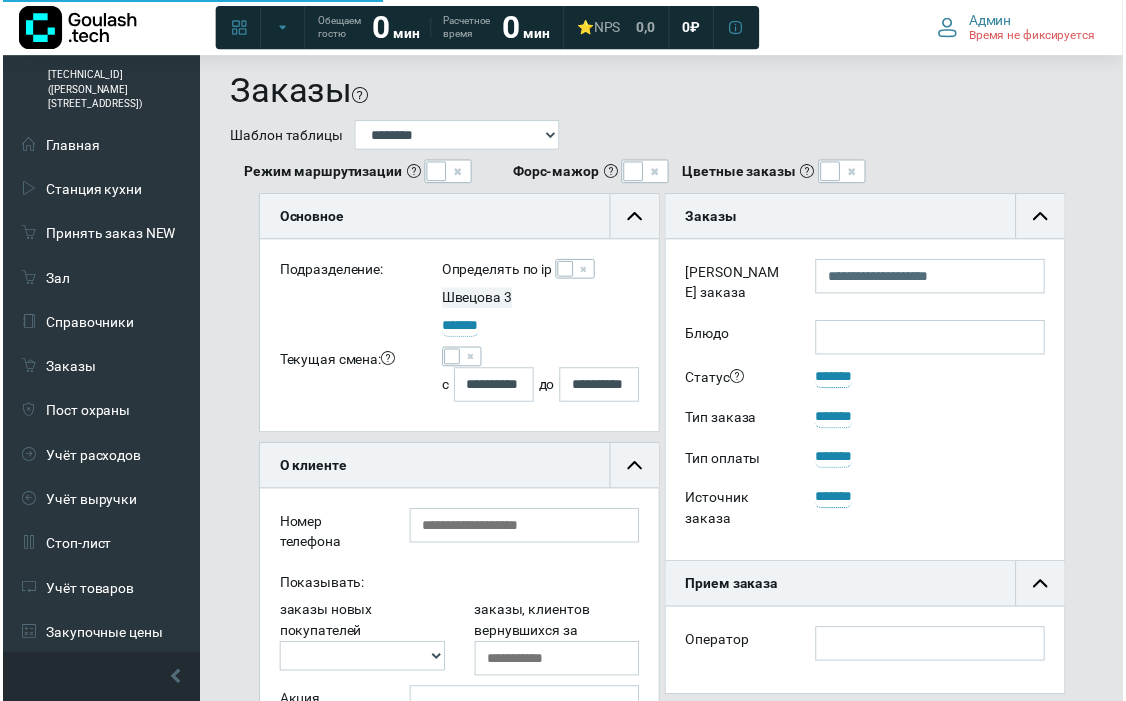 scroll, scrollTop: 0, scrollLeft: 0, axis: both 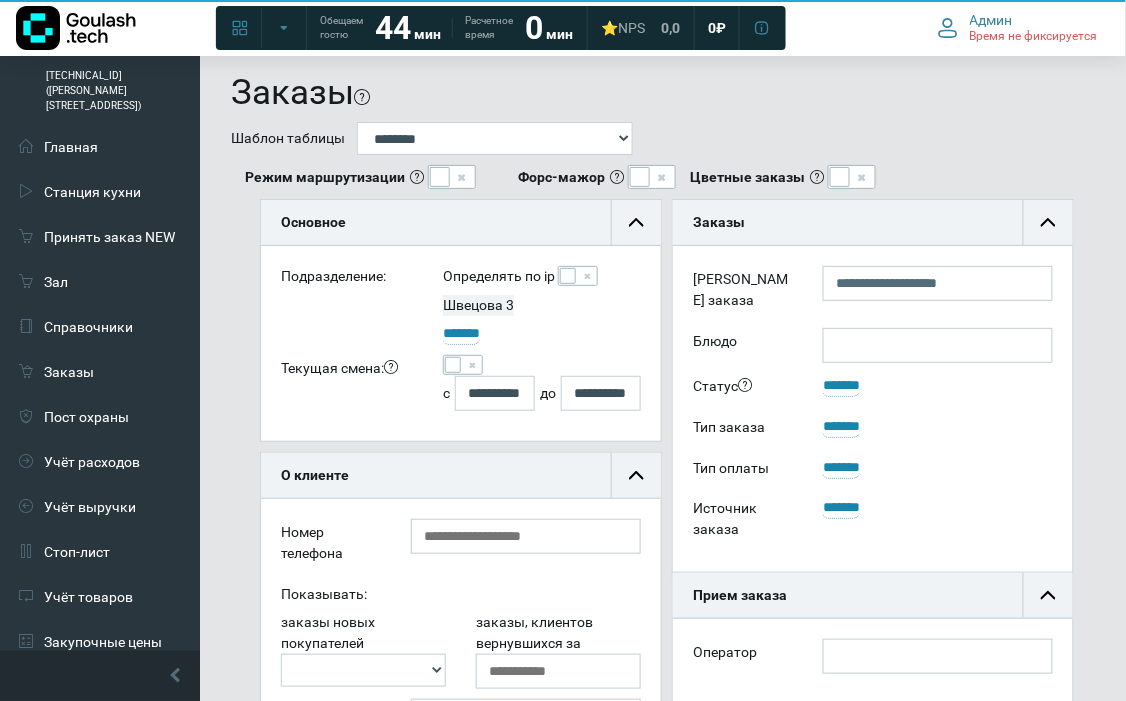 click at bounding box center (463, 365) 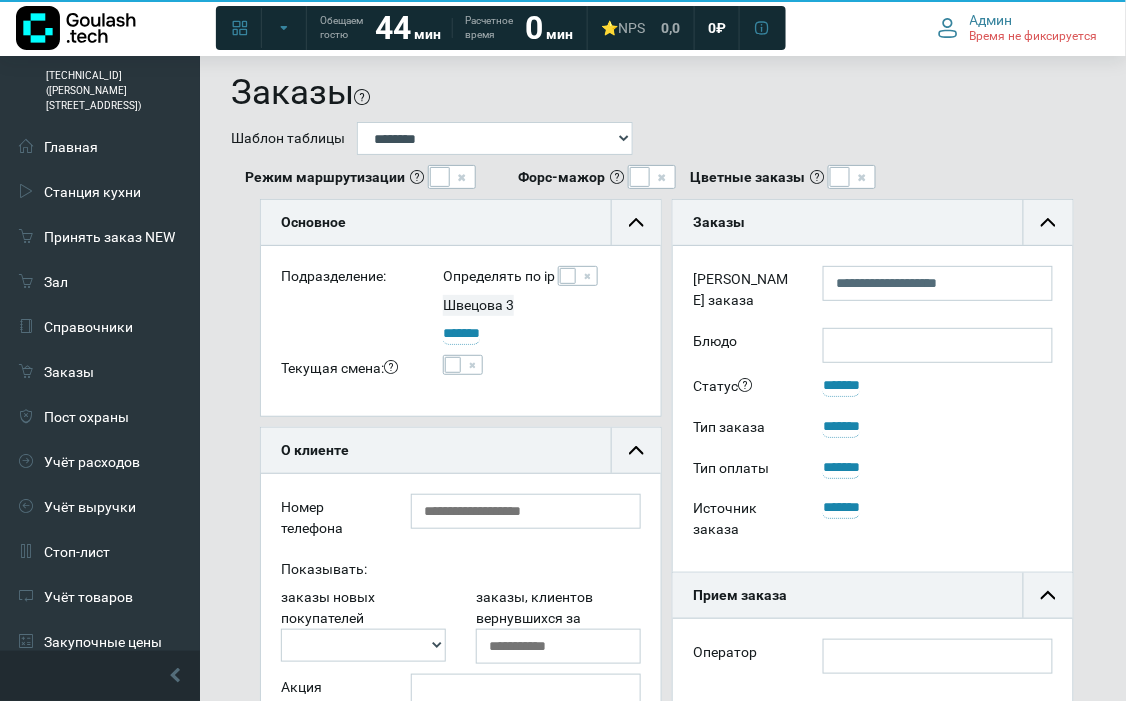scroll, scrollTop: 215, scrollLeft: 400, axis: both 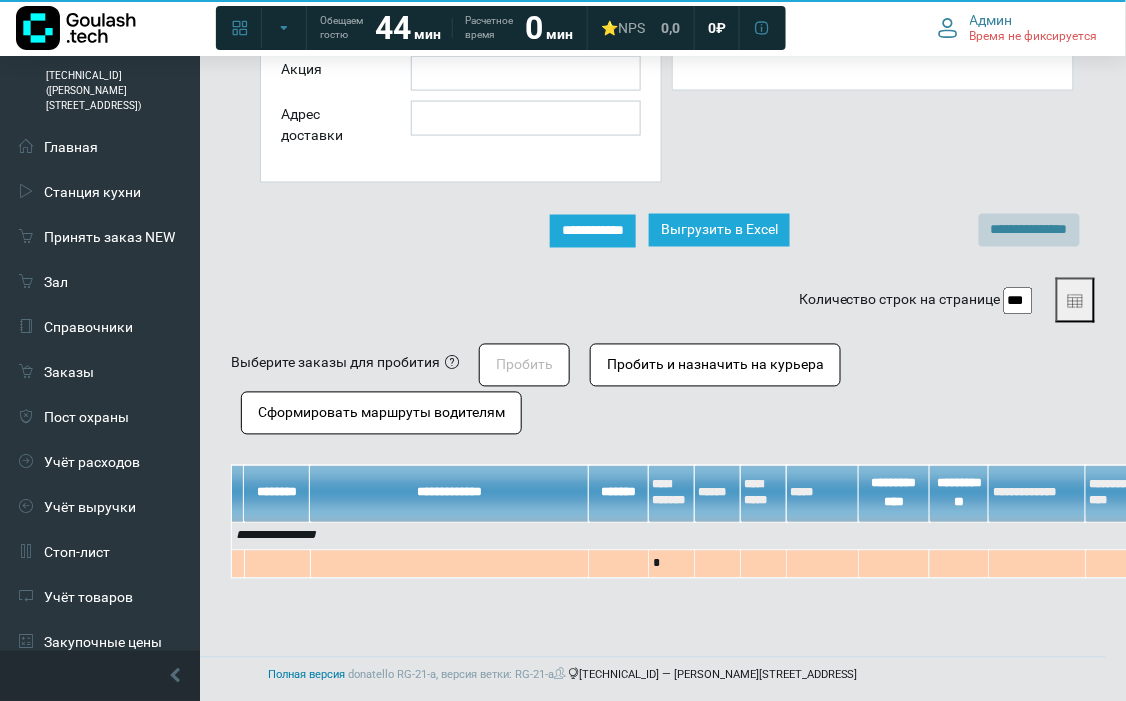 click on "**********" at bounding box center [670, -86] 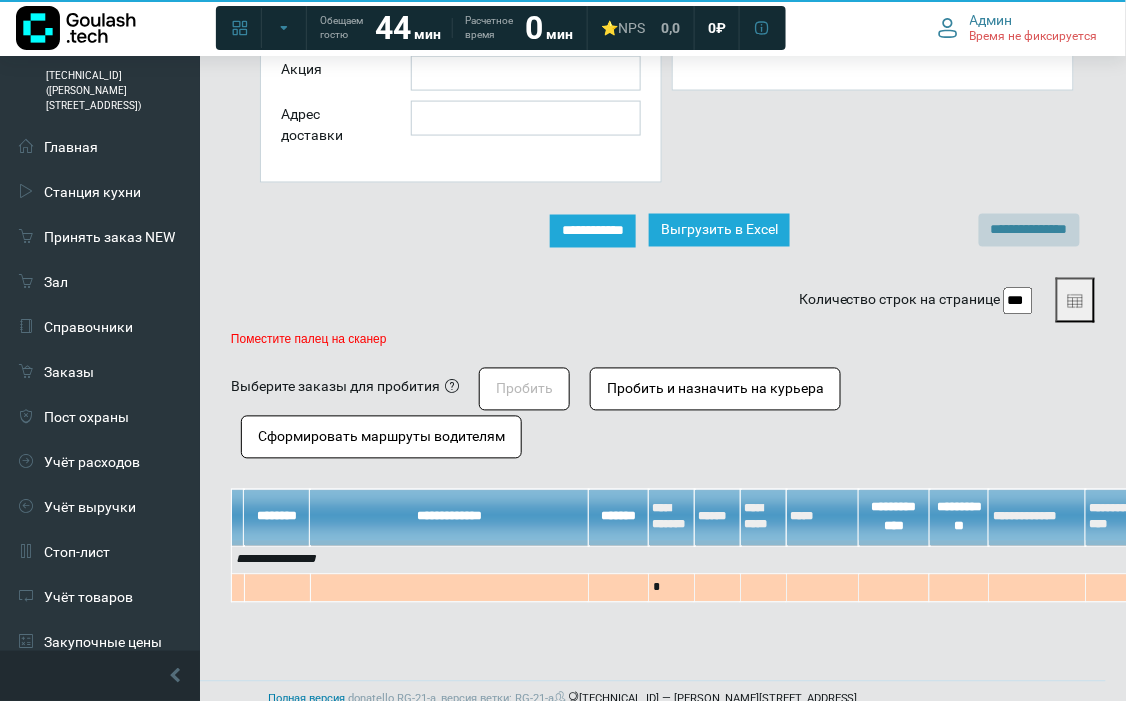 click on "**********" at bounding box center (593, 231) 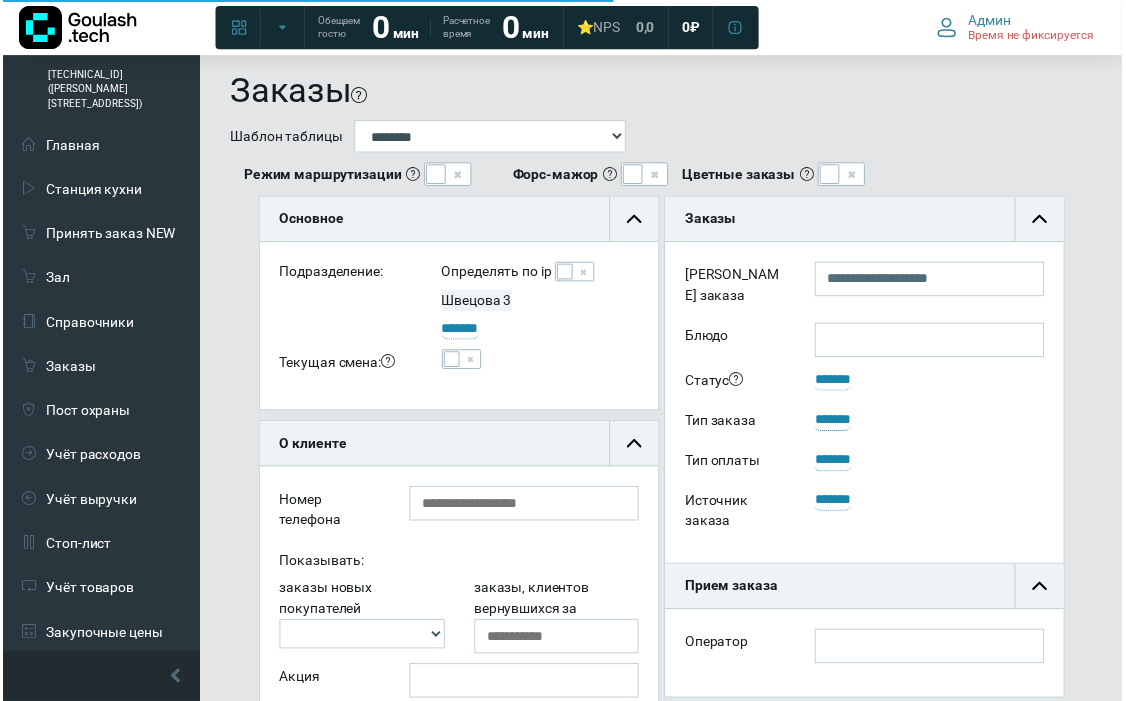 scroll, scrollTop: 6, scrollLeft: 0, axis: vertical 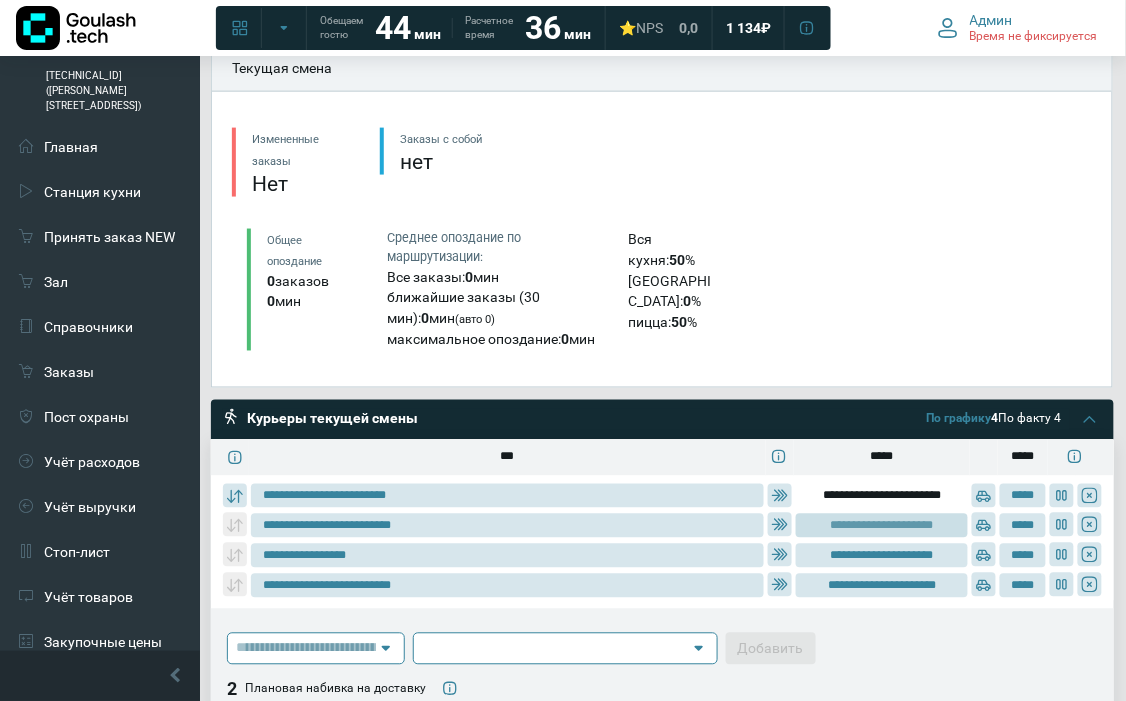 click on "**********" at bounding box center [882, 526] 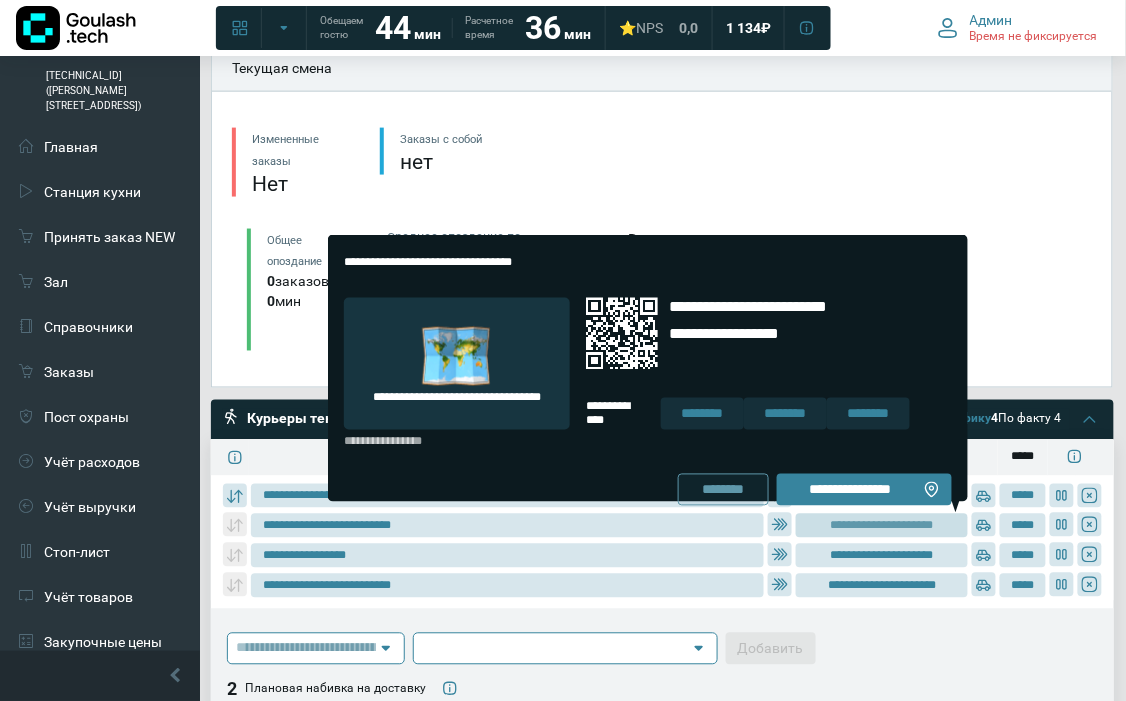 click on "********" at bounding box center [723, 490] 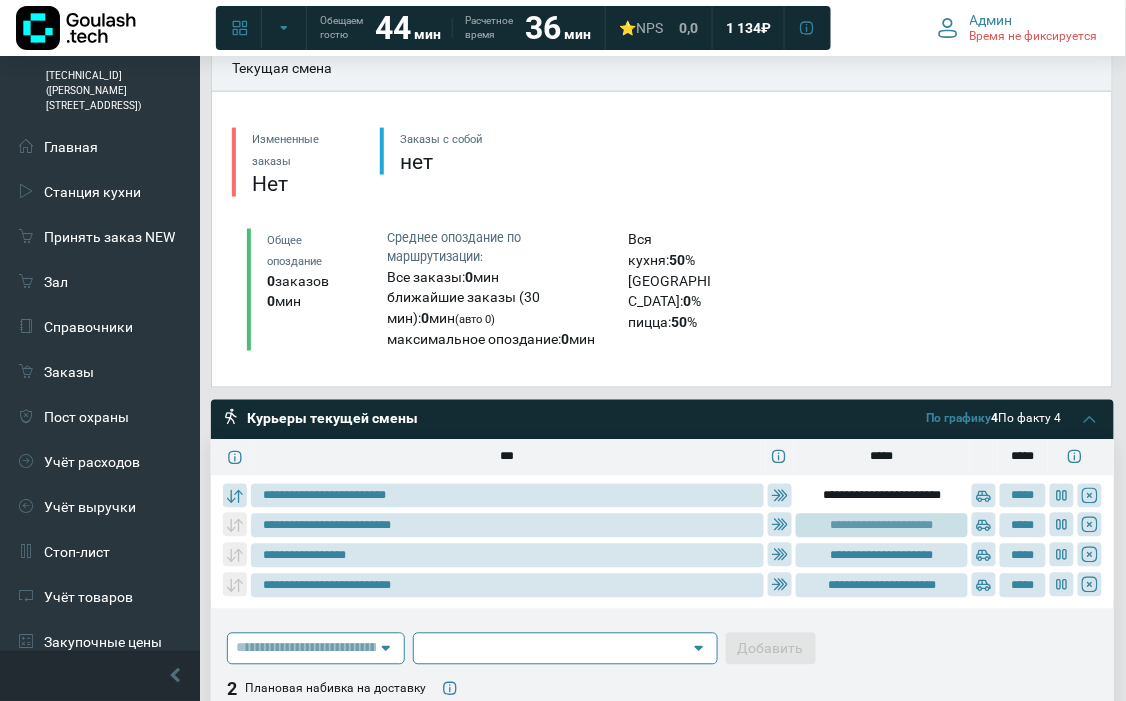 scroll, scrollTop: 0, scrollLeft: 0, axis: both 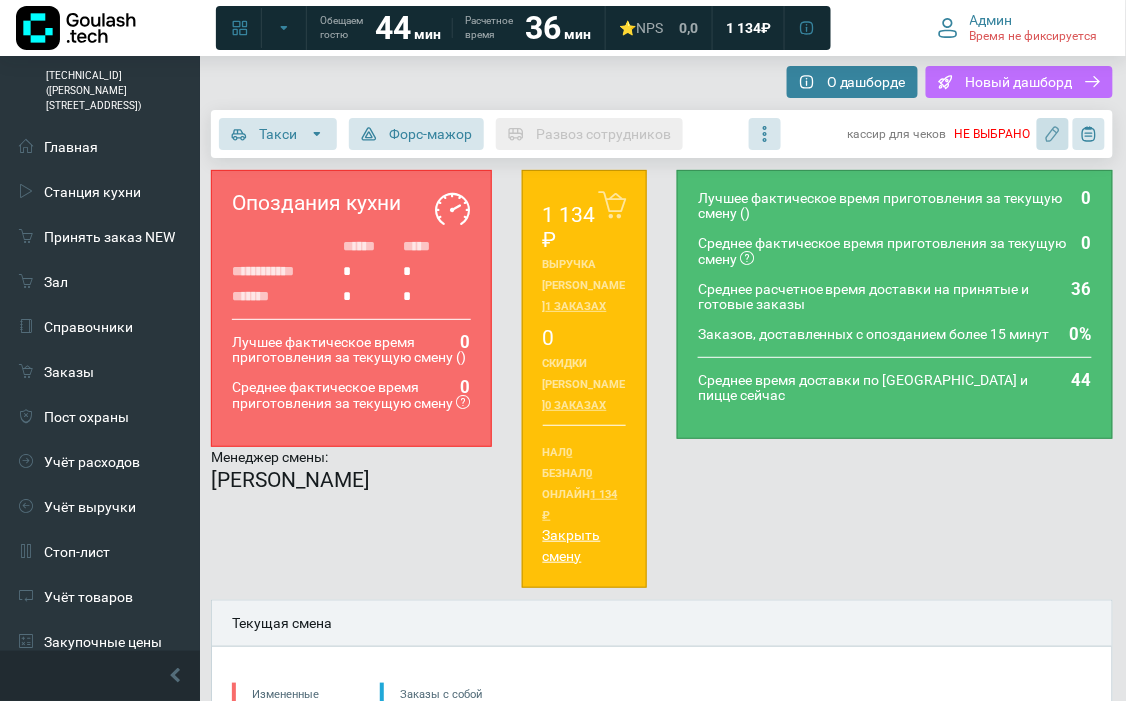 click 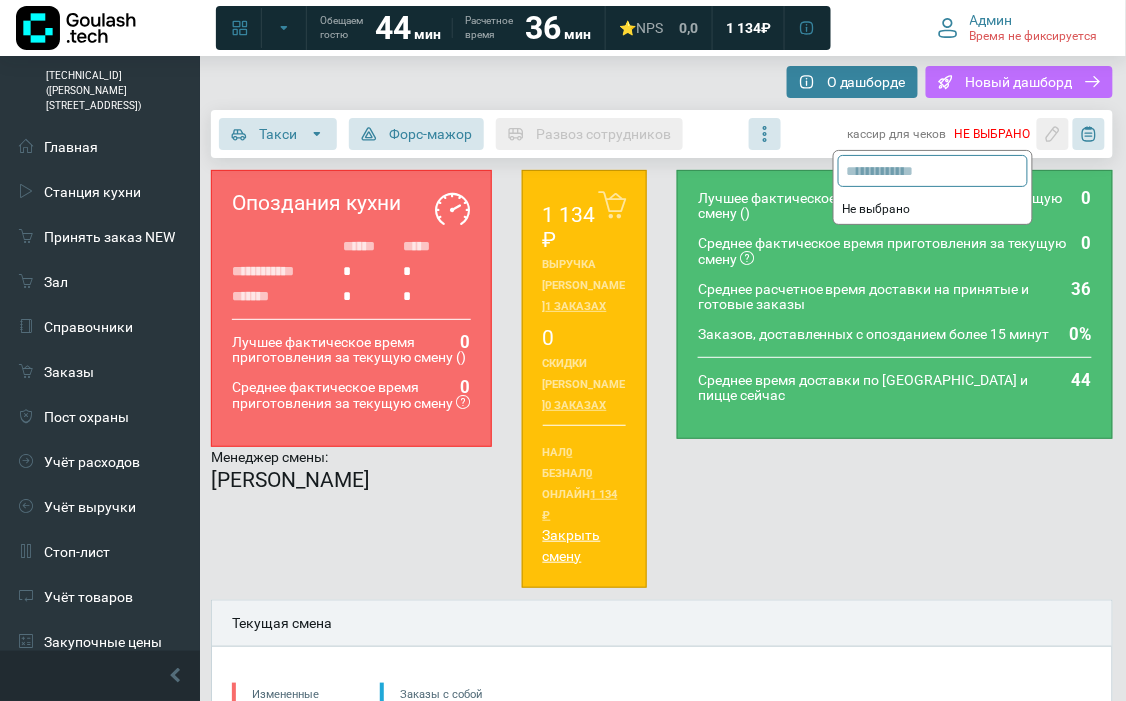 click on "0
Лучшее фактическое время приготовления за текущую смену            ()
0
Среднее фактическое время приготовления за текущую смену
36
Среднее расчетное время доставки на принятые и готовые заказы
0%
Заказов, доставленных с опозданием более 15 минут
44
Среднее время доставки по [GEOGRAPHIC_DATA] и пицце сейчас" at bounding box center (895, 379) 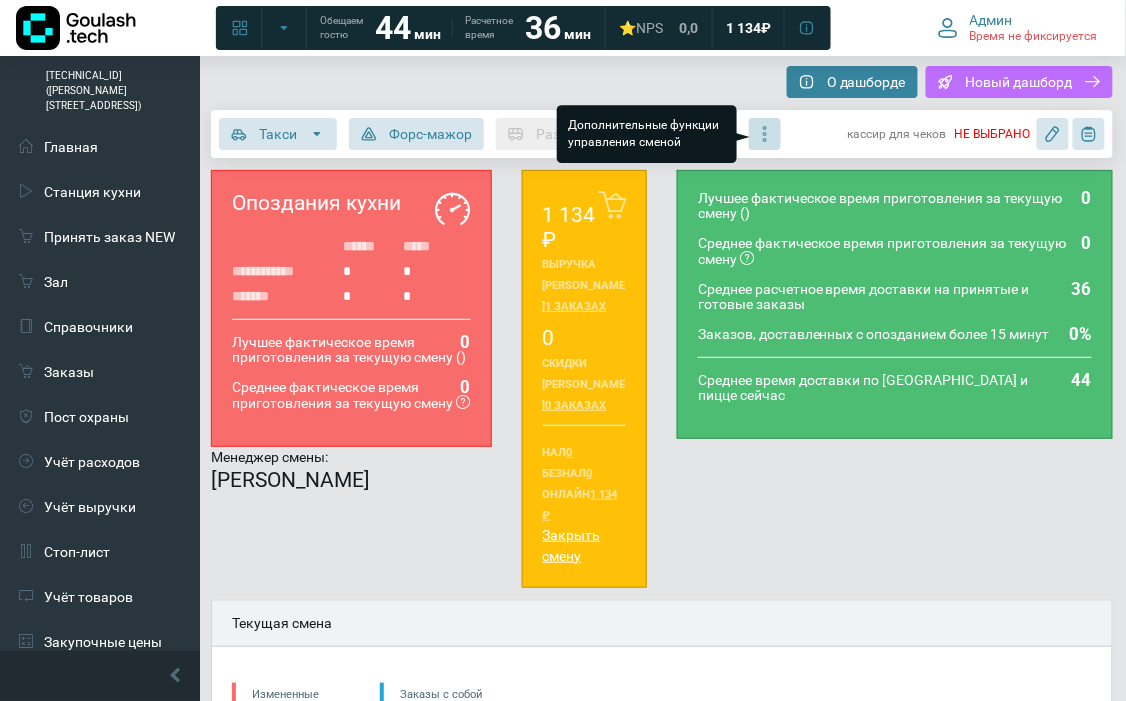 click 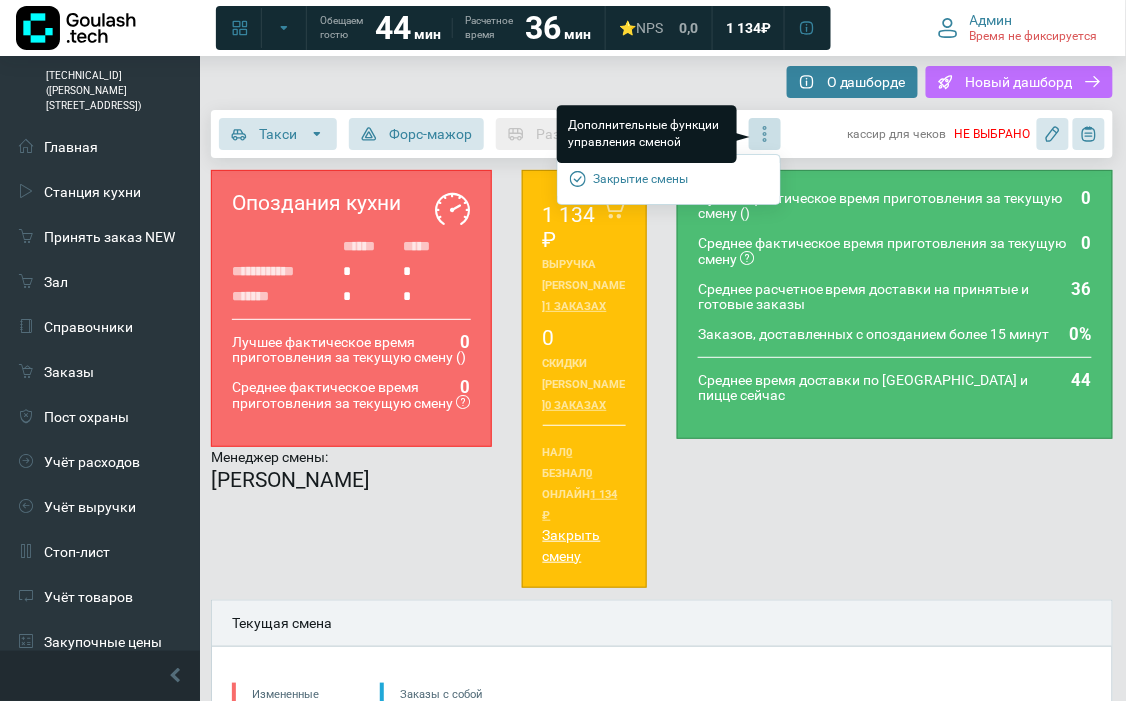 click 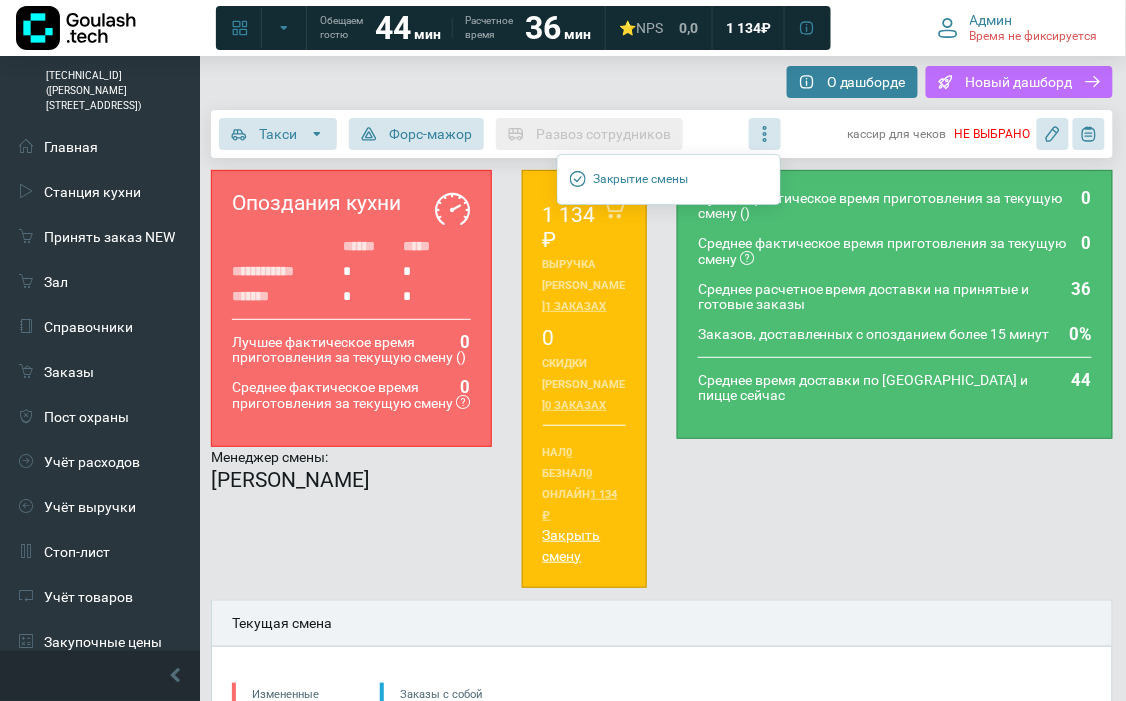 click on "Такси Такси поможет развозить заказы быстрее, когда свои курьеры уже не справляются Форс-мажор Форс-мажор останавливает прием новых заказов на подразделение Развоз сотрудников Вызвать такси для развоза сотрудников после смены Дополнительные функции управления сменой  Закрытие смены  Закрытие смены кассир для чеков НЕ ВЫБРАНО" 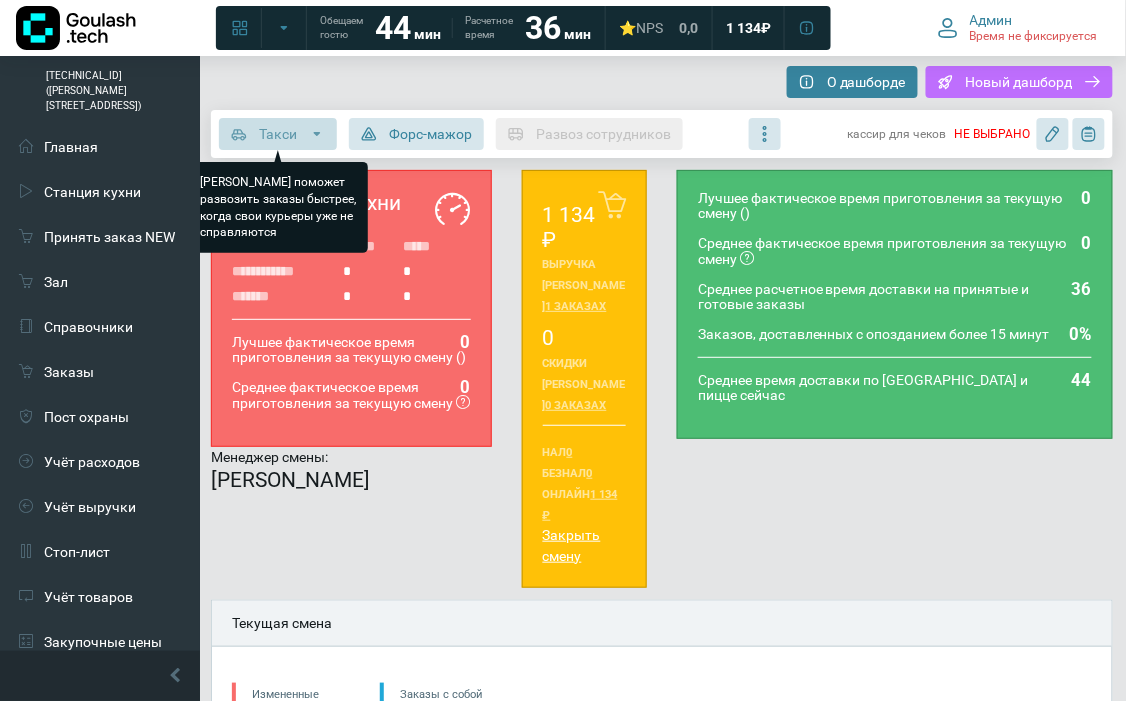 click on "Такси" at bounding box center (278, 134) 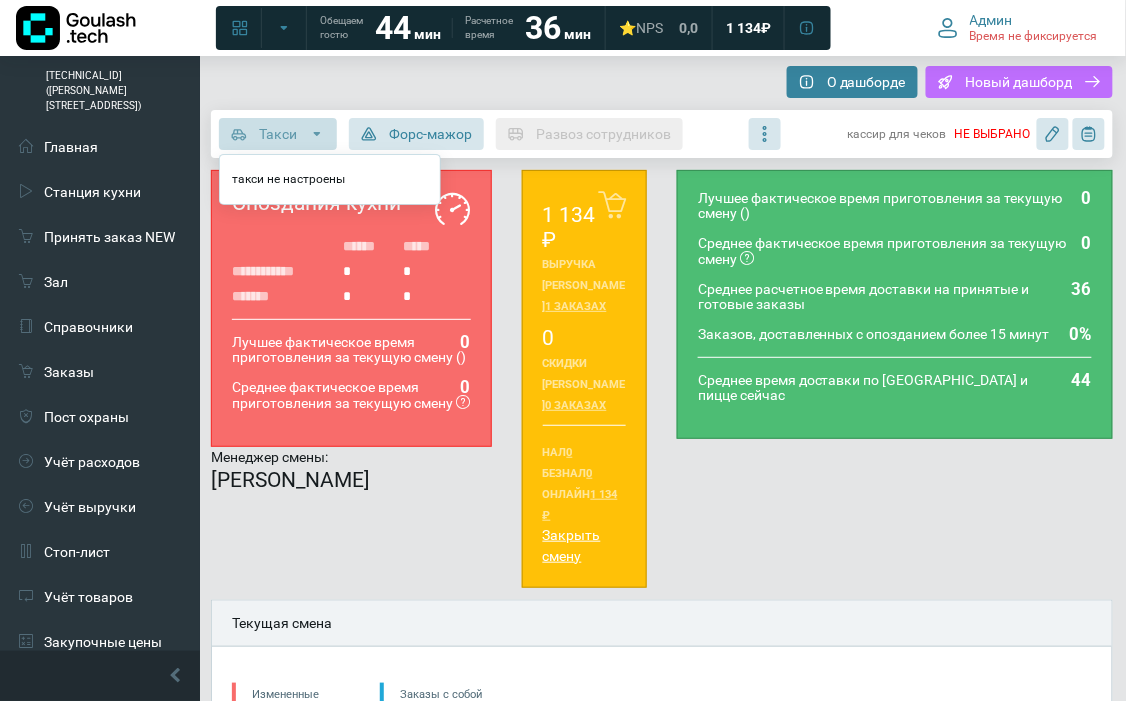 click 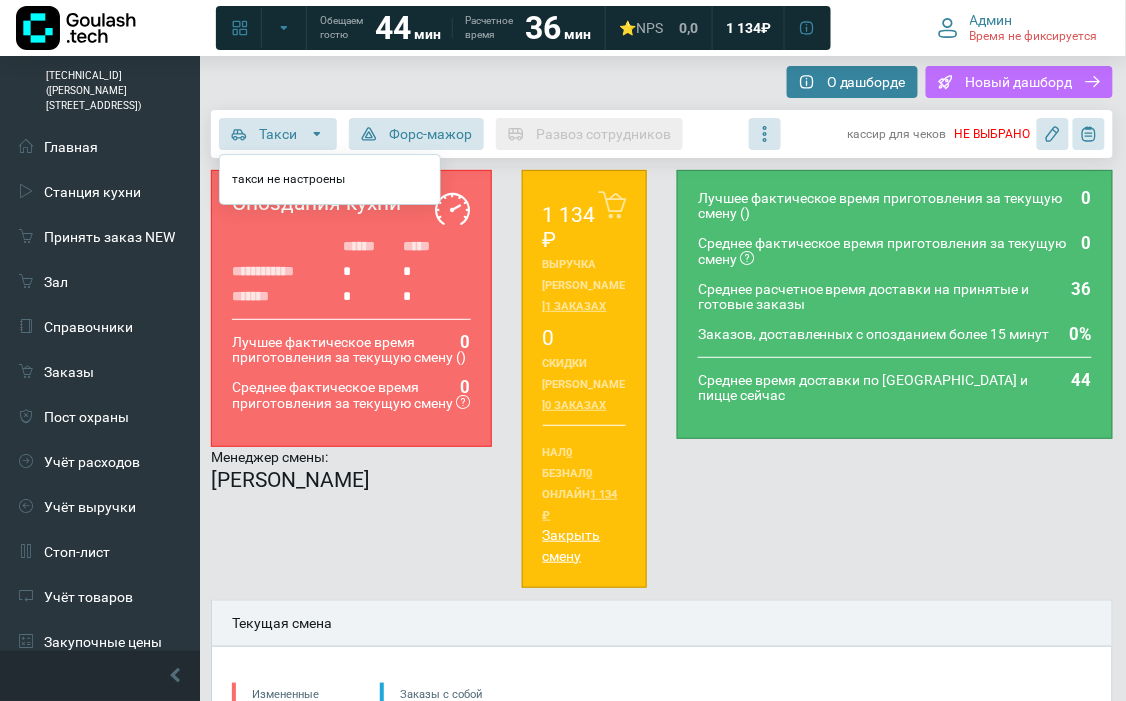 click on "О дашборде Перейти в “Базу знаний” Новый дашборд Такси Такси поможет развозить заказы быстрее, когда свои курьеры уже не справляются такси не настроены Форс-мажор Форс-мажор останавливает прием новых заказов на подразделение Развоз сотрудников Вызвать такси для развоза сотрудников после смены Дополнительные функции управления сменой кассир для чеков НЕ ВЫБРАНО" 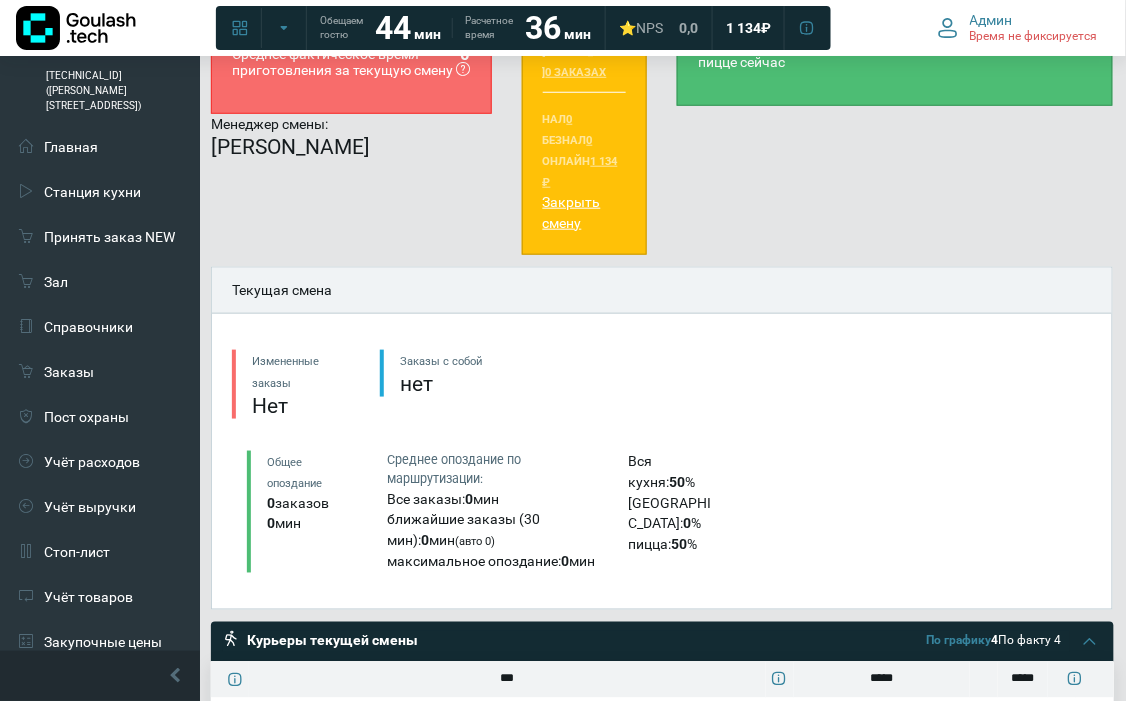 scroll, scrollTop: 0, scrollLeft: 0, axis: both 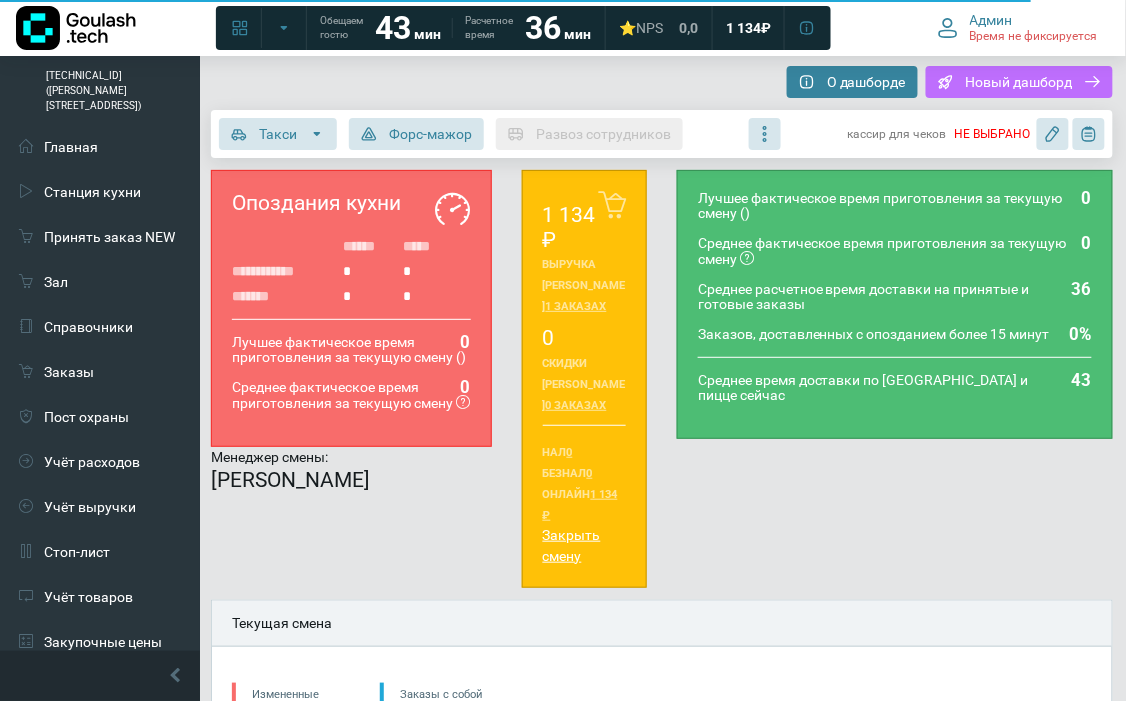 type on "**********" 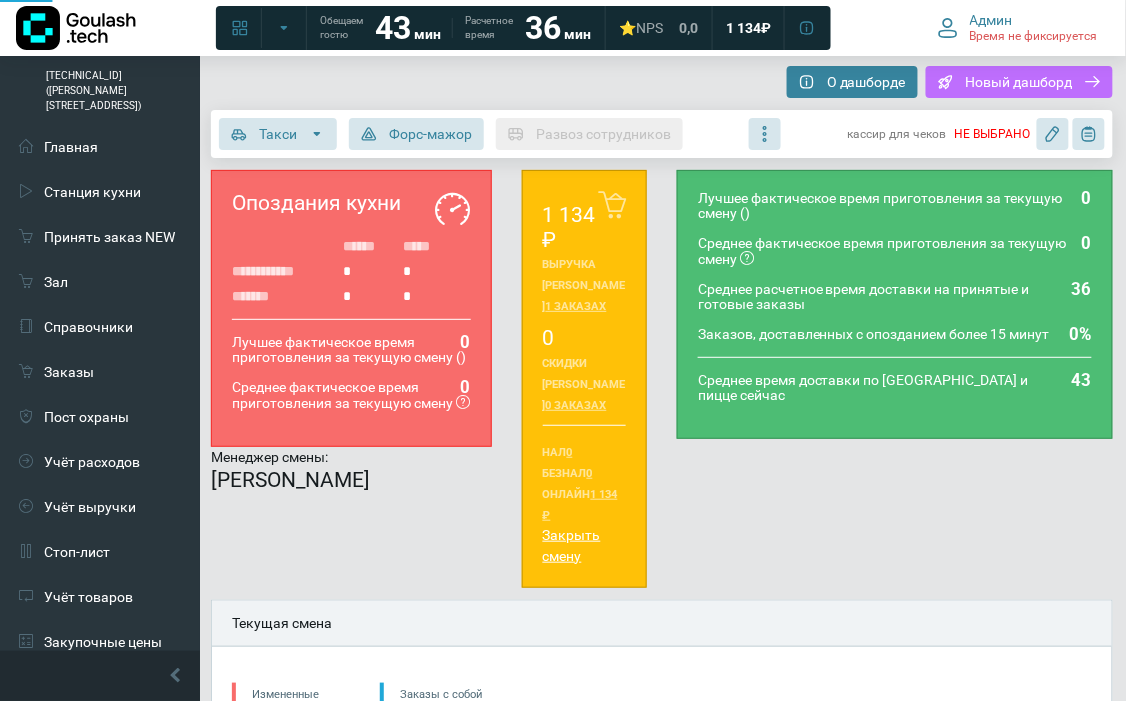 type on "**********" 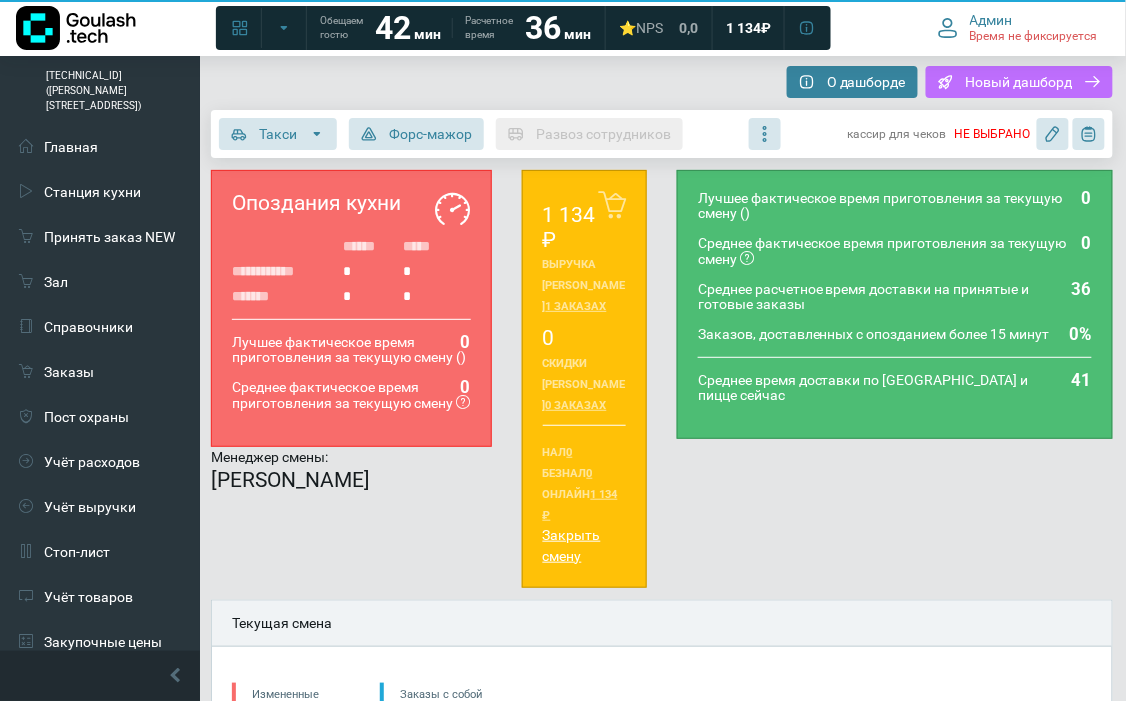 type on "**********" 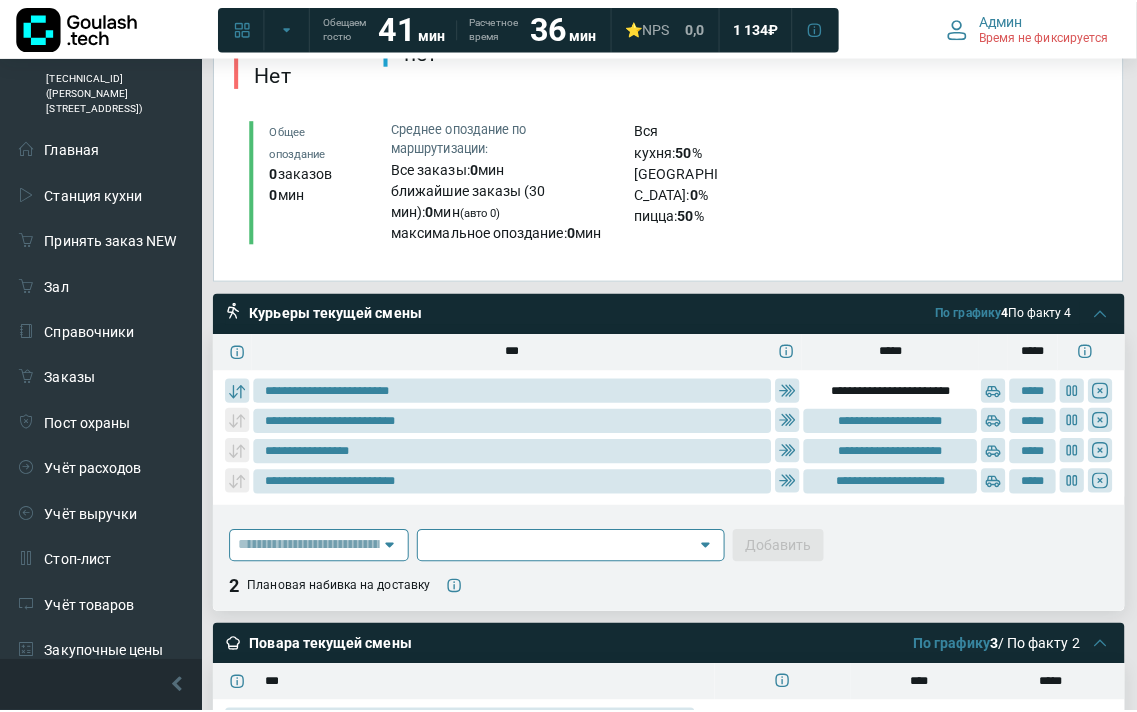 scroll, scrollTop: 777, scrollLeft: 0, axis: vertical 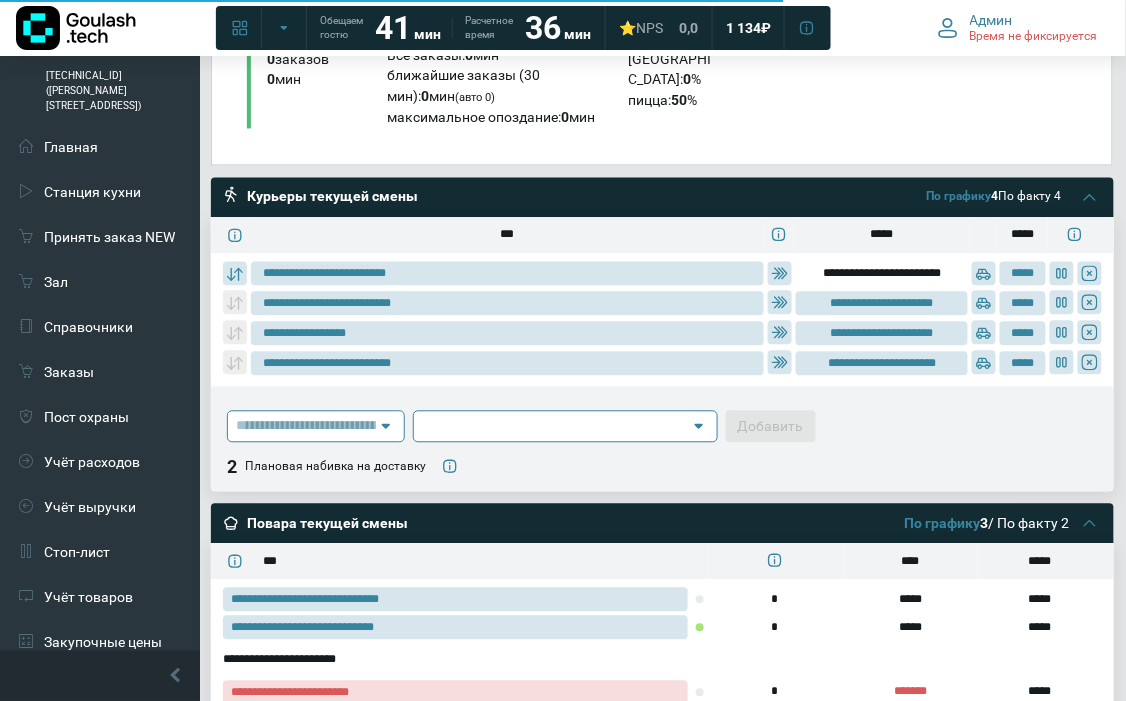 type on "**********" 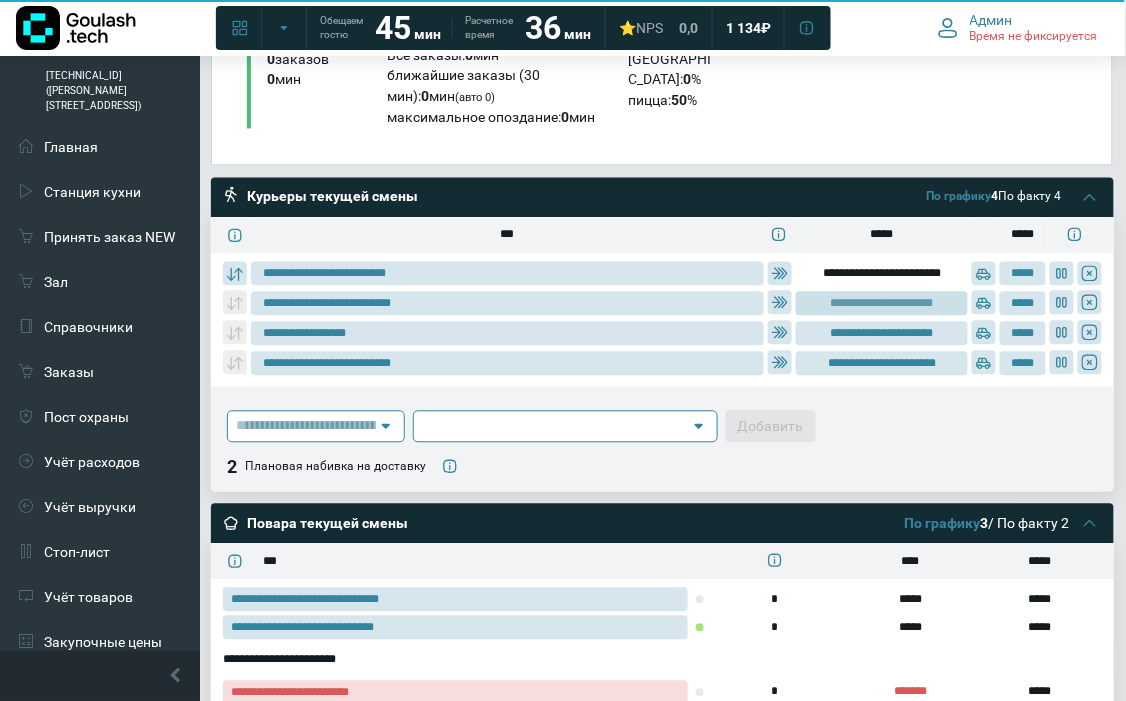 click on "**********" 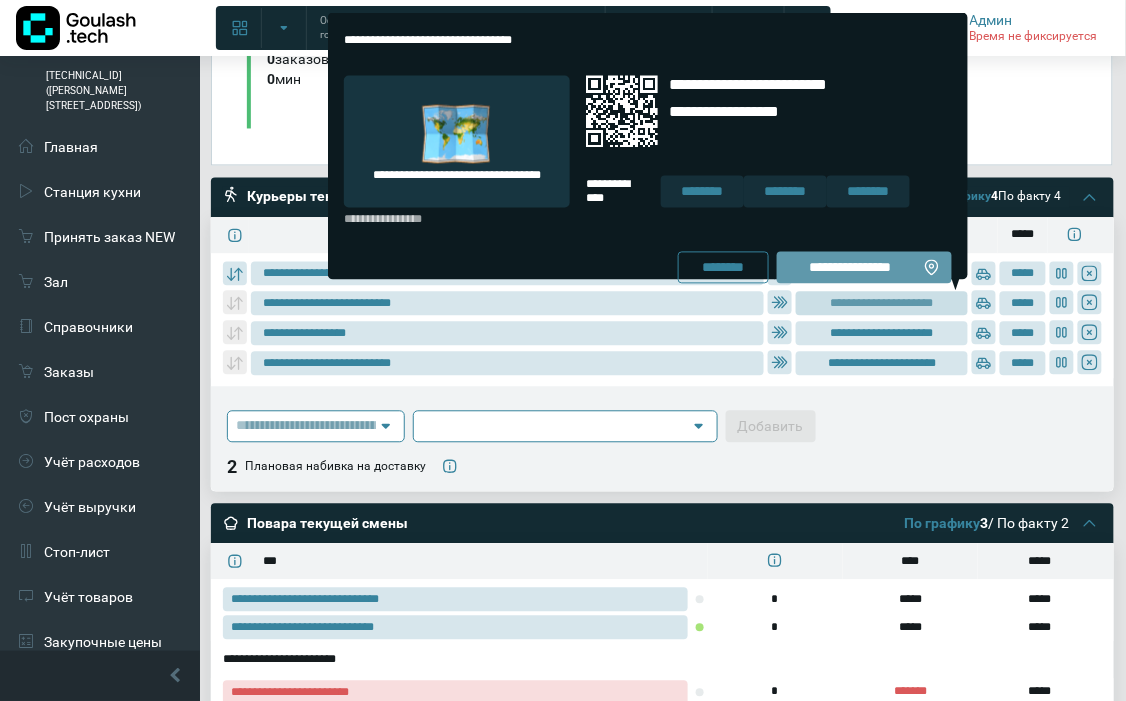 click on "**********" at bounding box center [864, 268] 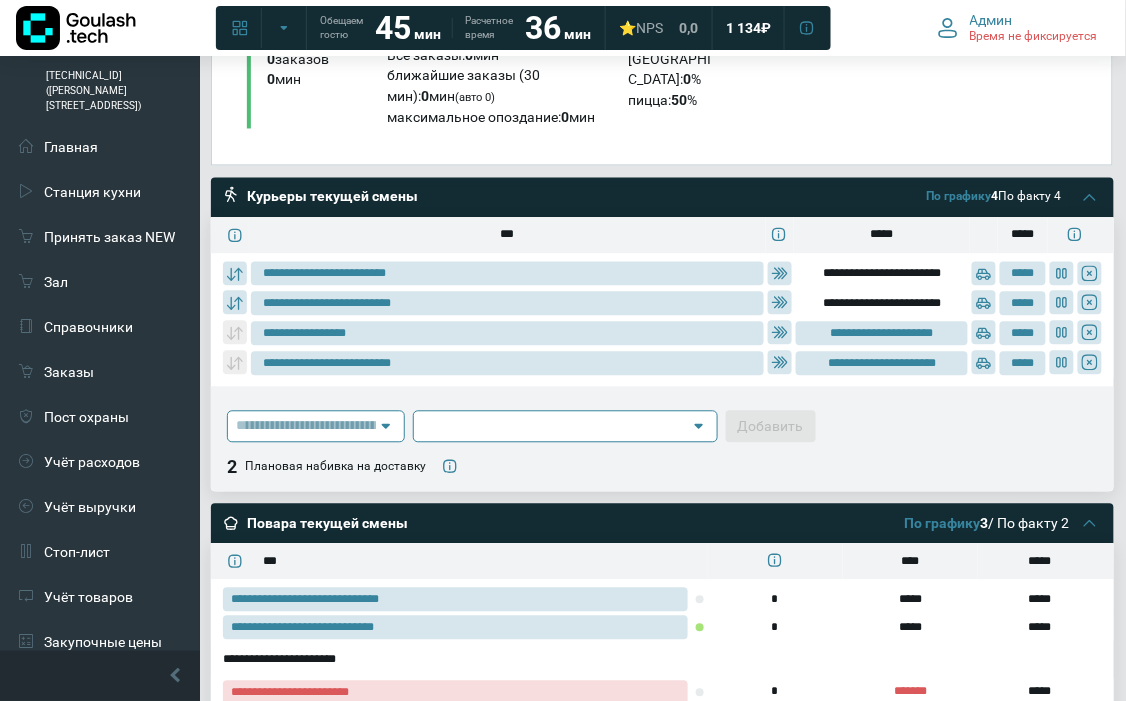 type on "**********" 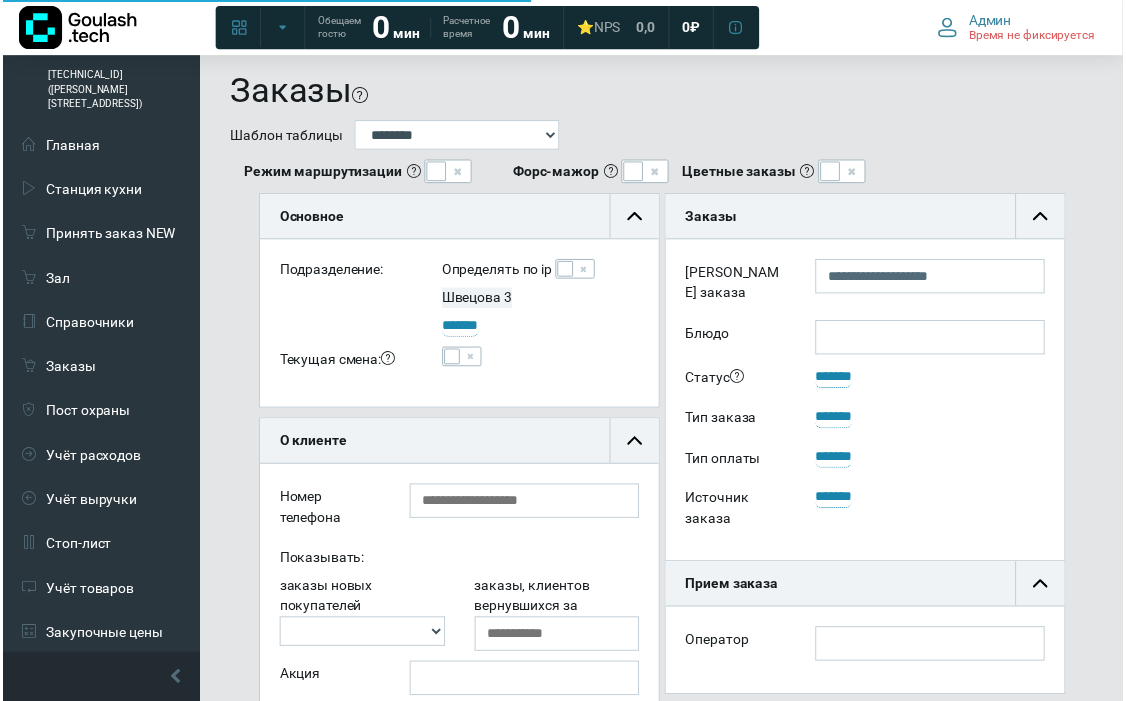 scroll, scrollTop: 744, scrollLeft: 0, axis: vertical 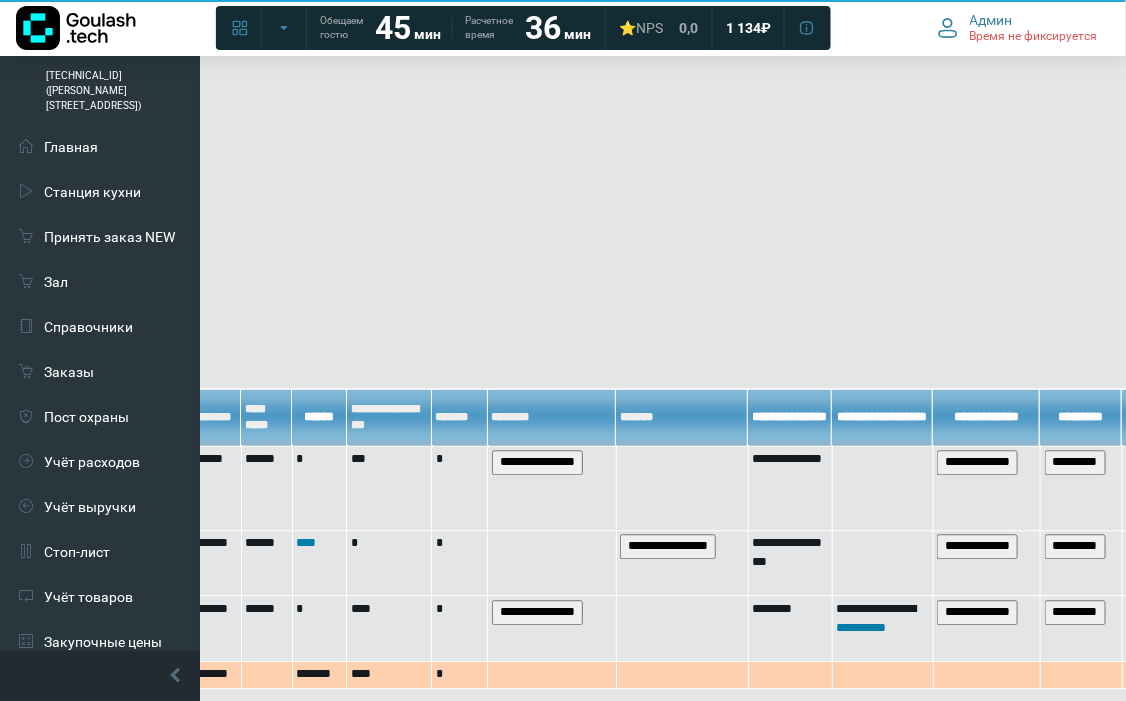 click on "Дашборд текущей смены
Швецова 3" at bounding box center [-842, 36] 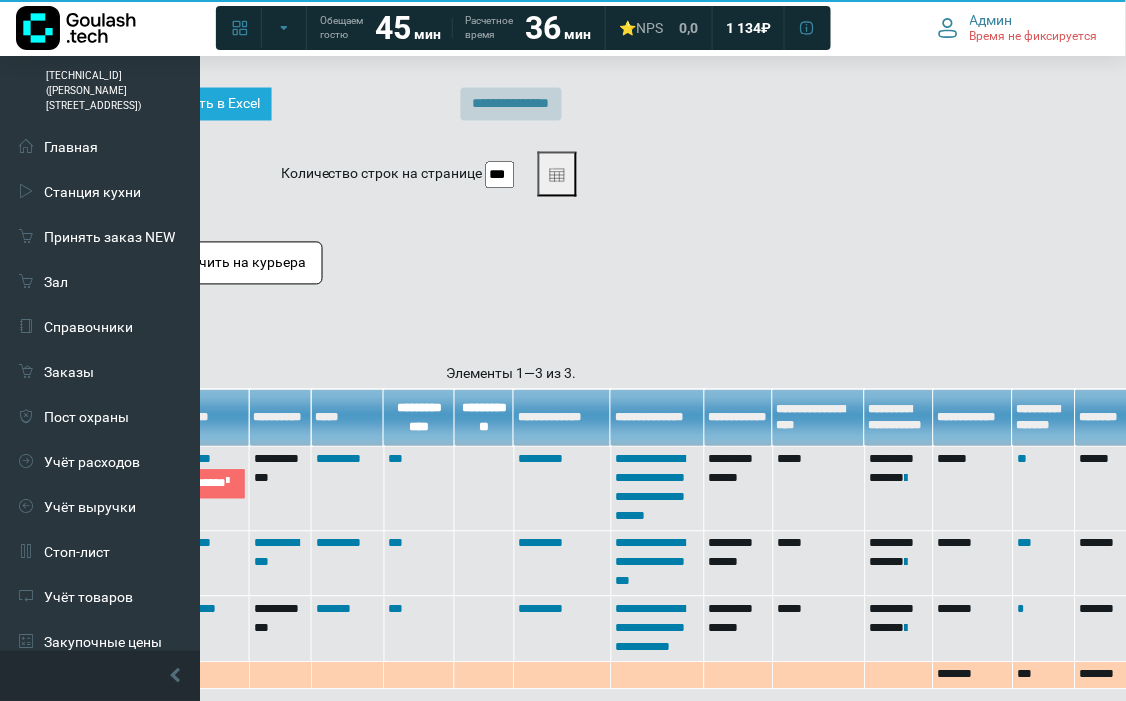 scroll, scrollTop: 744, scrollLeft: 530, axis: both 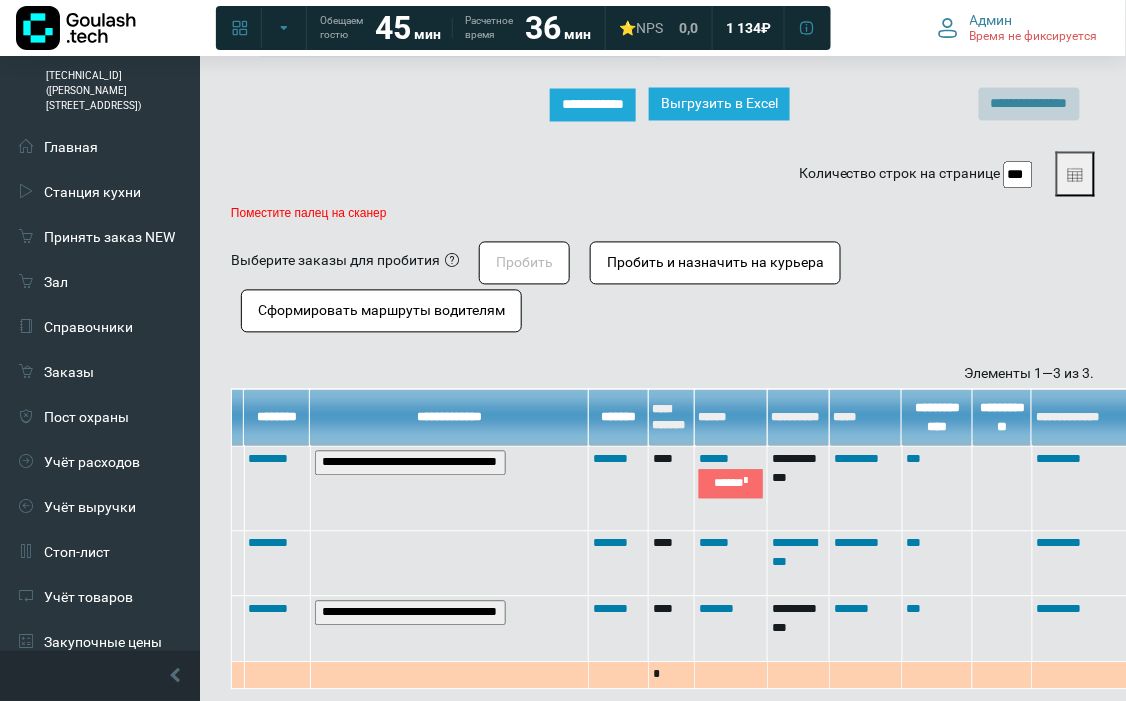 click on "**********" at bounding box center [663, 35] 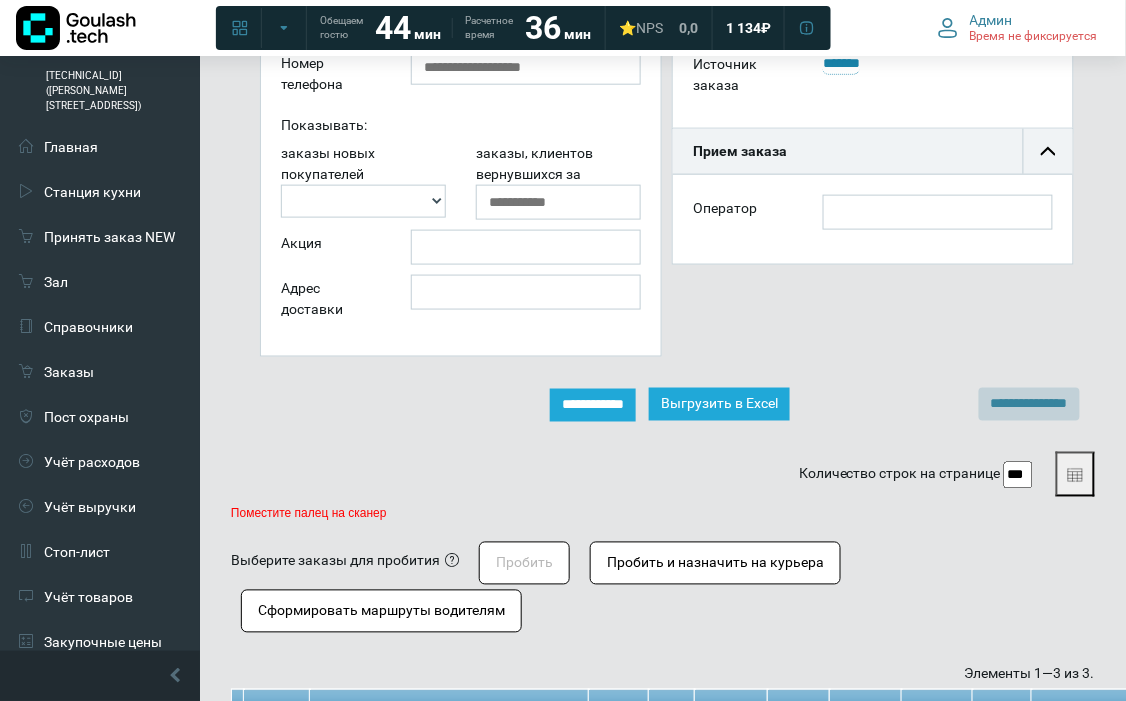 scroll, scrollTop: 855, scrollLeft: 0, axis: vertical 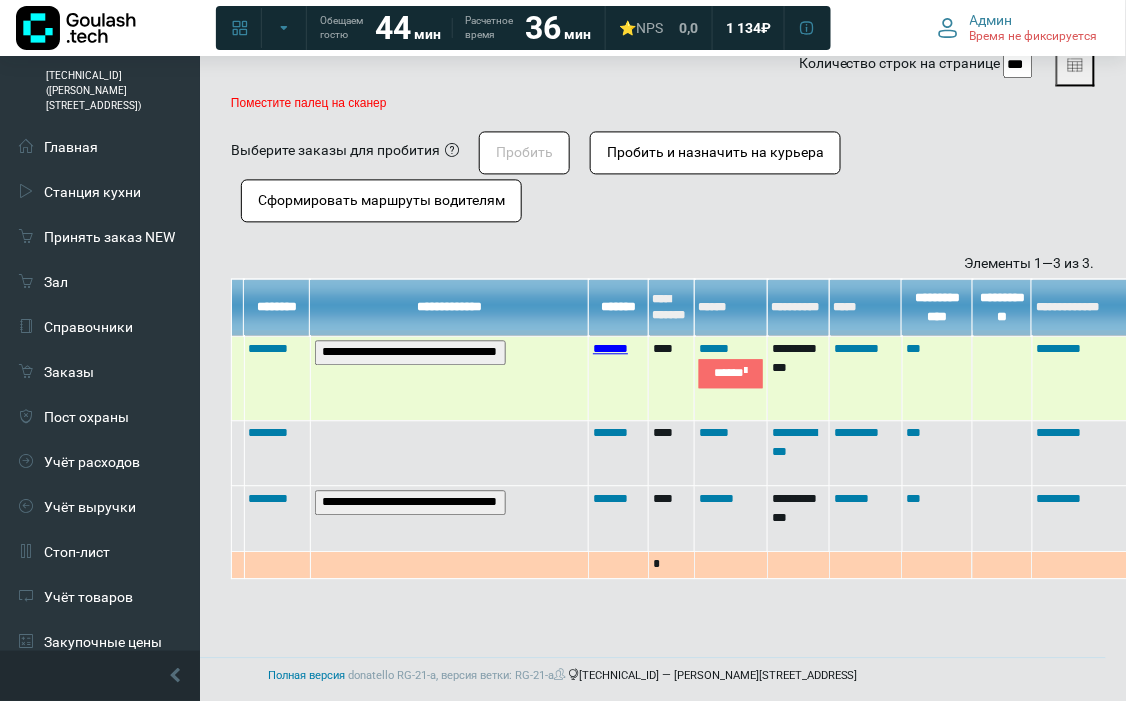 click on "*******" at bounding box center [610, 348] 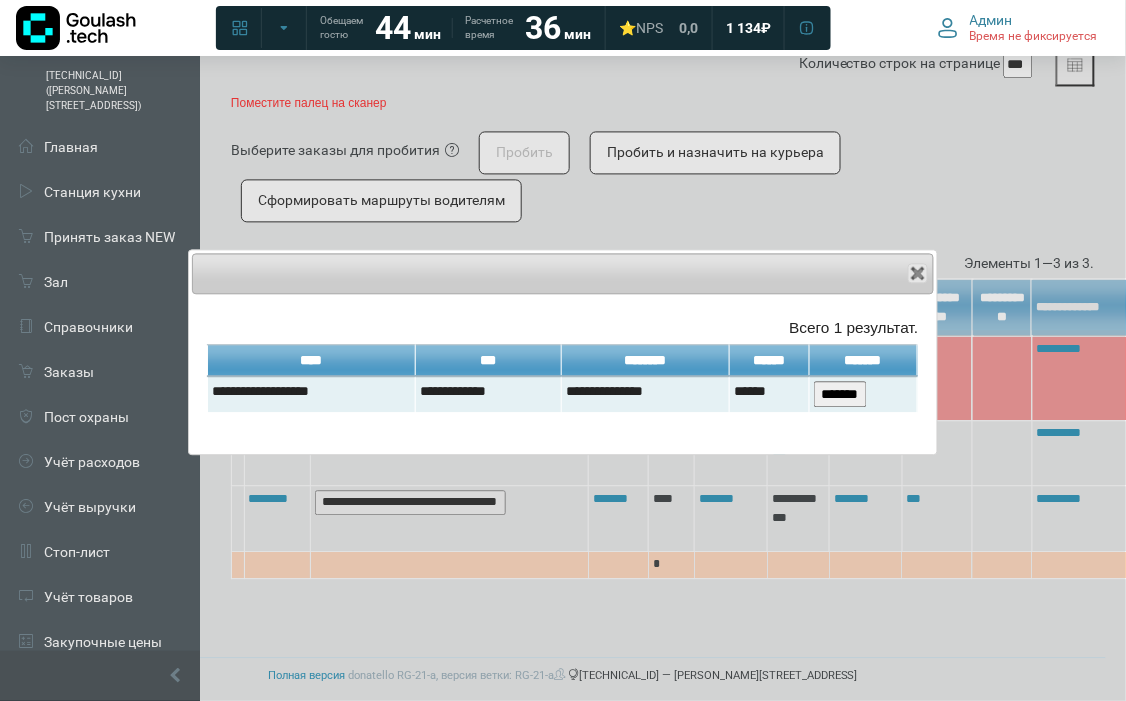 click on "*******" at bounding box center (863, 360) 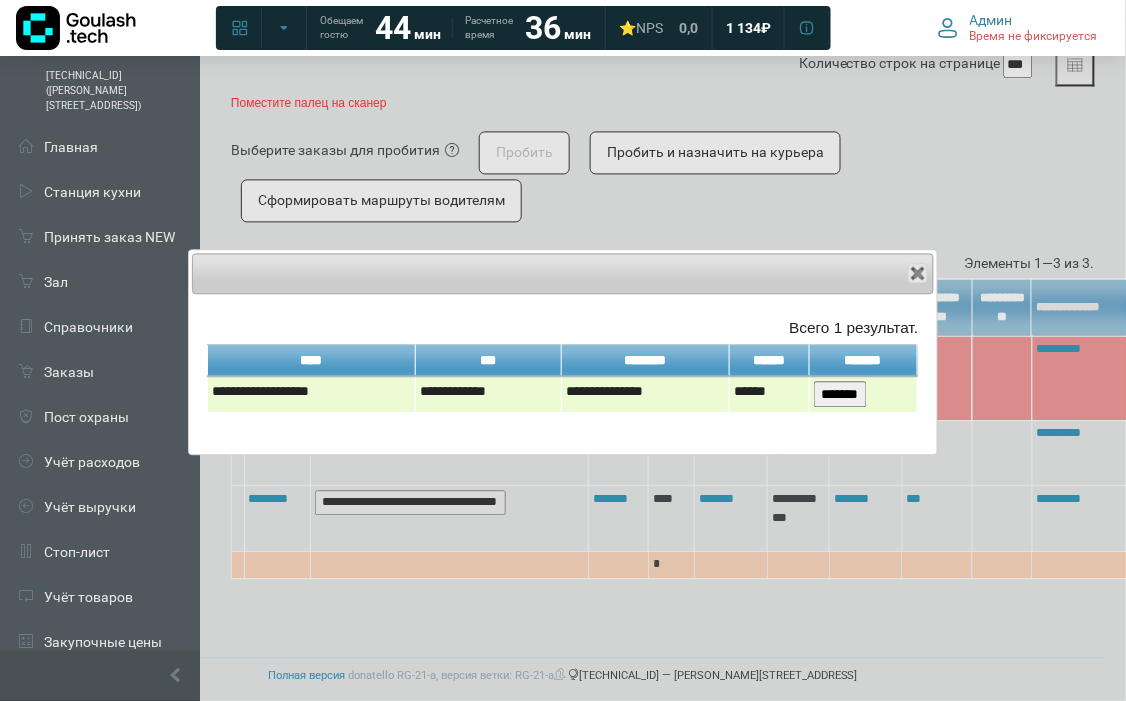 click on "*******" at bounding box center (840, 394) 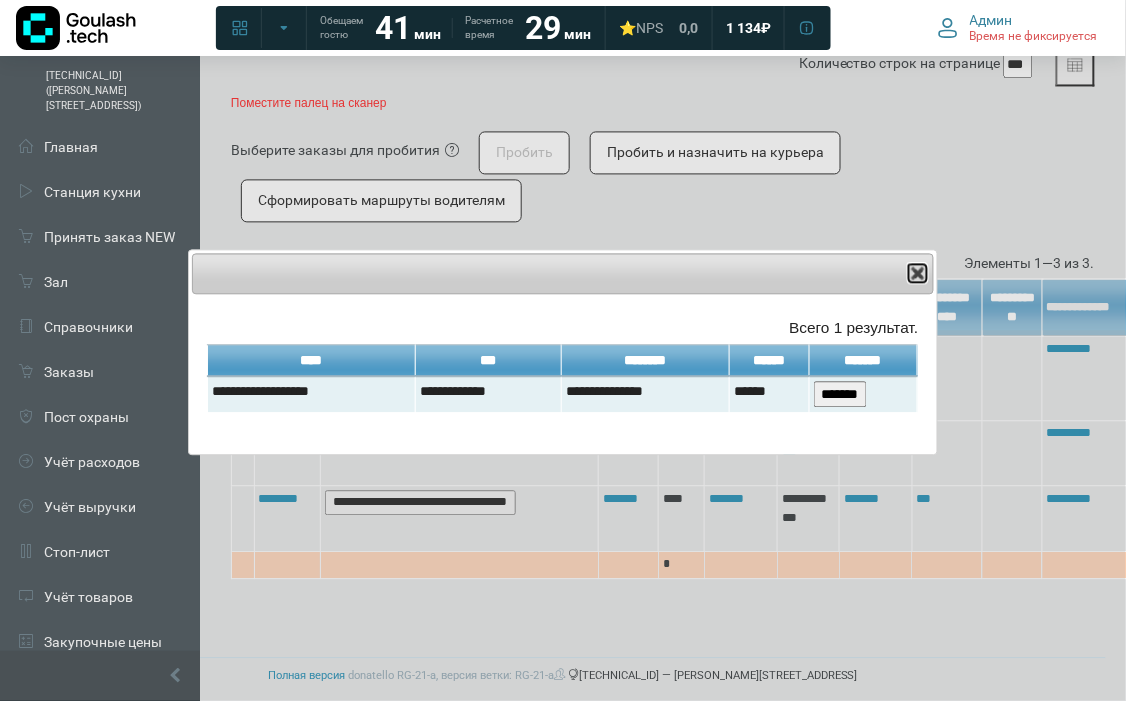 click at bounding box center (918, 273) 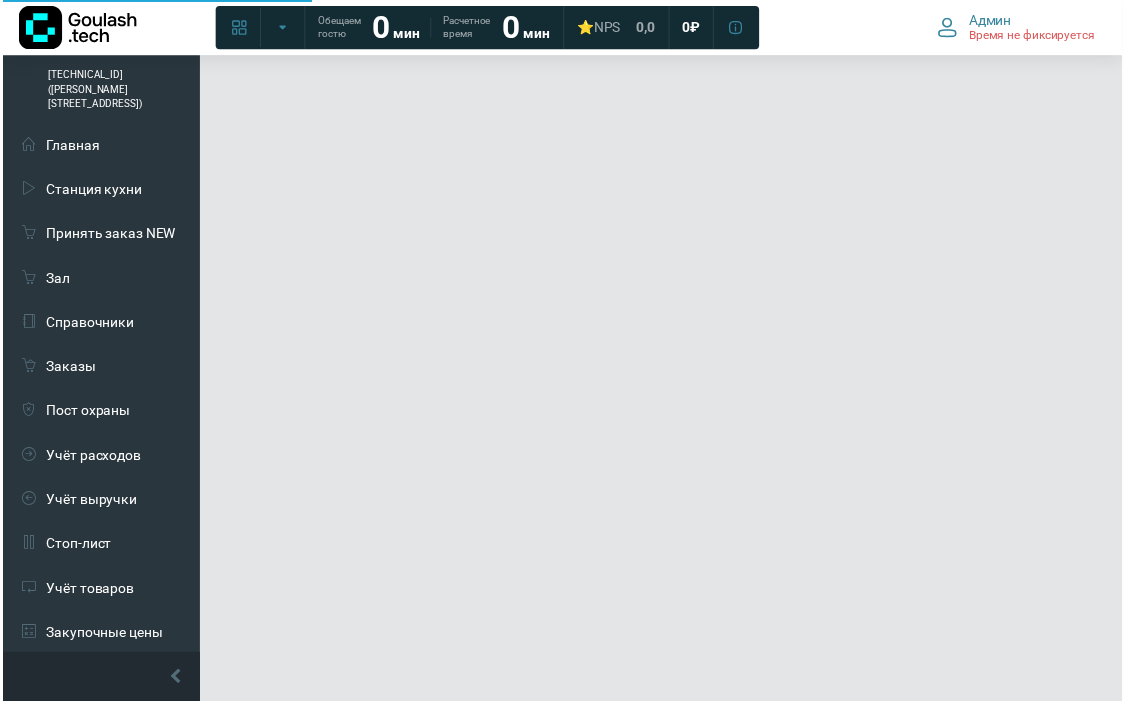 scroll, scrollTop: 0, scrollLeft: 0, axis: both 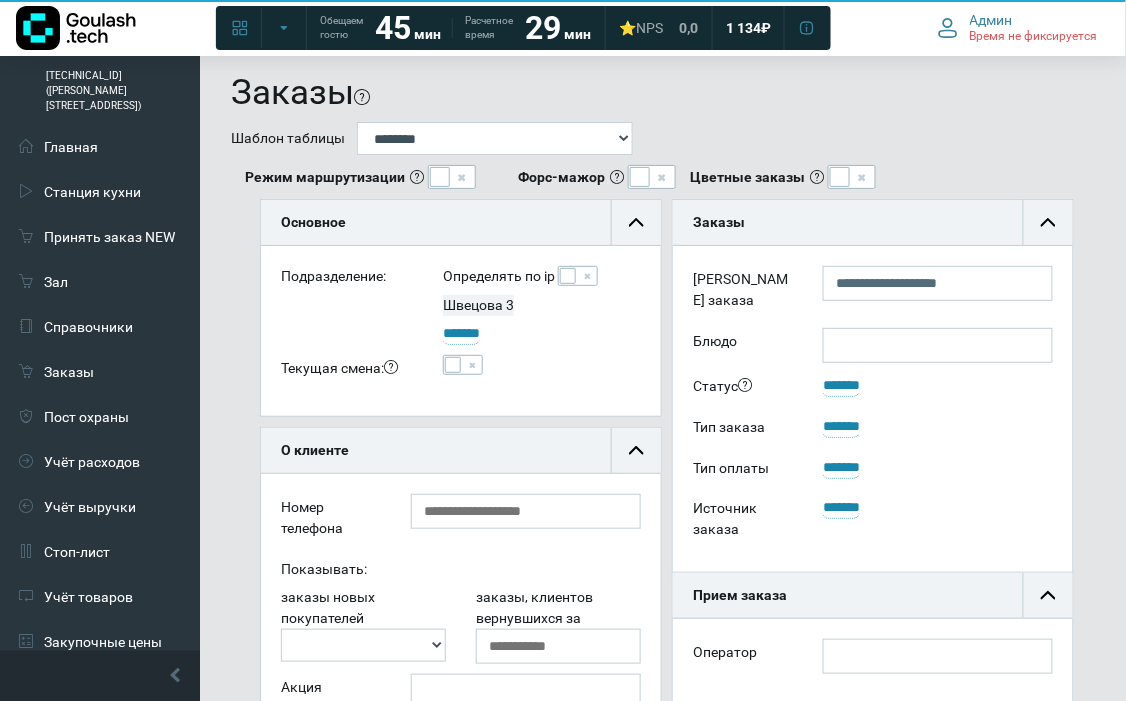 click at bounding box center [440, 177] 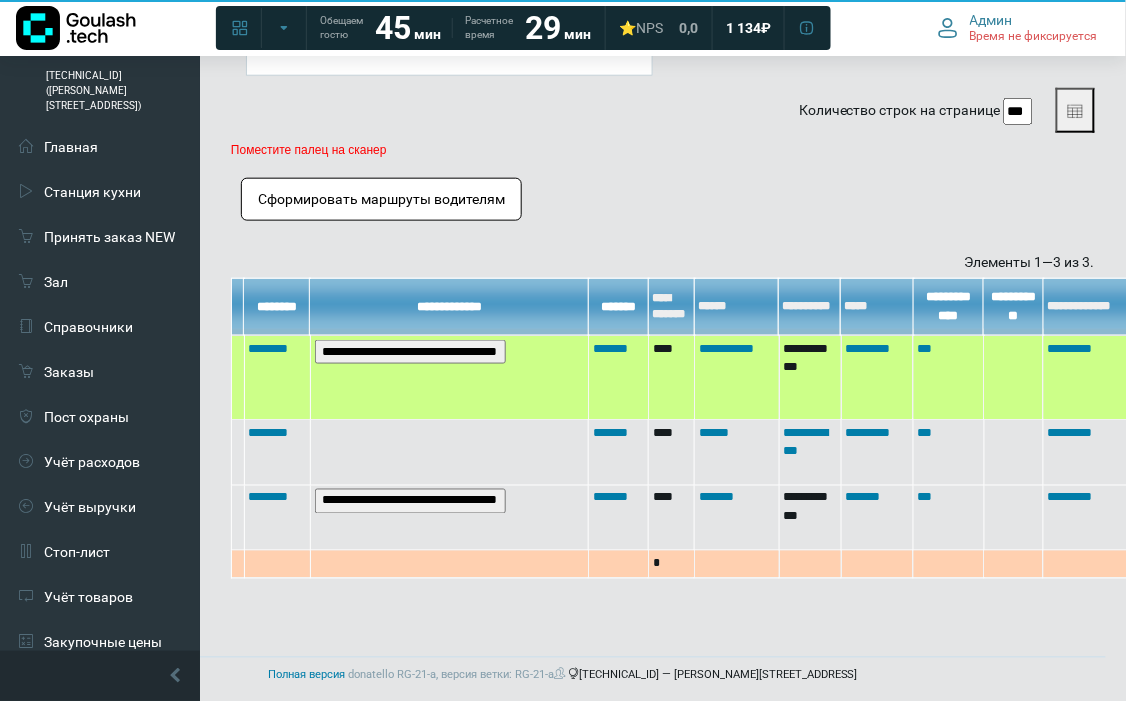scroll, scrollTop: 65, scrollLeft: 0, axis: vertical 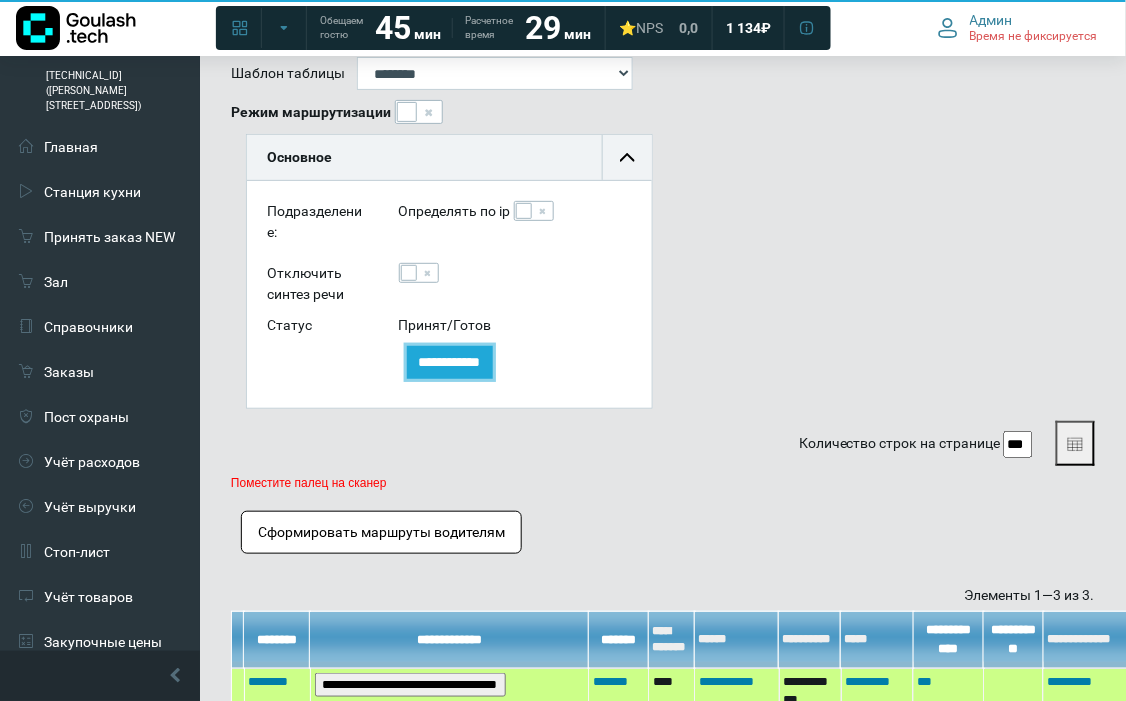 click on "**********" at bounding box center [450, 362] 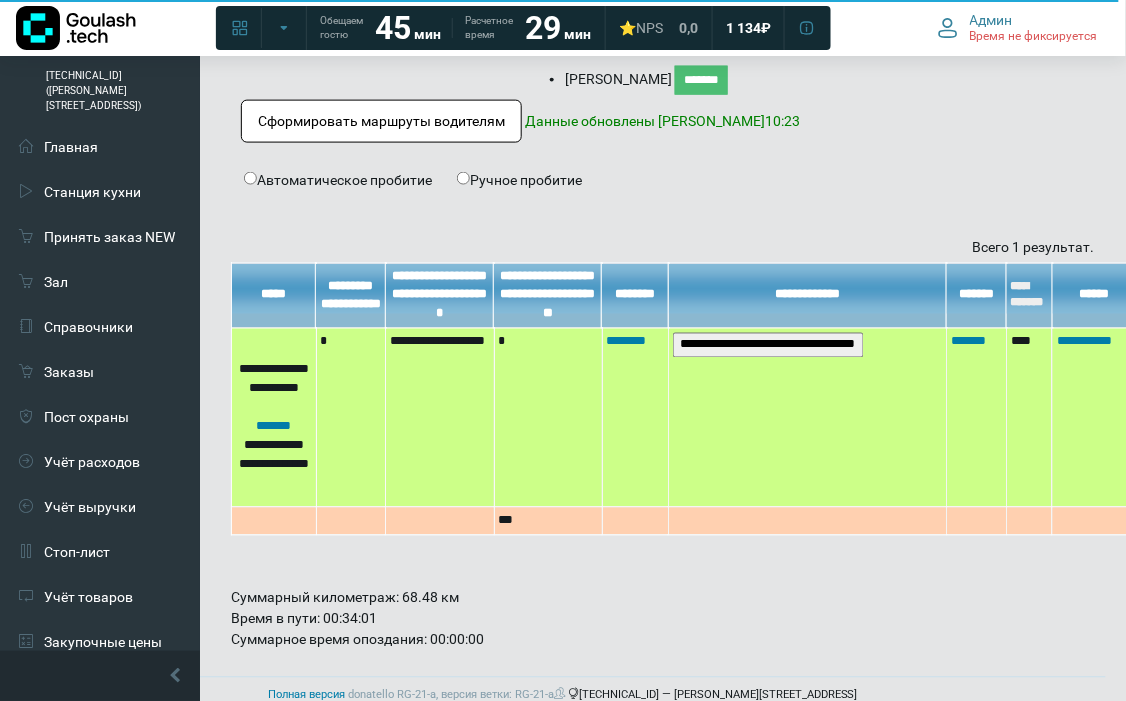 scroll, scrollTop: 0, scrollLeft: 0, axis: both 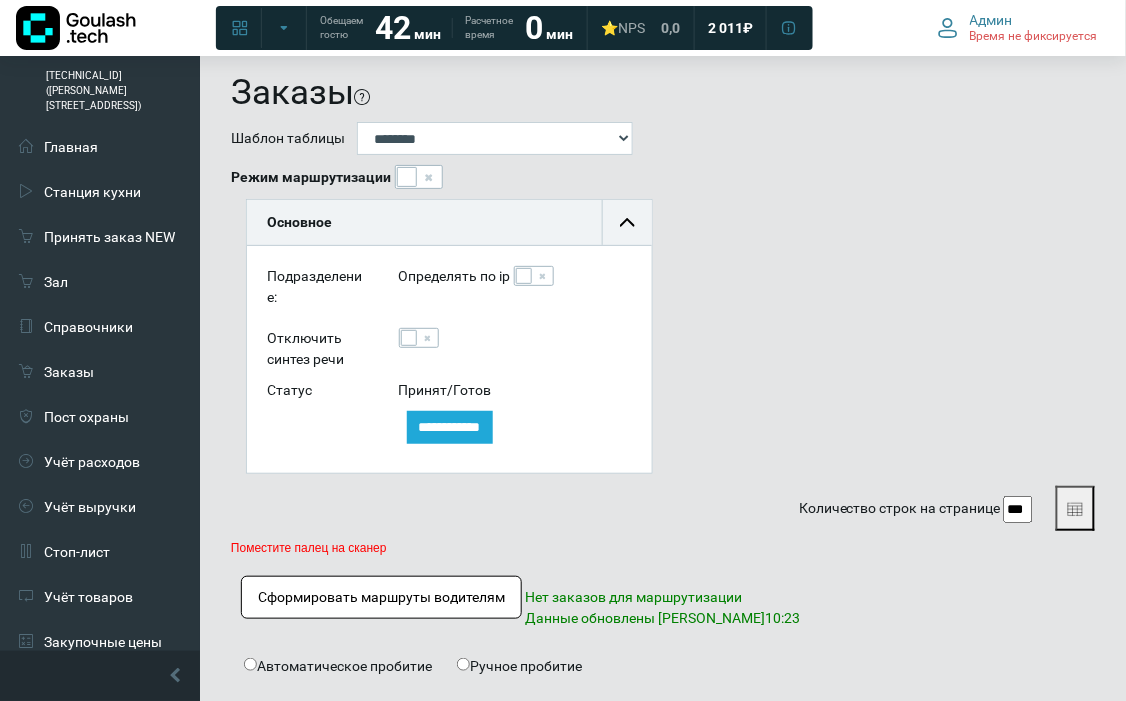 click at bounding box center (419, 177) 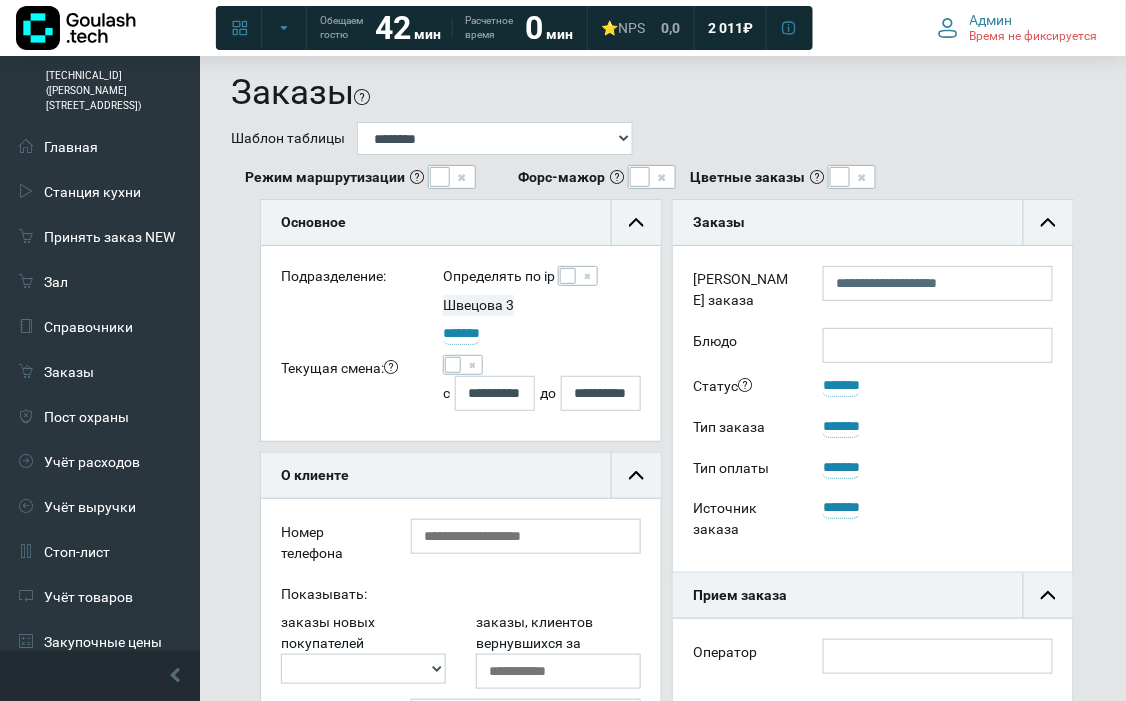 scroll, scrollTop: 12, scrollLeft: 12, axis: both 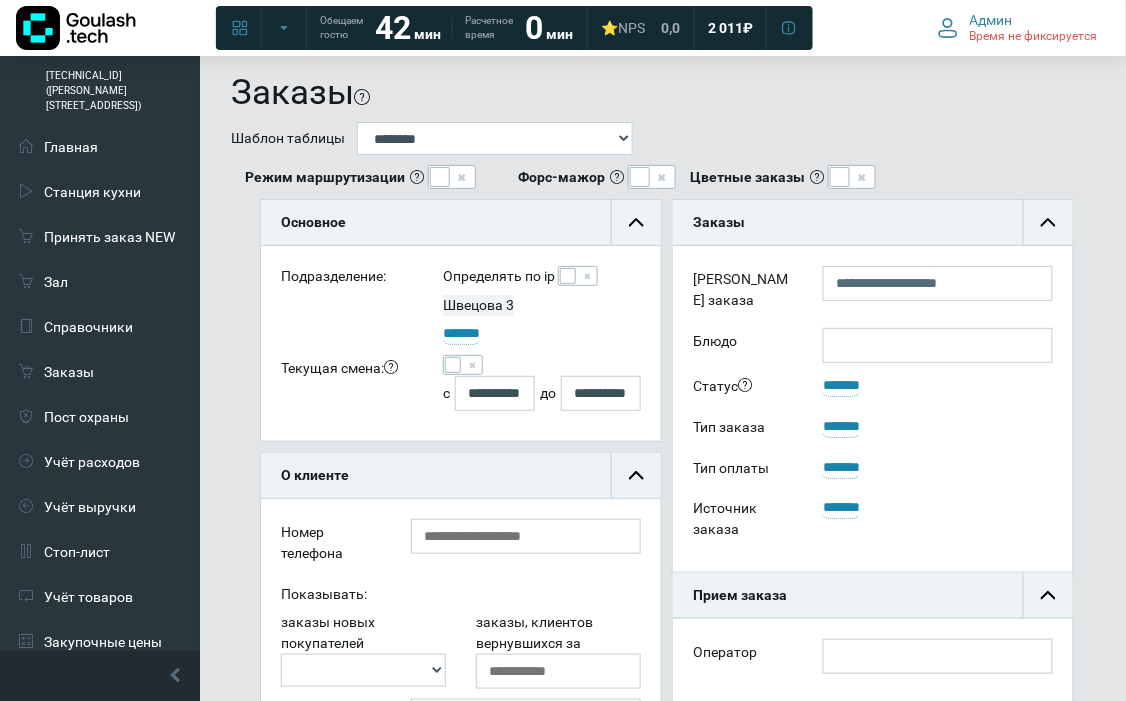 click at bounding box center [440, 177] 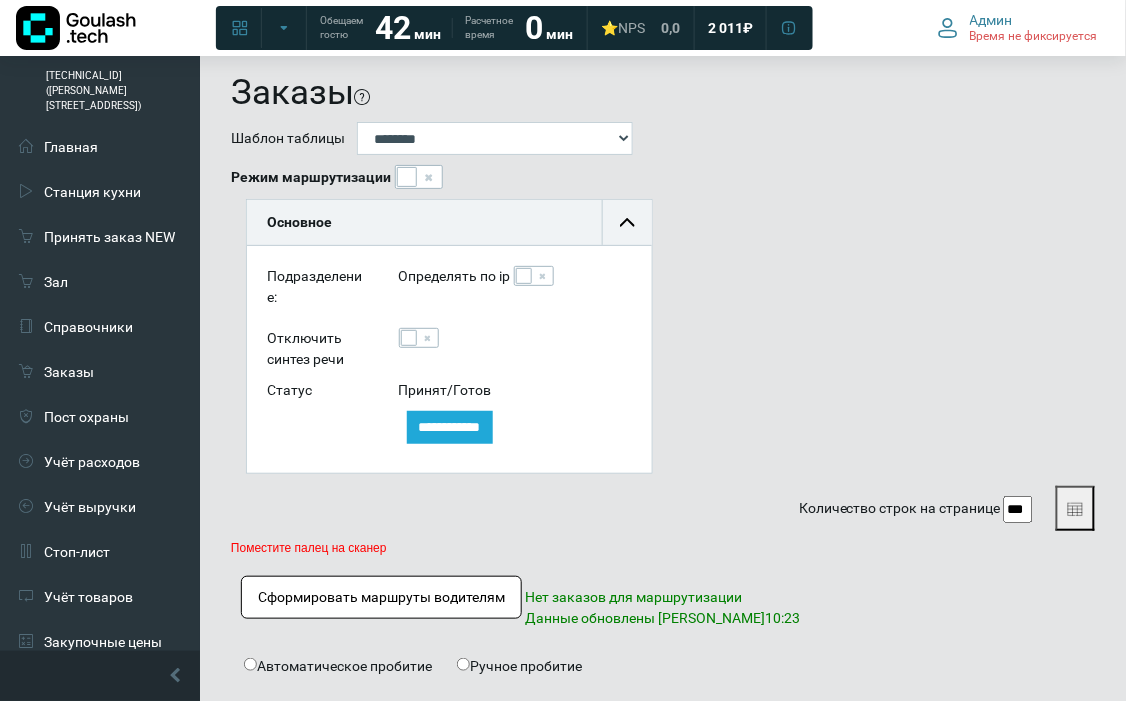 click at bounding box center (419, 177) 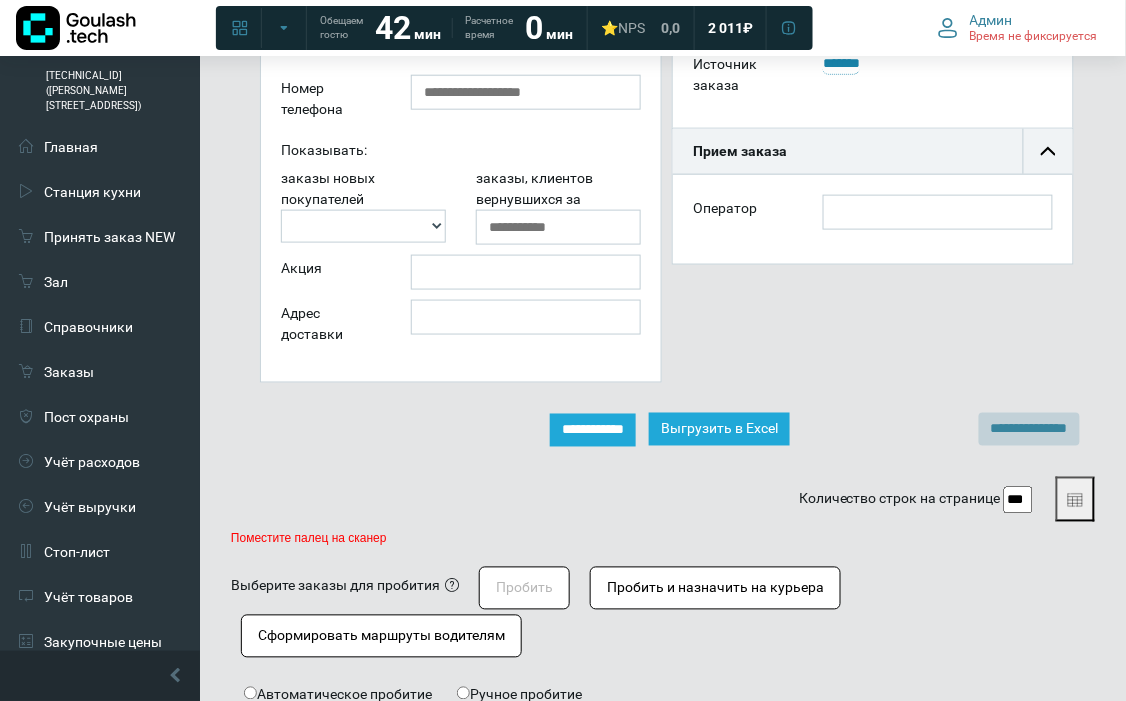 scroll, scrollTop: 555, scrollLeft: 0, axis: vertical 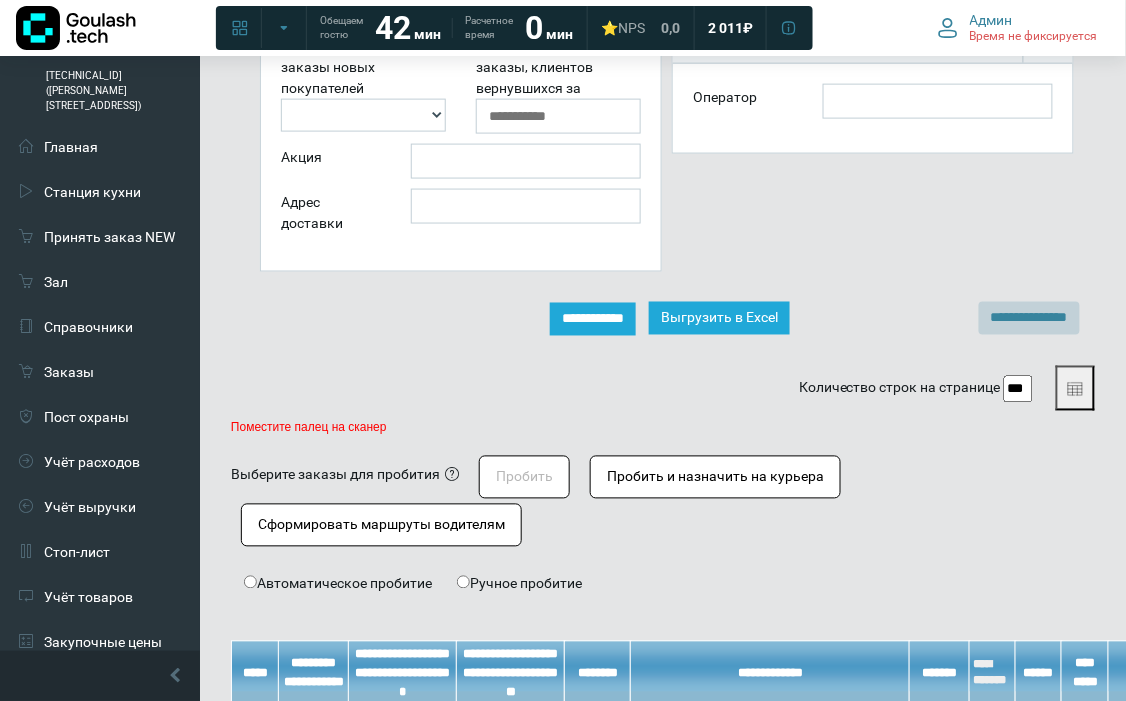 click on "**********" at bounding box center (593, 319) 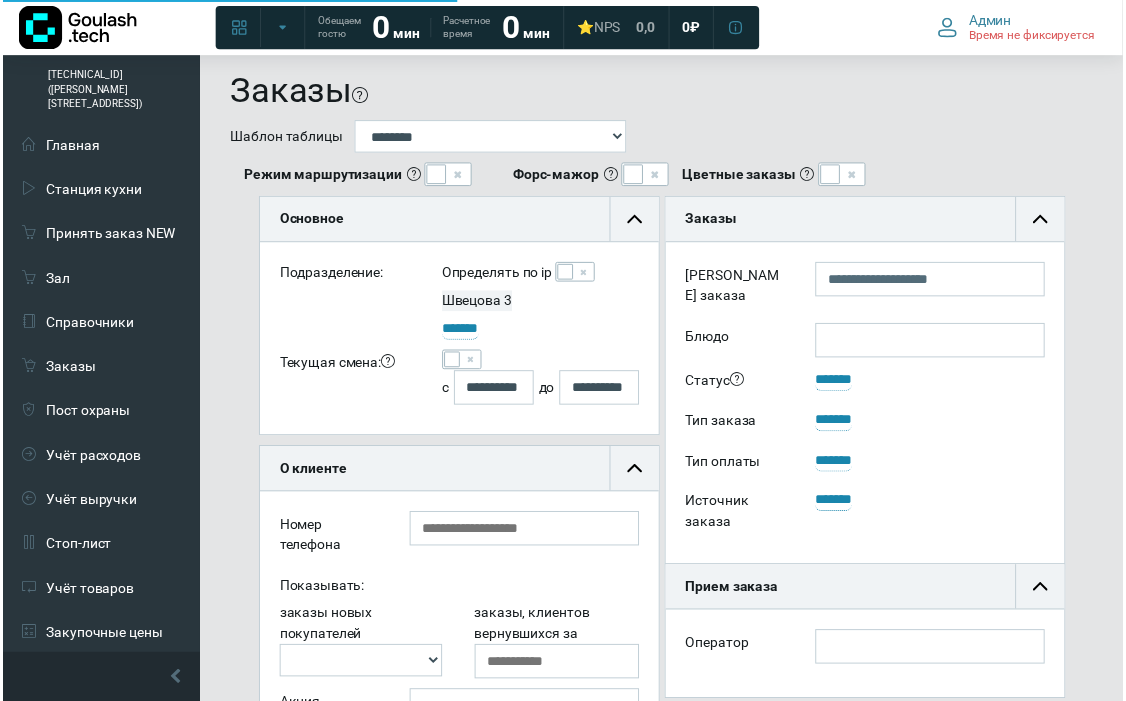 scroll, scrollTop: 340, scrollLeft: 0, axis: vertical 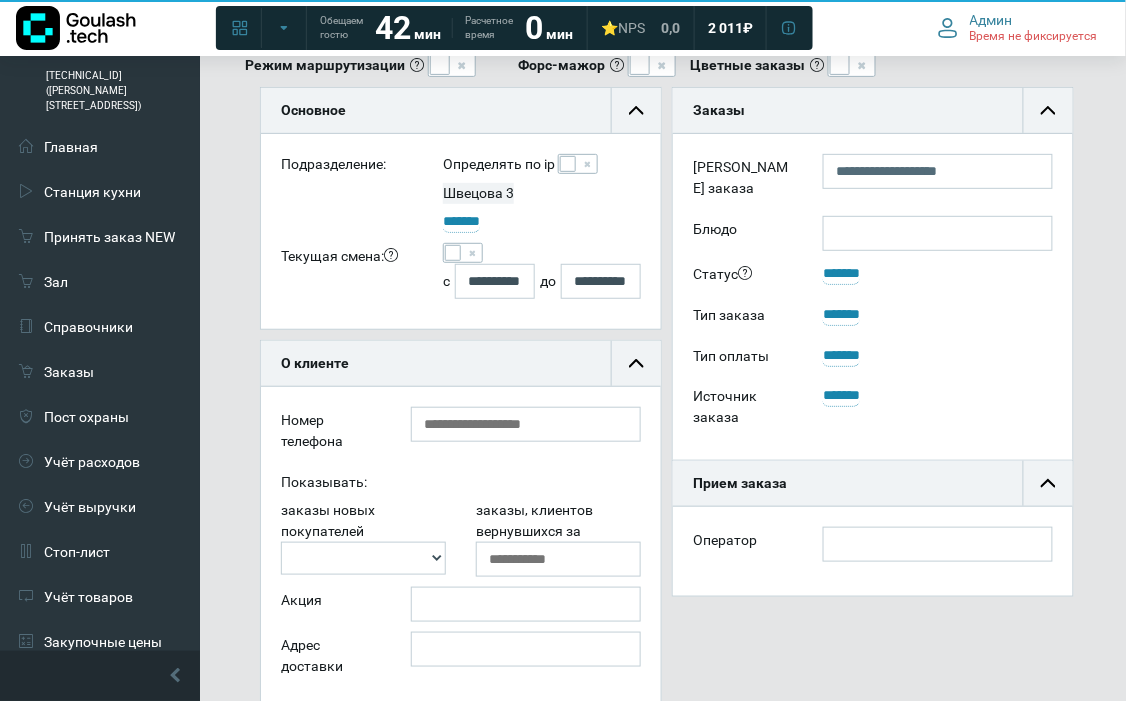 click at bounding box center [463, 253] 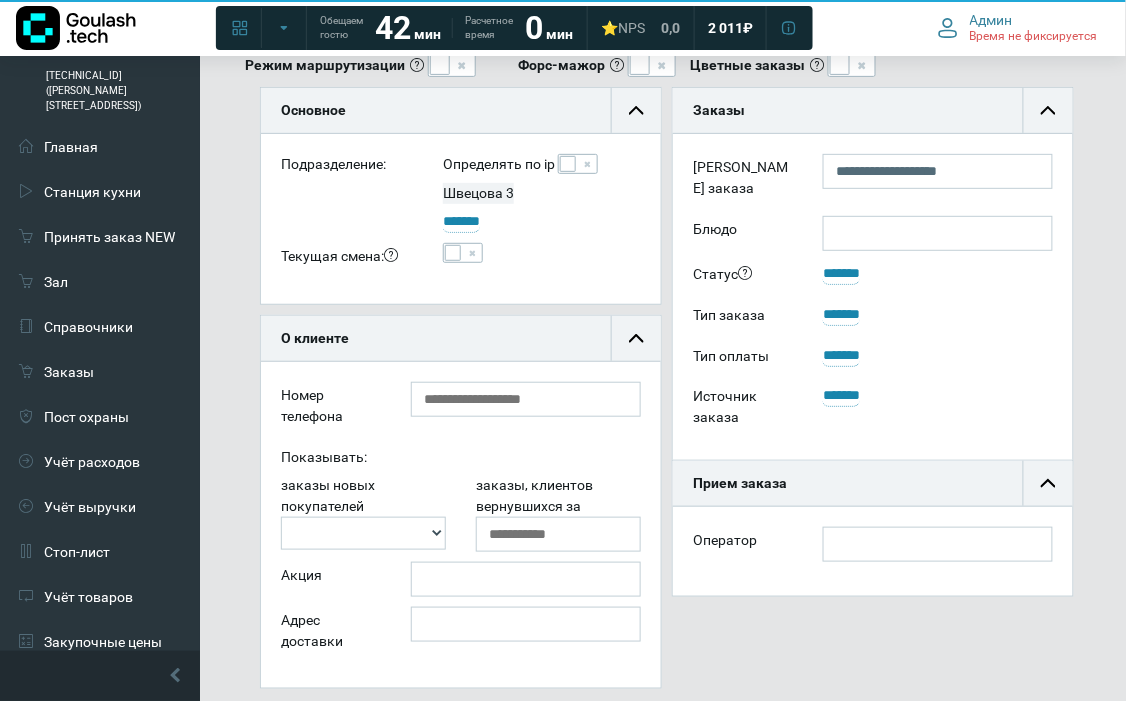 scroll, scrollTop: 556, scrollLeft: 0, axis: vertical 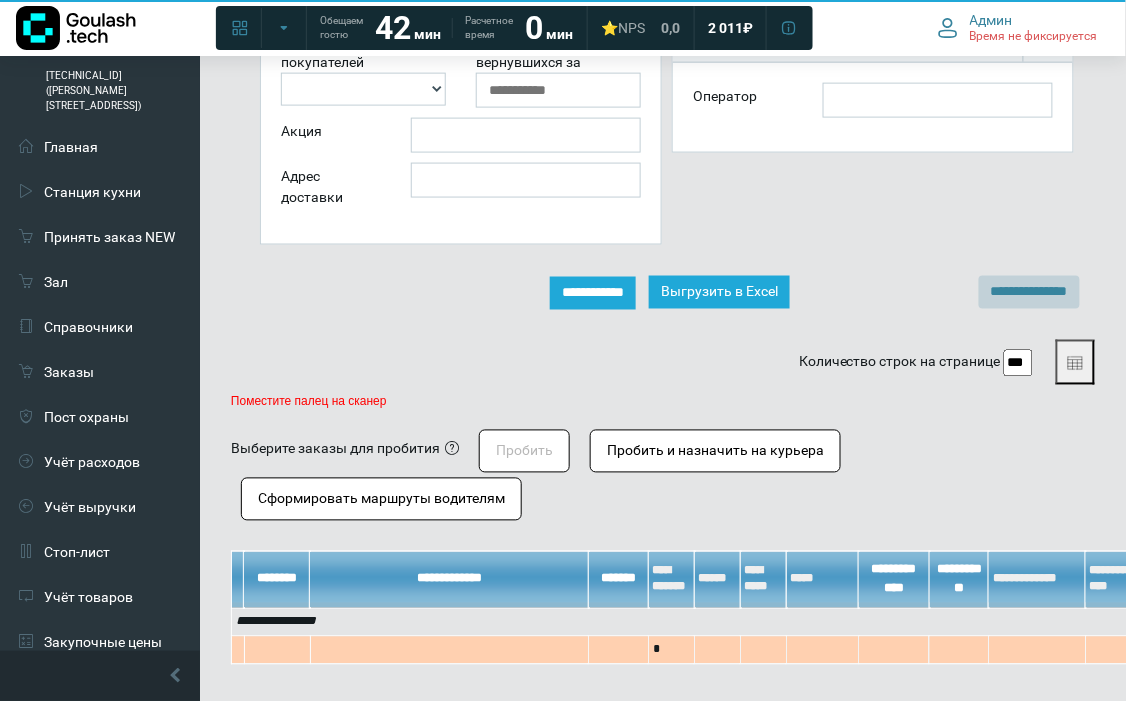 click on "**********" at bounding box center [593, 293] 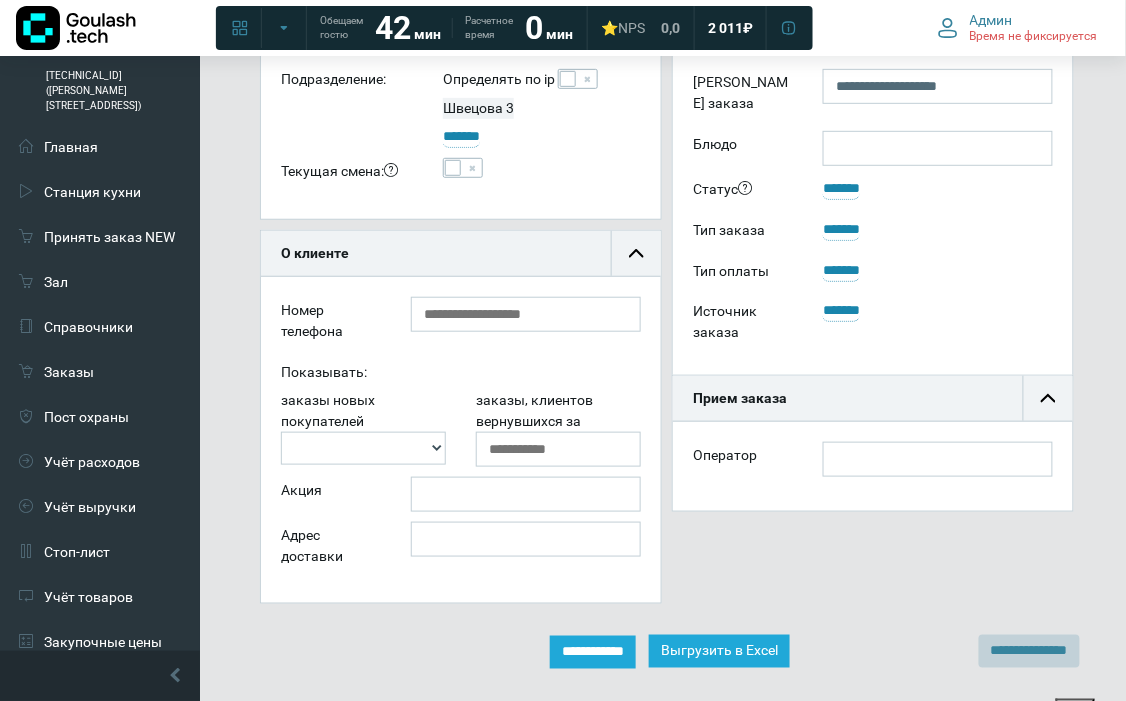 scroll, scrollTop: 0, scrollLeft: 0, axis: both 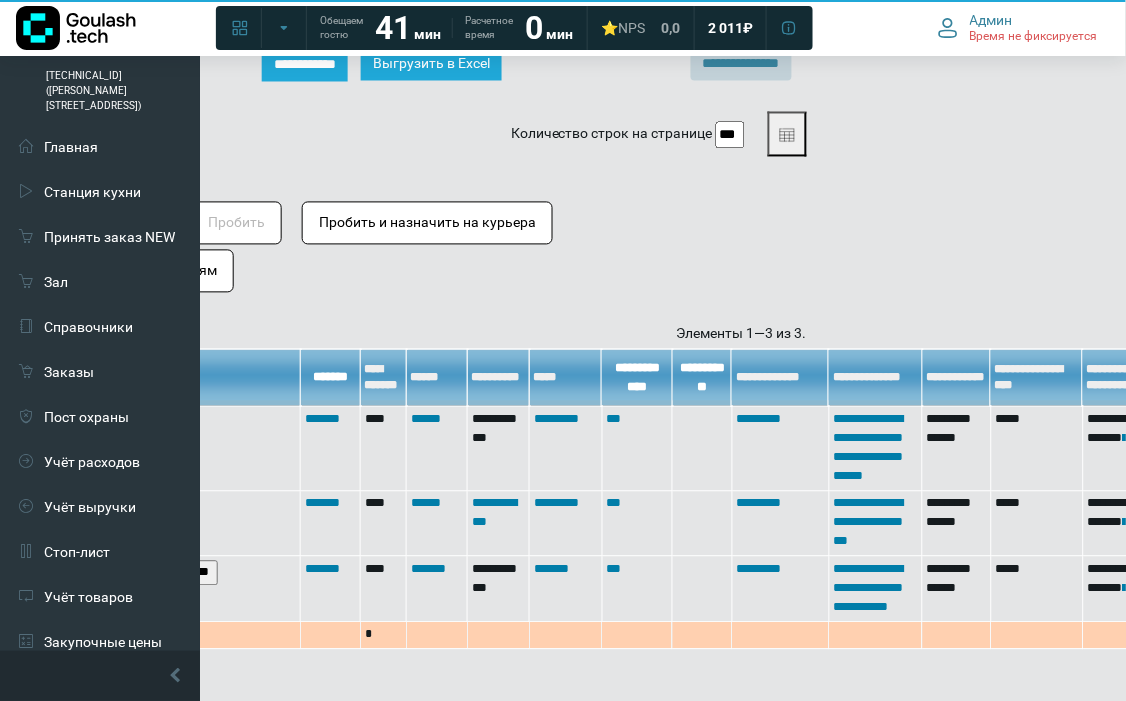click on "**********" at bounding box center (375, -5) 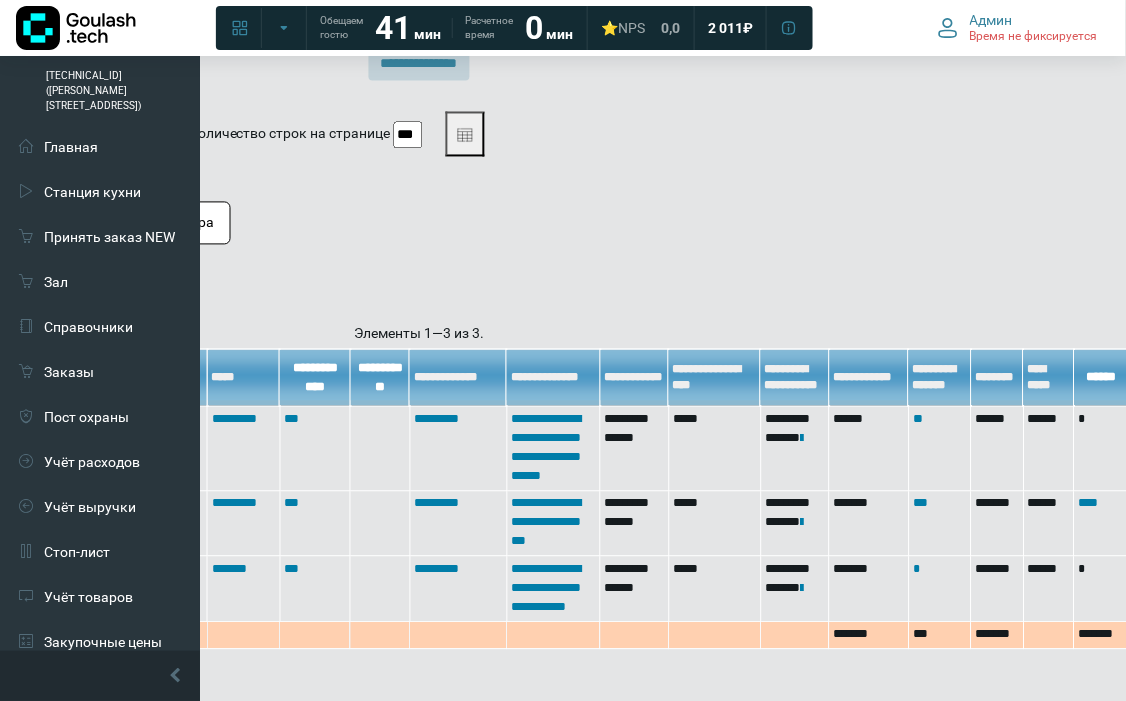 scroll, scrollTop: 784, scrollLeft: 555, axis: both 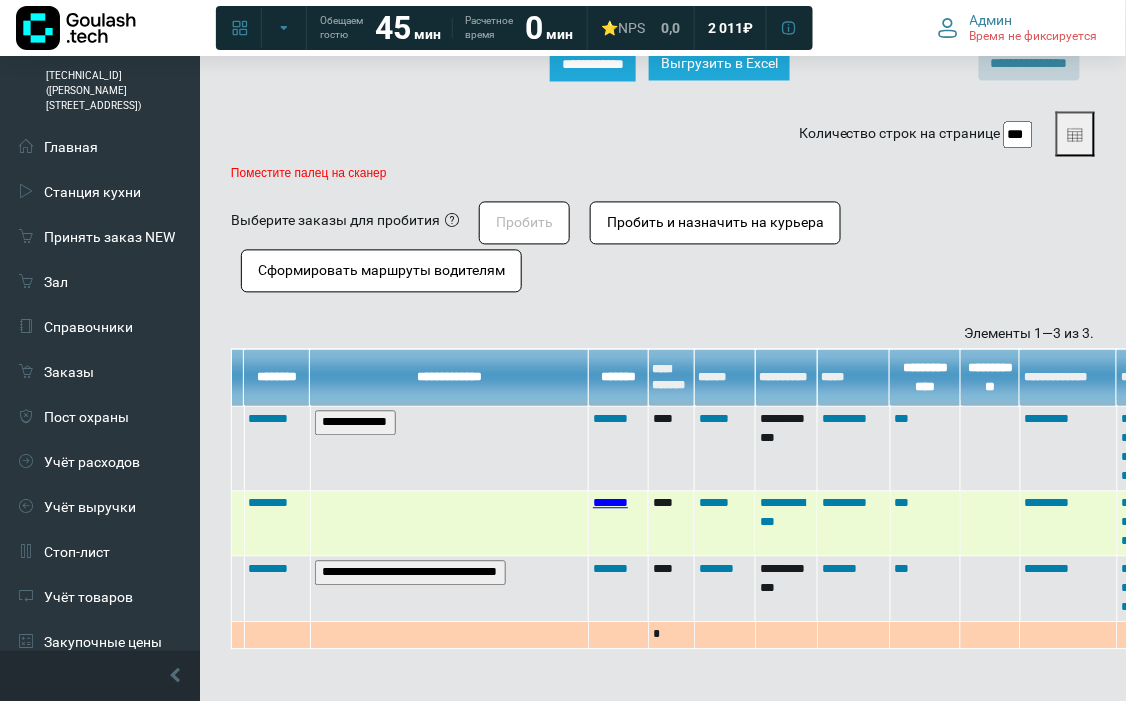 click on "*******" at bounding box center [610, 503] 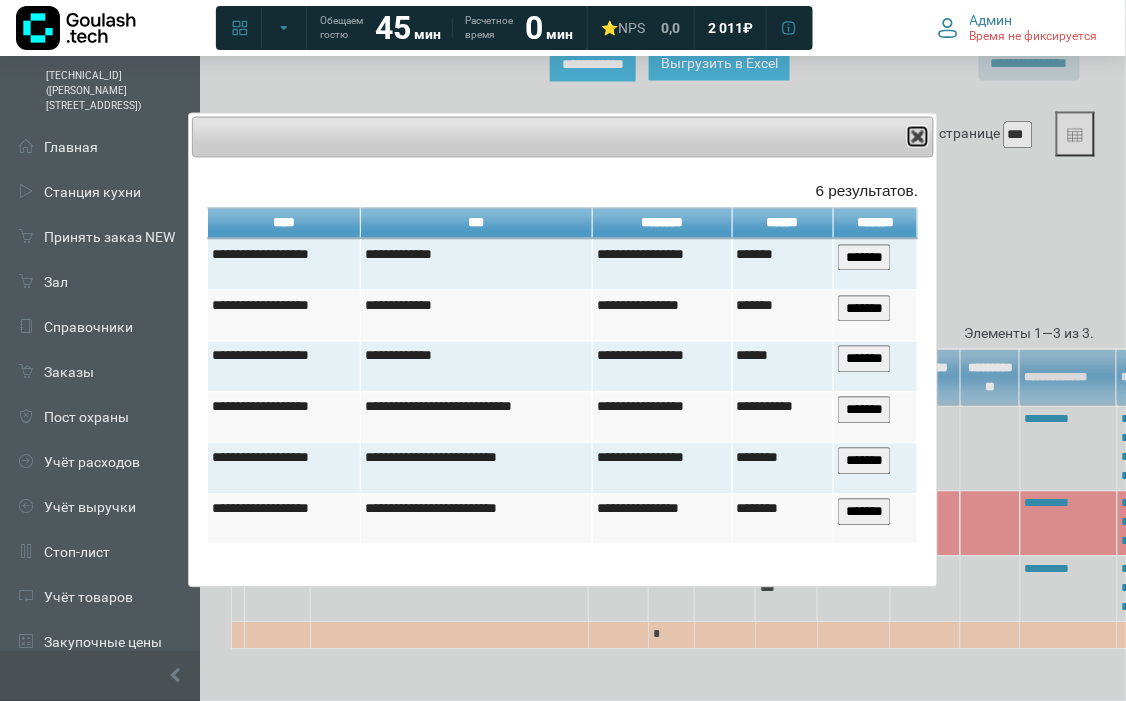 click on "Close" at bounding box center [918, 137] 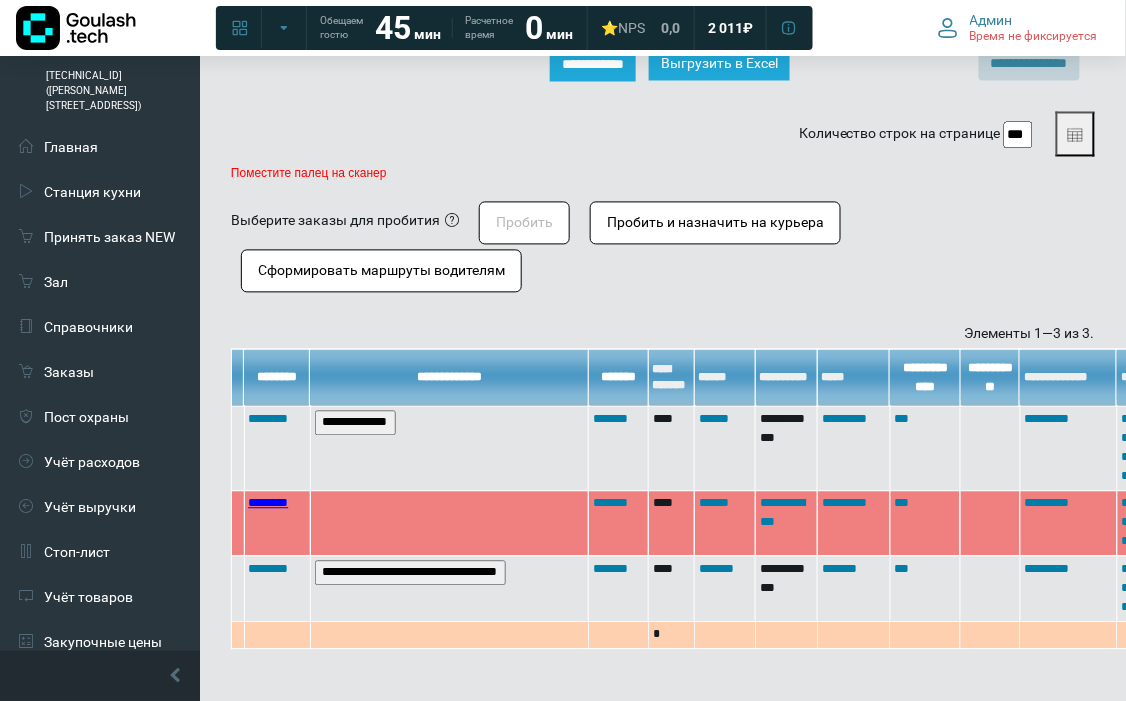 click on "********" at bounding box center (268, 503) 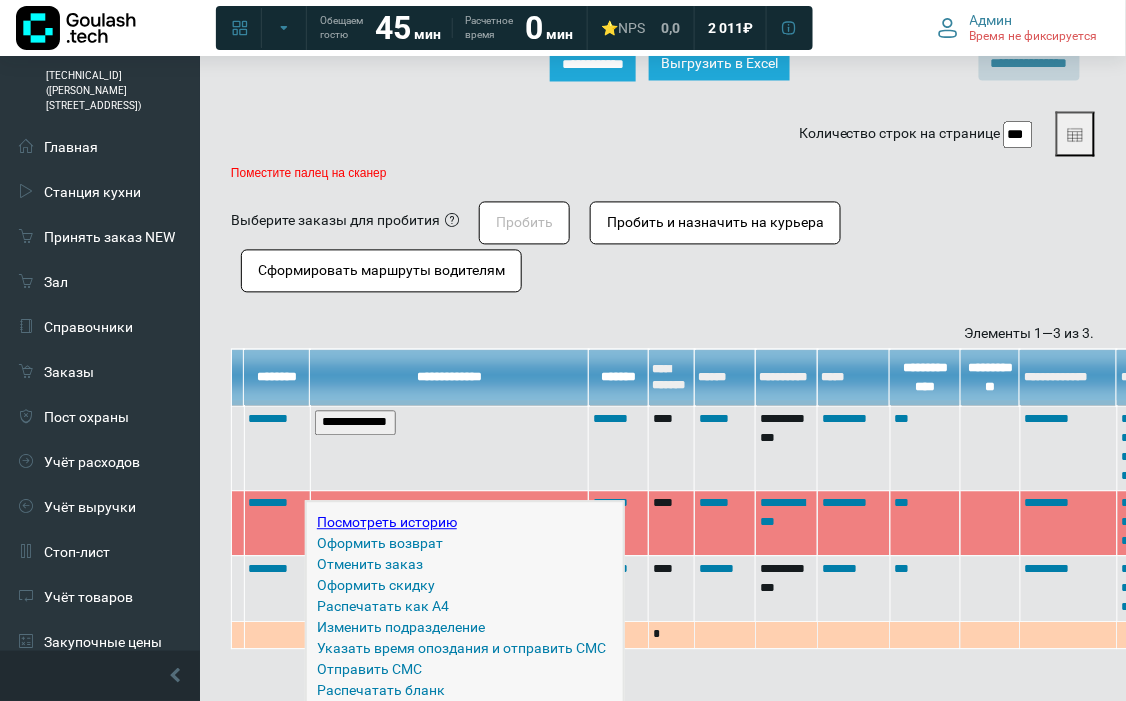 click on "Посмотреть историю" at bounding box center (387, 523) 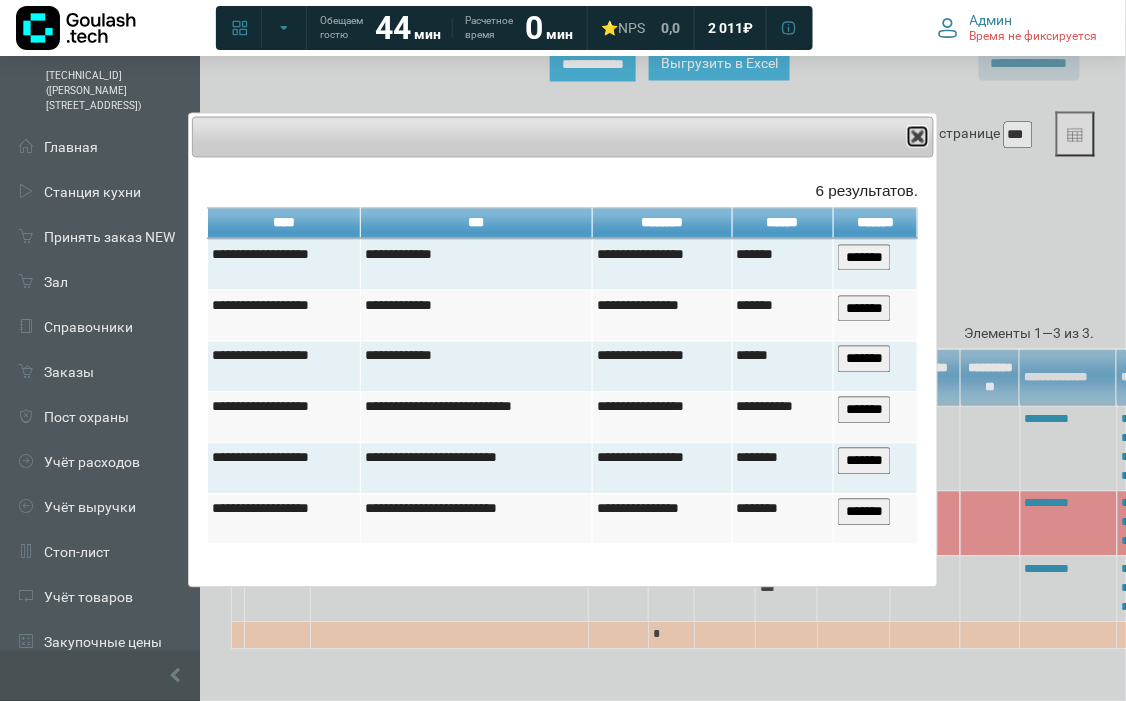 click on "Close" at bounding box center [918, 137] 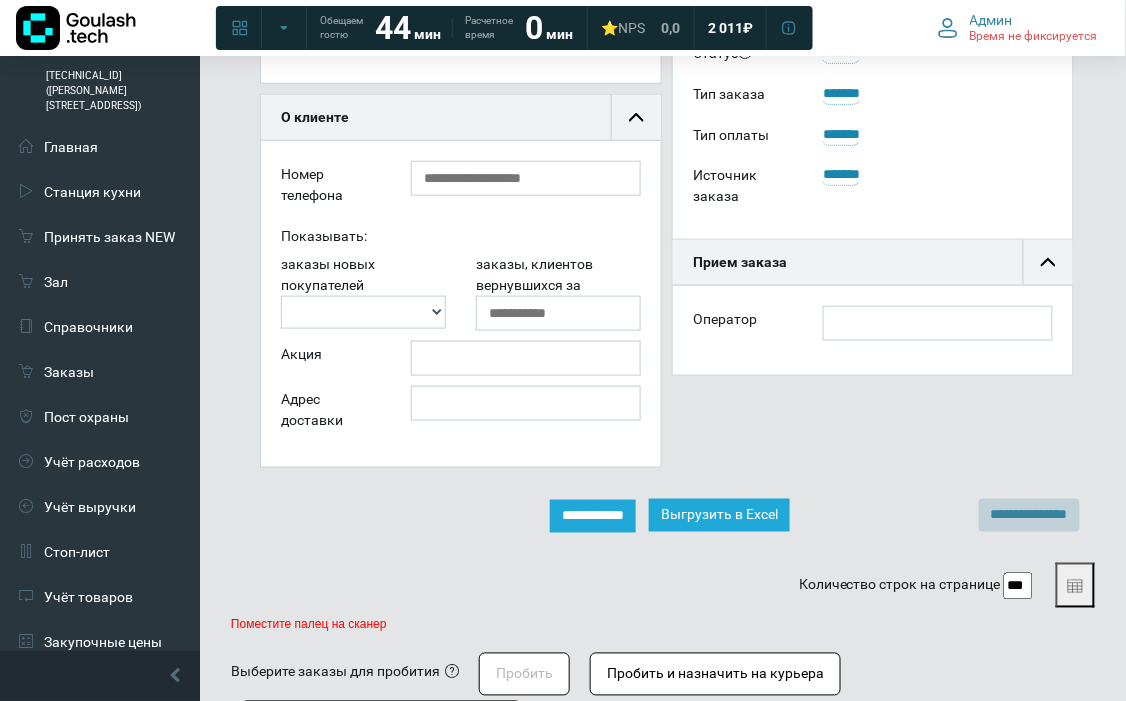 scroll, scrollTop: 0, scrollLeft: 0, axis: both 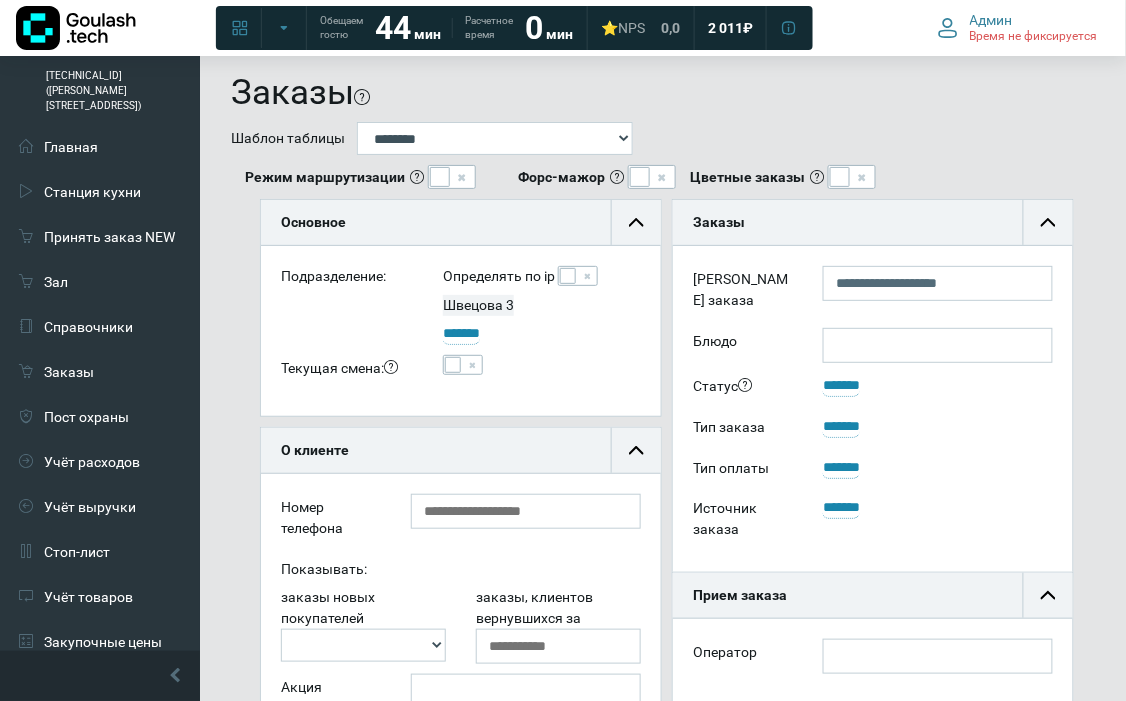click at bounding box center (463, 365) 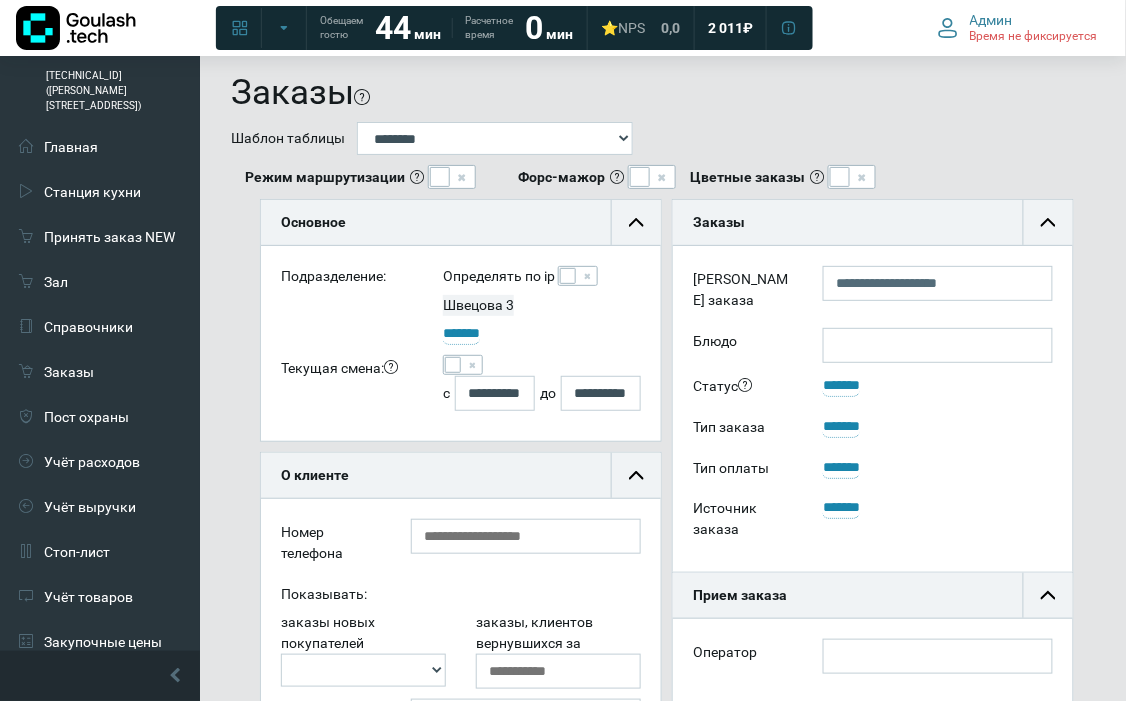 scroll, scrollTop: 12, scrollLeft: 12, axis: both 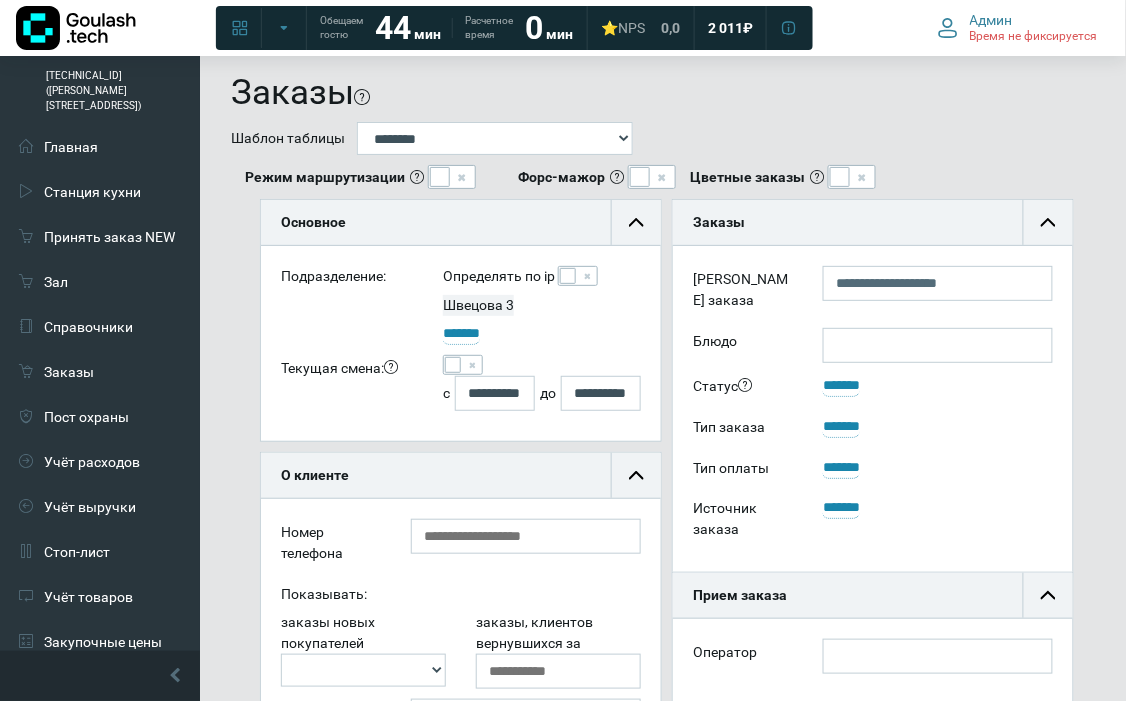 click at bounding box center [463, 365] 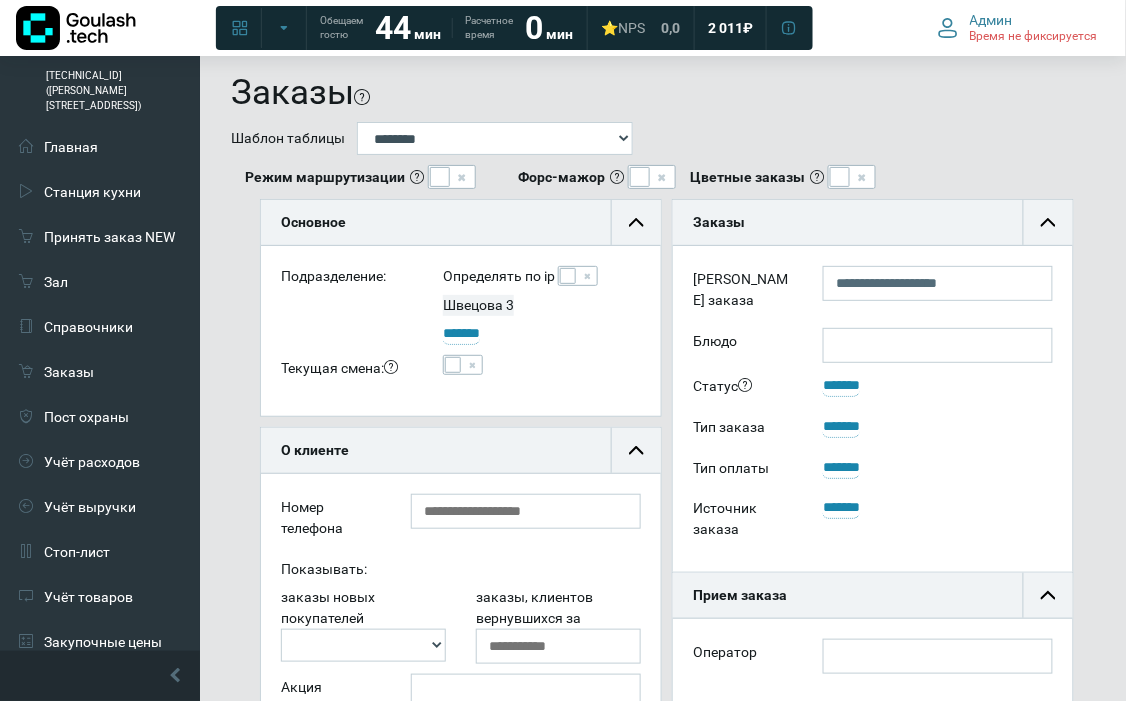 scroll, scrollTop: 215, scrollLeft: 400, axis: both 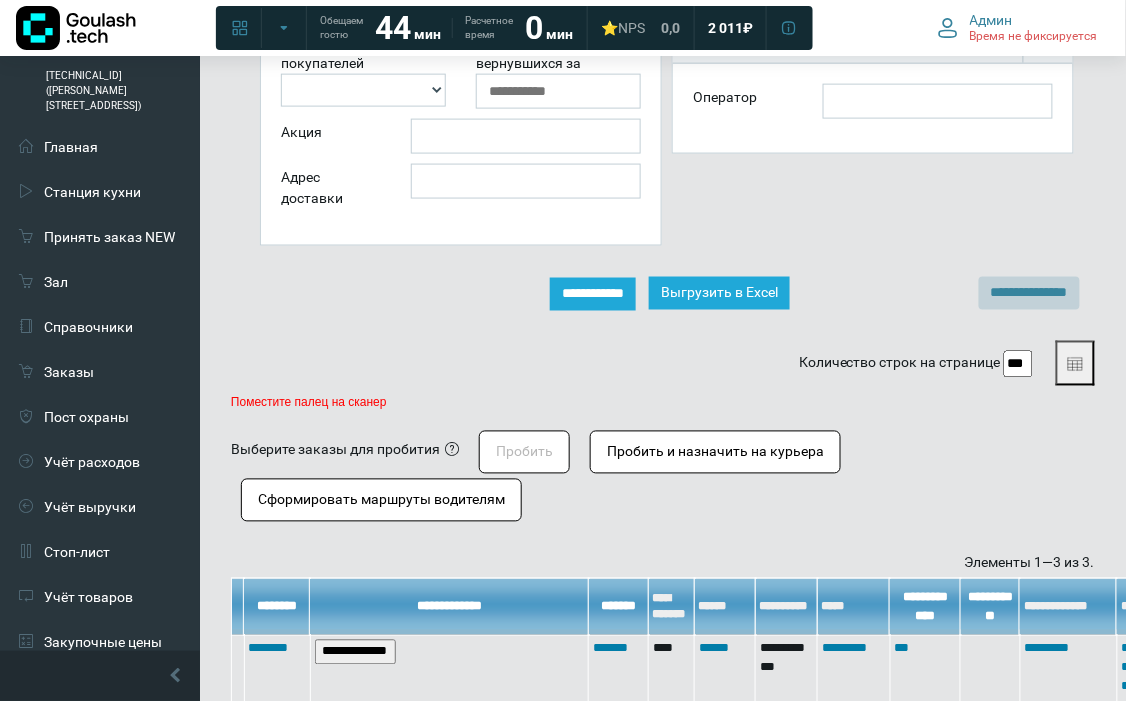 click on "**********" at bounding box center [663, 224] 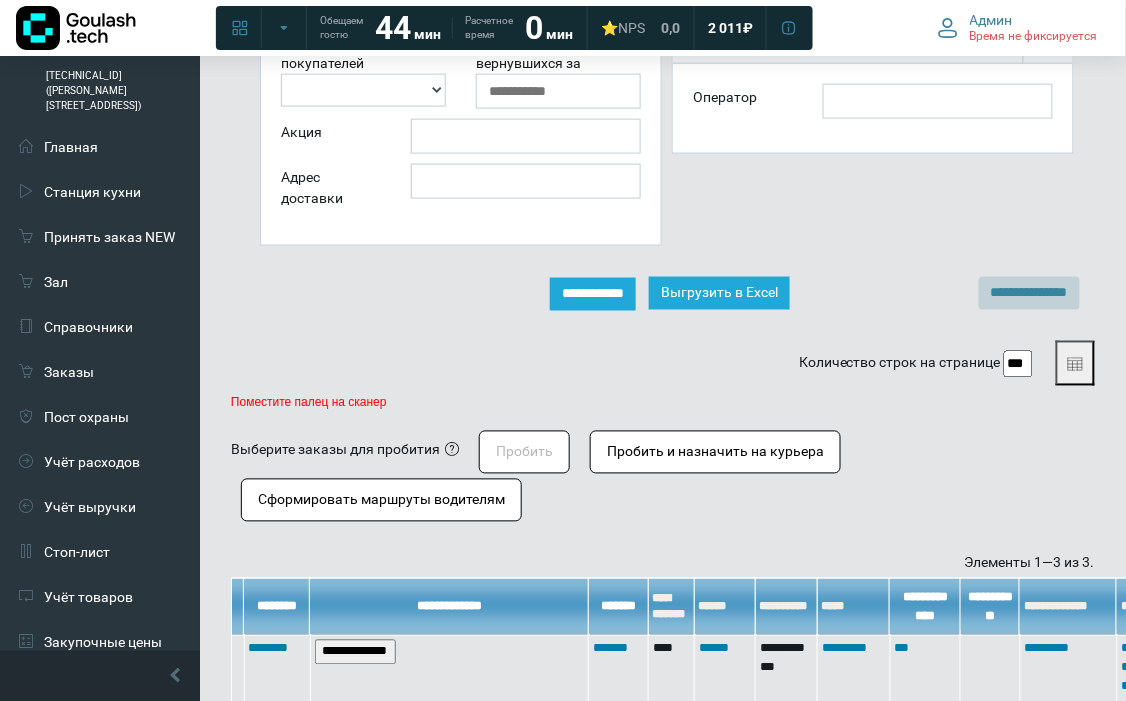 scroll, scrollTop: 0, scrollLeft: 0, axis: both 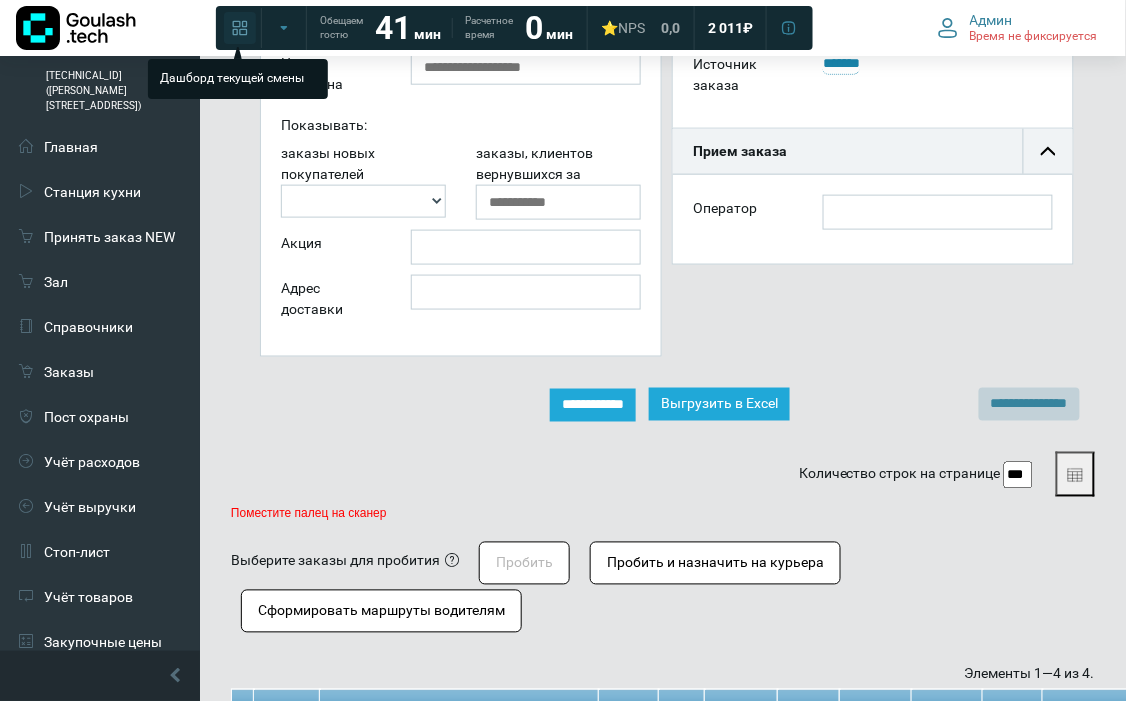 click 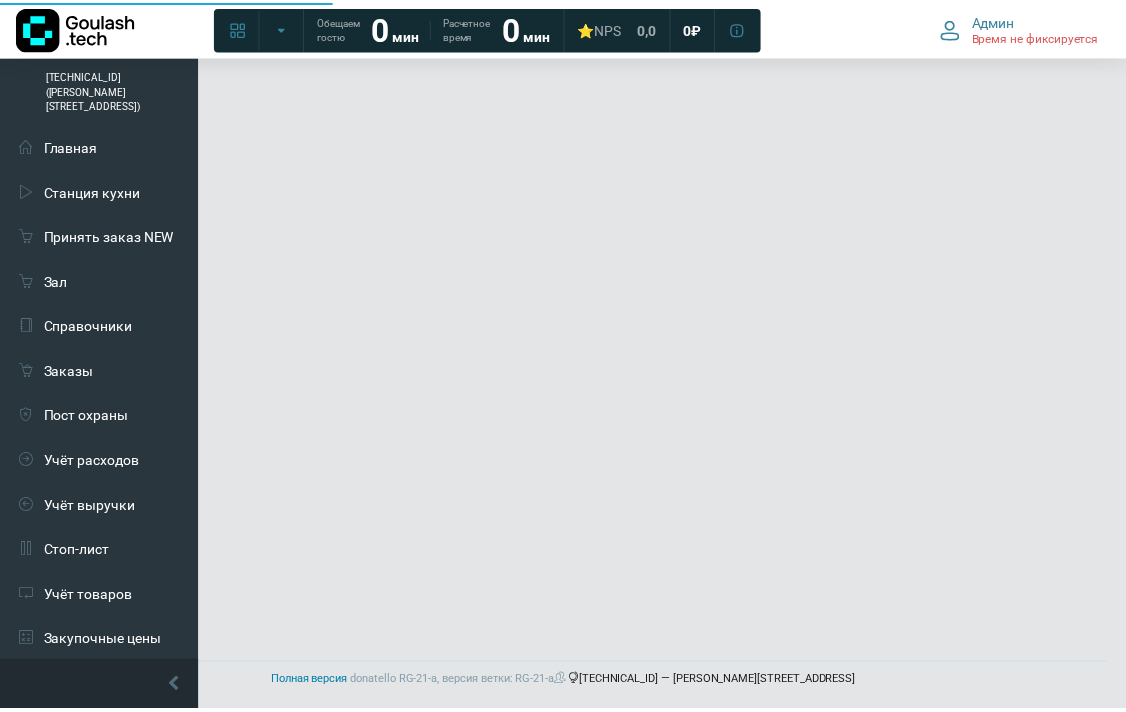scroll, scrollTop: 0, scrollLeft: 0, axis: both 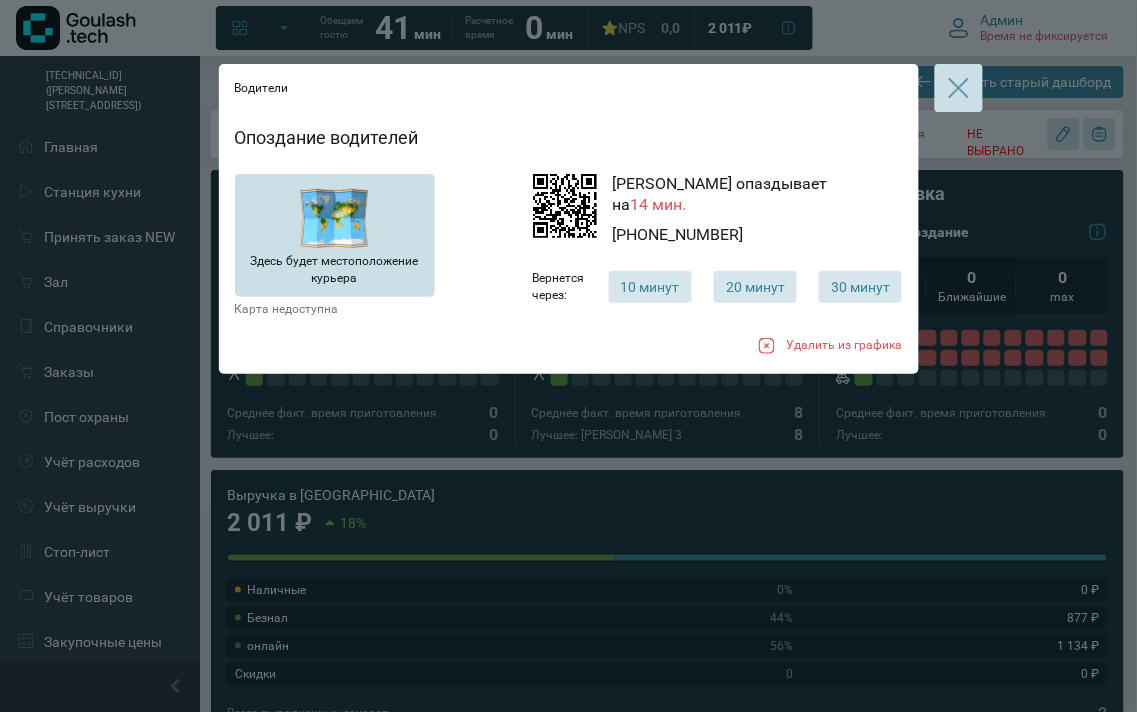 click 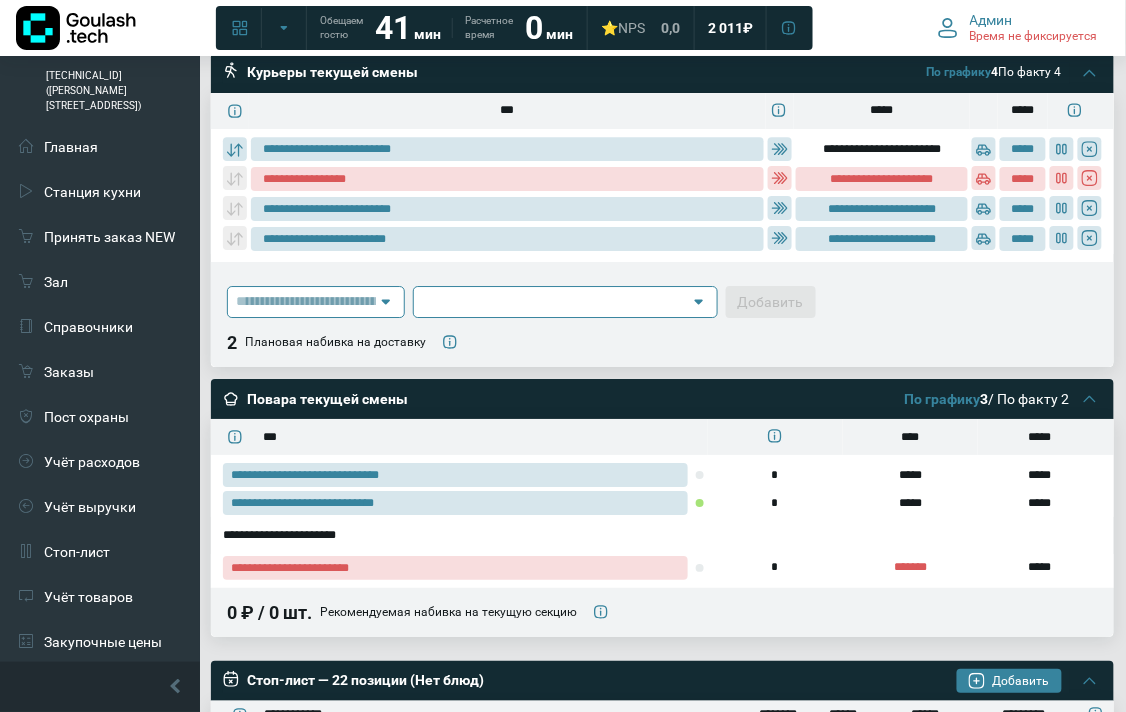 scroll, scrollTop: 1111, scrollLeft: 0, axis: vertical 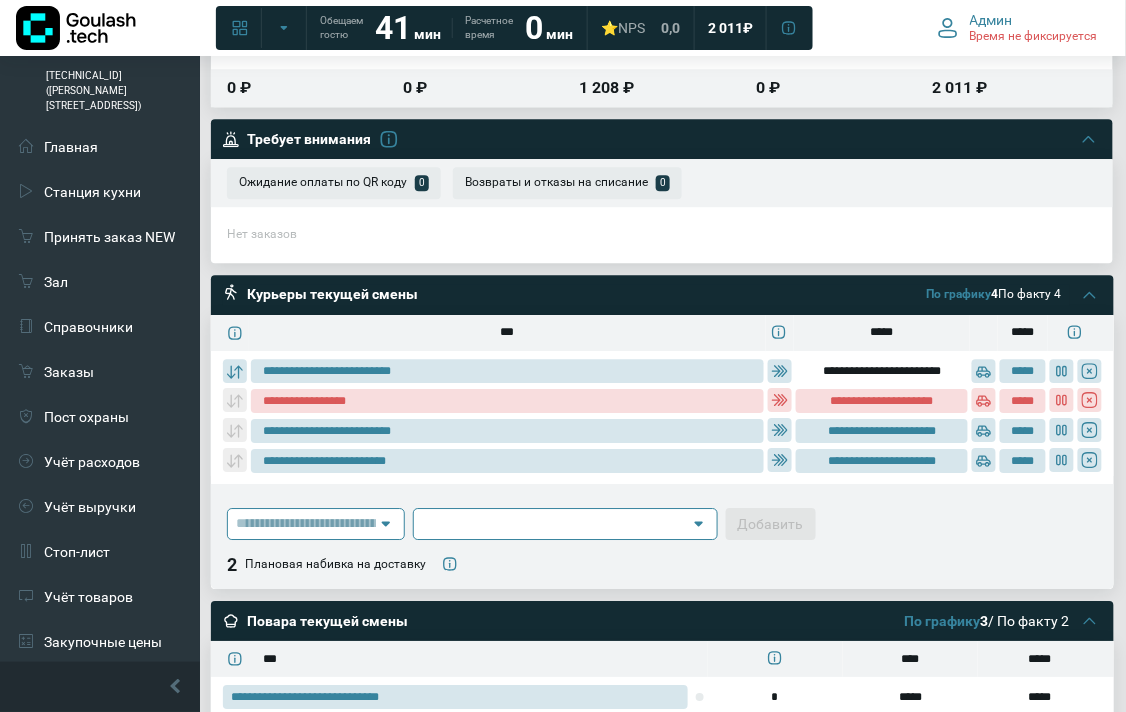 click on "Нет заказов" at bounding box center (662, 235) 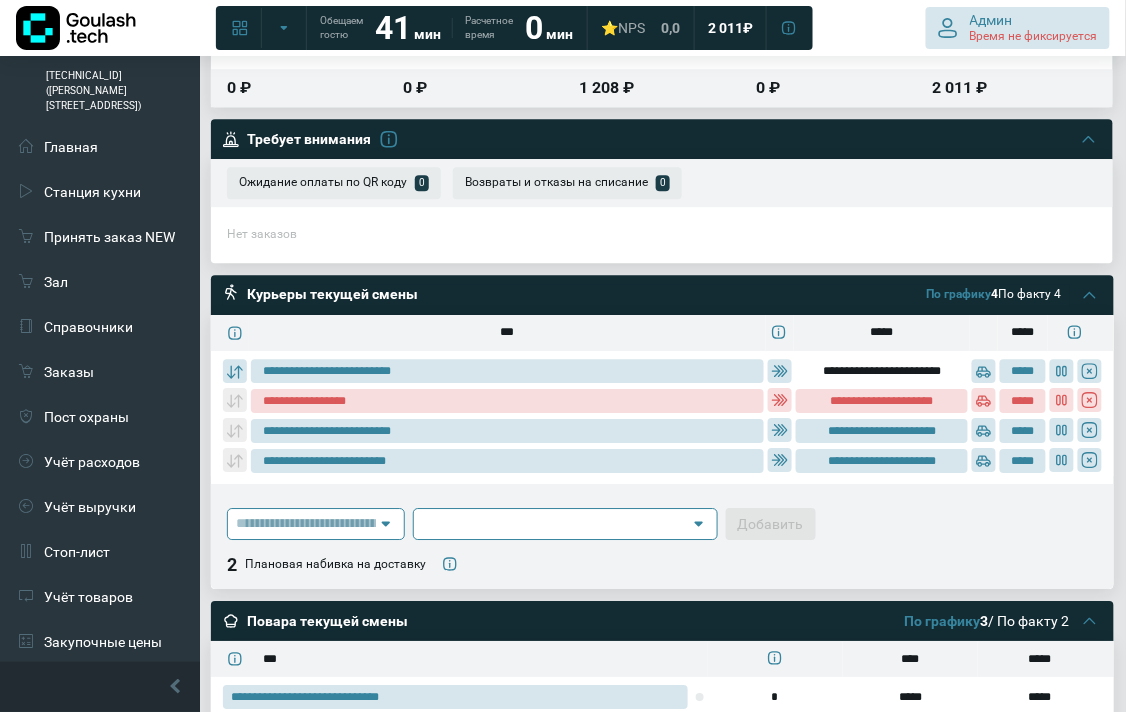 type on "**********" 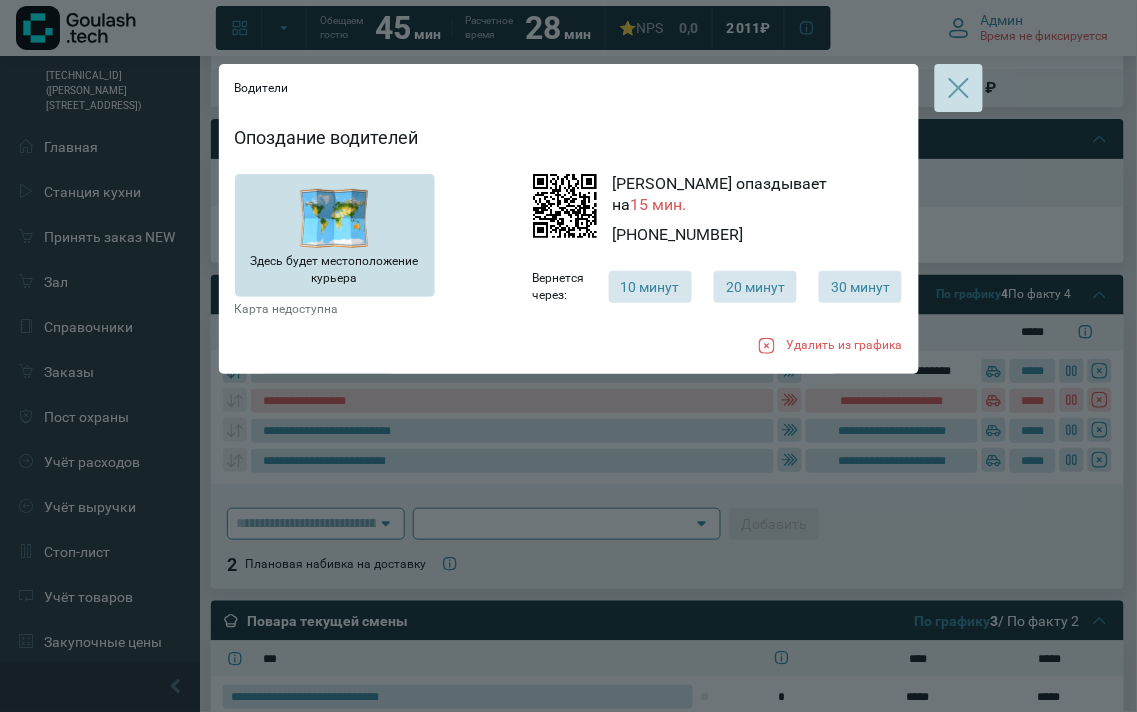 click at bounding box center (959, 88) 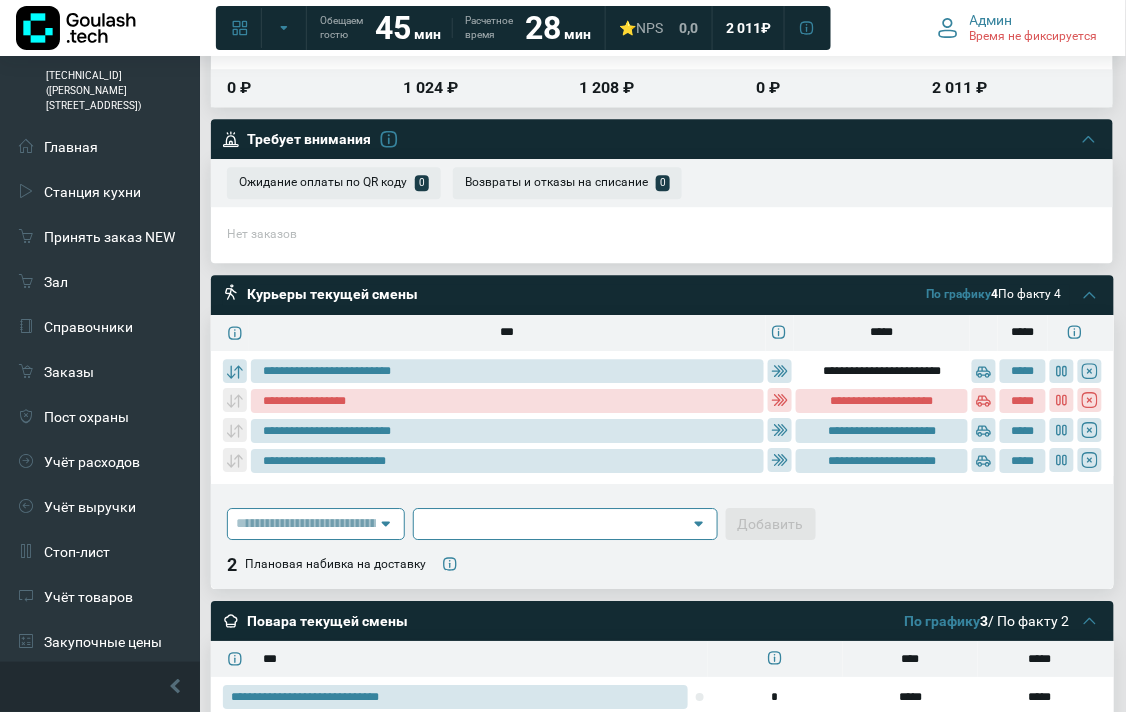 type on "**********" 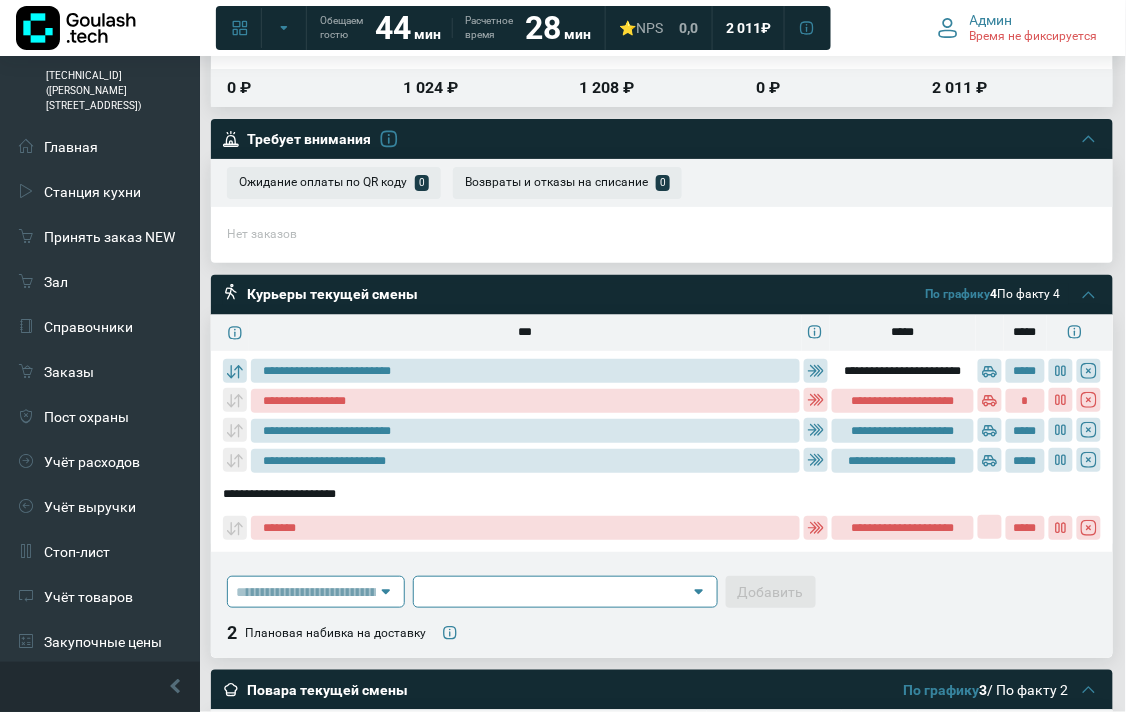 type on "**********" 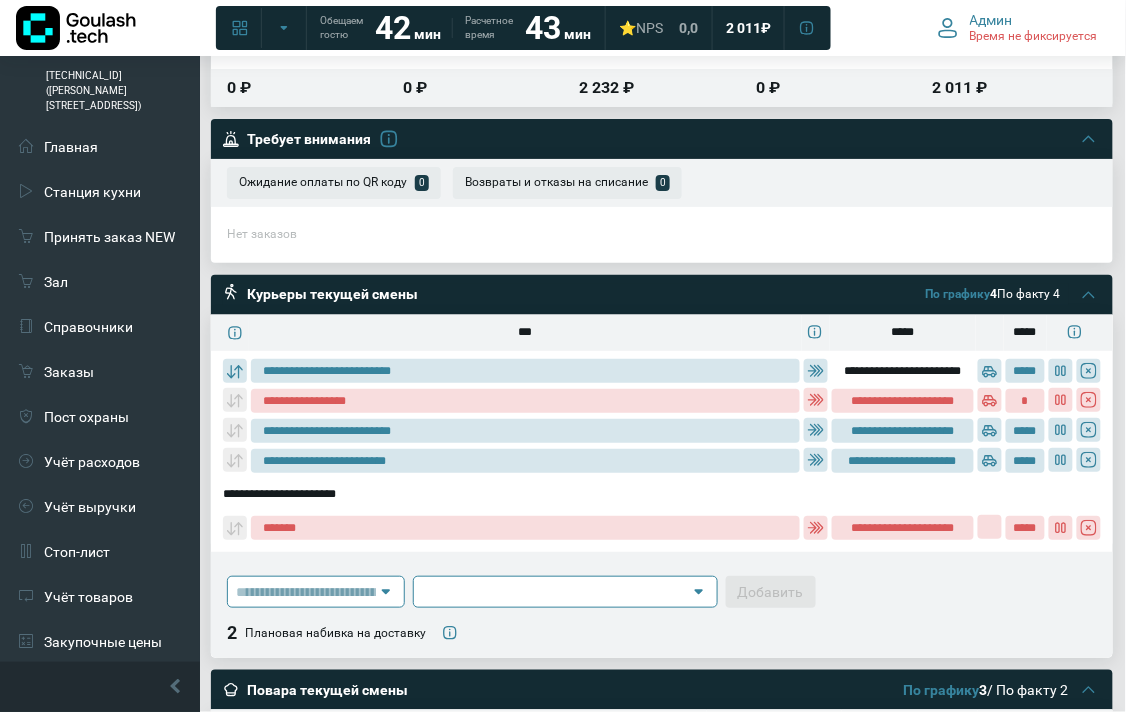 type on "**********" 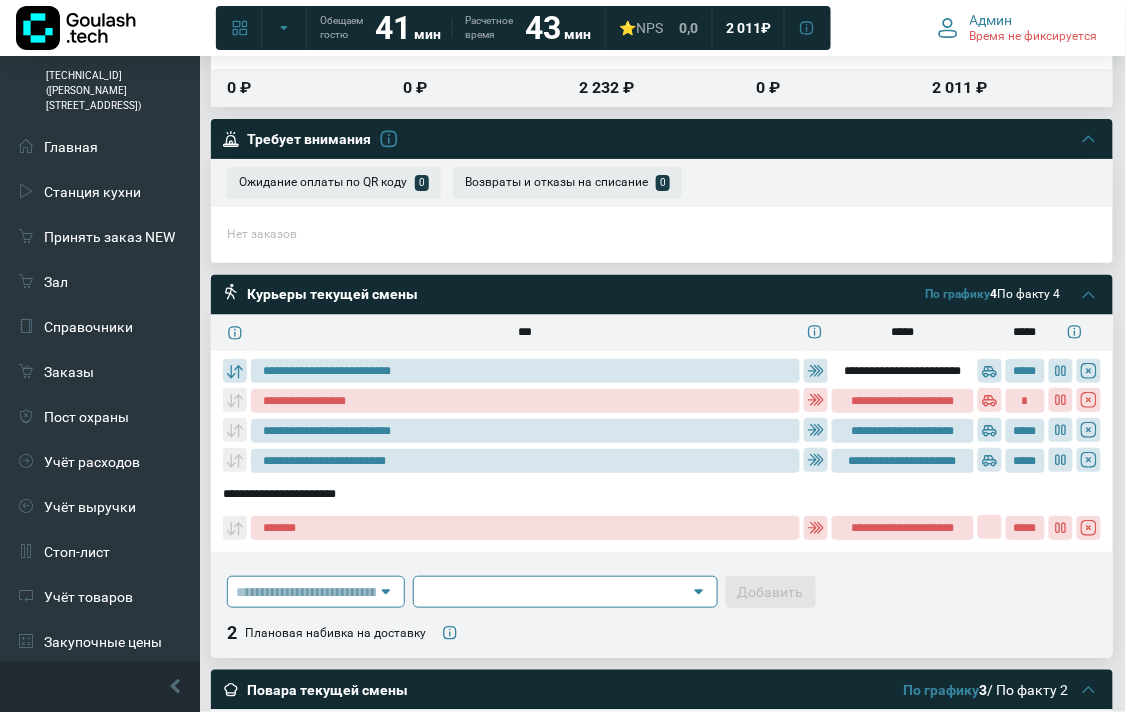 type on "**********" 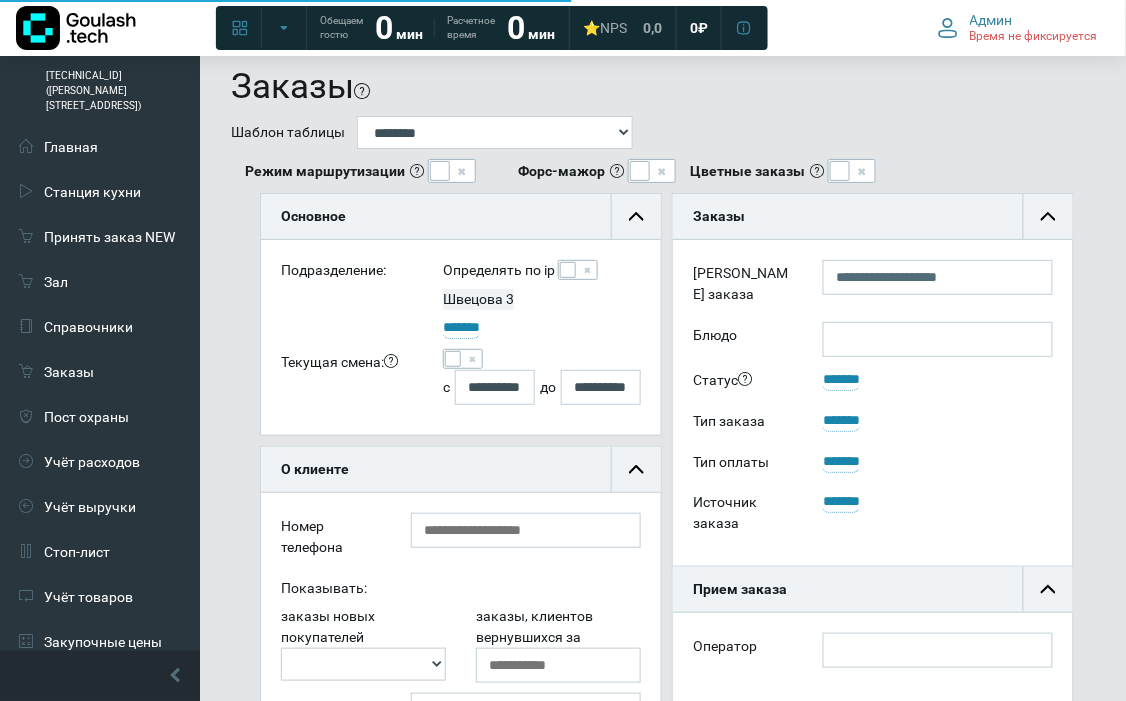 scroll, scrollTop: 562, scrollLeft: 0, axis: vertical 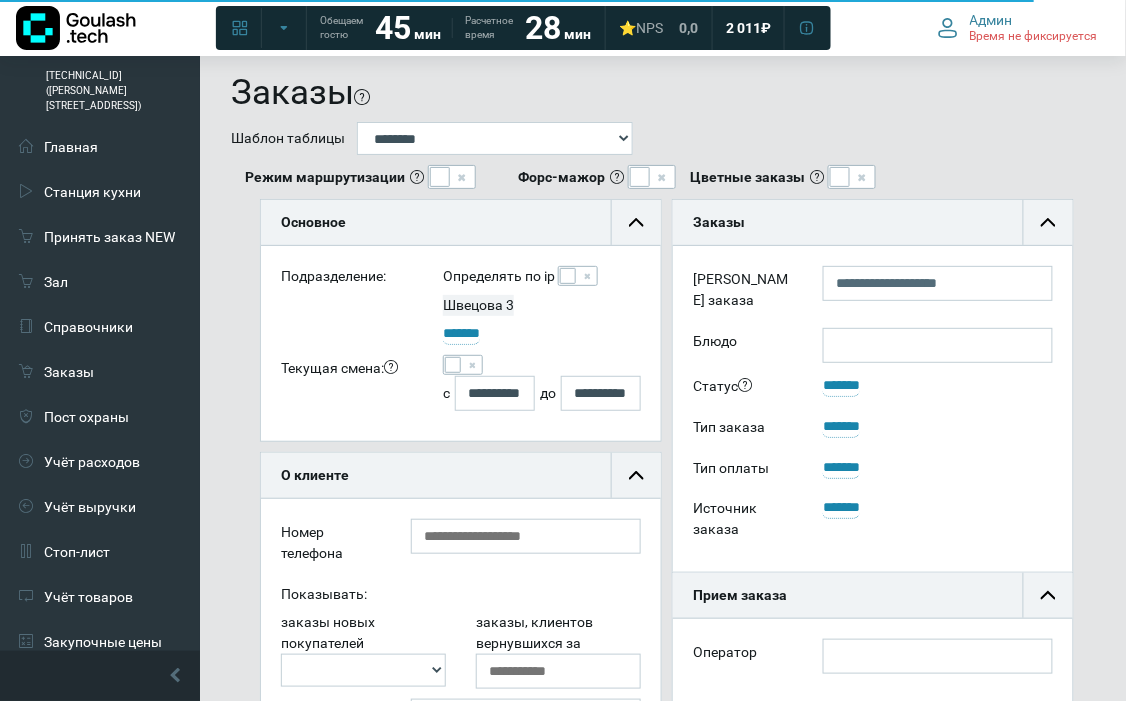 click on "Подразделение:
Определять по ip
[PERSON_NAME][STREET_ADDRESS]
*******
Текущая смена:" at bounding box center [461, 343] 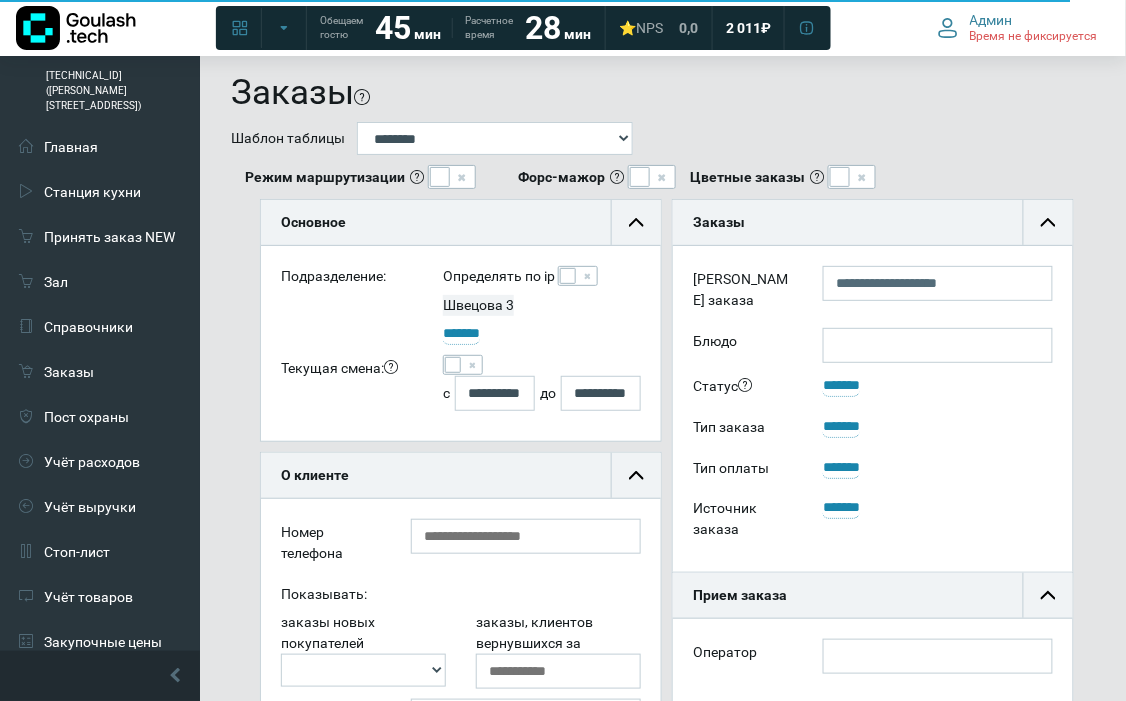click at bounding box center (453, 365) 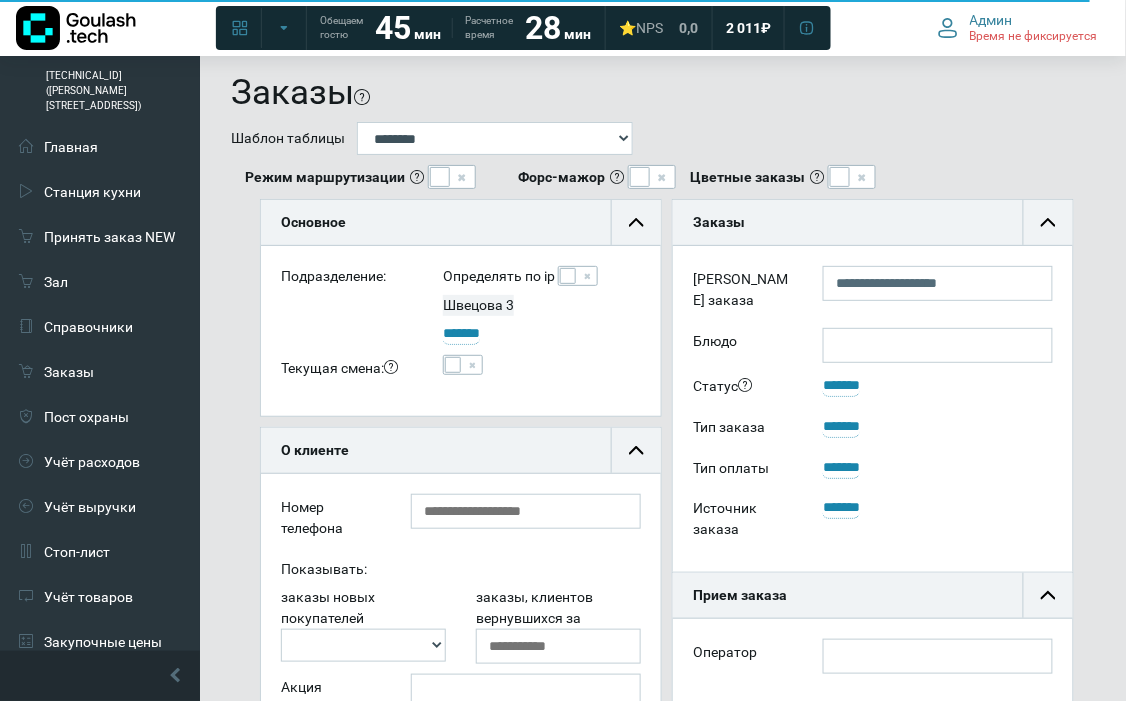 scroll, scrollTop: 215, scrollLeft: 400, axis: both 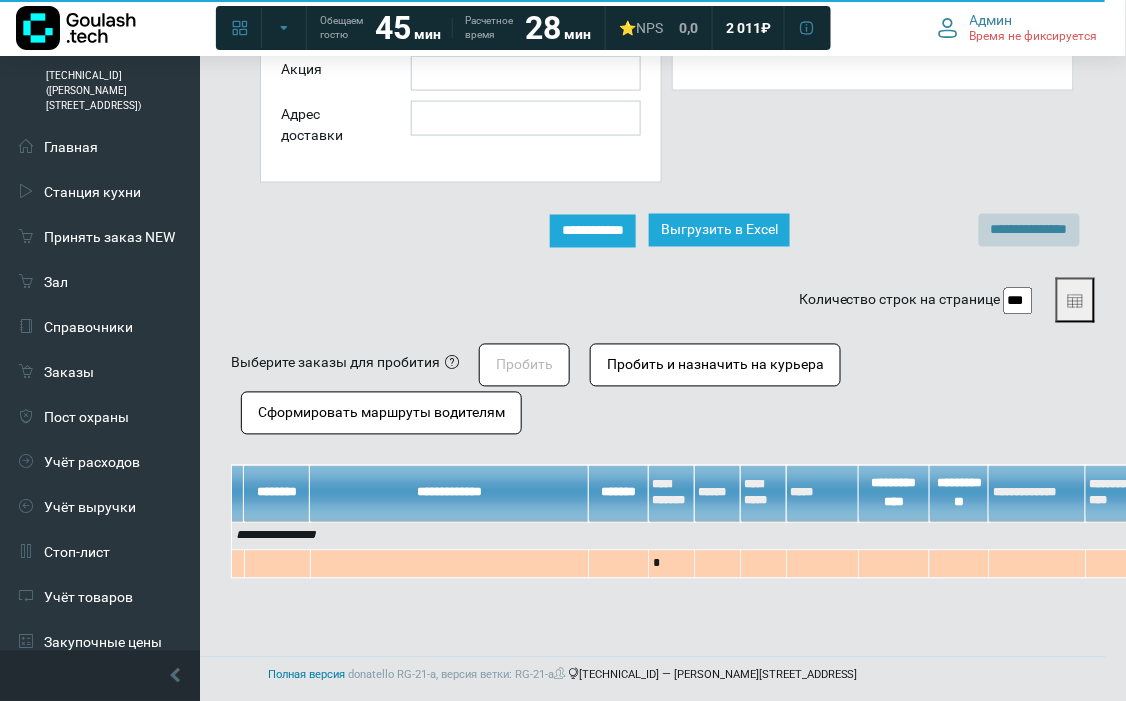 click on "**********" at bounding box center (593, 231) 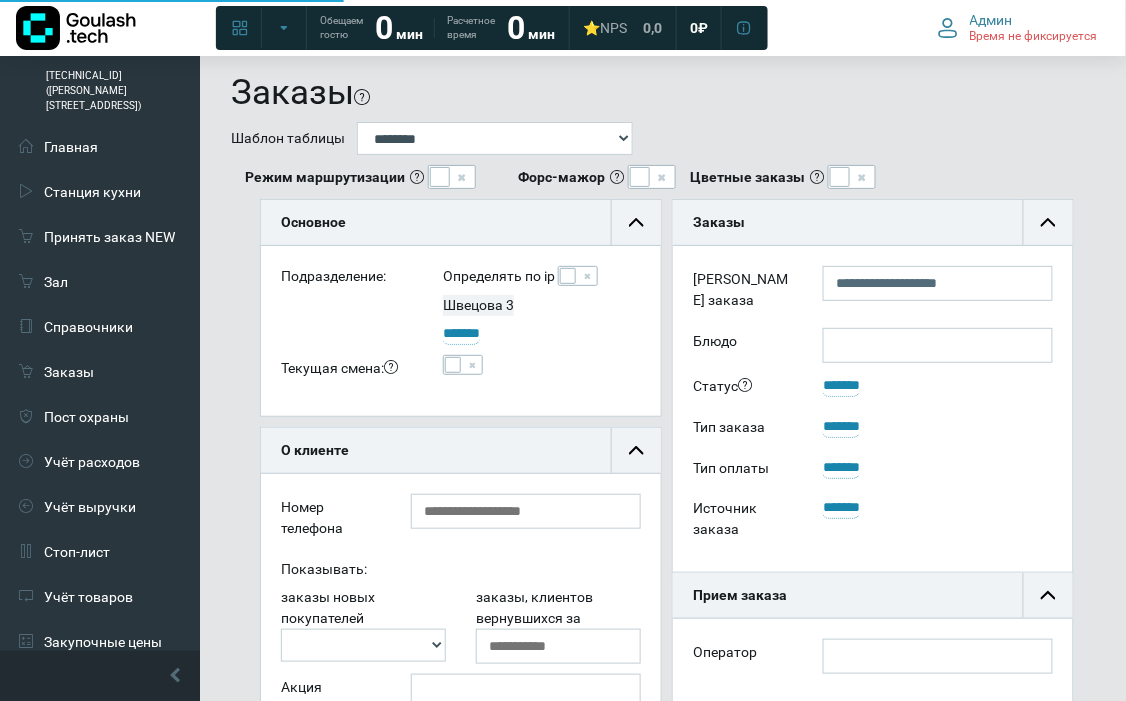 scroll, scrollTop: 666, scrollLeft: 0, axis: vertical 